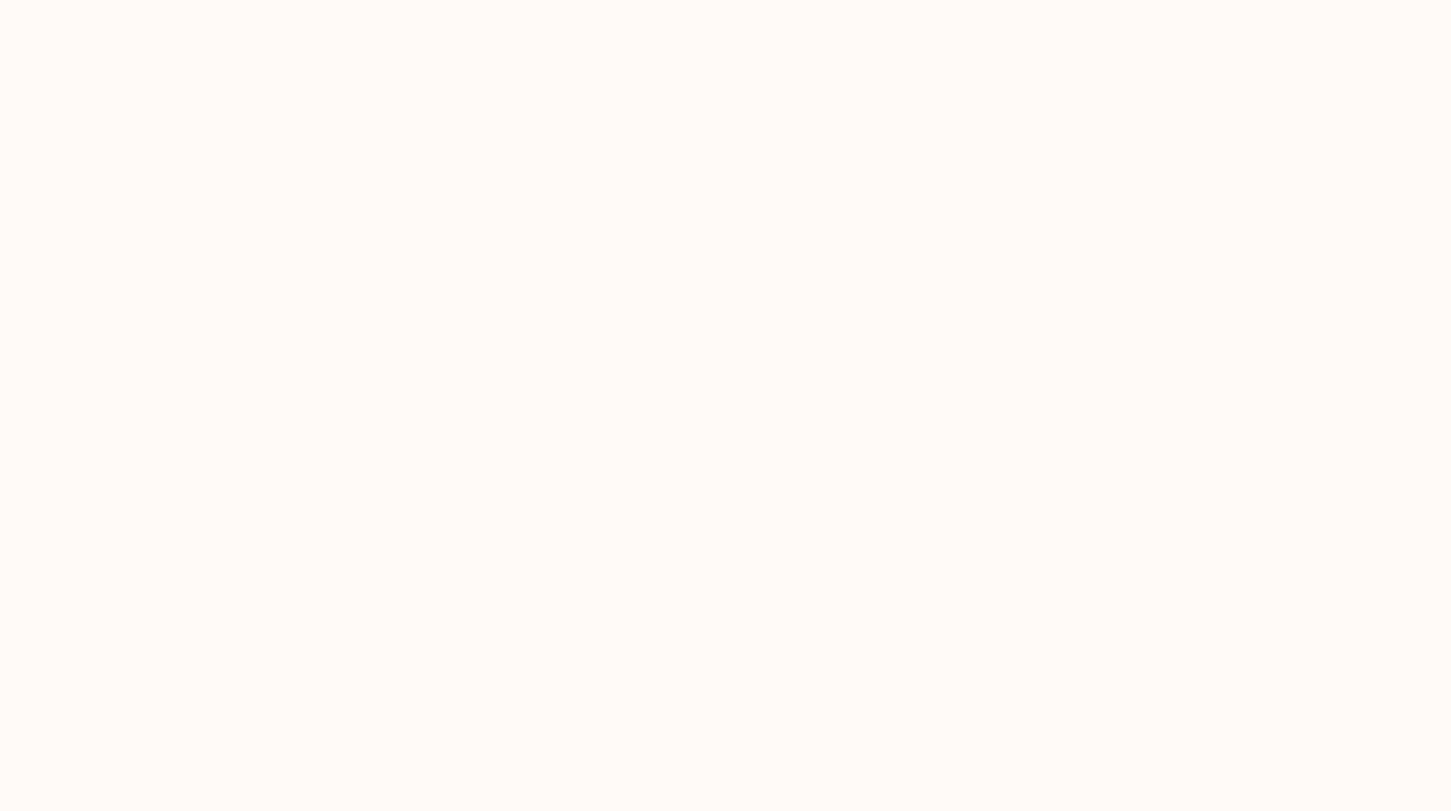 scroll, scrollTop: 0, scrollLeft: 0, axis: both 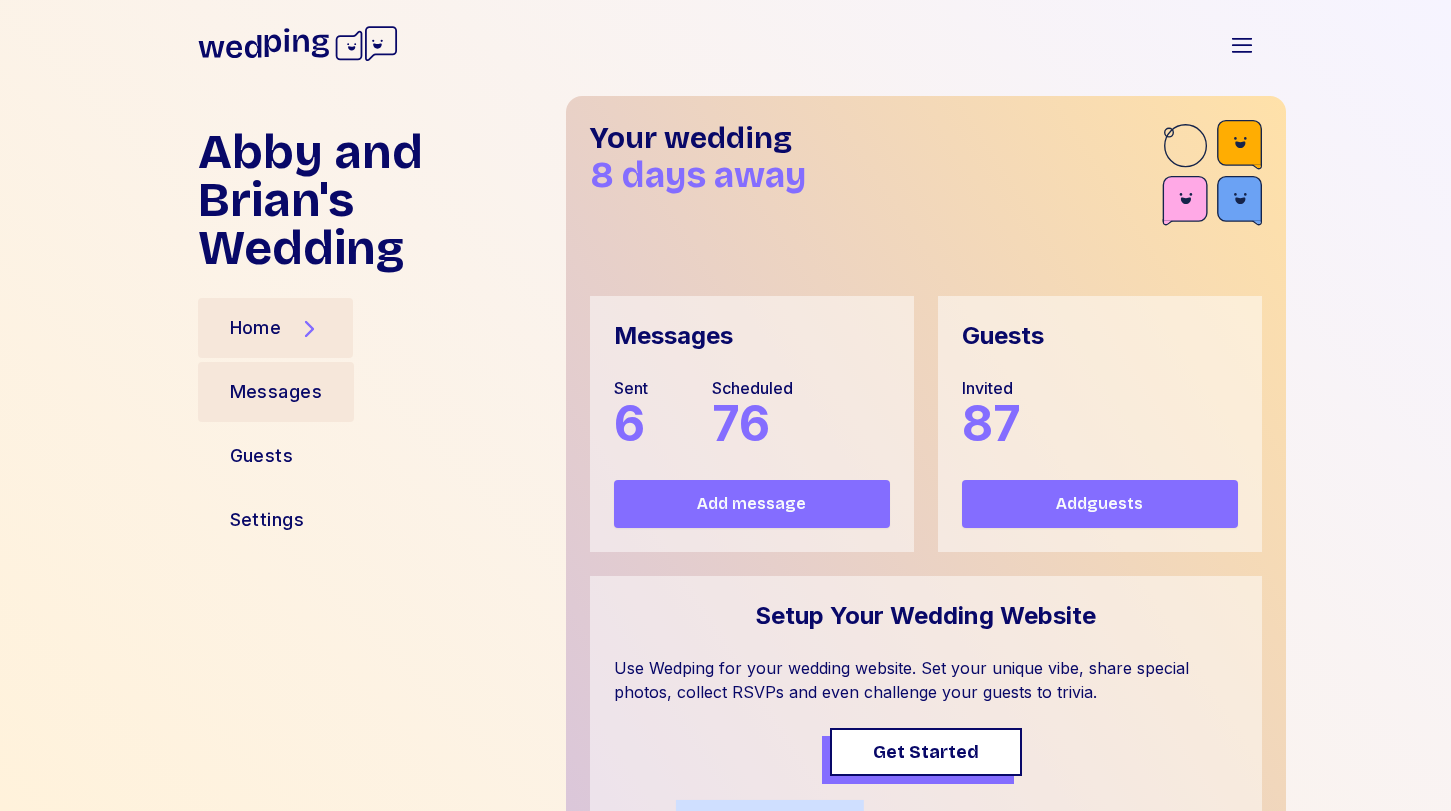 click on "Messages" at bounding box center [276, 392] 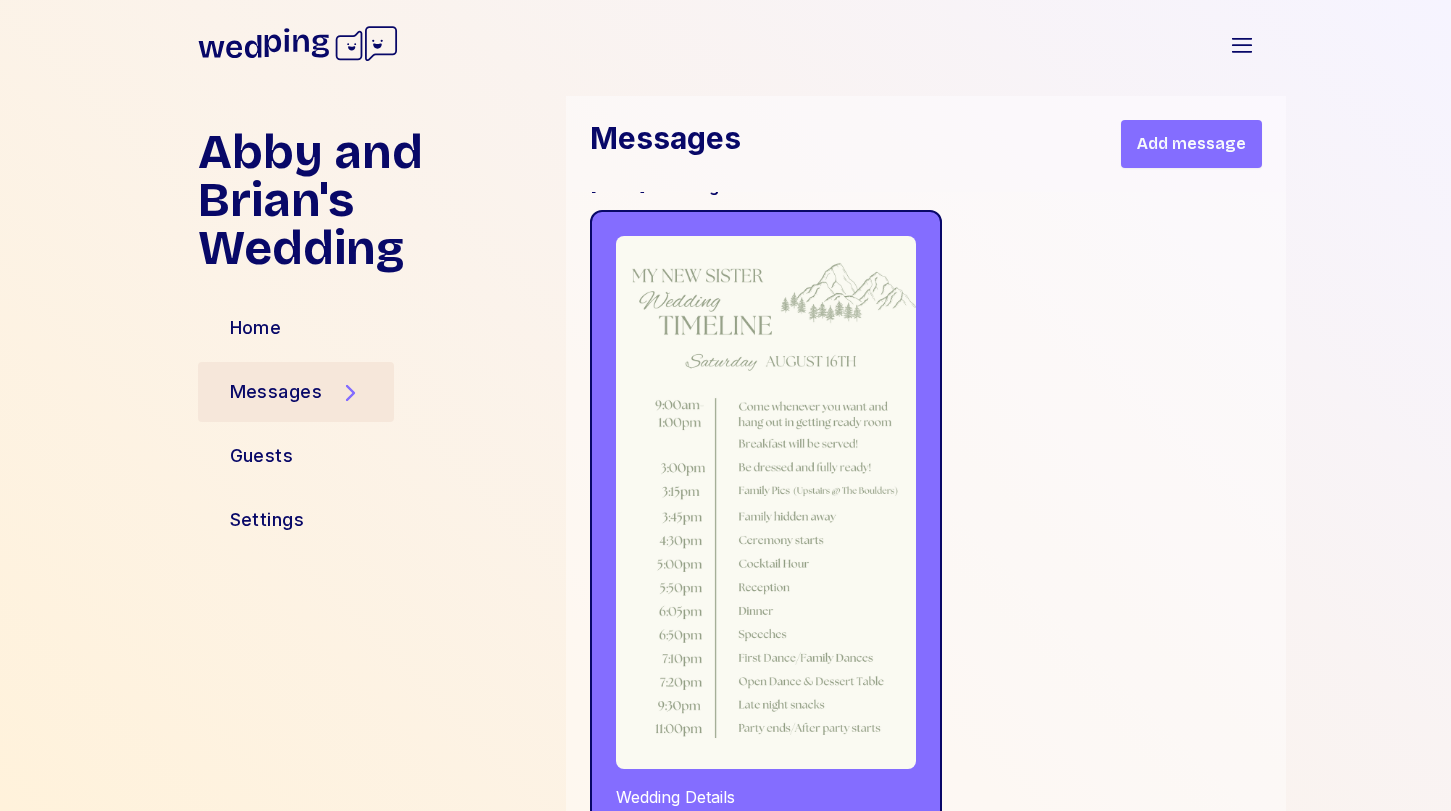 scroll, scrollTop: 20262, scrollLeft: 0, axis: vertical 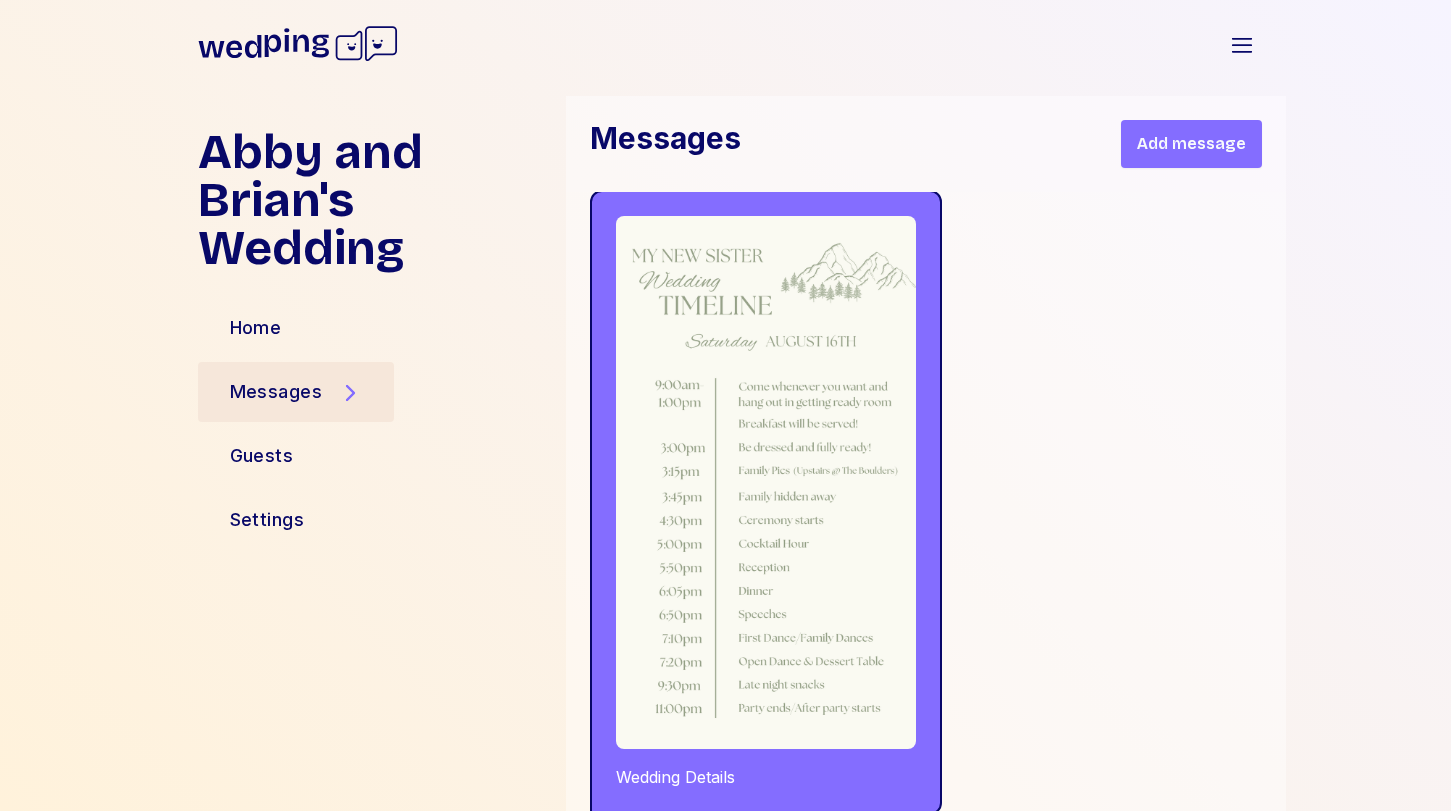 click on "Add message" at bounding box center [1191, 144] 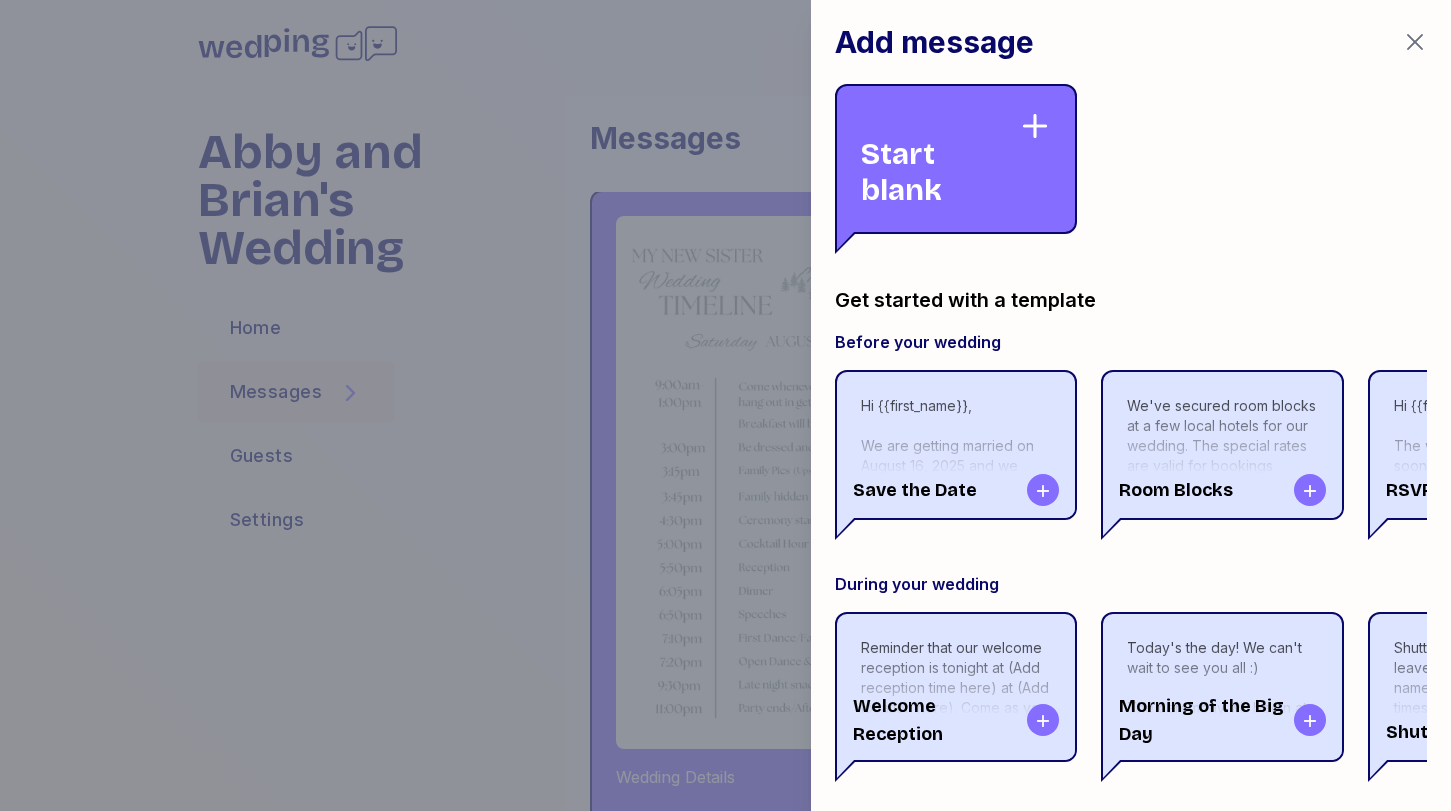 click on "Start blank" at bounding box center [940, 159] 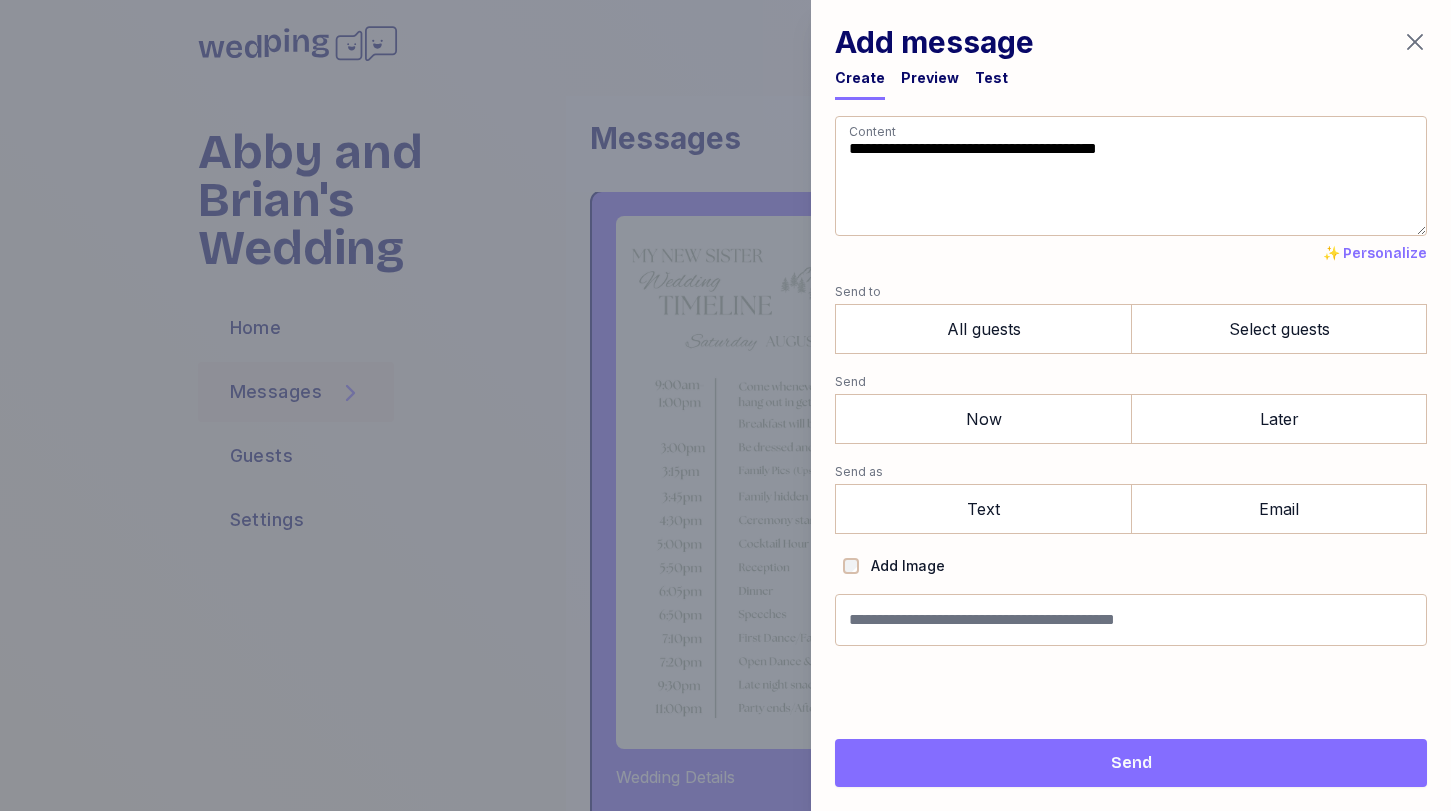 drag, startPoint x: 932, startPoint y: 184, endPoint x: 739, endPoint y: 108, distance: 207.42468 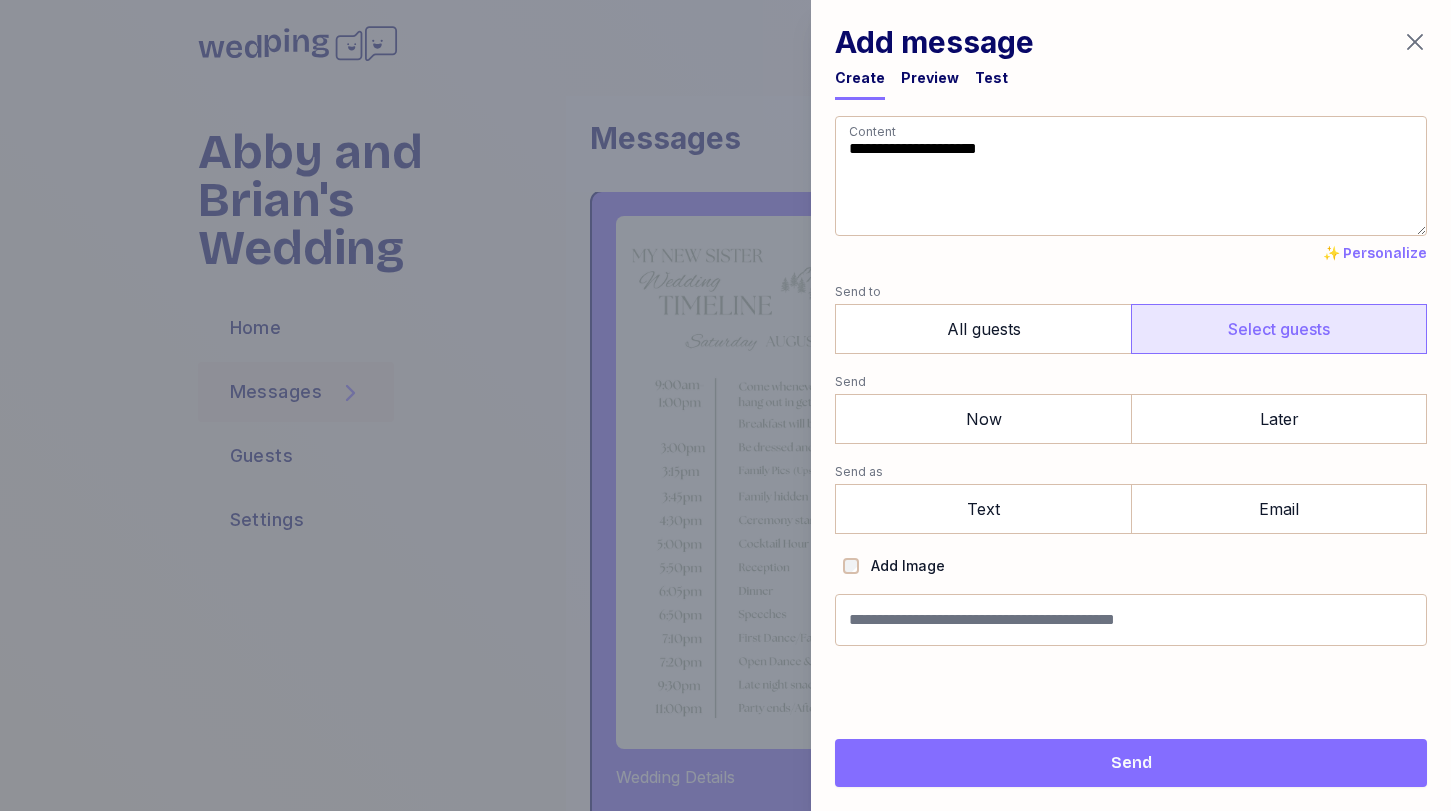 type on "**********" 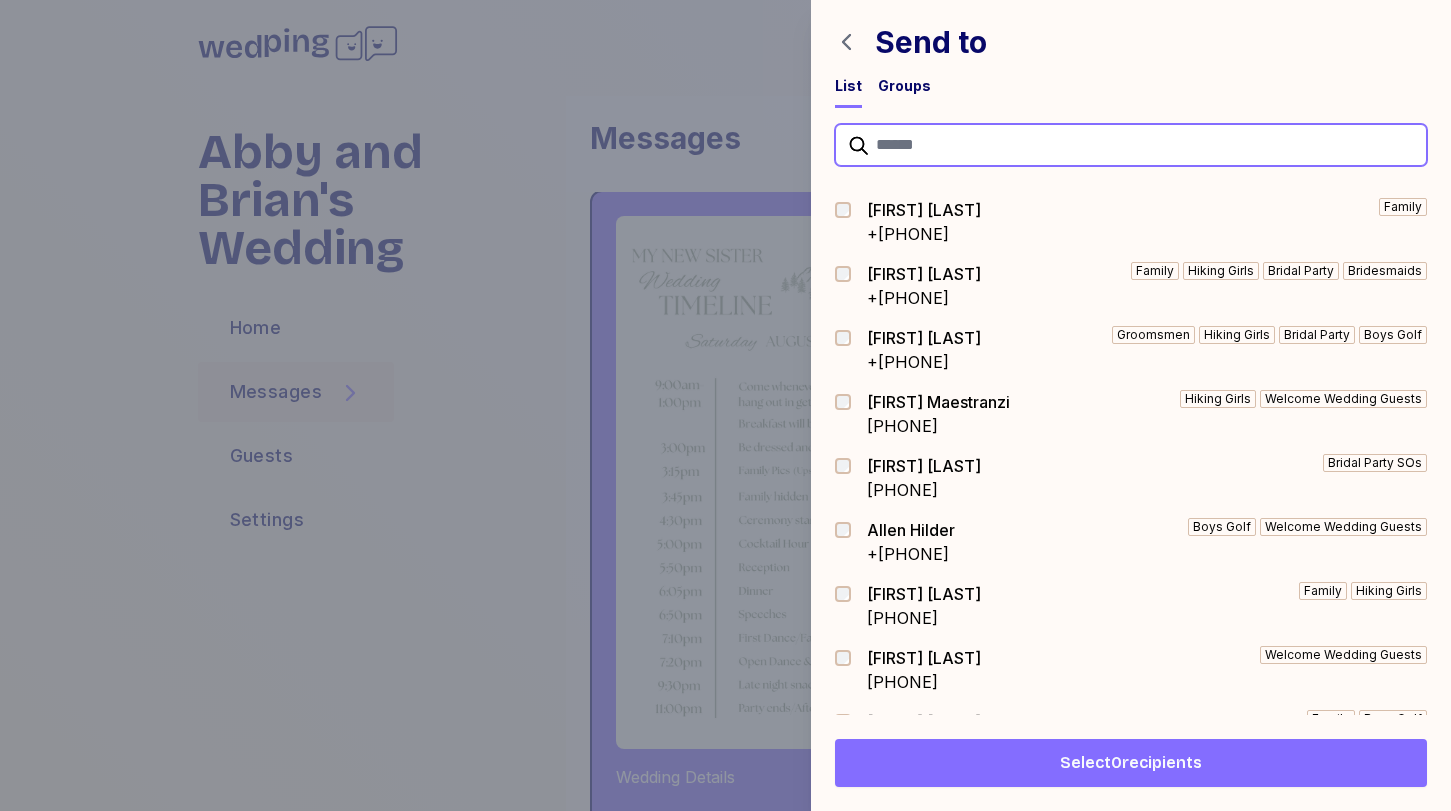 click at bounding box center (1131, 145) 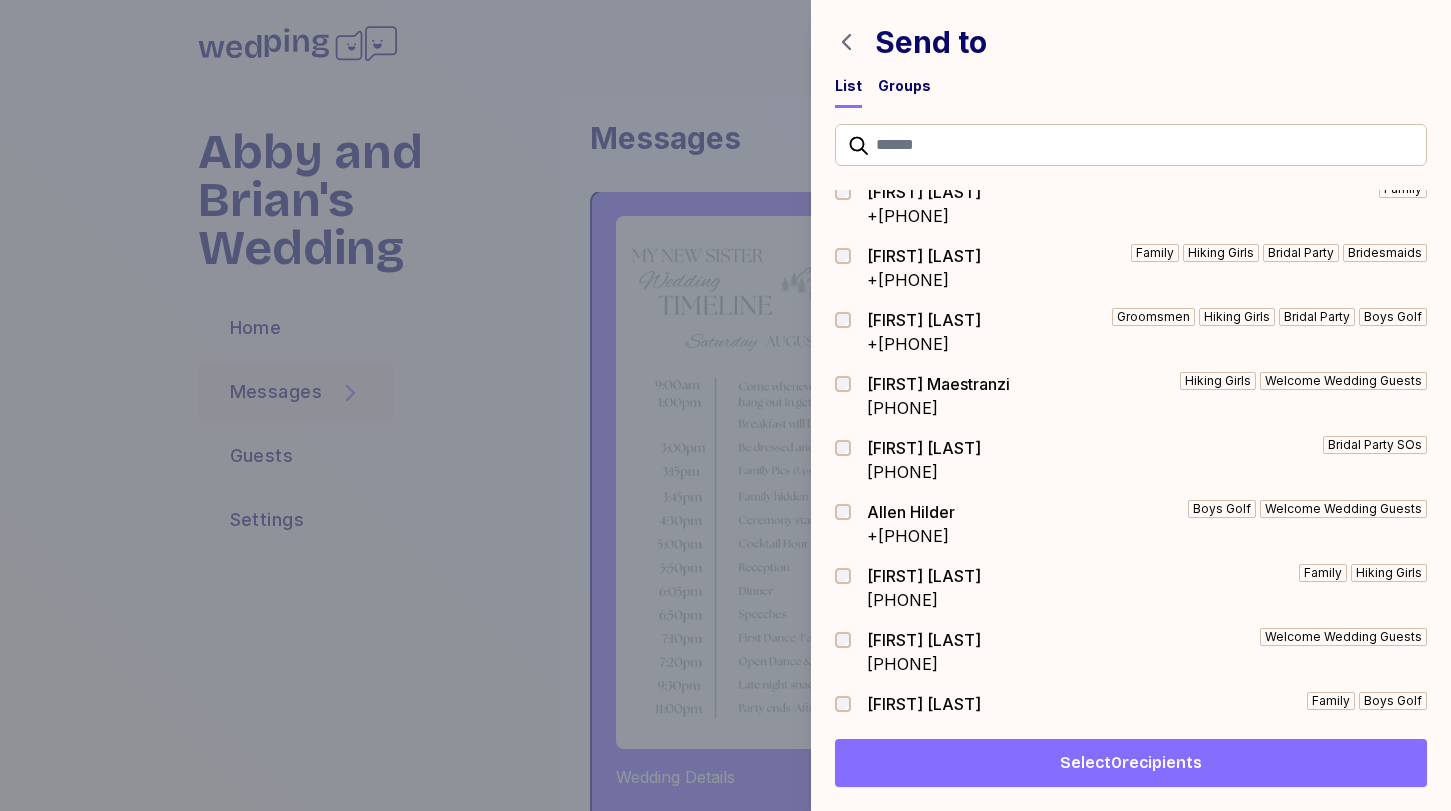 scroll, scrollTop: 0, scrollLeft: 0, axis: both 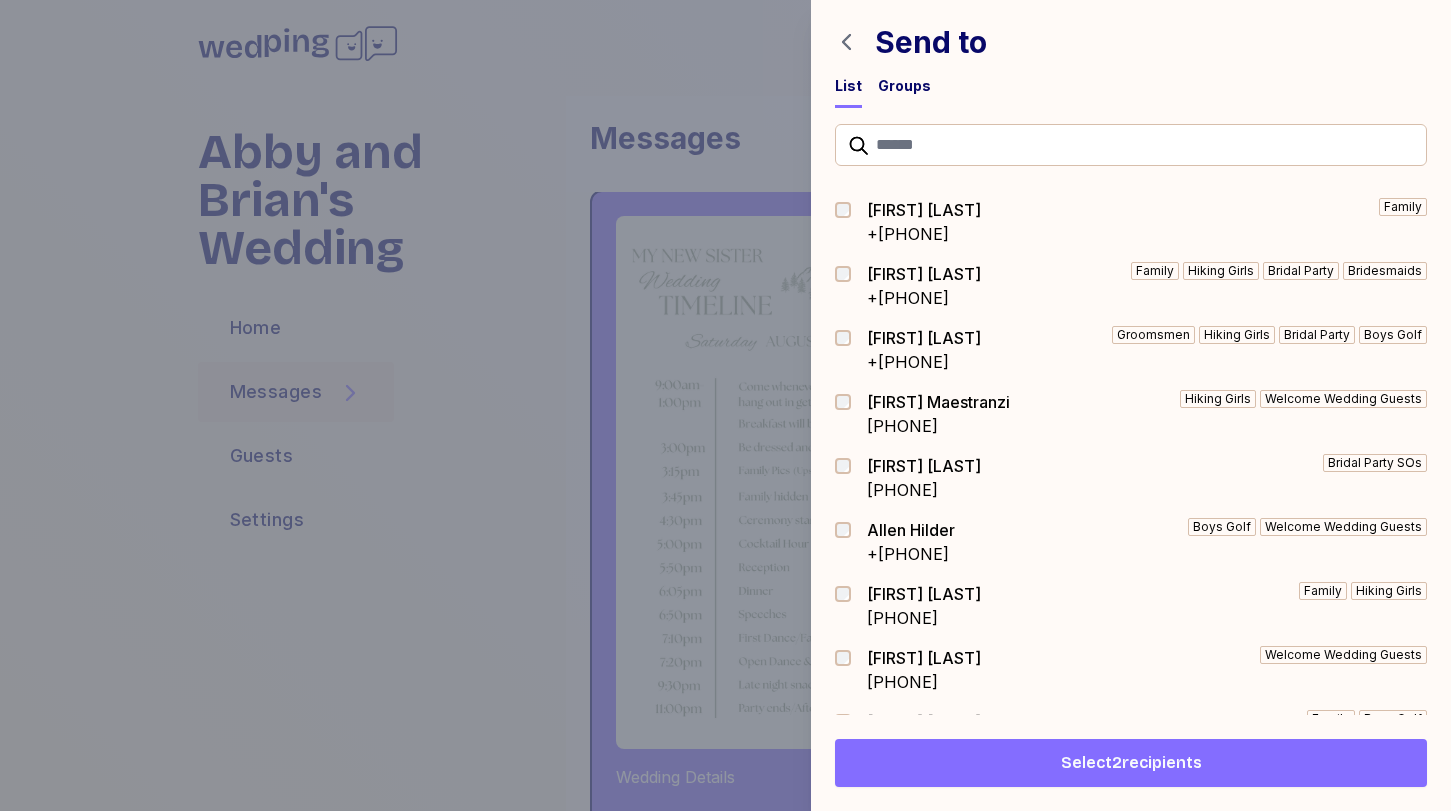 click 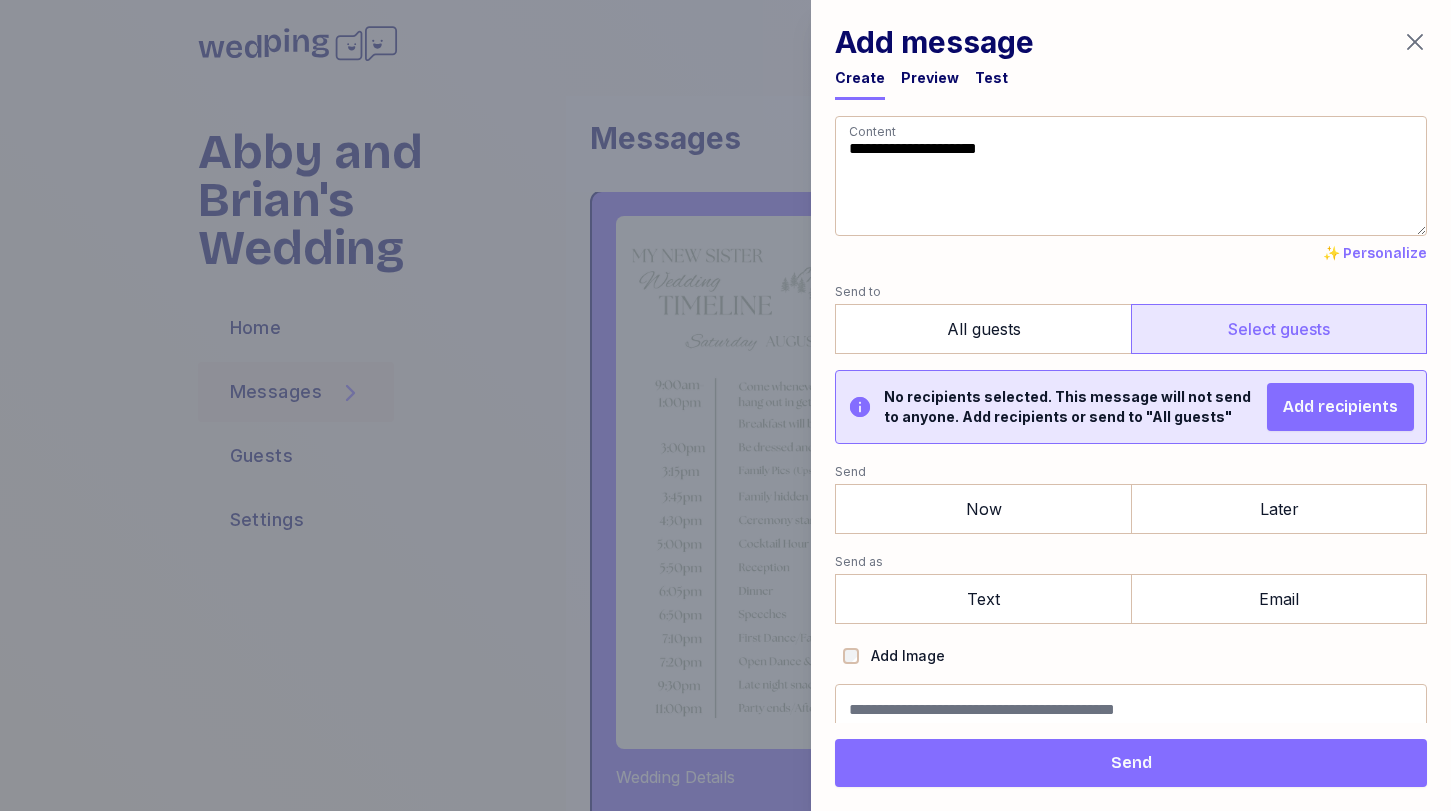 click 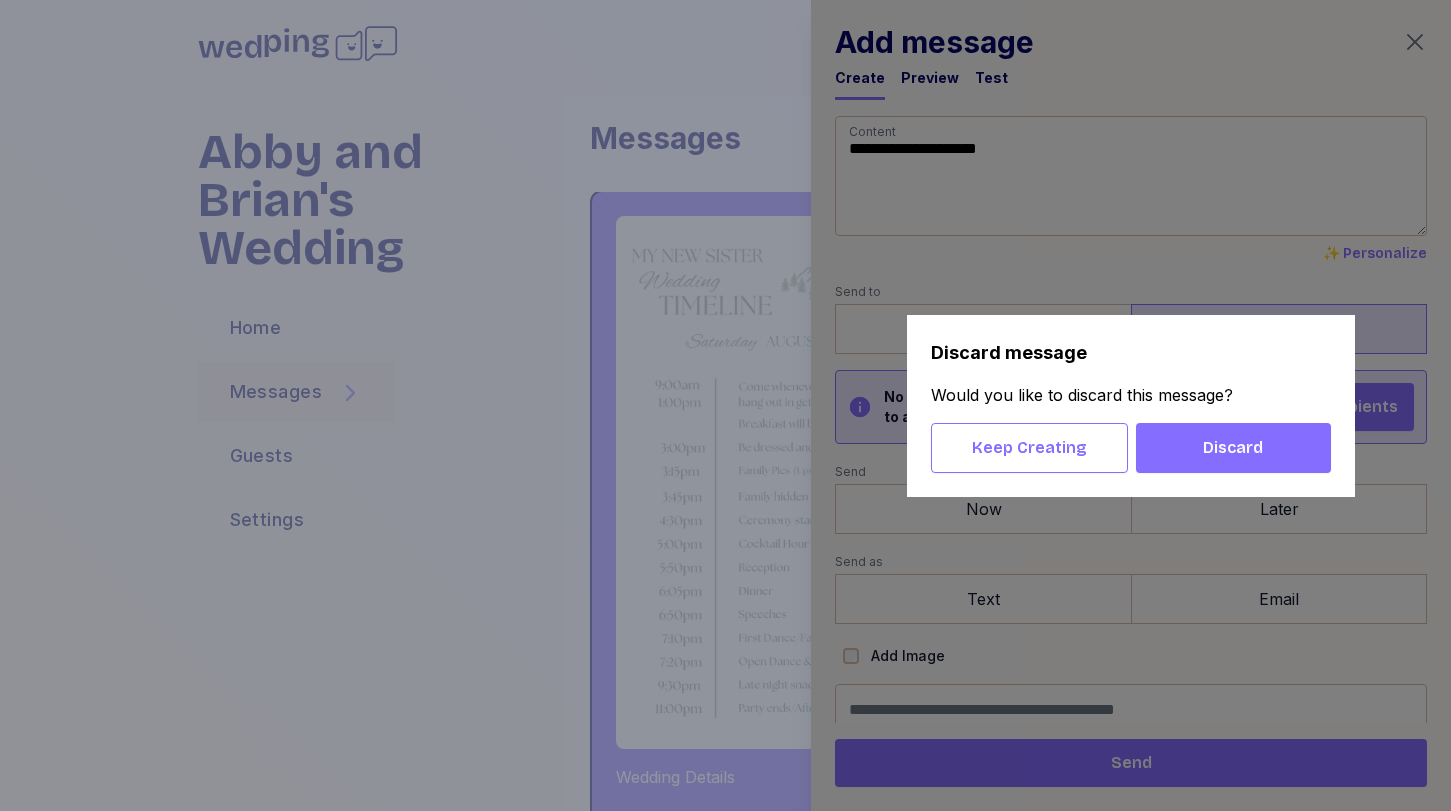click on "Discard" at bounding box center (1233, 448) 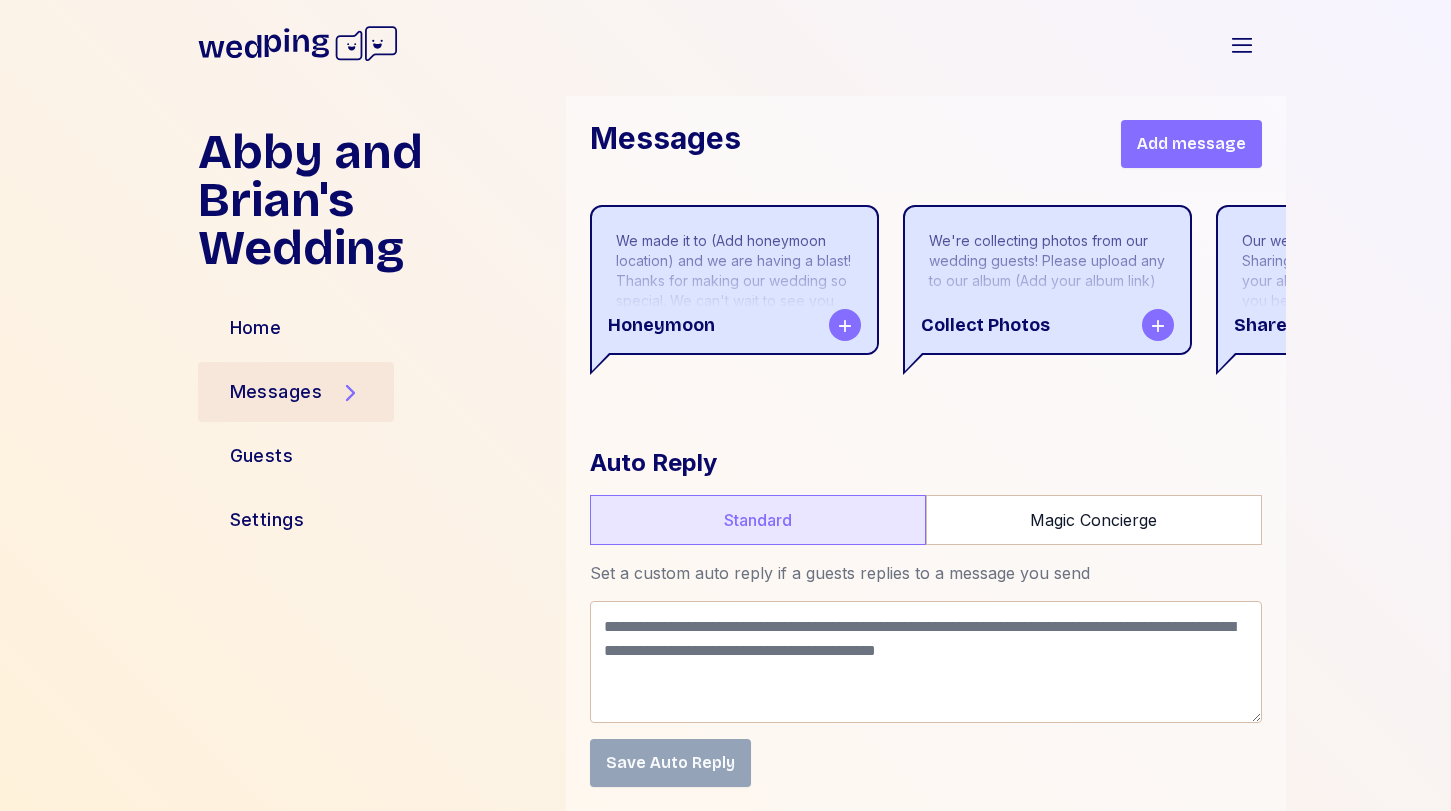 scroll, scrollTop: 47550, scrollLeft: 0, axis: vertical 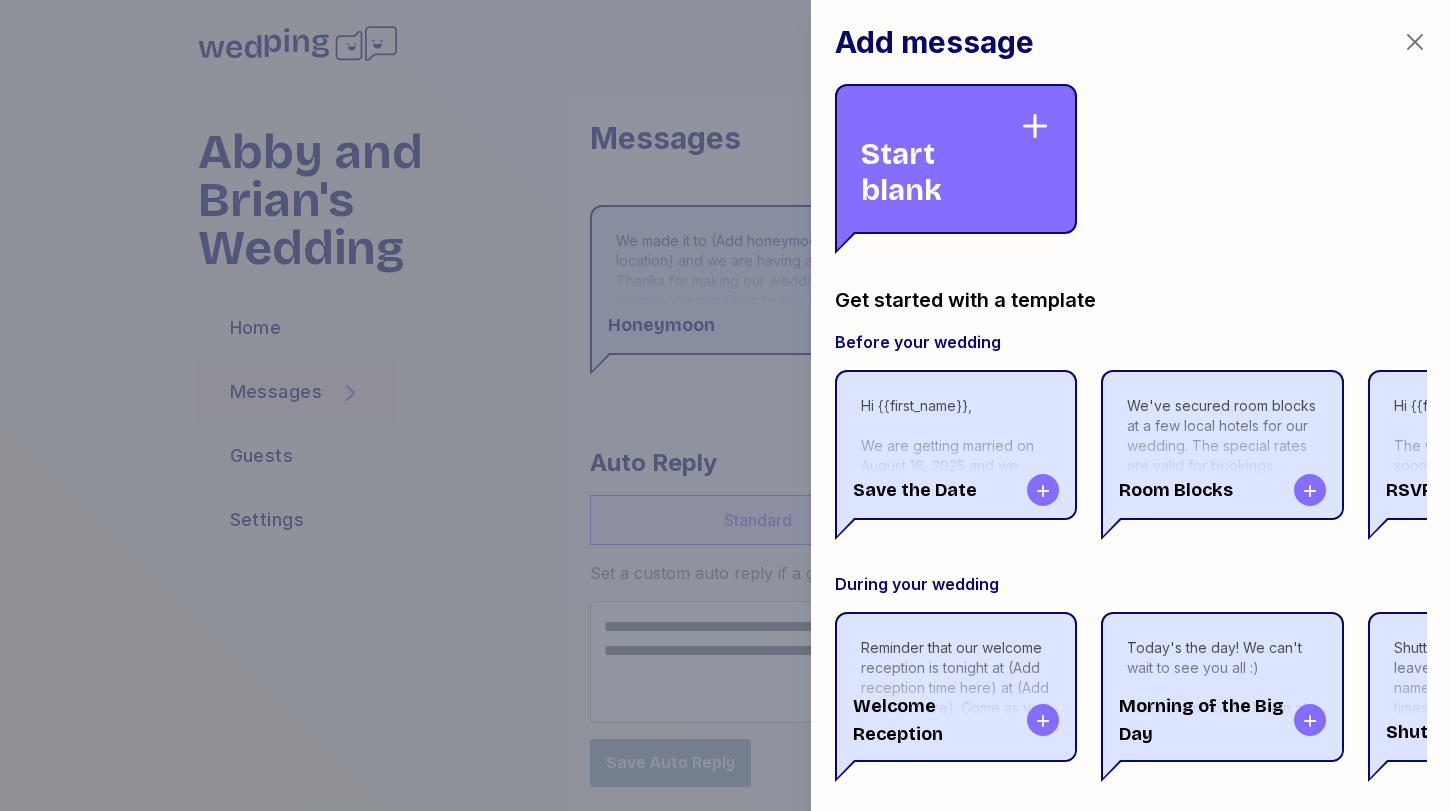 click on "Start blank" at bounding box center [940, 159] 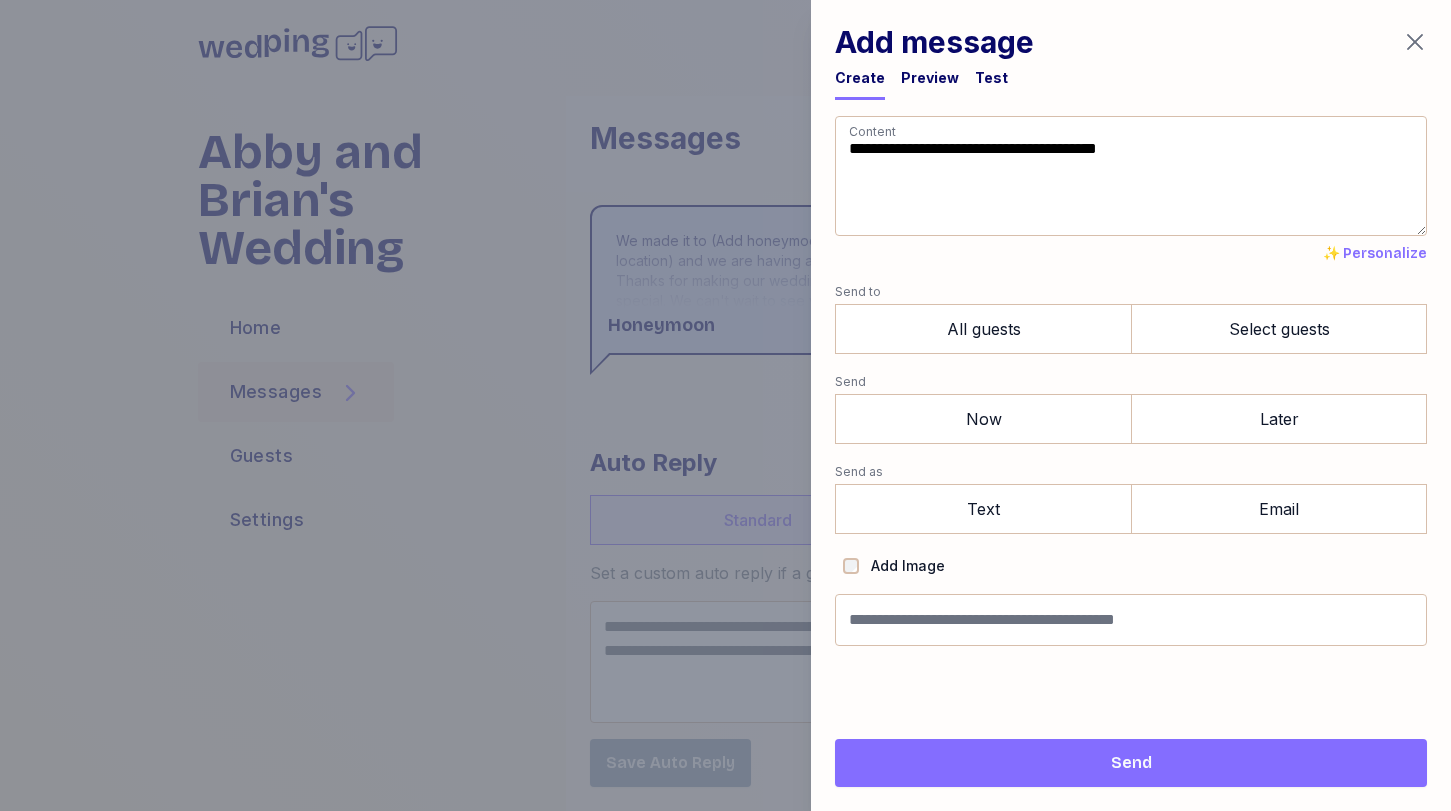 click on "**********" at bounding box center (1131, 405) 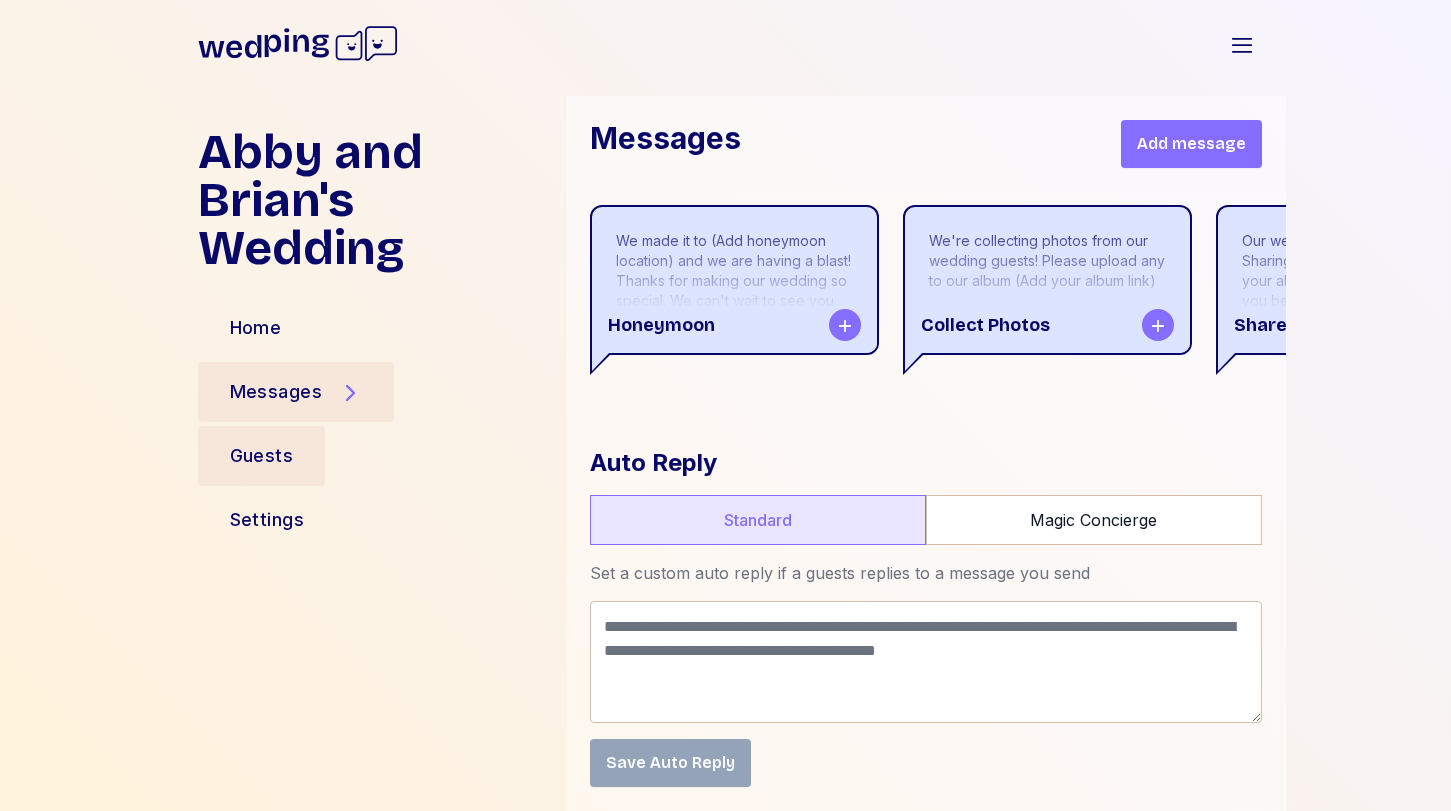 click on "Guests" at bounding box center [262, 456] 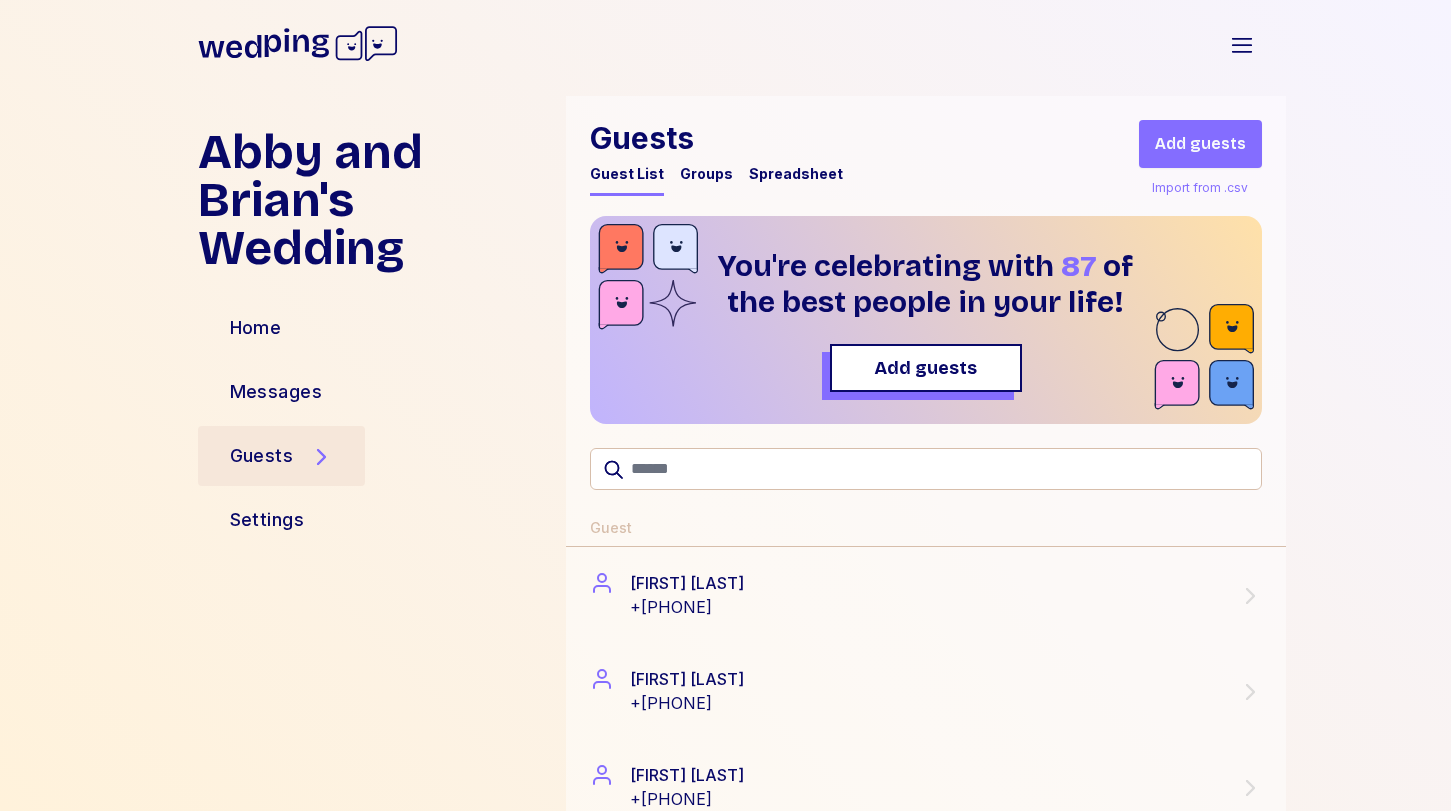 click on "Groups" at bounding box center [706, 174] 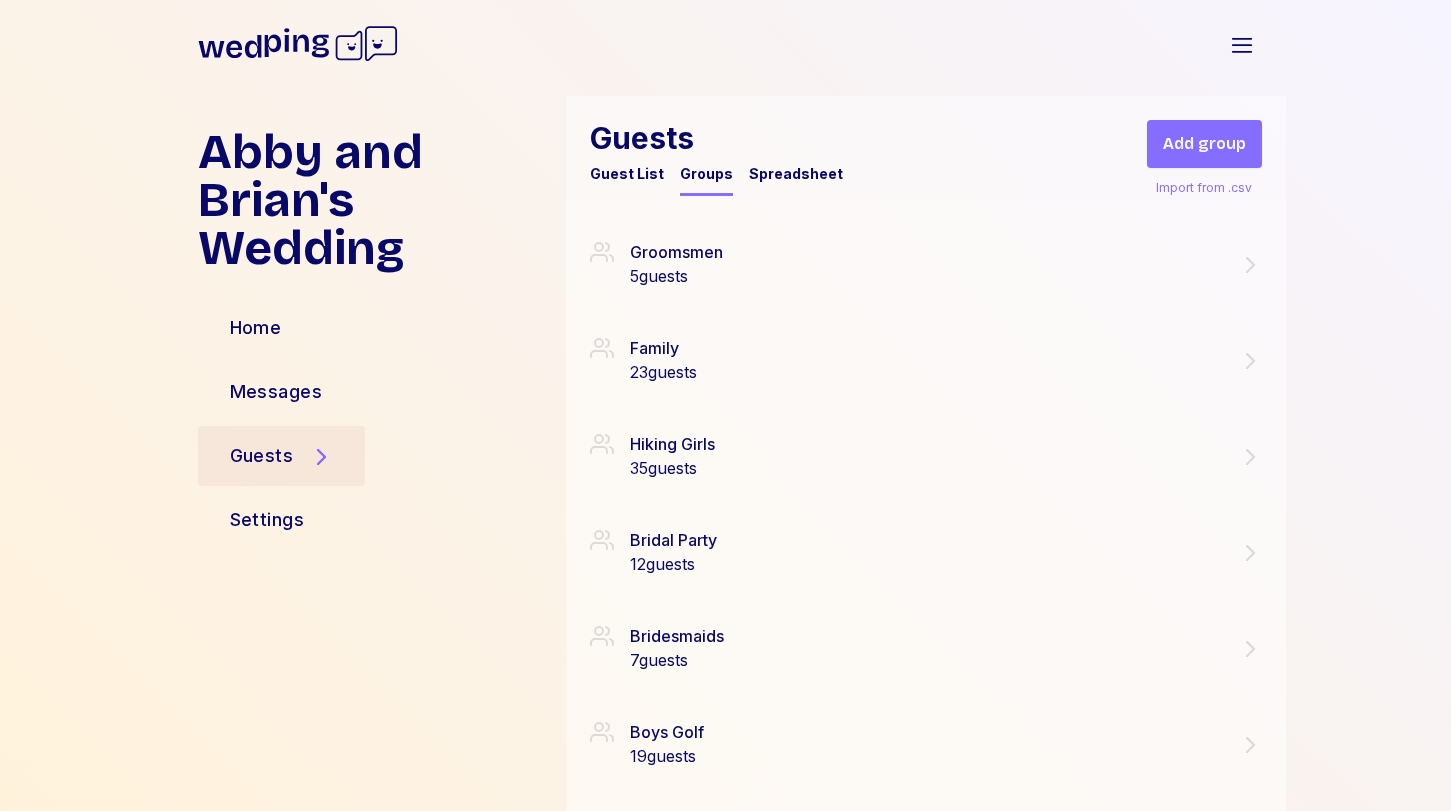 click on "Add group" at bounding box center [1204, 144] 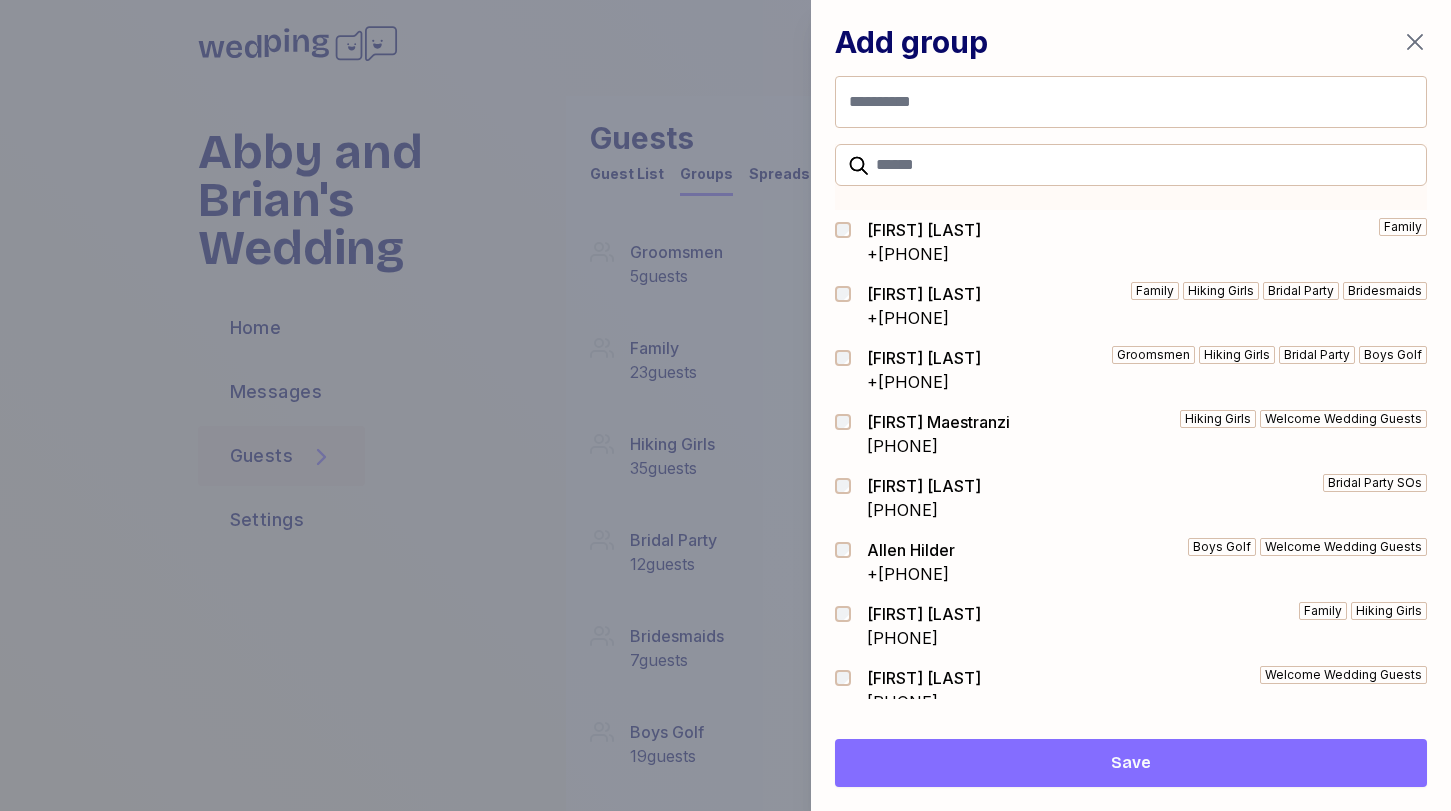type 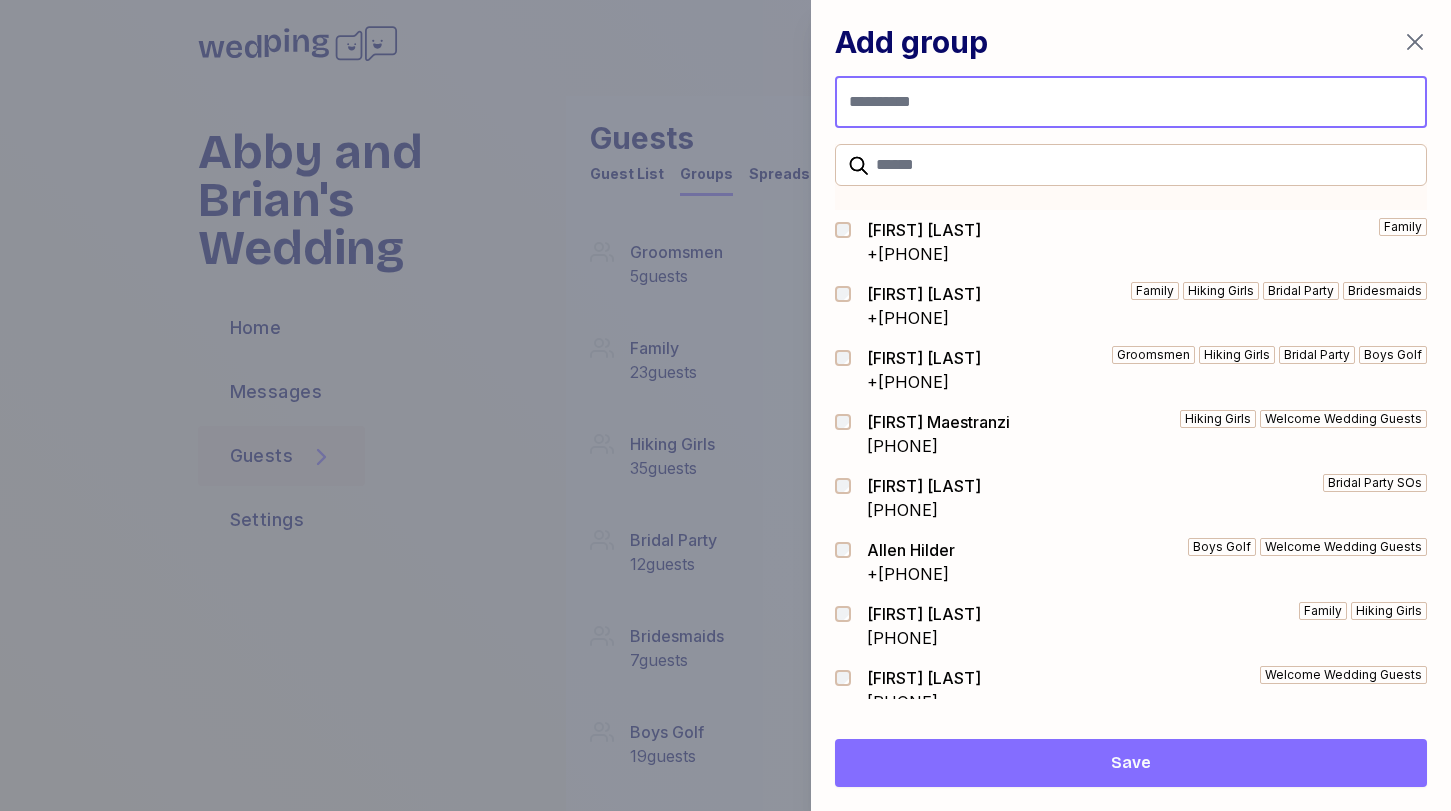 click at bounding box center (1131, 102) 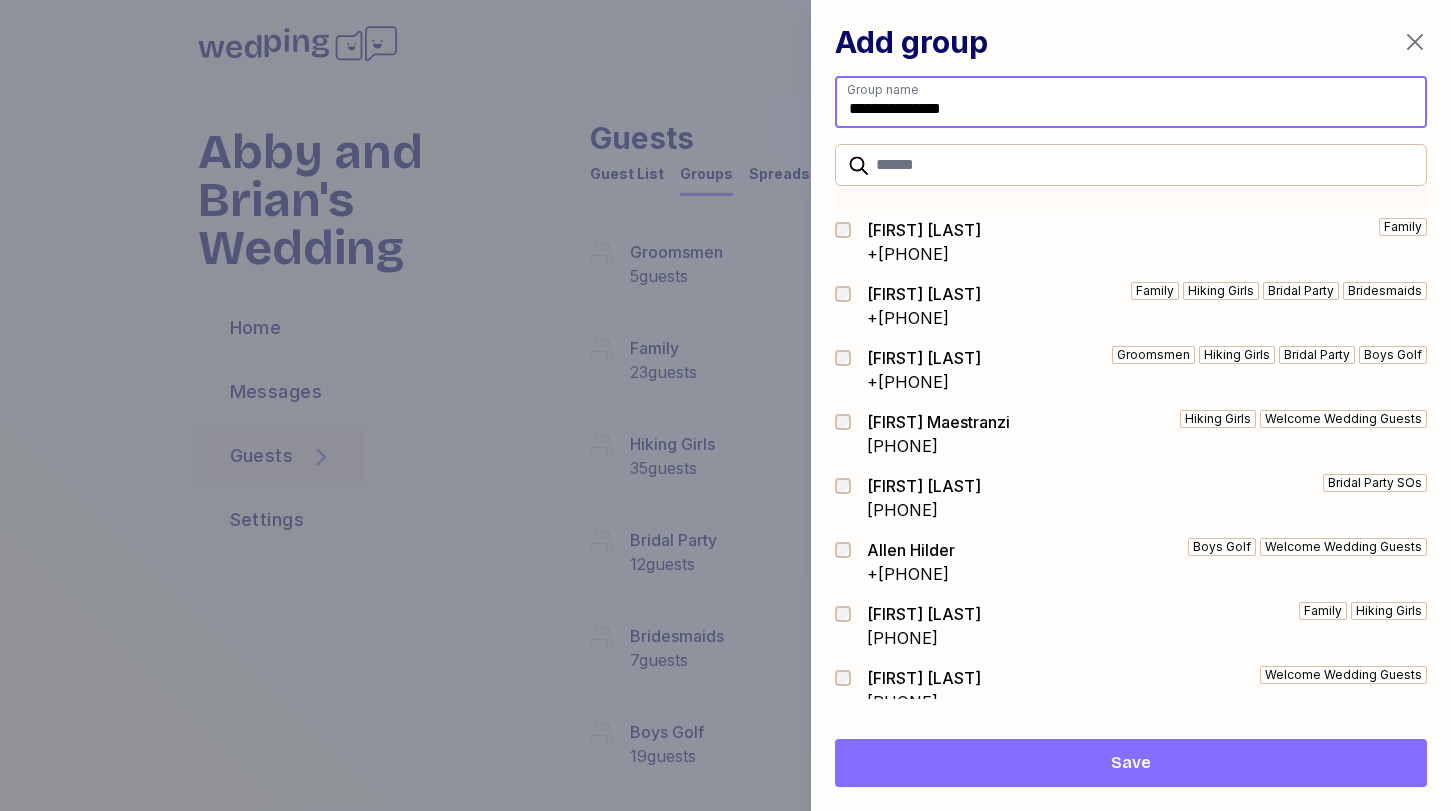 type on "**********" 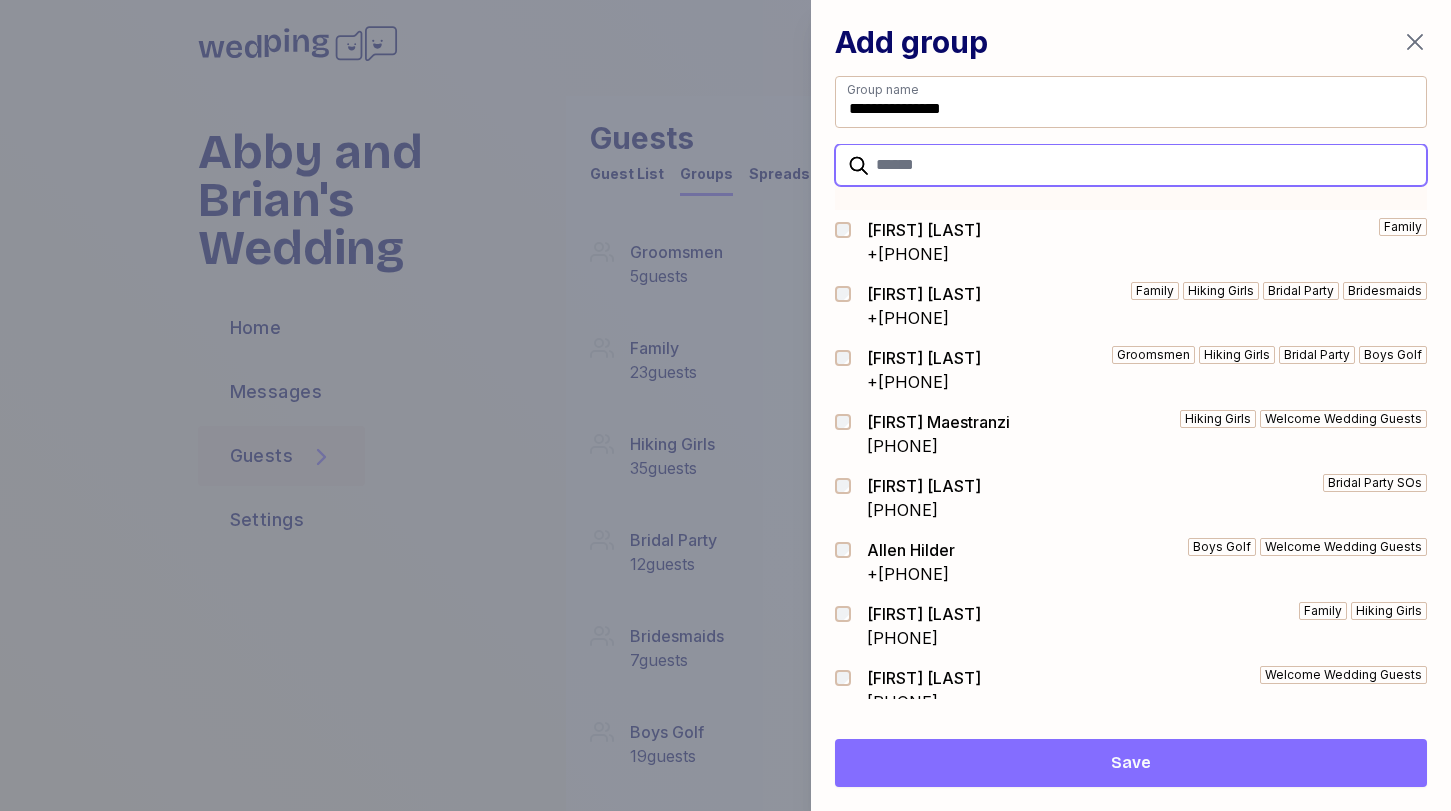 click at bounding box center (1131, 165) 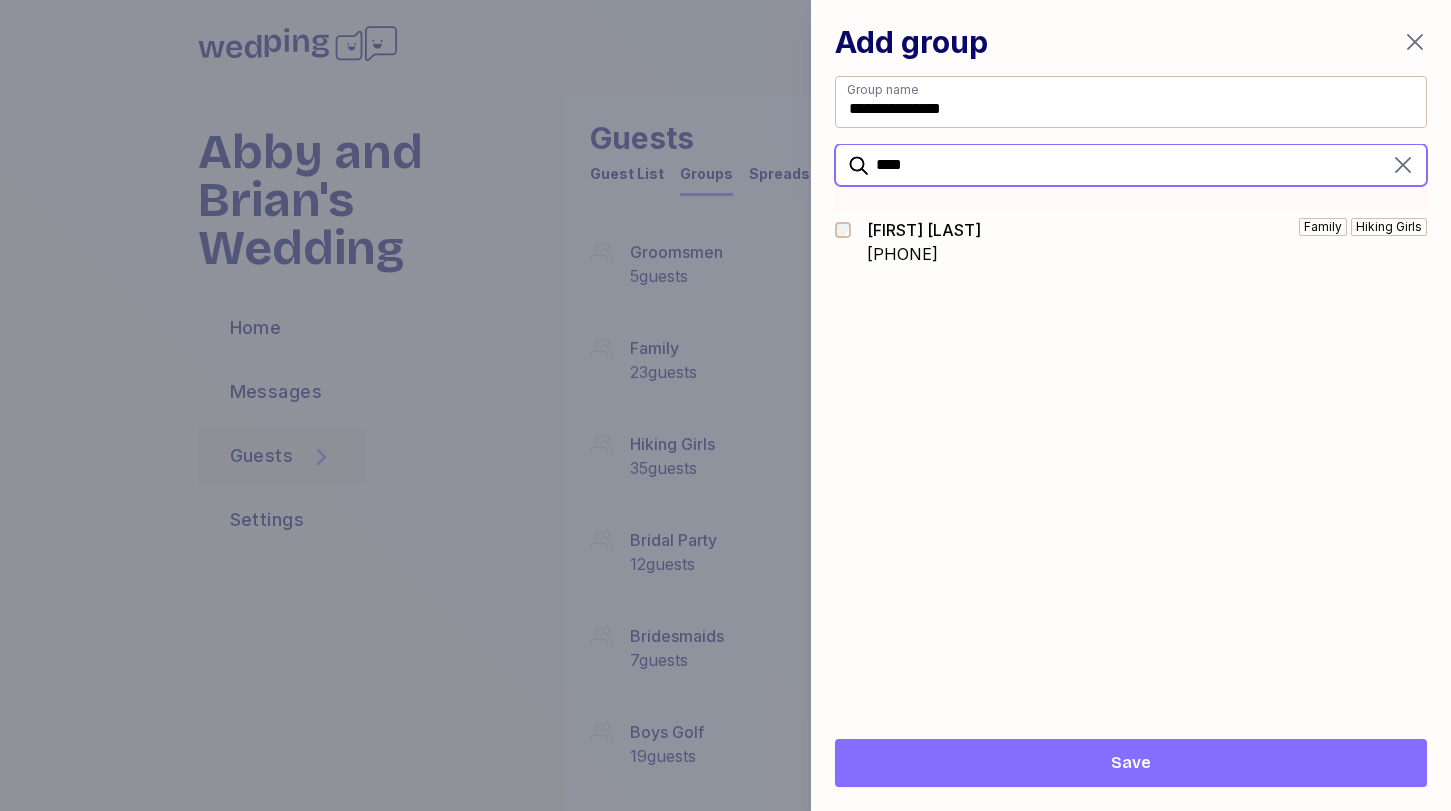 drag, startPoint x: 941, startPoint y: 175, endPoint x: 755, endPoint y: 162, distance: 186.45375 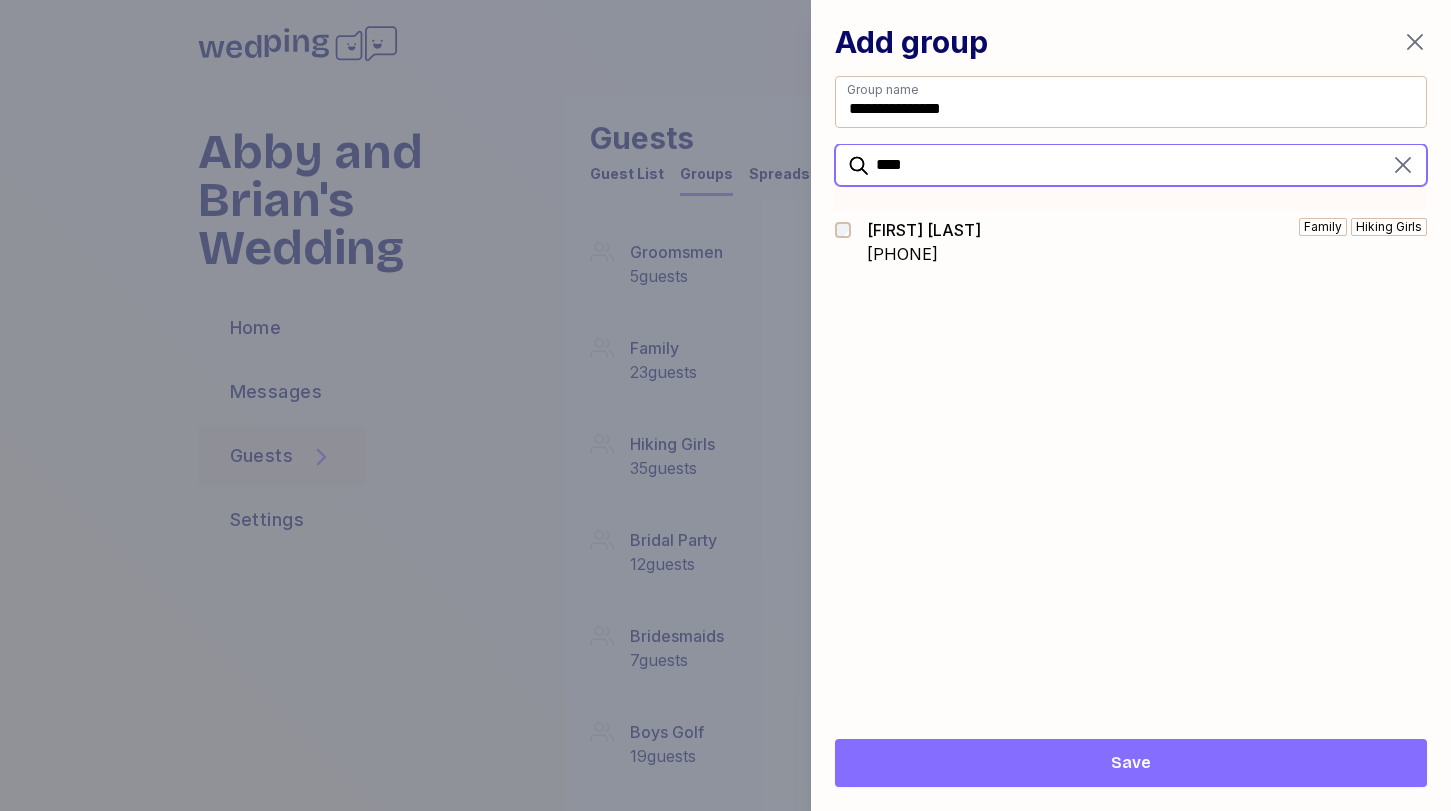 click on "**********" at bounding box center [725, 405] 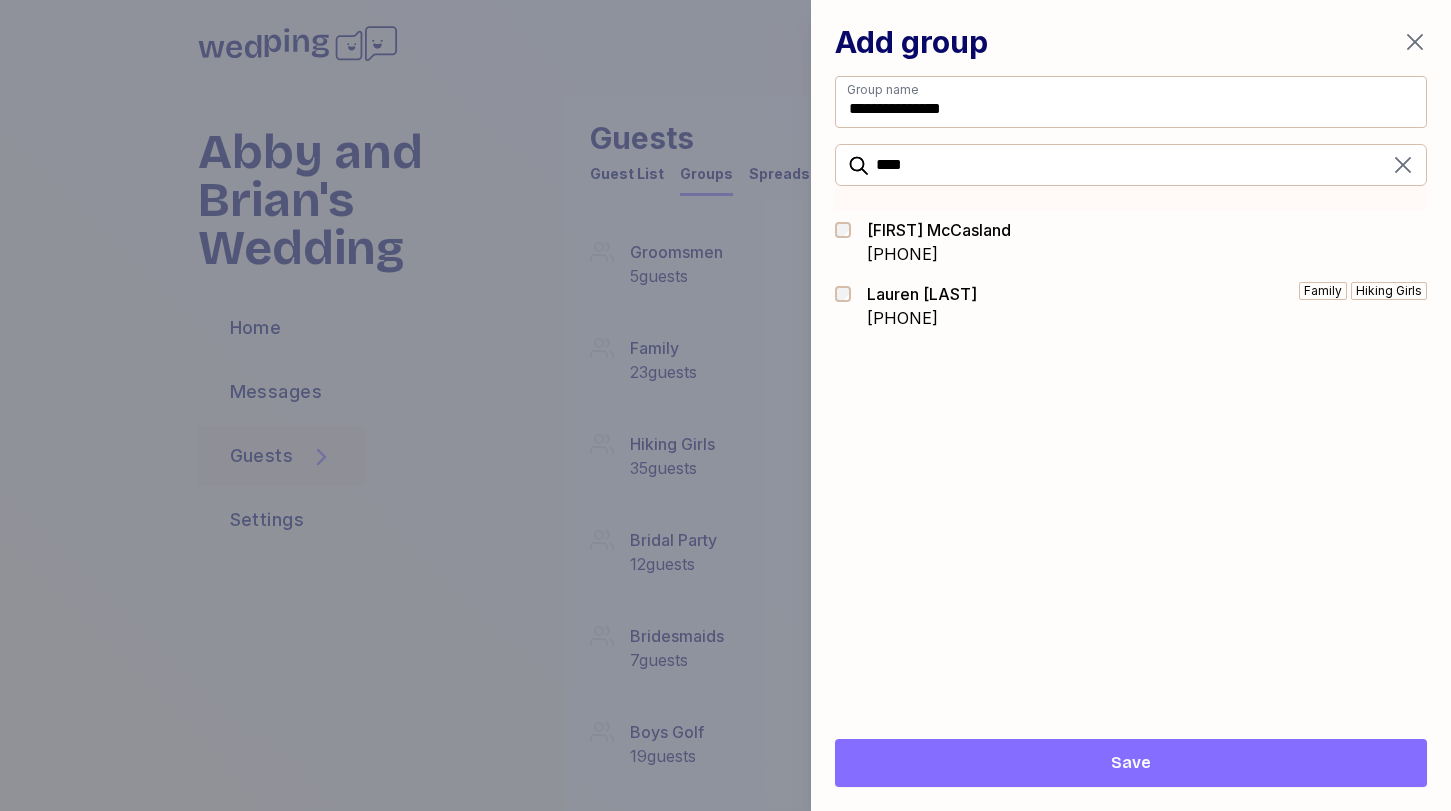 click at bounding box center [849, 294] 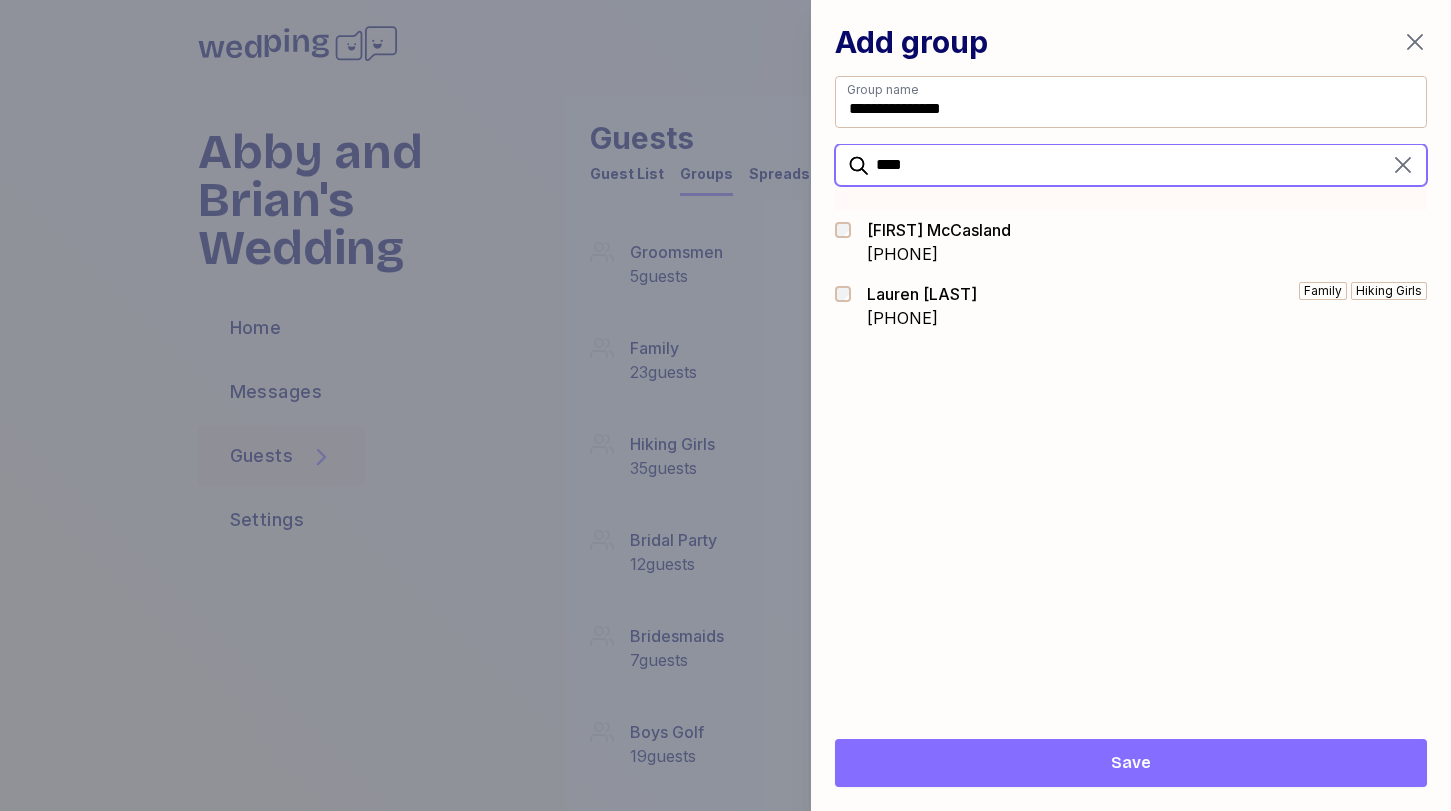 drag, startPoint x: 939, startPoint y: 172, endPoint x: 722, endPoint y: 138, distance: 219.64745 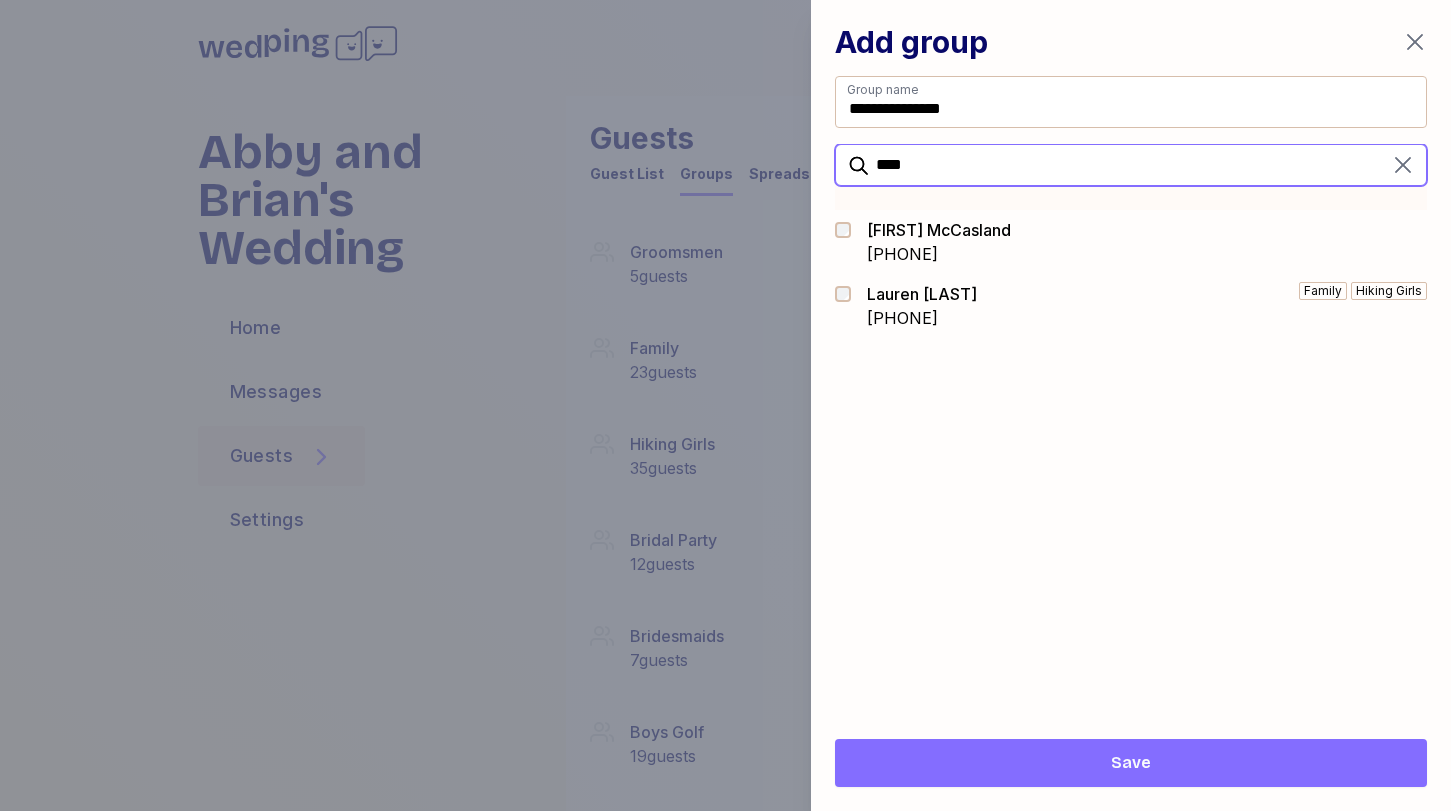 click on "**********" at bounding box center (725, 405) 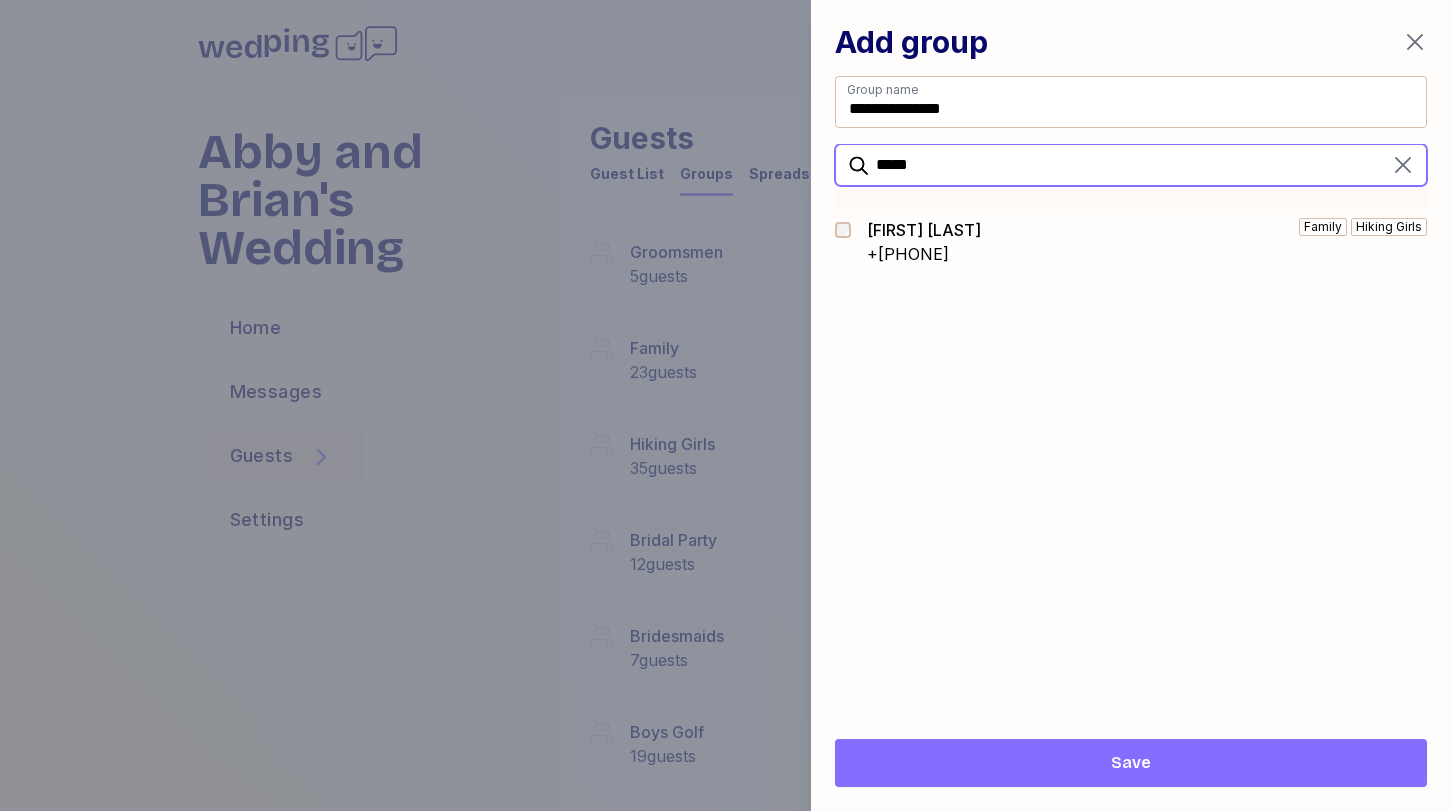 drag, startPoint x: 944, startPoint y: 177, endPoint x: 762, endPoint y: 139, distance: 185.92471 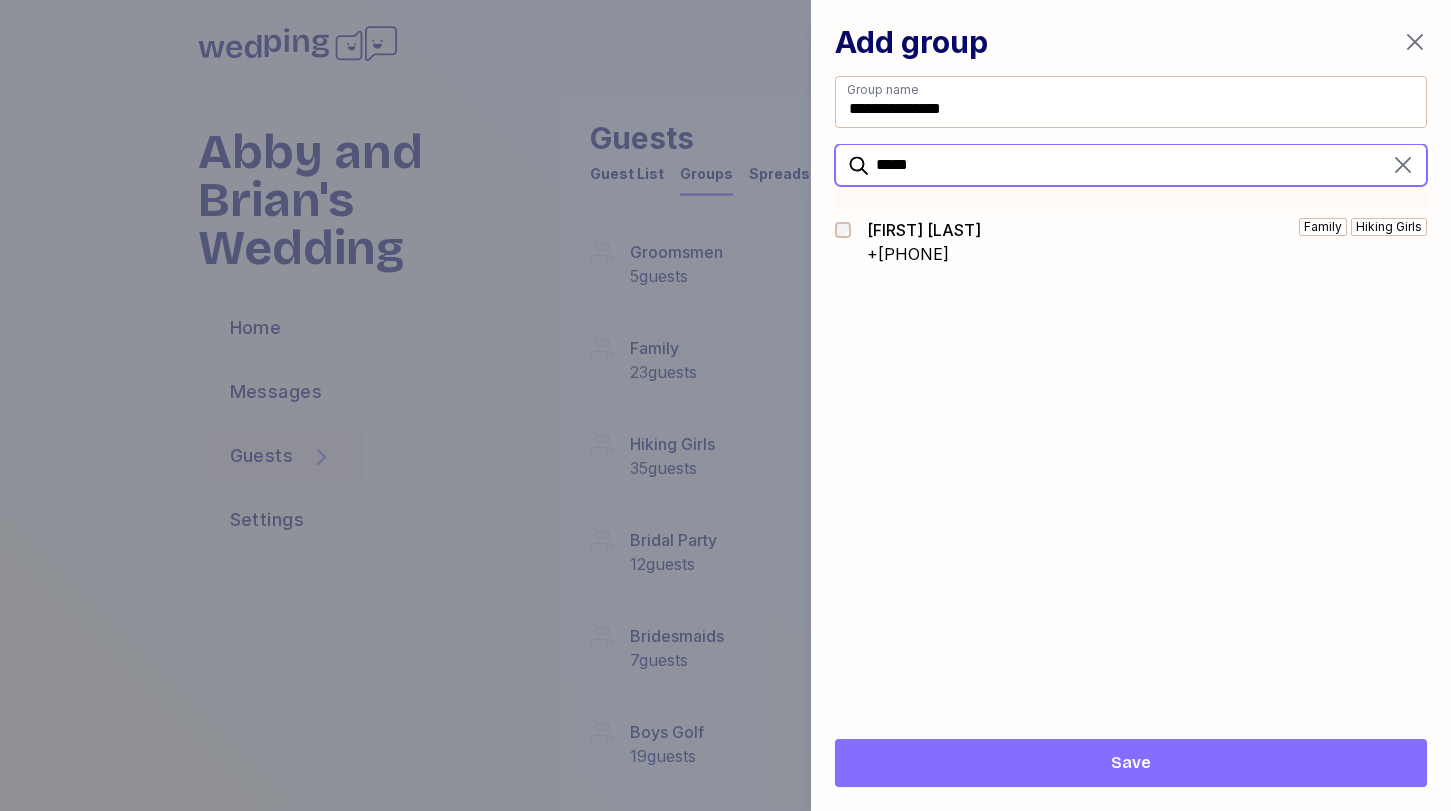 click on "**********" at bounding box center [725, 405] 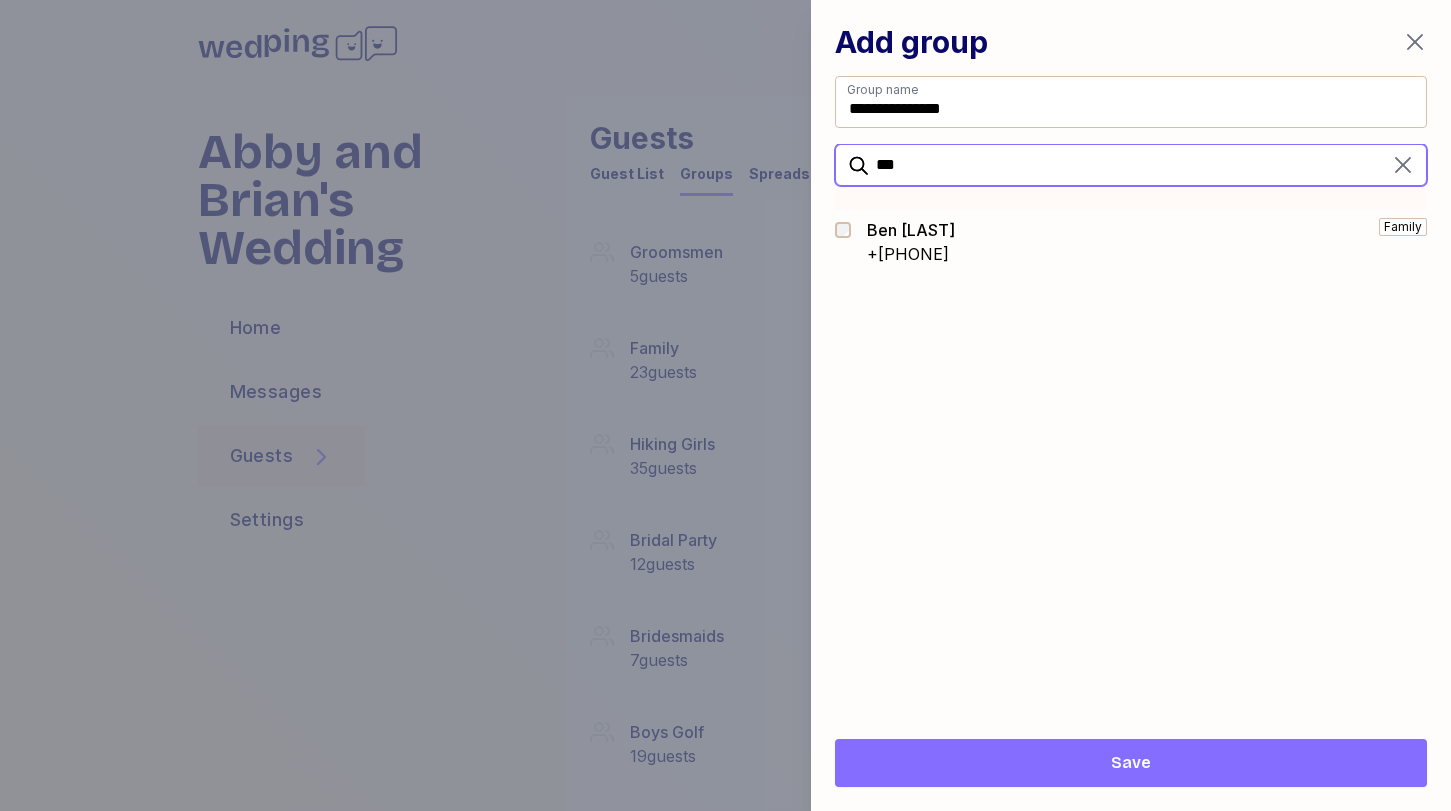drag, startPoint x: 925, startPoint y: 161, endPoint x: 786, endPoint y: 153, distance: 139.23003 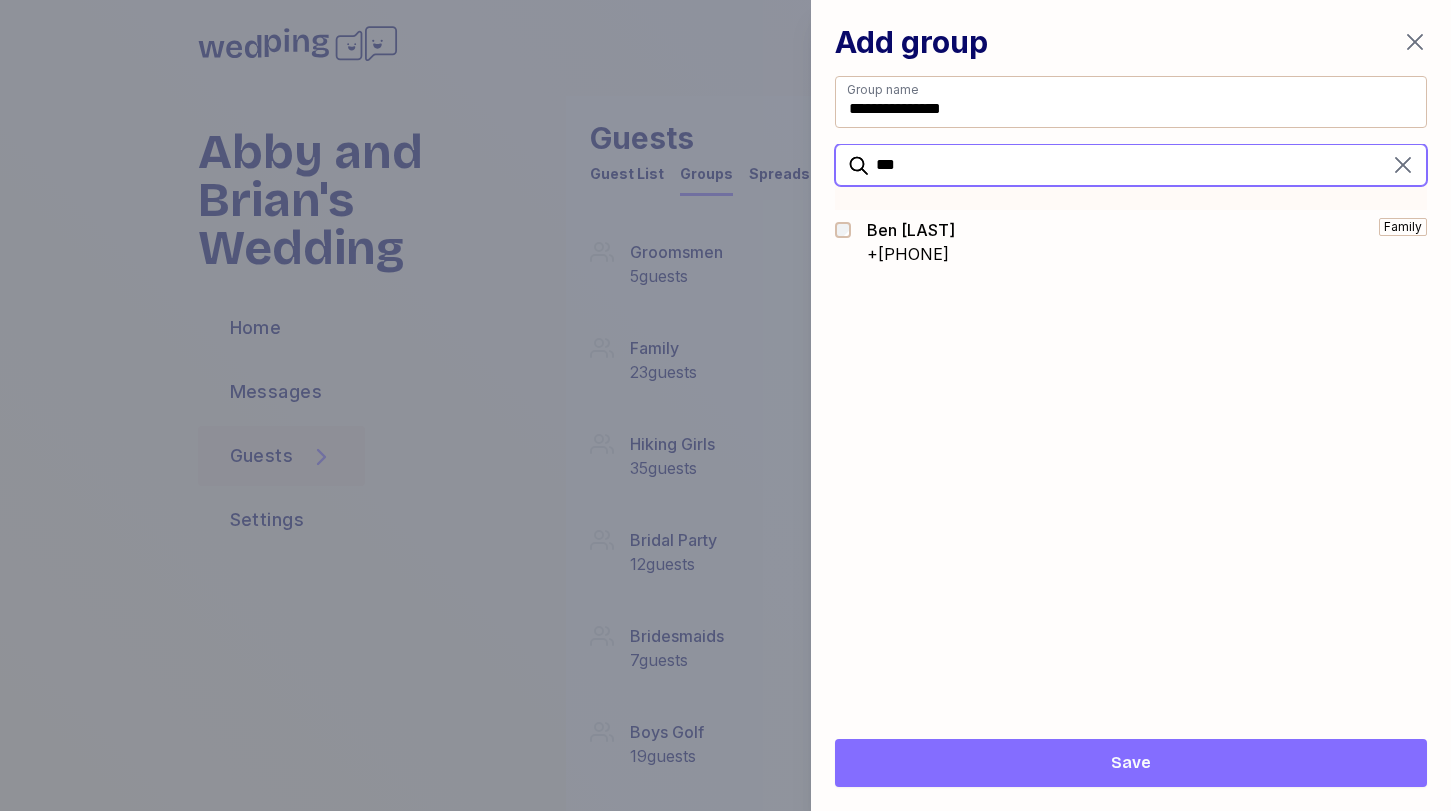 click on "**********" at bounding box center [725, 405] 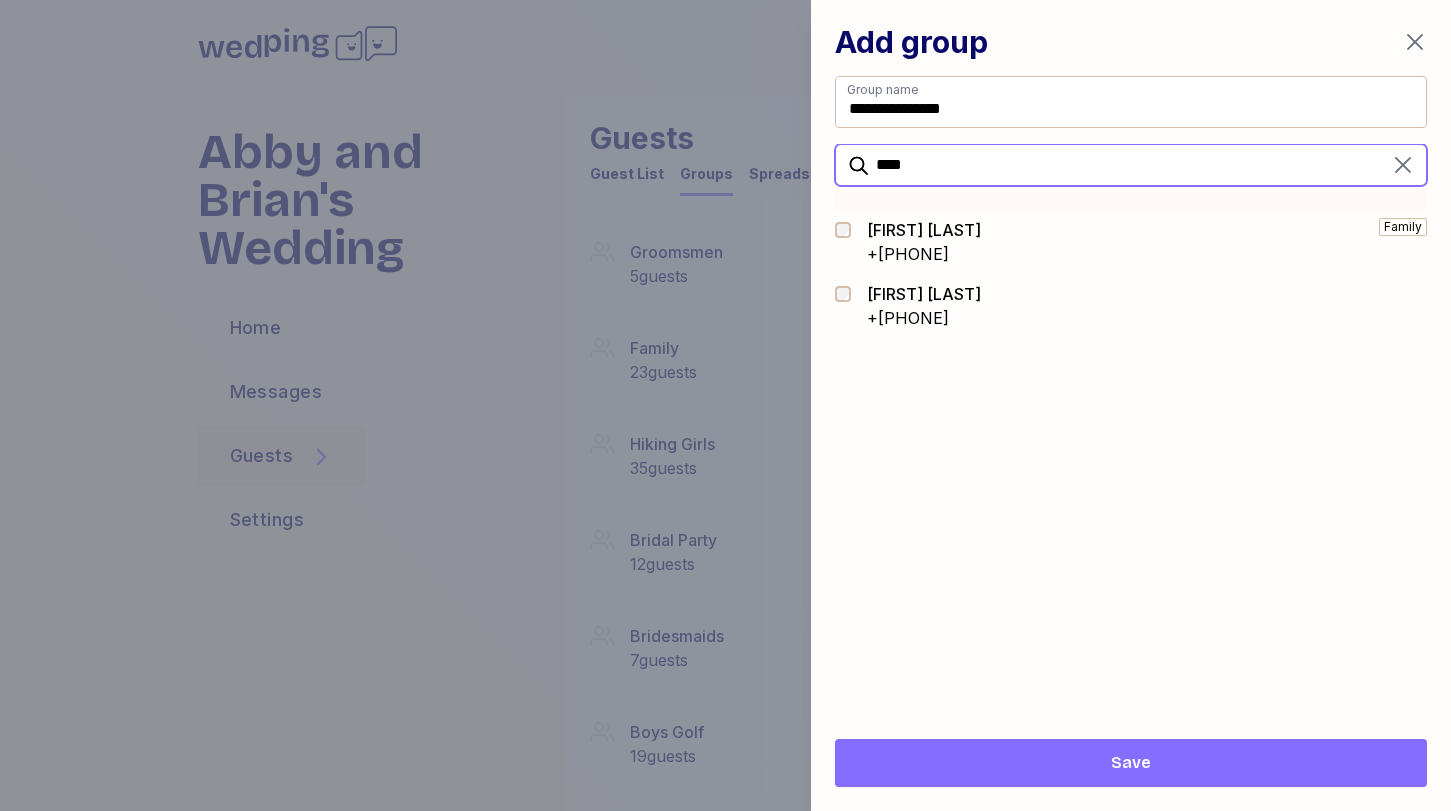 drag, startPoint x: 952, startPoint y: 161, endPoint x: 807, endPoint y: 143, distance: 146.11298 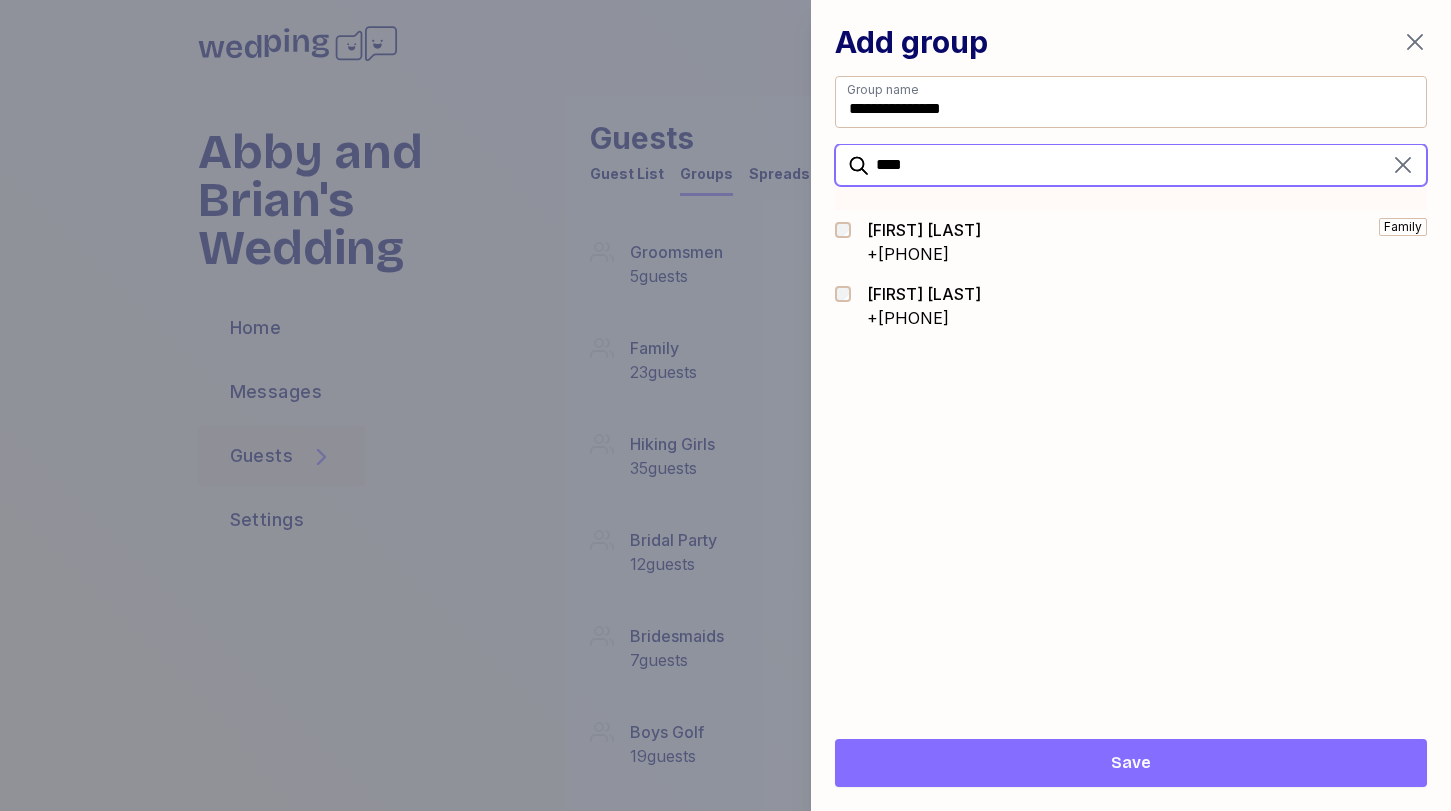 click on "**********" at bounding box center [725, 405] 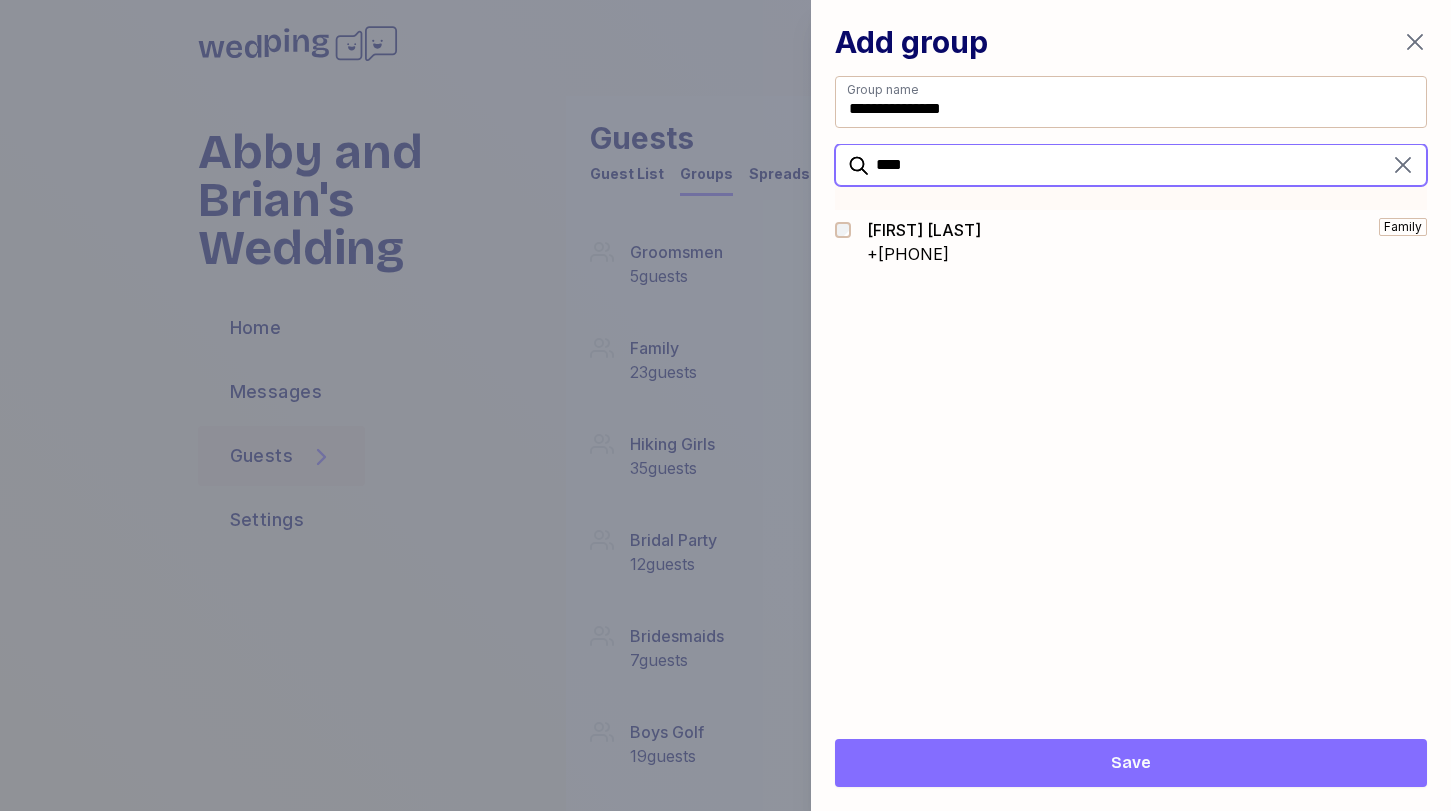 drag, startPoint x: 932, startPoint y: 174, endPoint x: 783, endPoint y: 144, distance: 151.99013 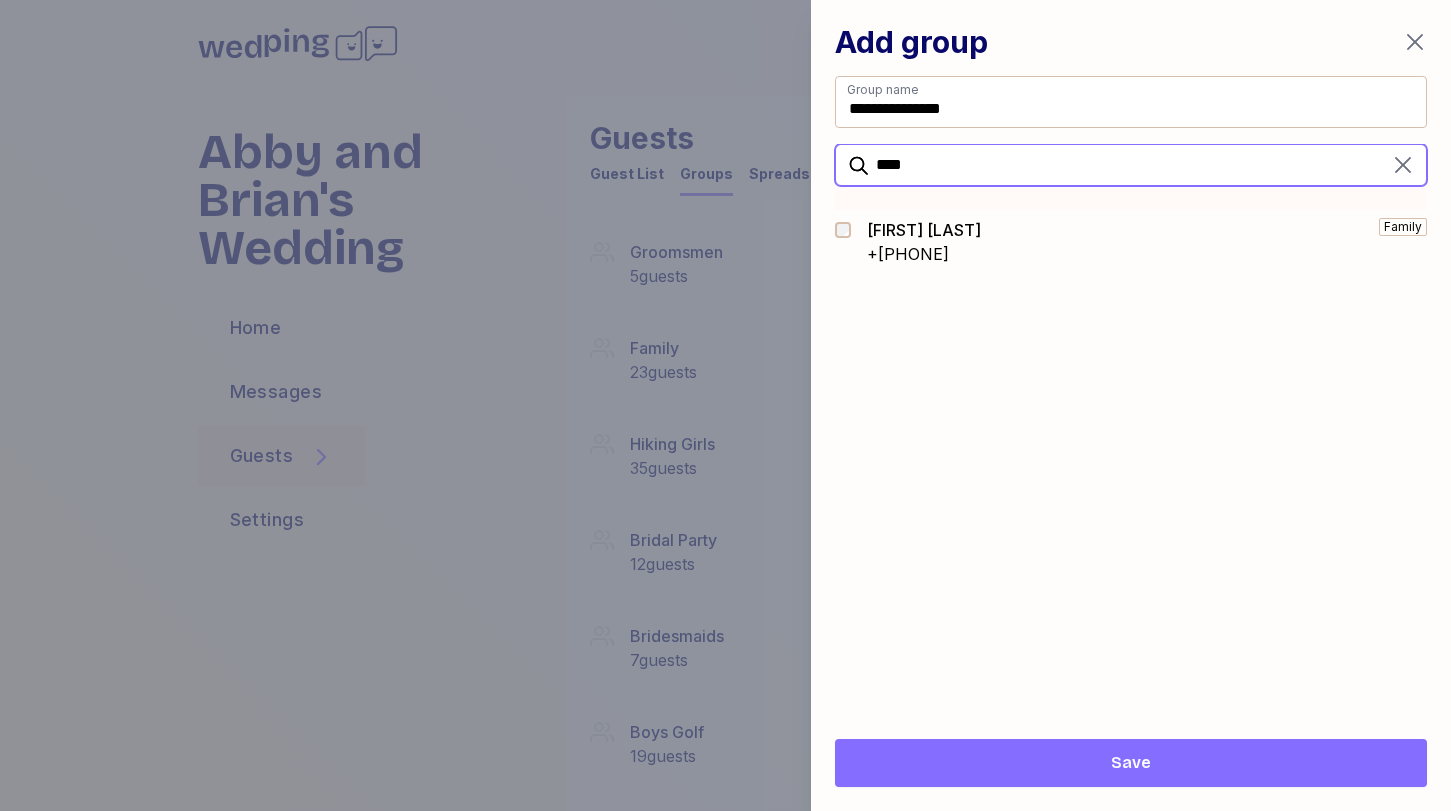 click on "**********" at bounding box center [725, 405] 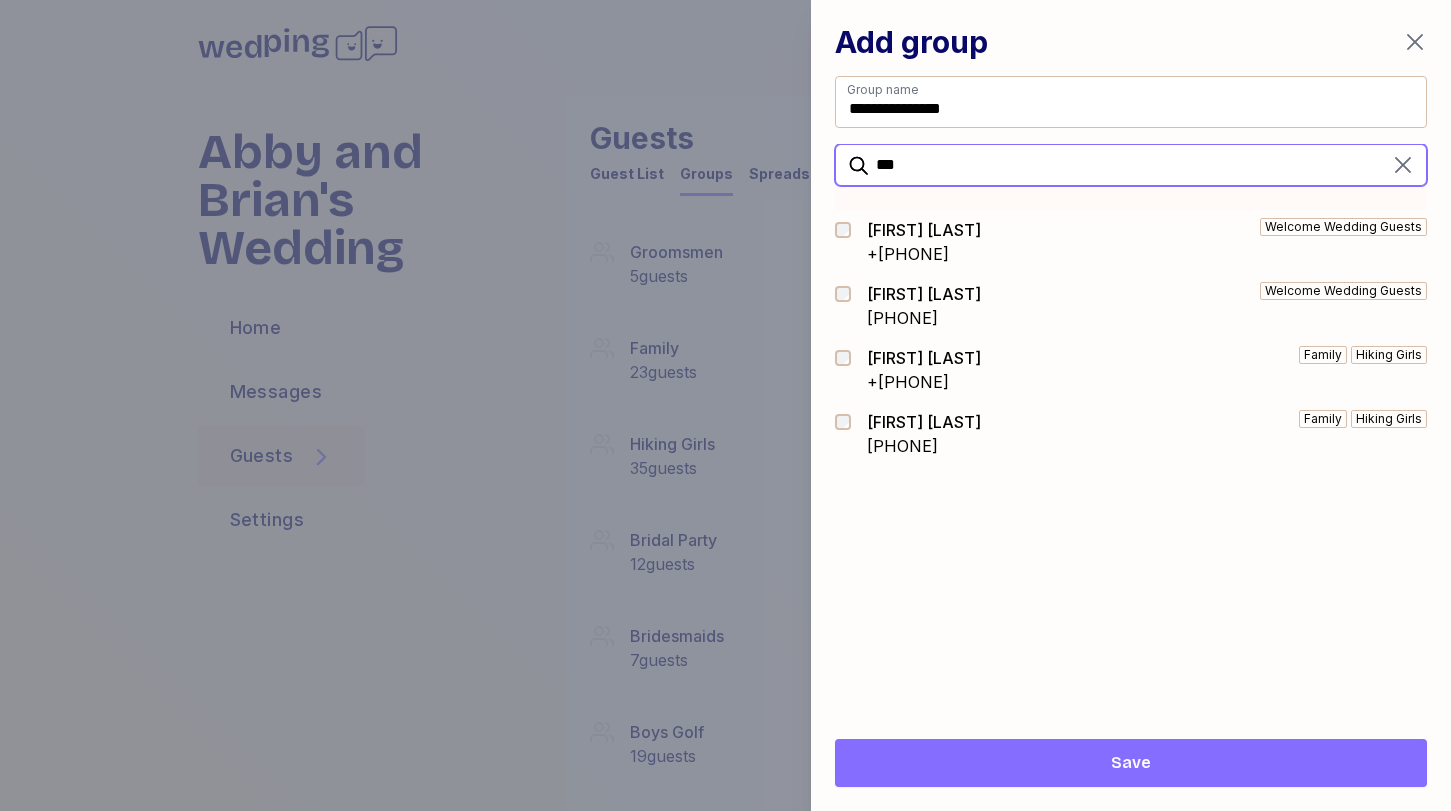 drag, startPoint x: 896, startPoint y: 164, endPoint x: 815, endPoint y: 145, distance: 83.198555 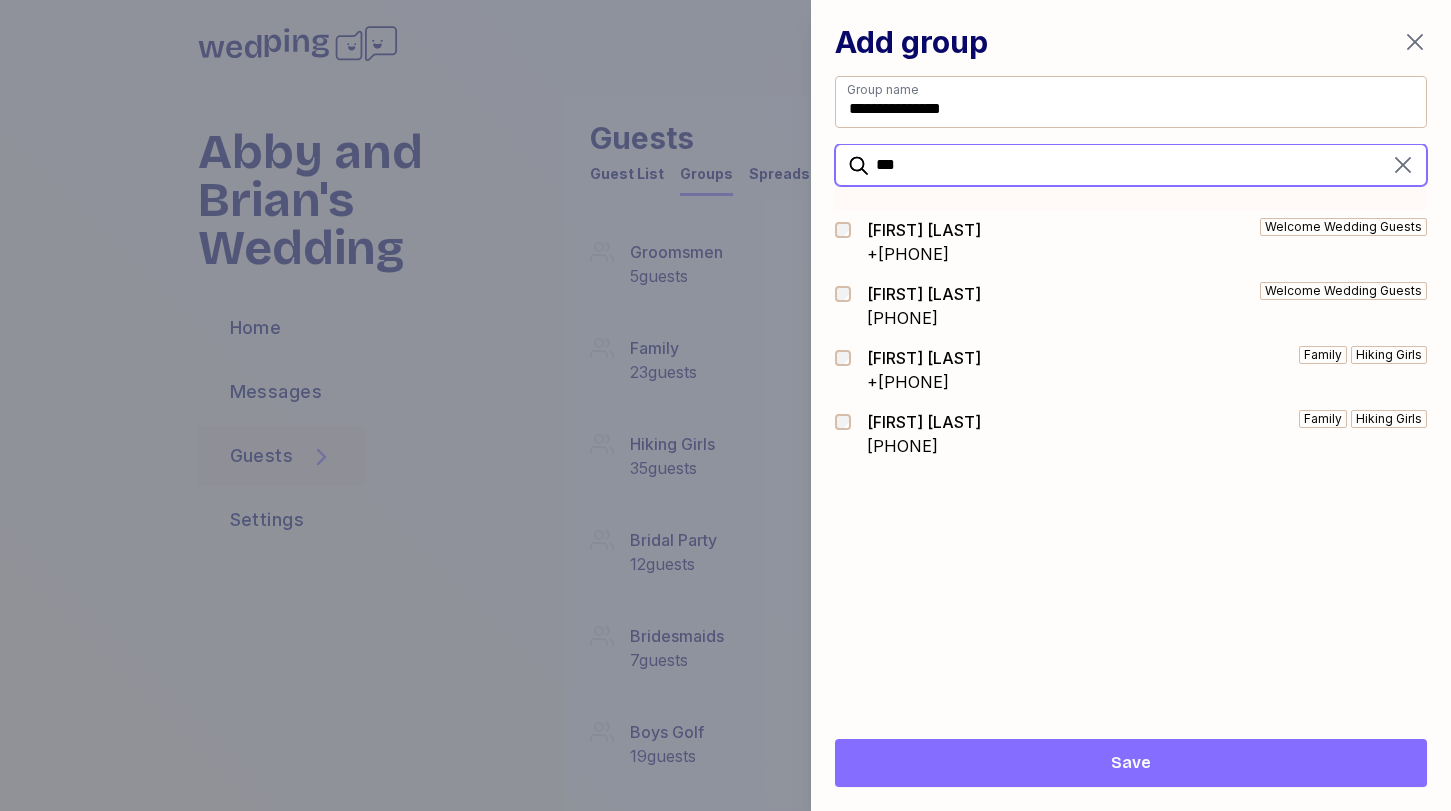 click on "*** [FIRST] [LAST] [PHONE] Welcome Wedding Guests [FIRST] [LAST] [PHONE] Welcome Wedding Guests [FIRST] [LAST] [PHONE] Family Hiking Girls [FIRST] [LAST] [PHONE] Family Hiking Girls" at bounding box center (1131, 421) 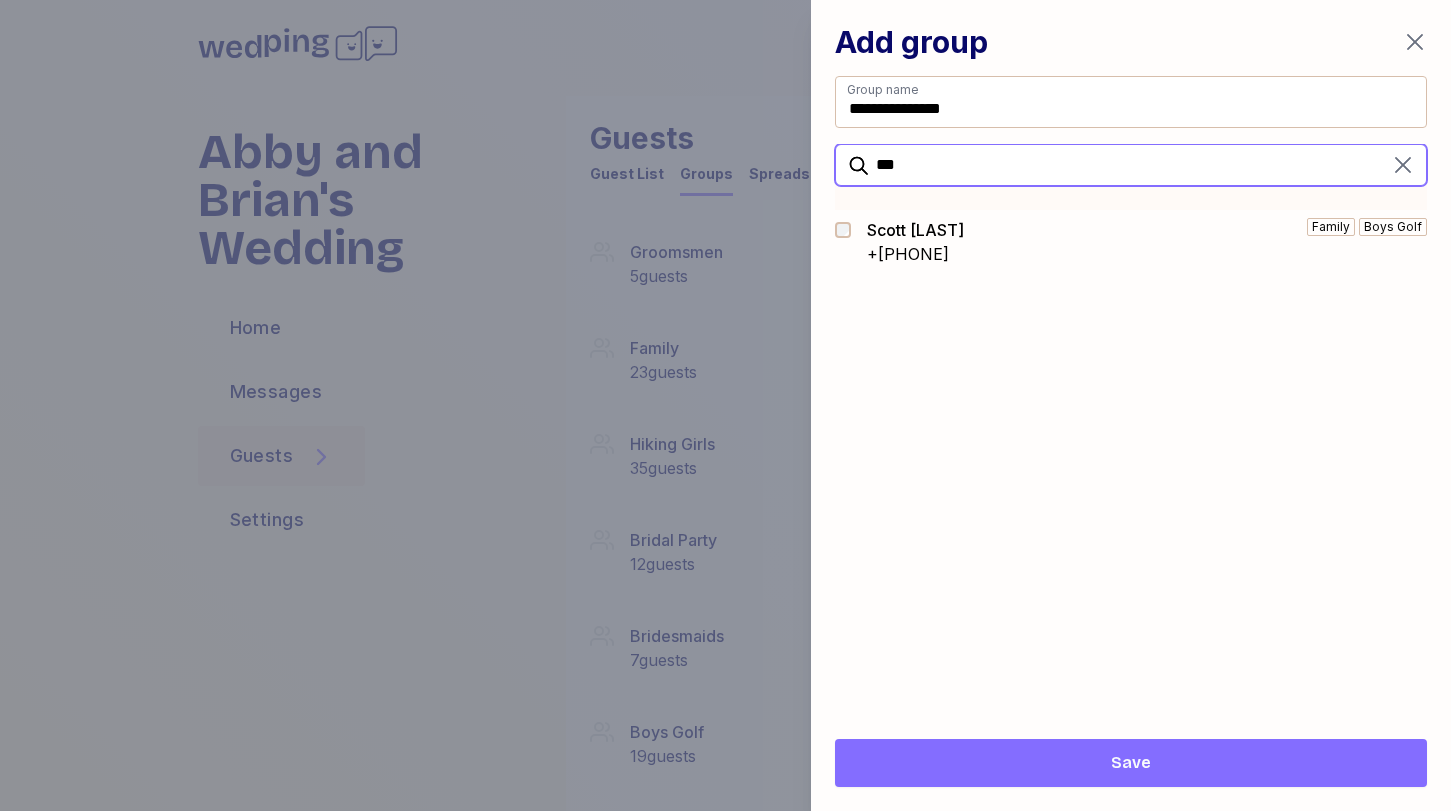 drag, startPoint x: 930, startPoint y: 157, endPoint x: 809, endPoint y: 157, distance: 121 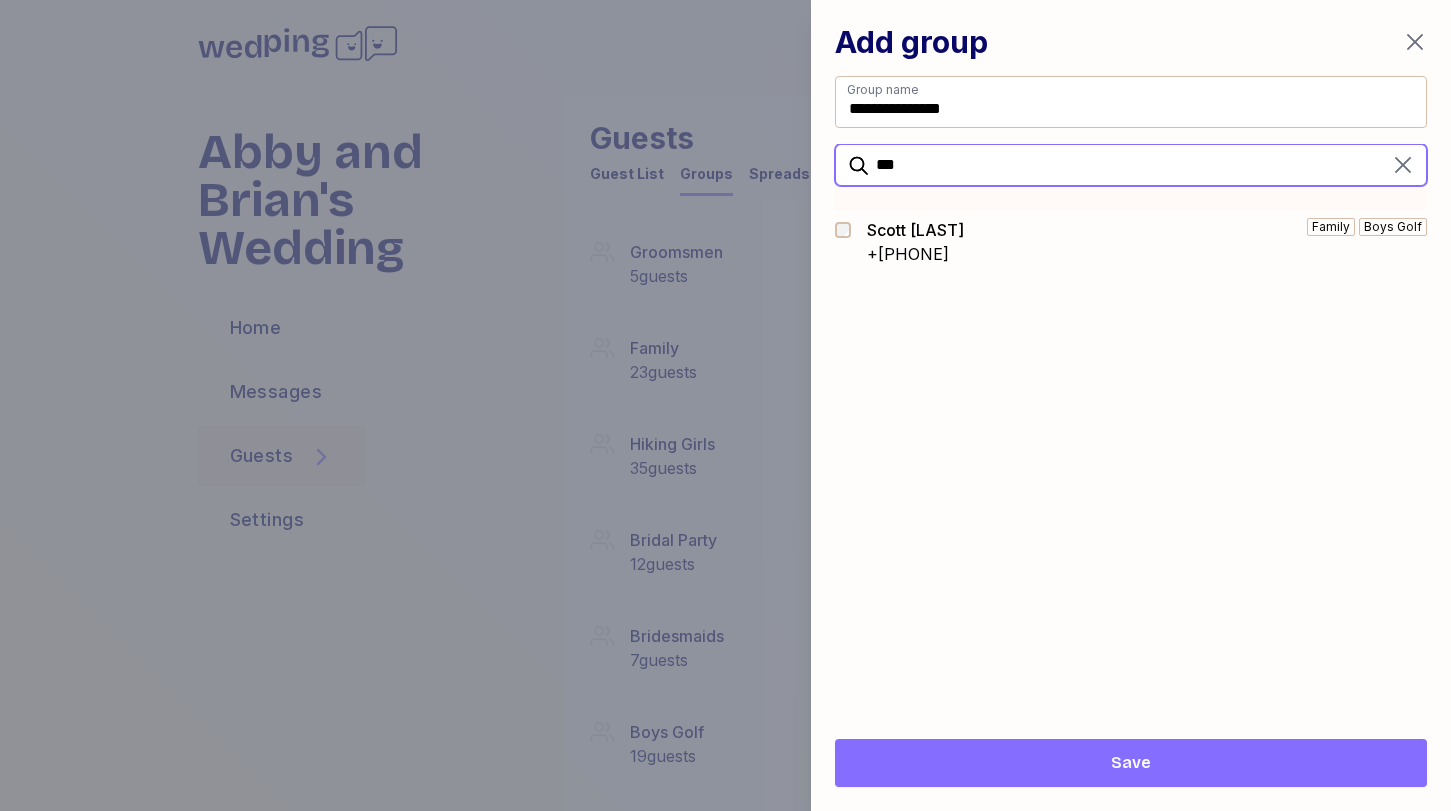 click on "**********" at bounding box center [725, 405] 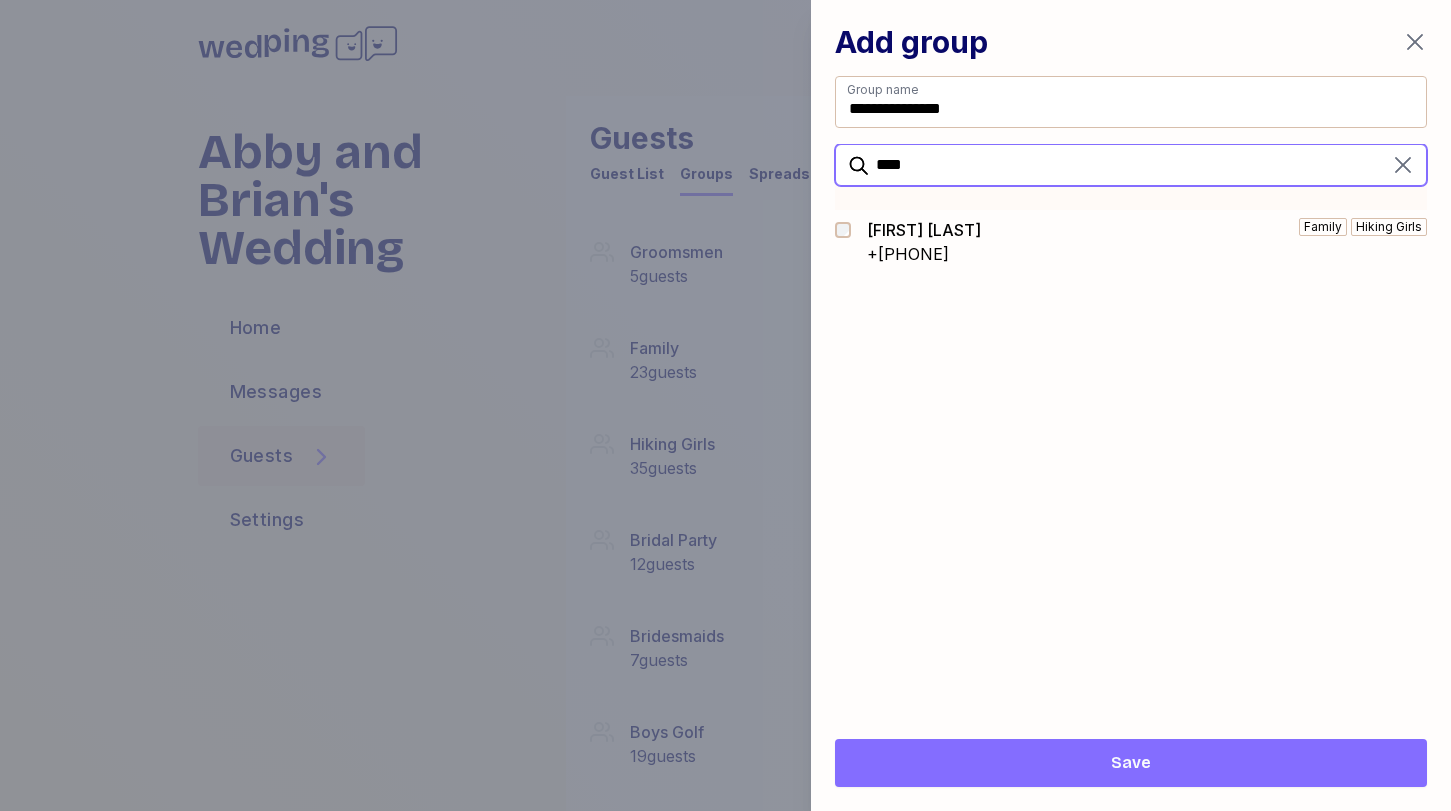 type on "****" 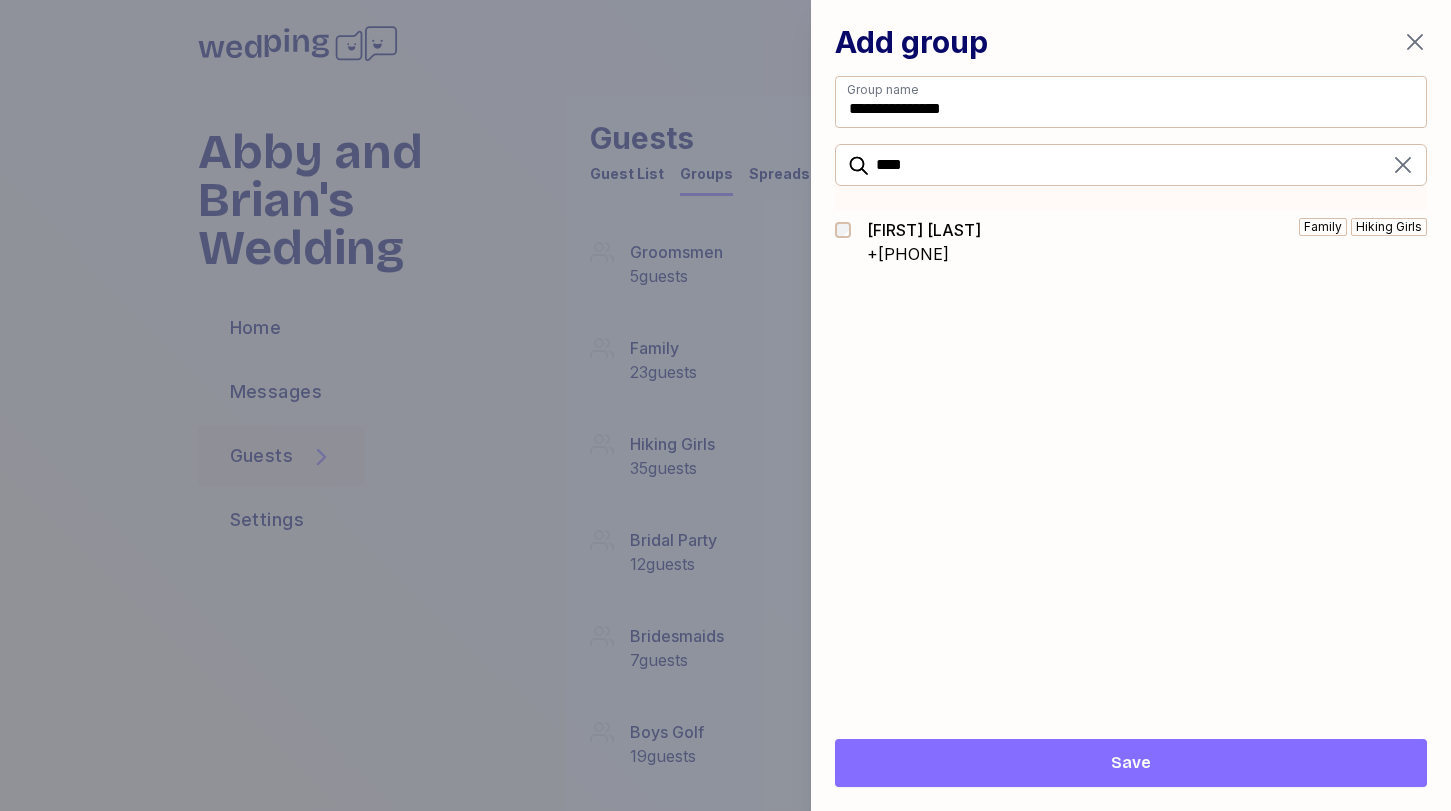click on "Save" at bounding box center [1131, 763] 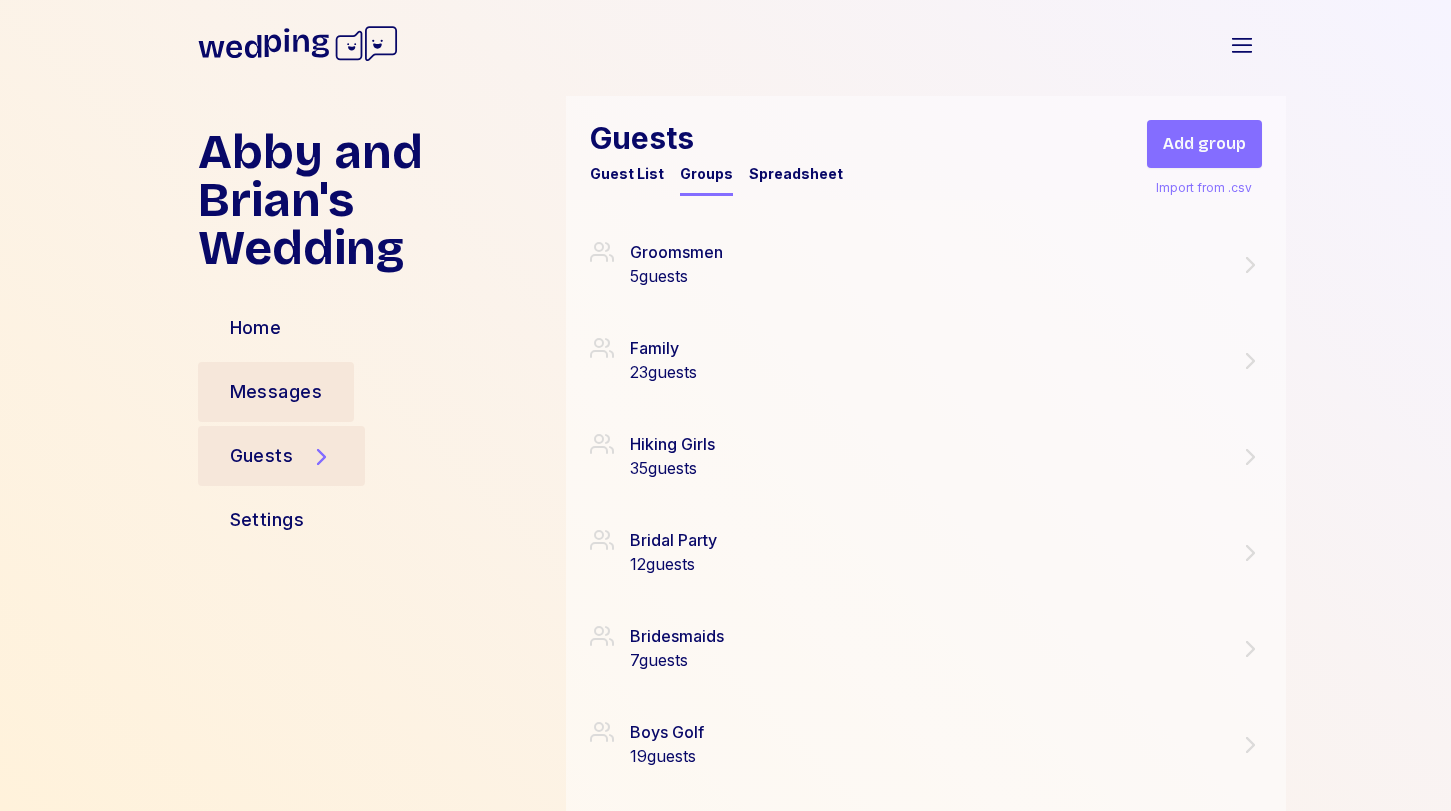 click on "Messages" at bounding box center [276, 392] 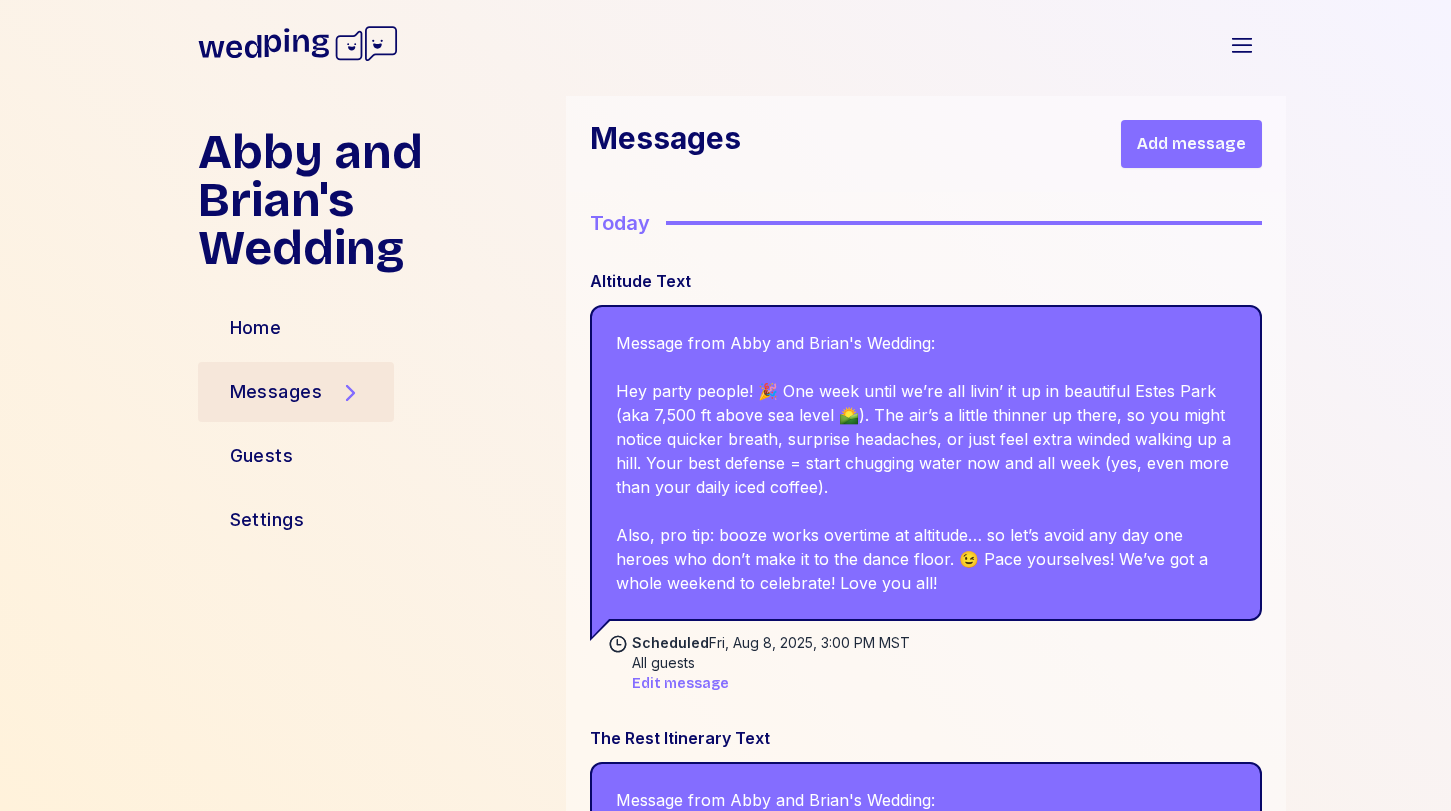 scroll, scrollTop: 2396, scrollLeft: 0, axis: vertical 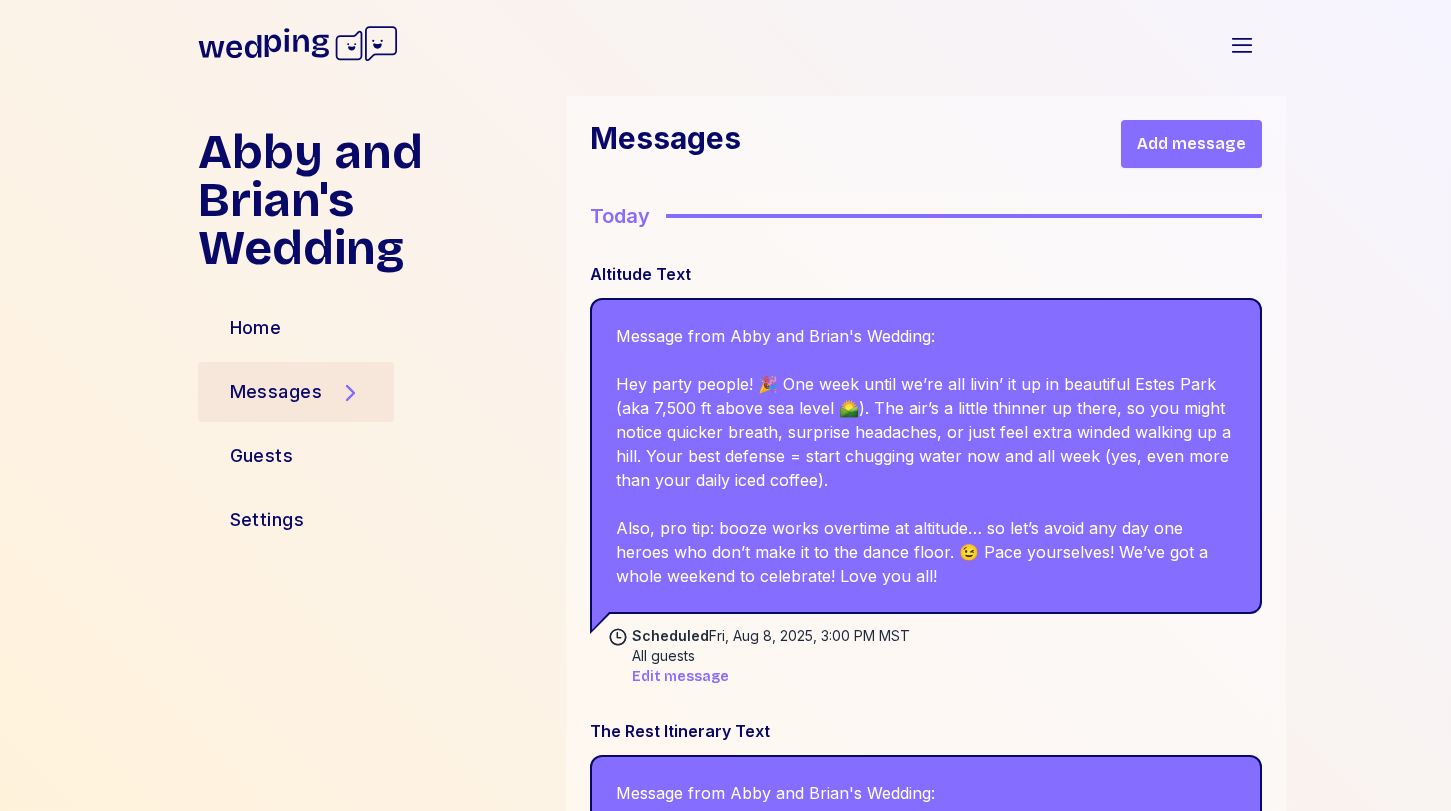click on "Add message" at bounding box center (1191, 144) 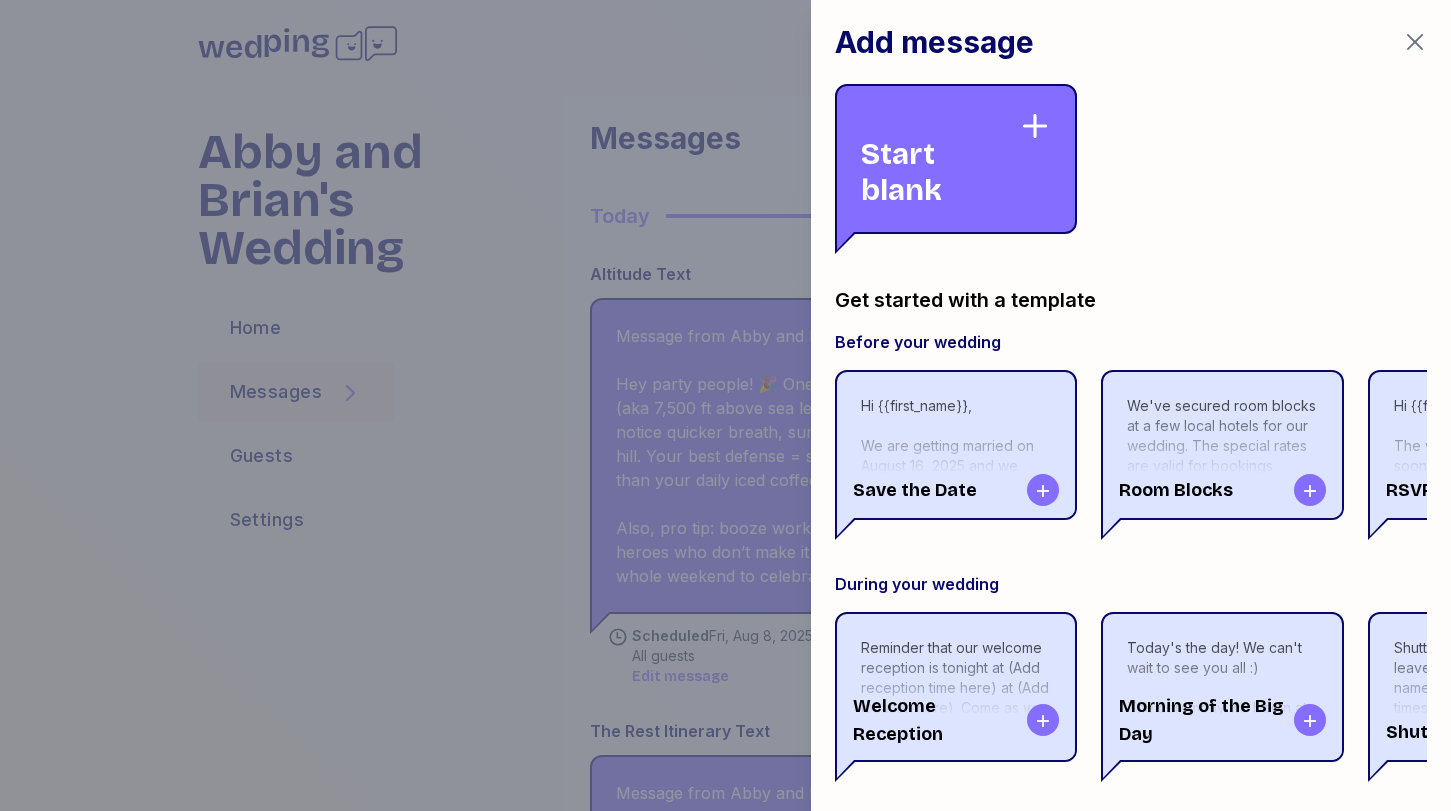 click on "Start blank" at bounding box center [940, 159] 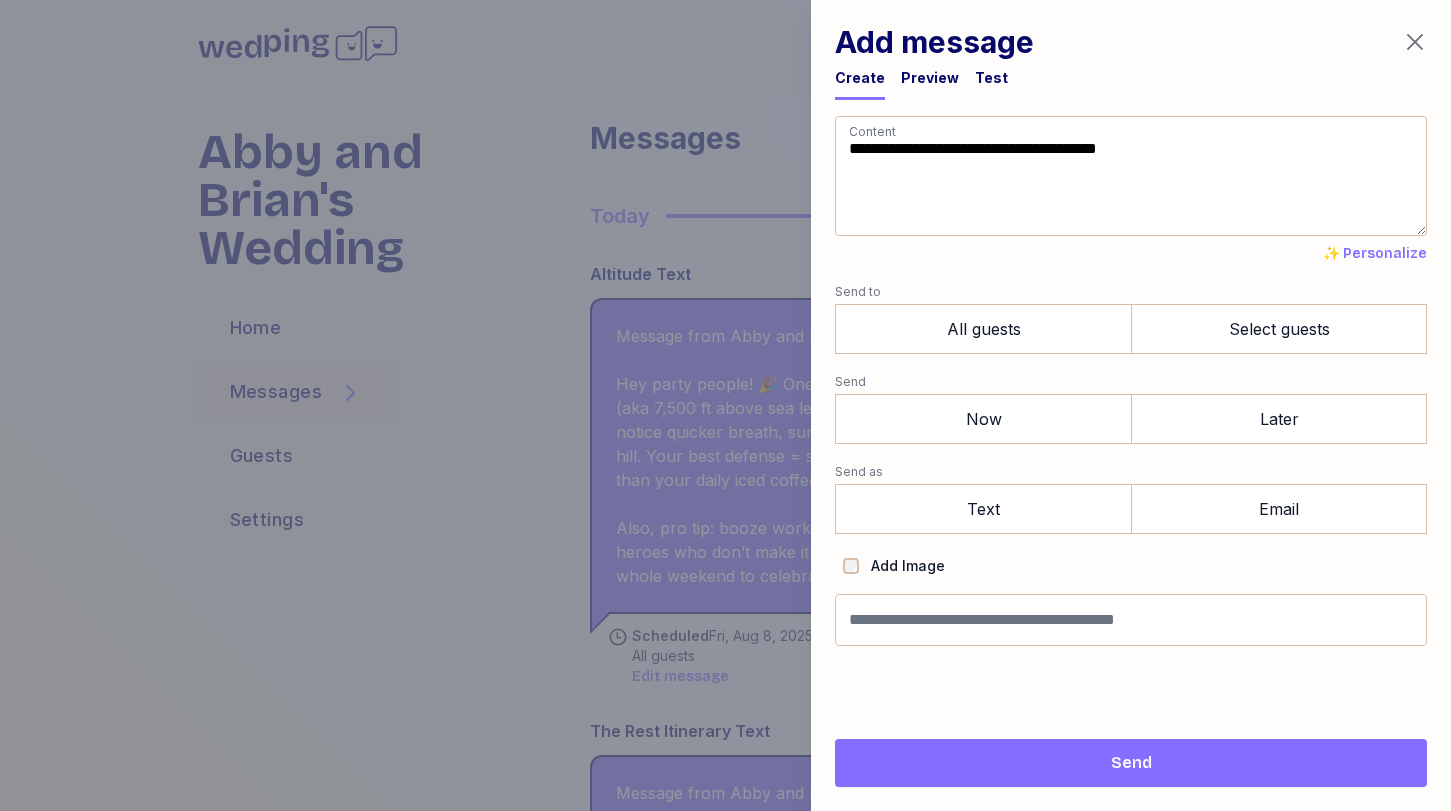 scroll, scrollTop: 2397, scrollLeft: 0, axis: vertical 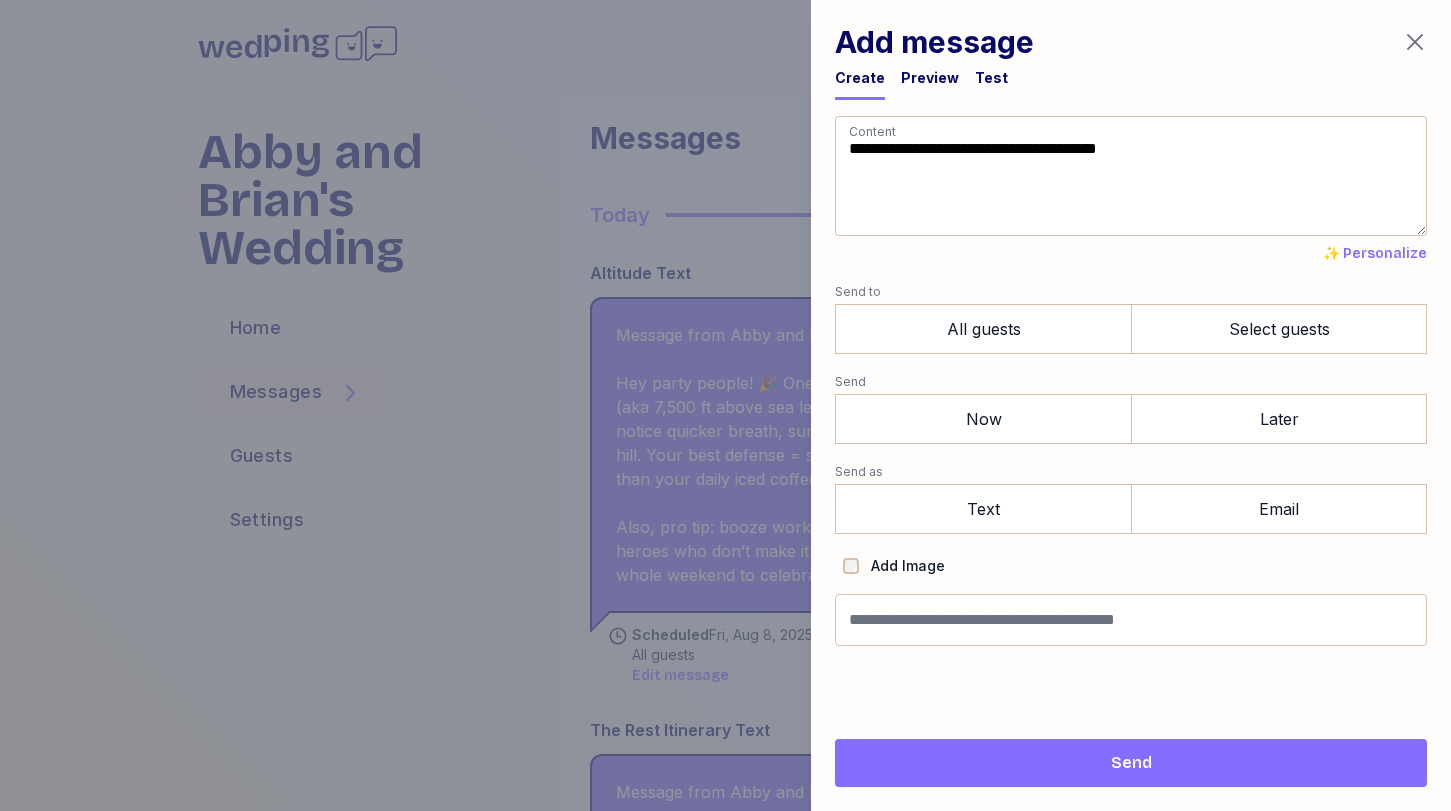 drag, startPoint x: 1182, startPoint y: 183, endPoint x: 702, endPoint y: 82, distance: 490.51096 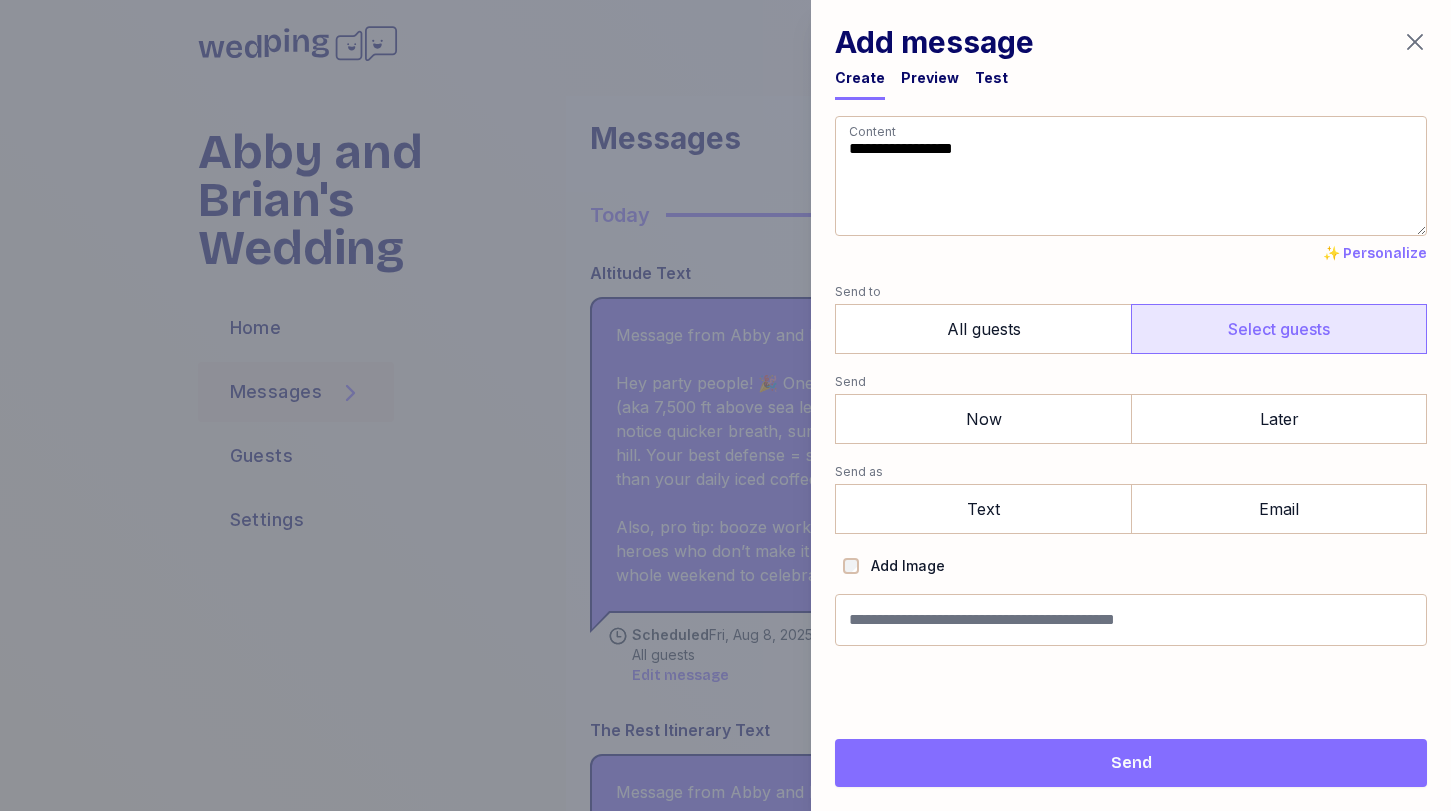 type on "**********" 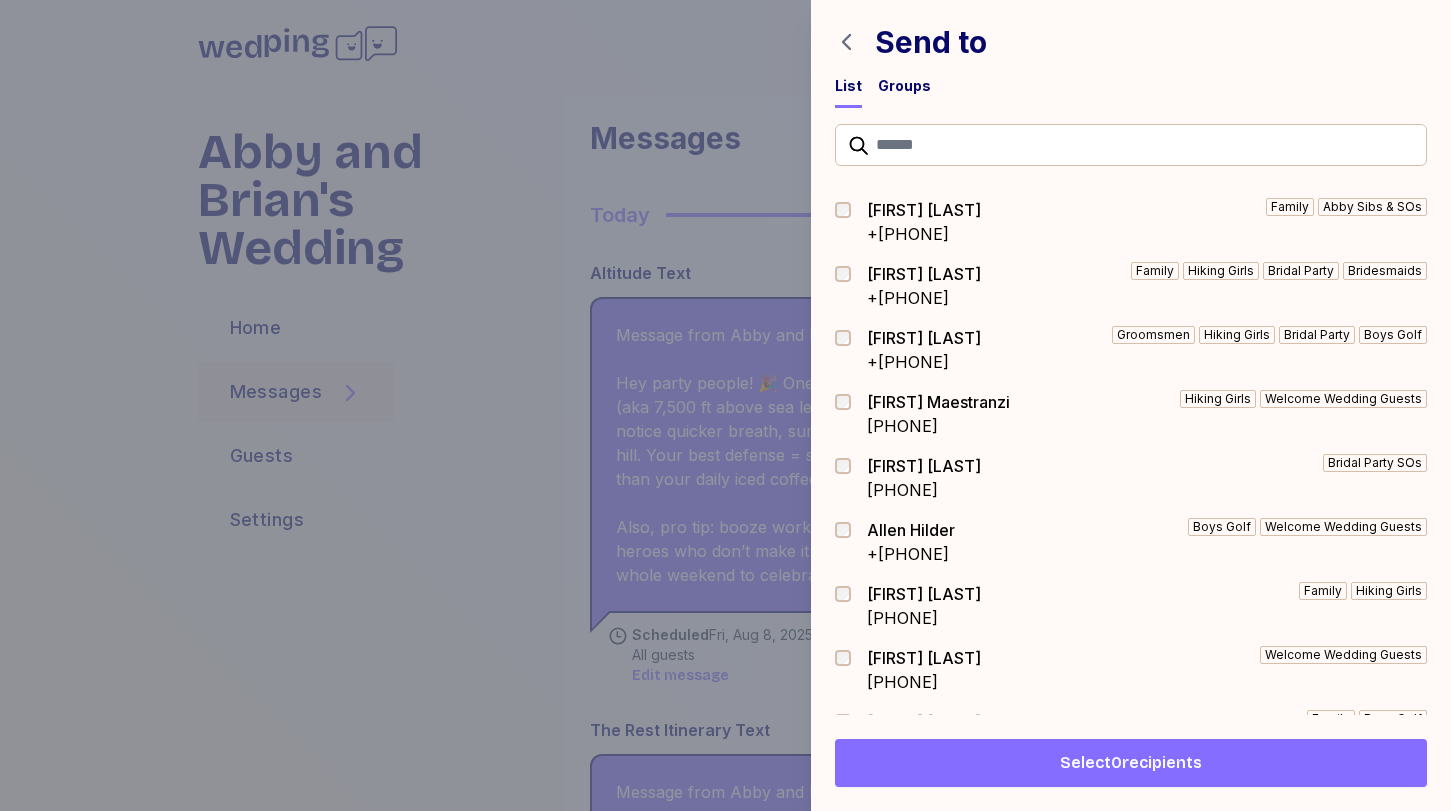 click on "Groups" at bounding box center [904, 86] 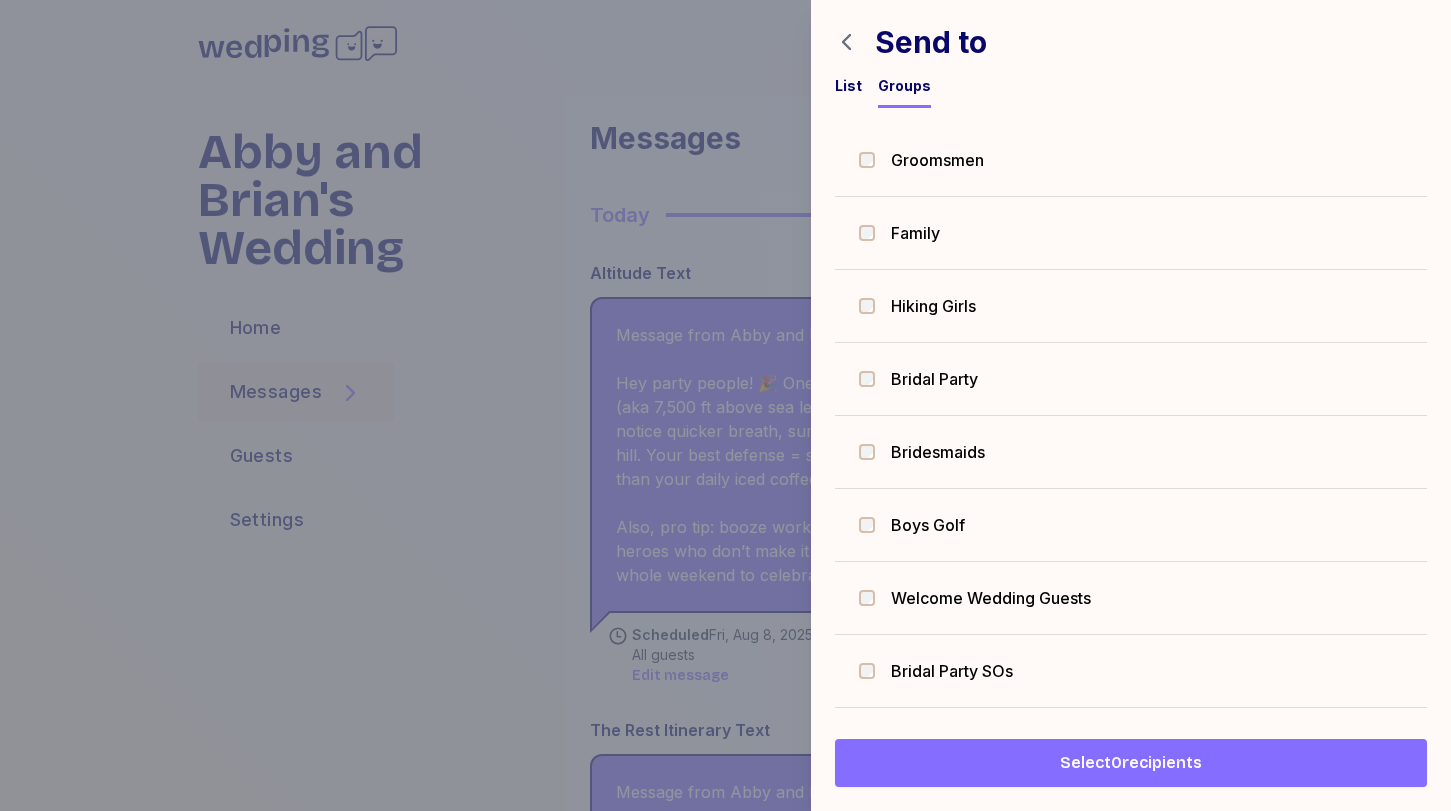 click at bounding box center [873, 671] 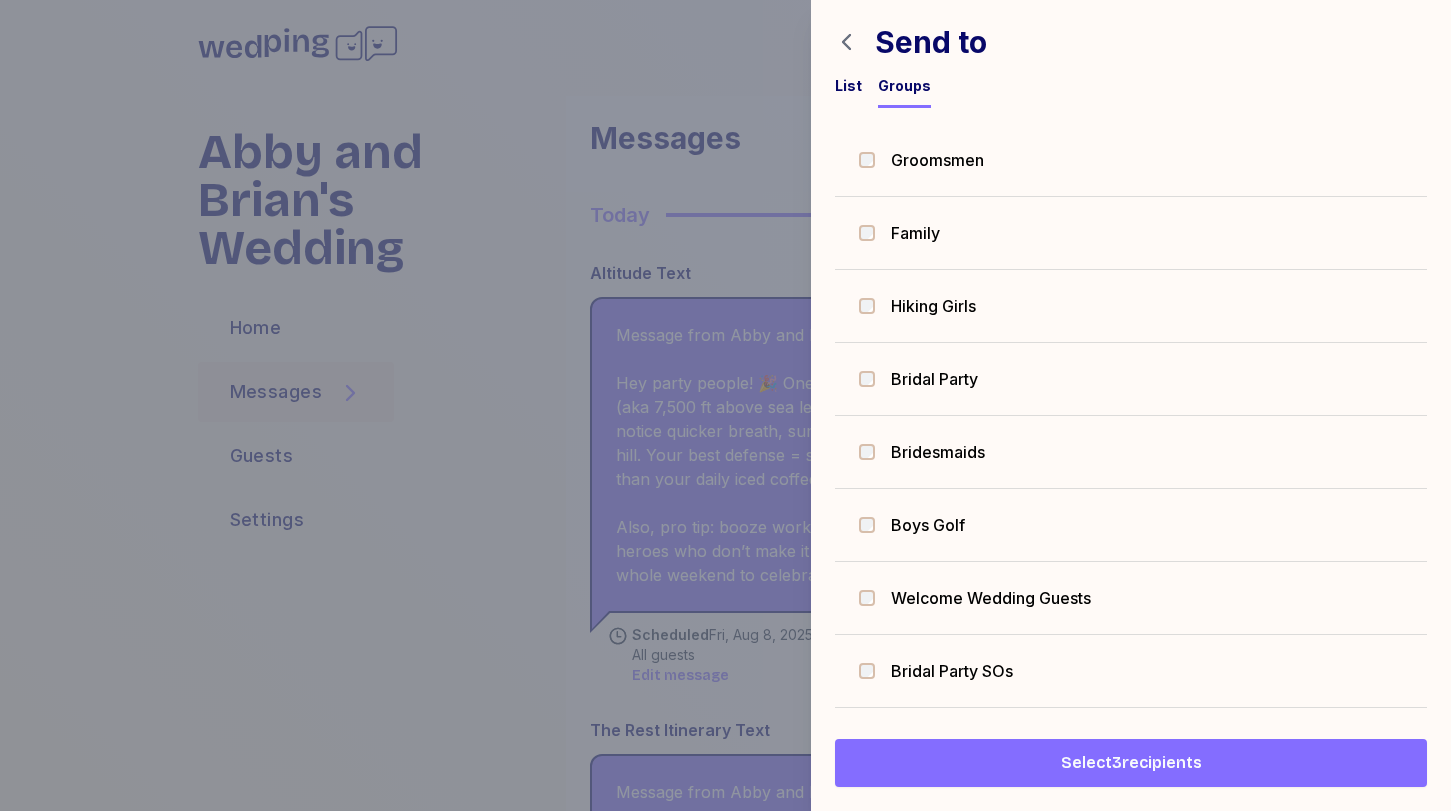 click on "List" at bounding box center (848, 86) 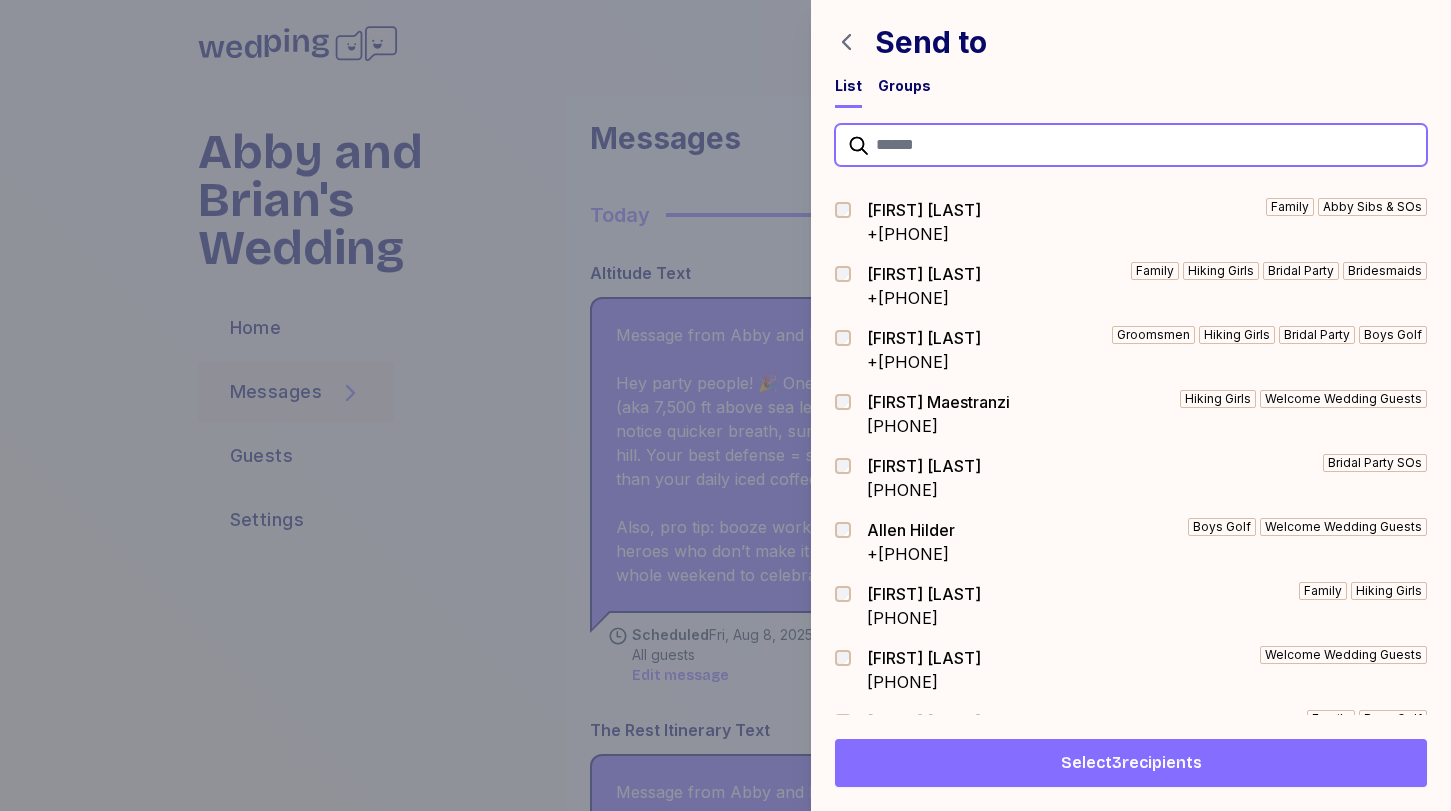 click at bounding box center (1131, 145) 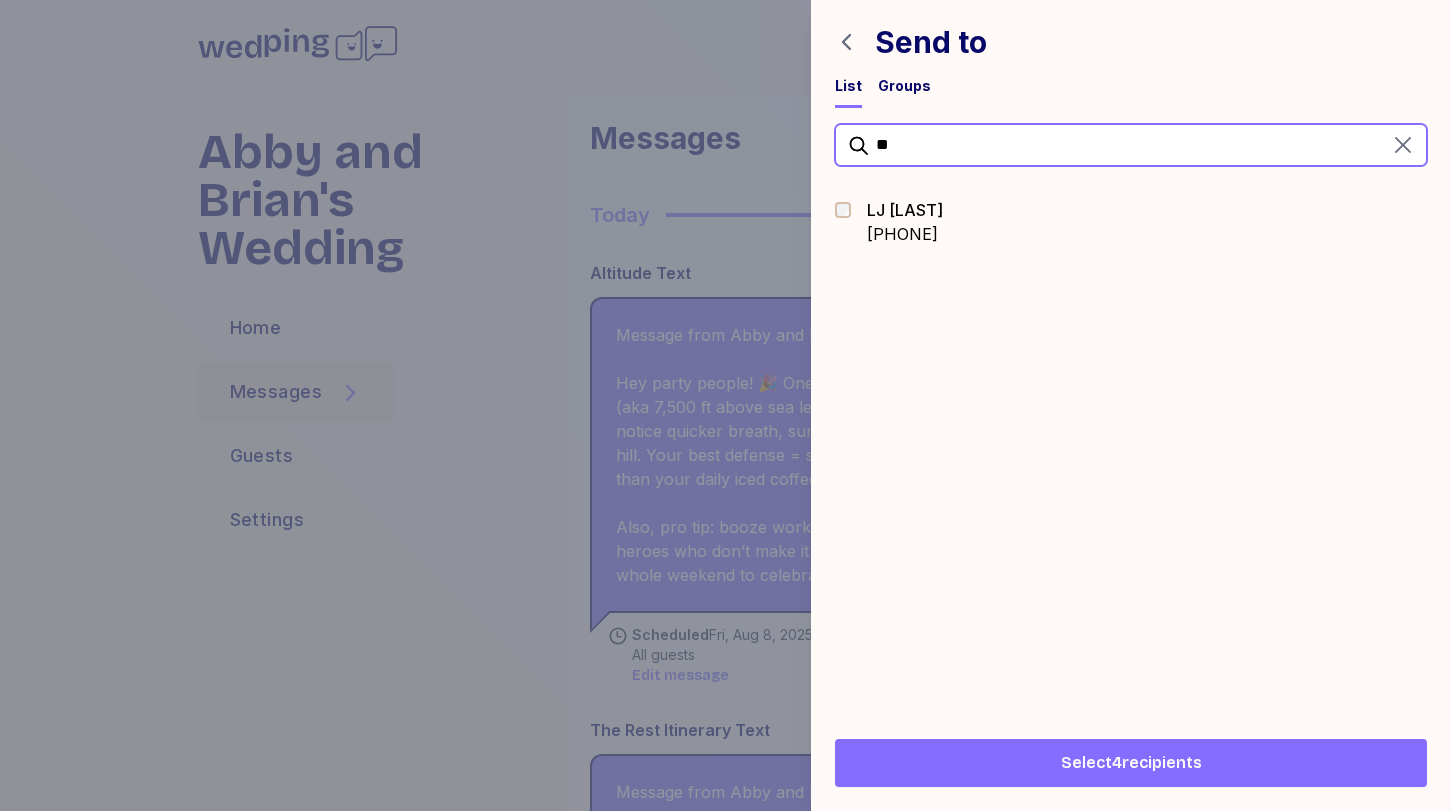 drag, startPoint x: 905, startPoint y: 156, endPoint x: 807, endPoint y: 136, distance: 100.02 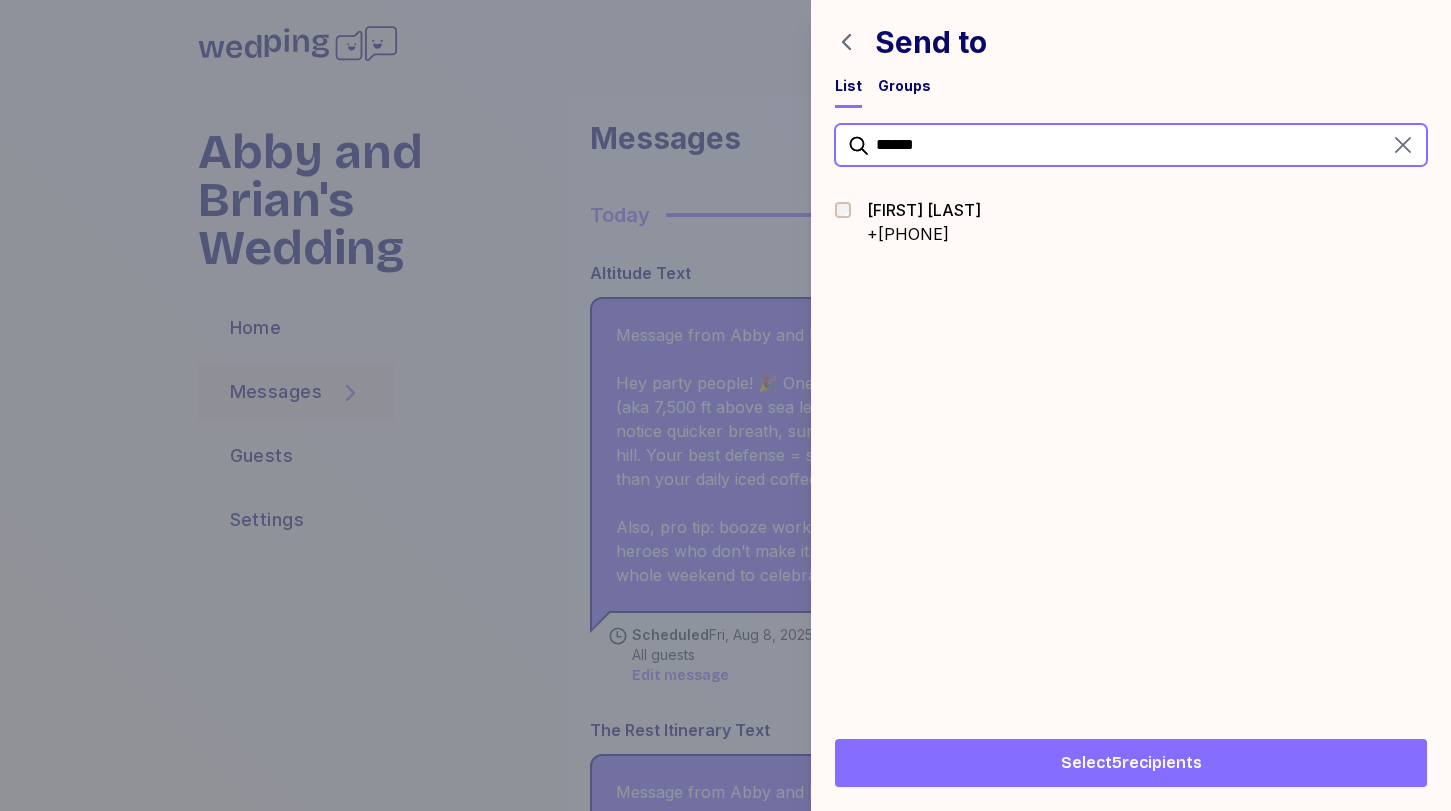 drag, startPoint x: 987, startPoint y: 146, endPoint x: 783, endPoint y: 136, distance: 204.24495 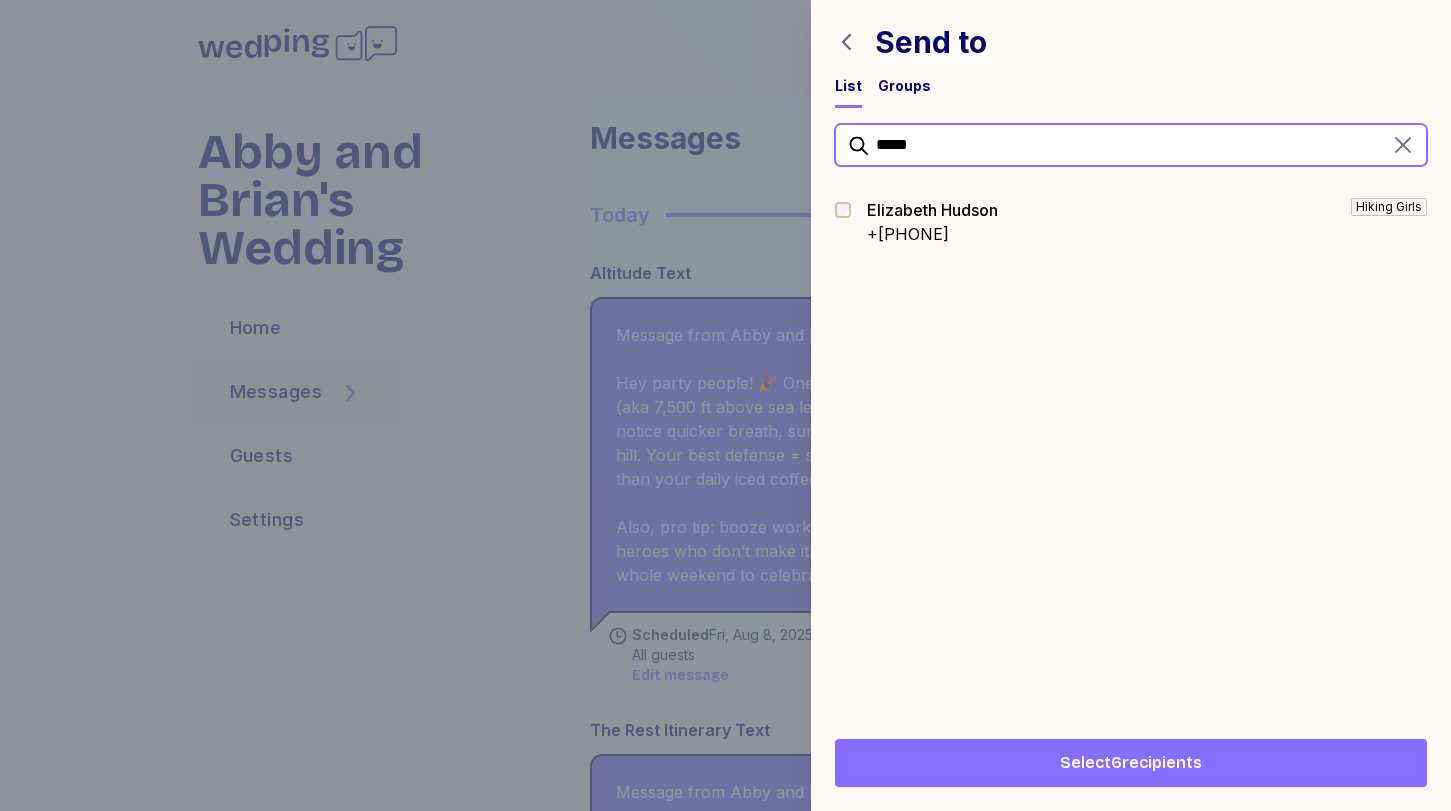 drag, startPoint x: 967, startPoint y: 153, endPoint x: 694, endPoint y: 89, distance: 280.4015 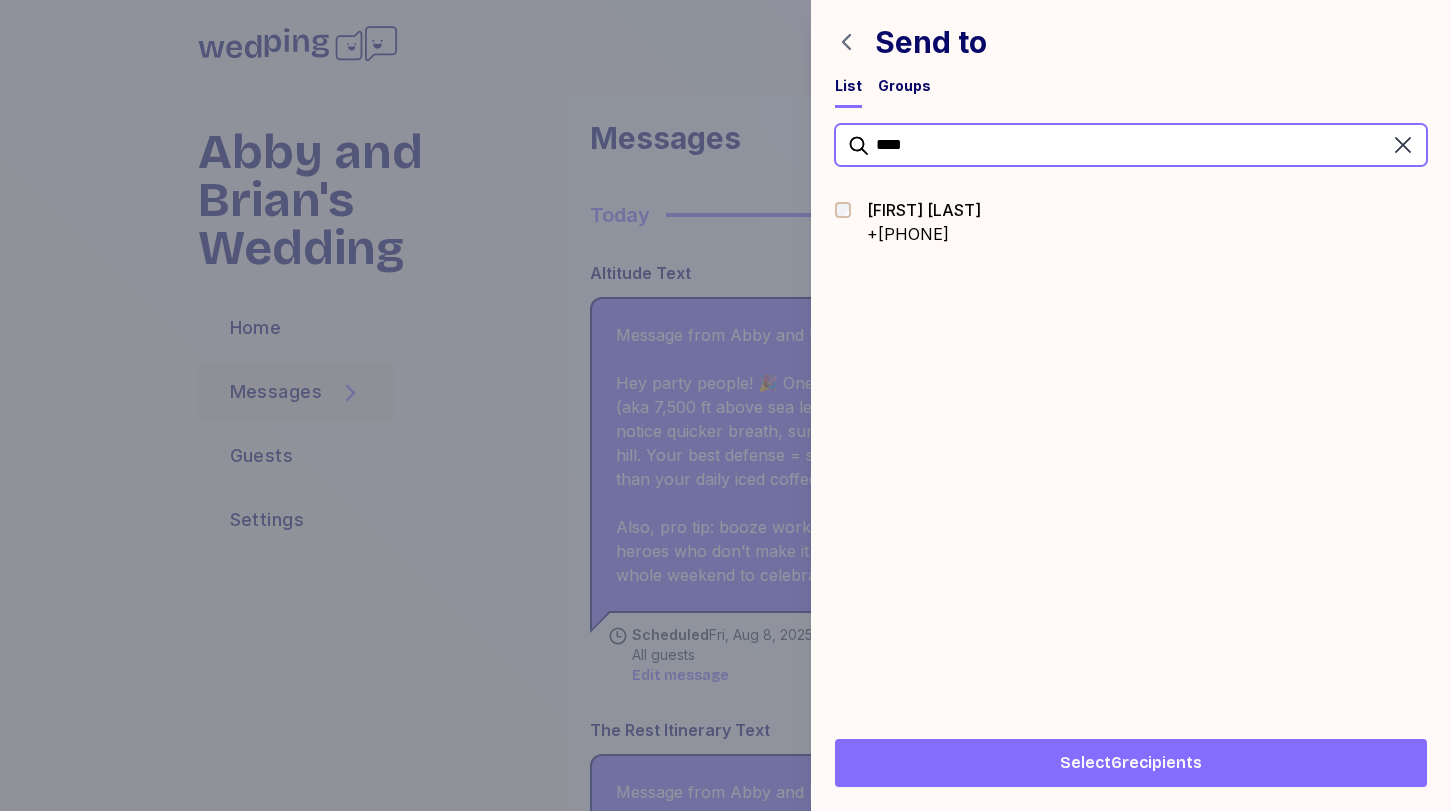 type on "****" 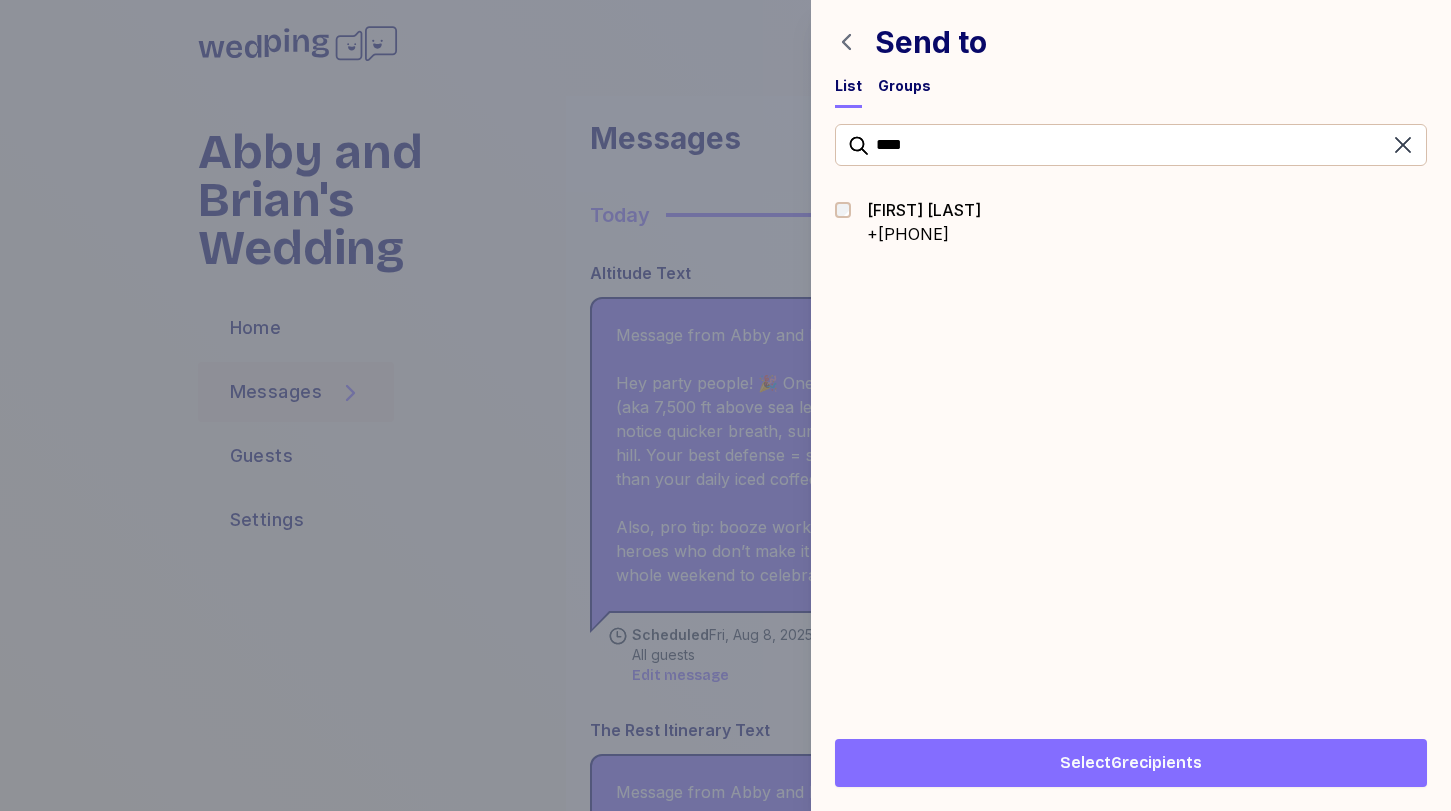 click 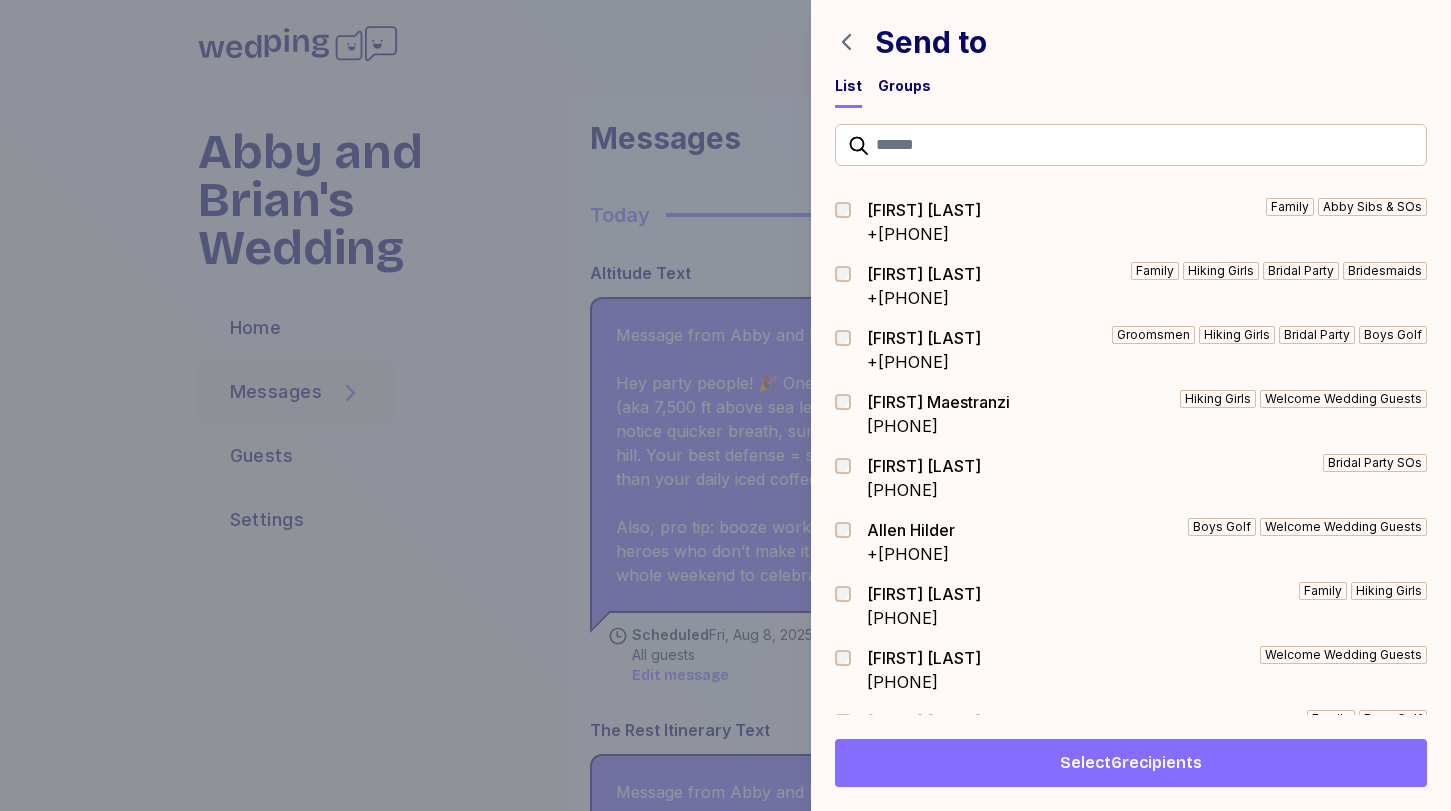 click on "Select  6  recipients" at bounding box center [1131, 763] 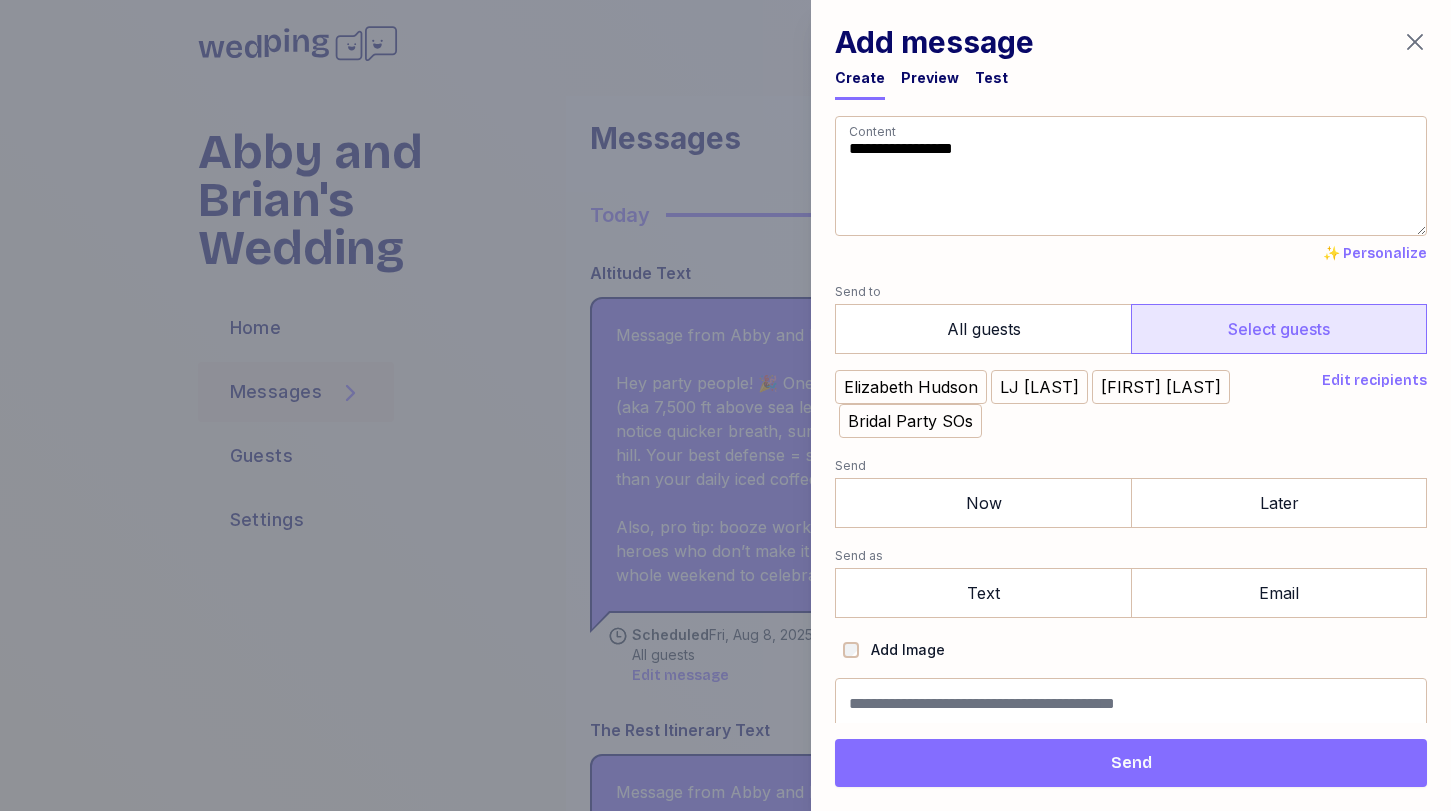 click 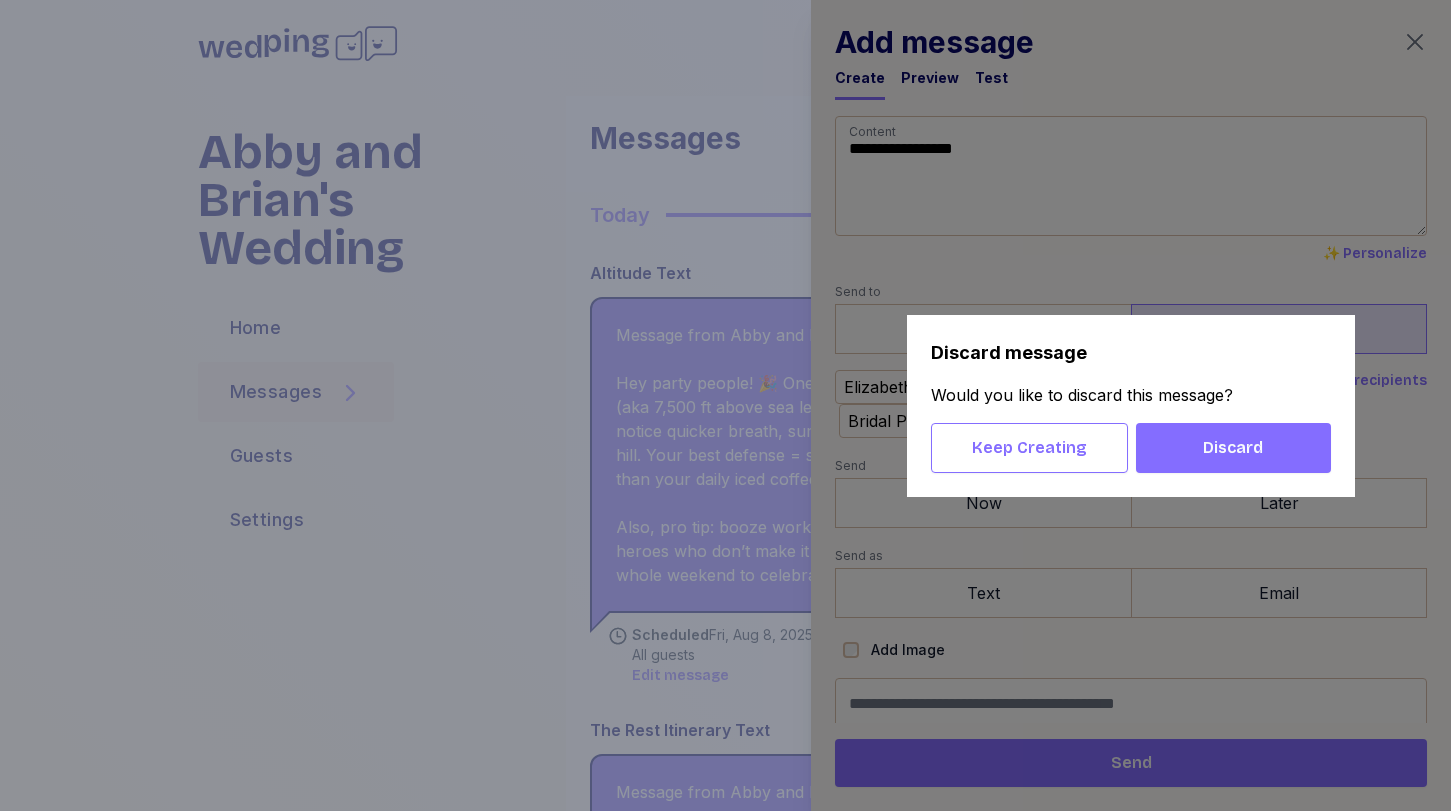 click on "Discard" at bounding box center (1233, 448) 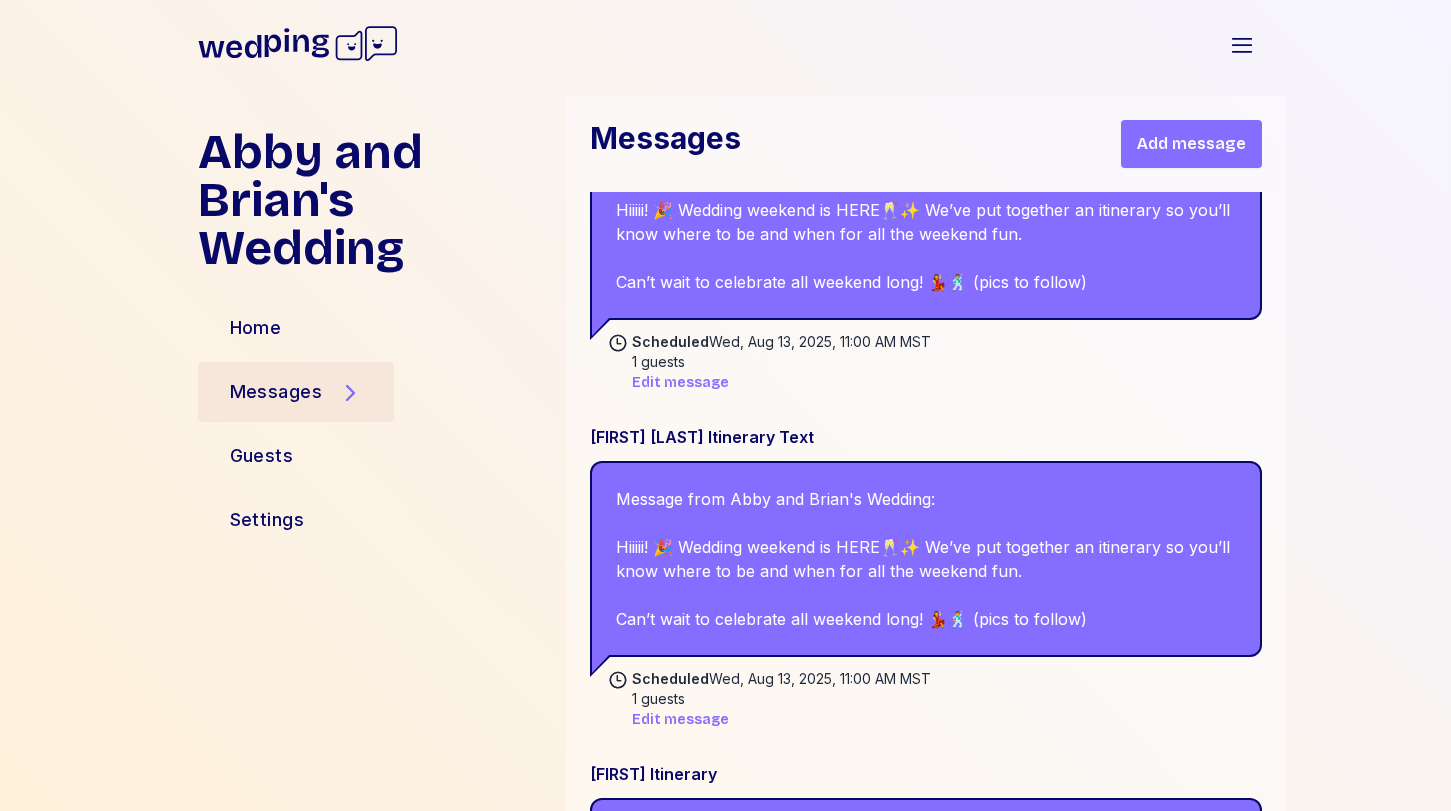 scroll, scrollTop: 5383, scrollLeft: 0, axis: vertical 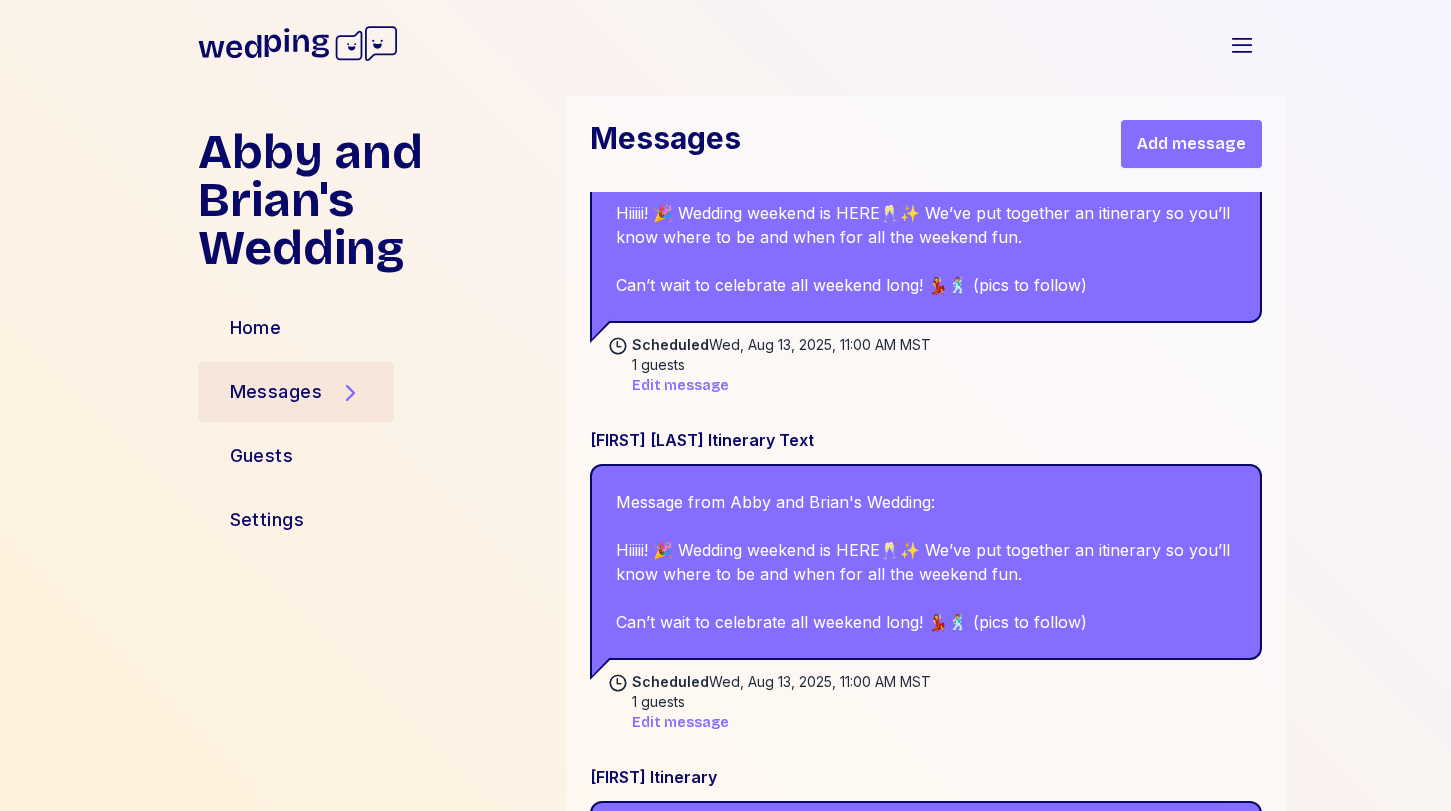 click on "Add message" at bounding box center [1191, 144] 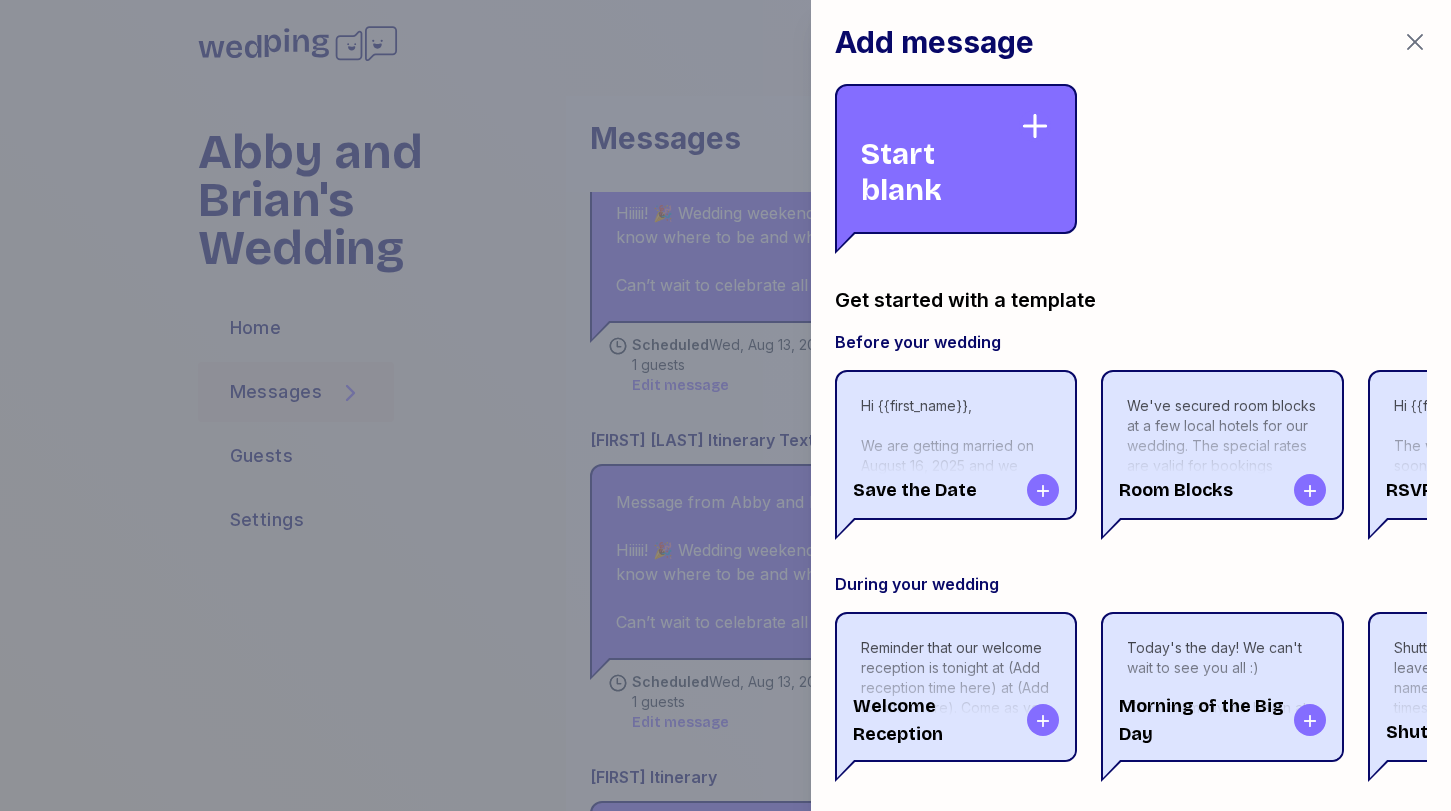 click on "Start blank" at bounding box center [940, 159] 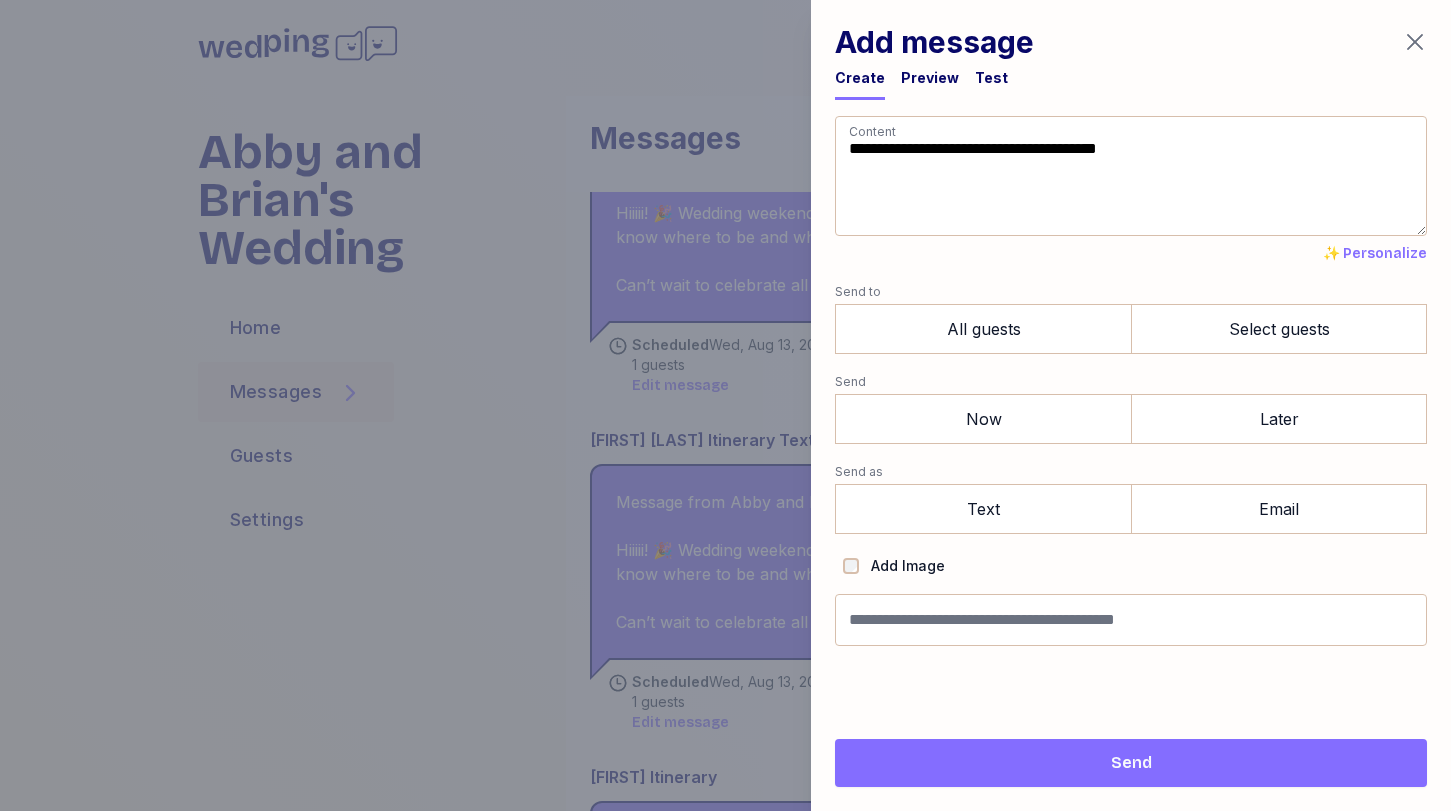 drag, startPoint x: 1070, startPoint y: 209, endPoint x: 614, endPoint y: -29, distance: 514.3734 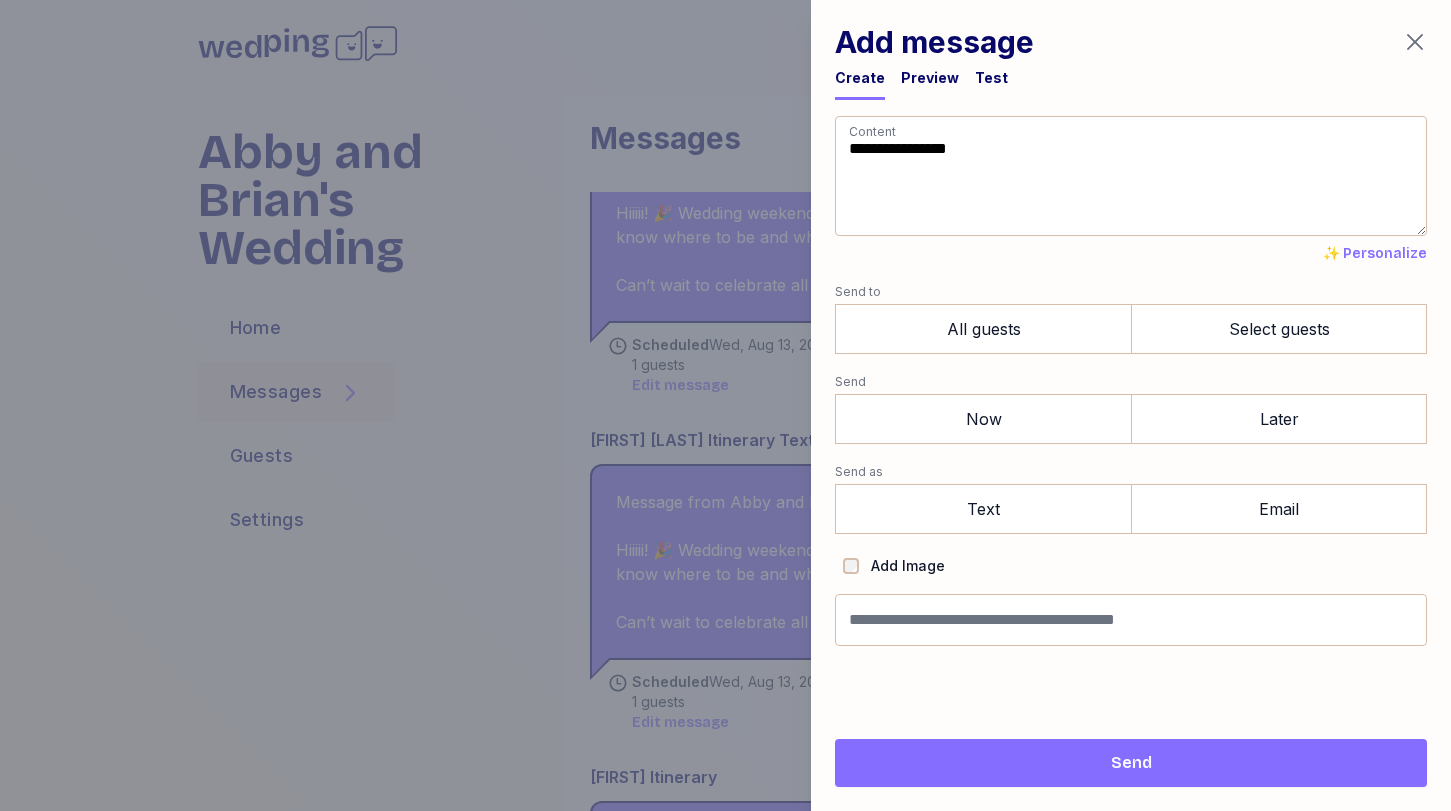 type on "**********" 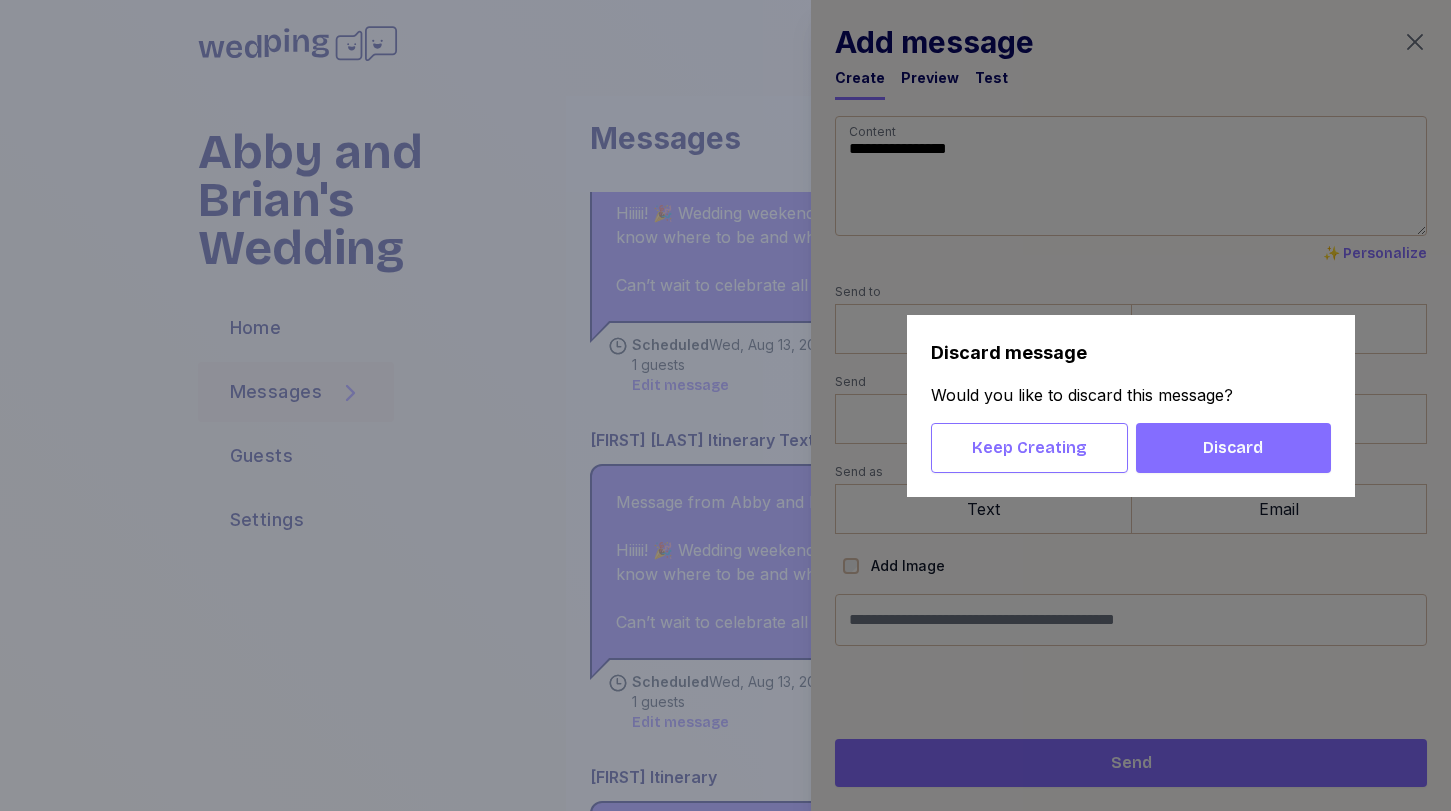 click on "Discard" at bounding box center [1233, 448] 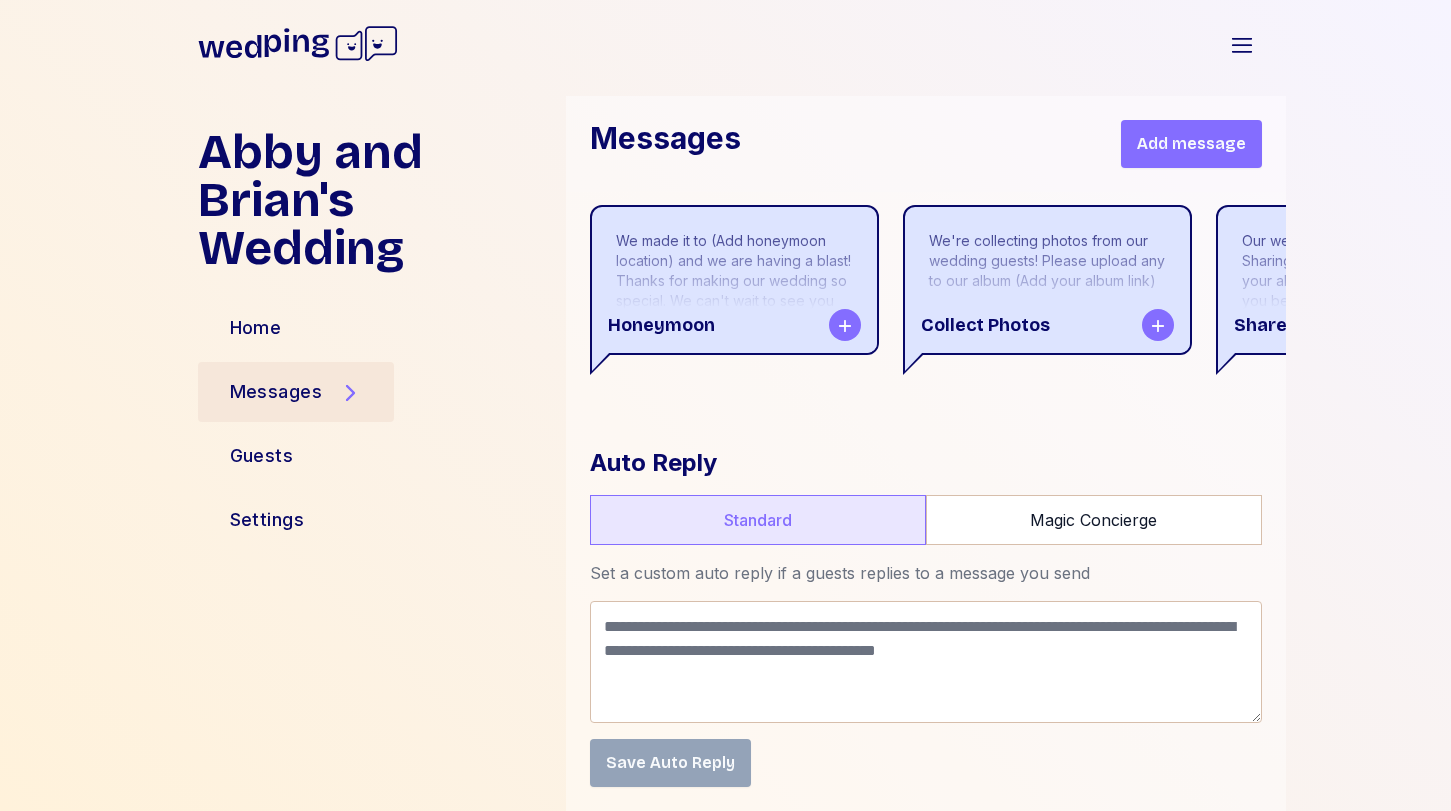 scroll, scrollTop: 47459, scrollLeft: 0, axis: vertical 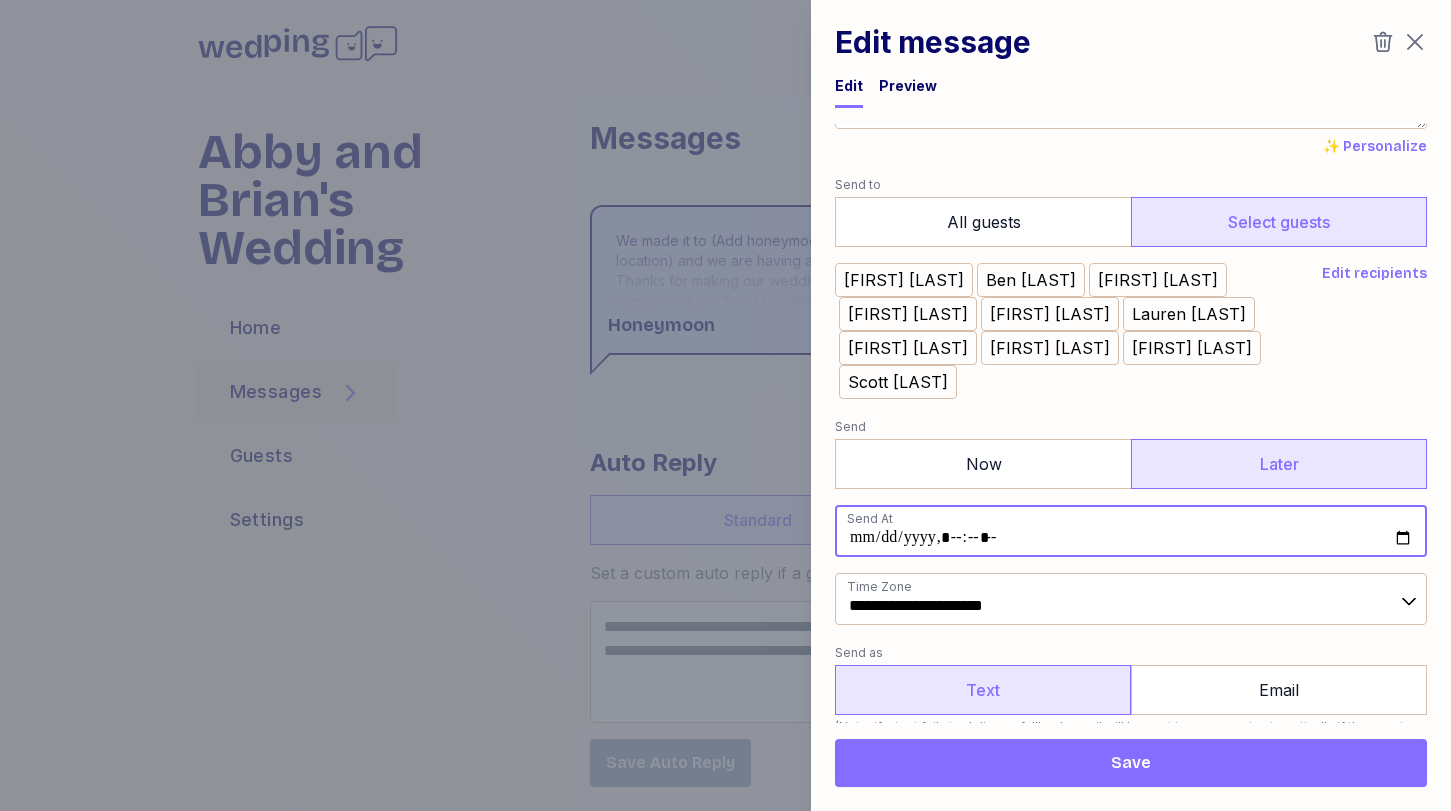 click at bounding box center [1131, 531] 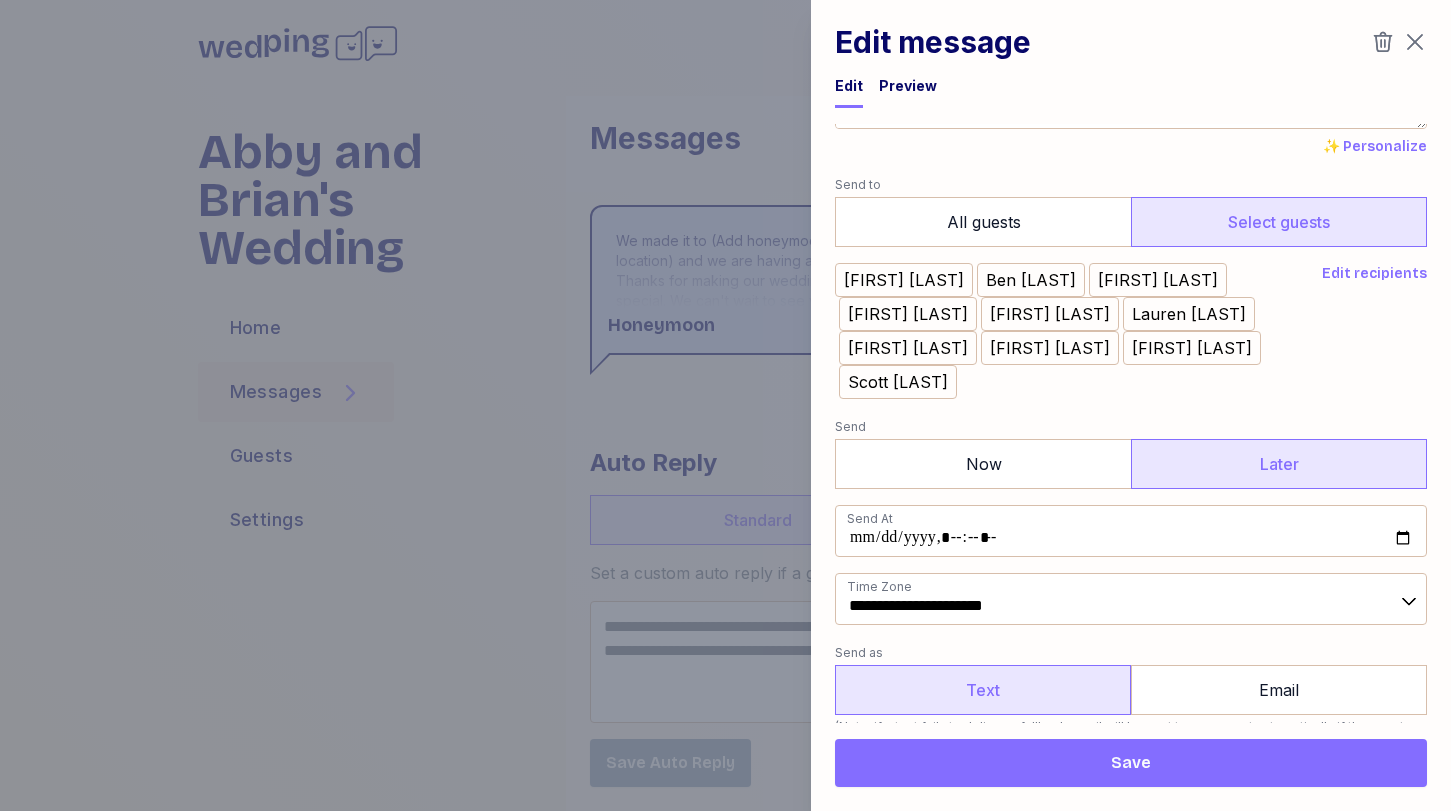 type on "**********" 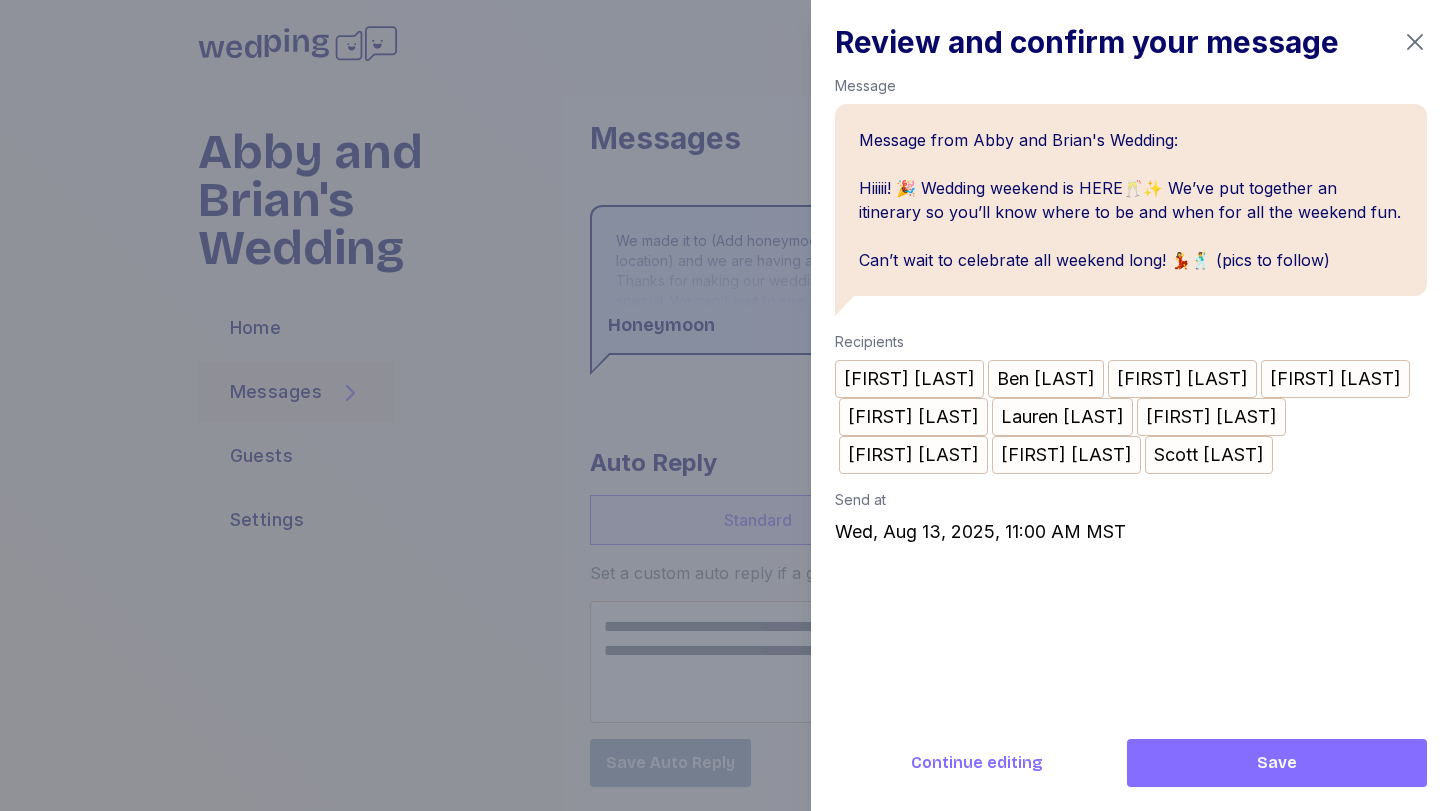 click on "Save" at bounding box center (1277, 763) 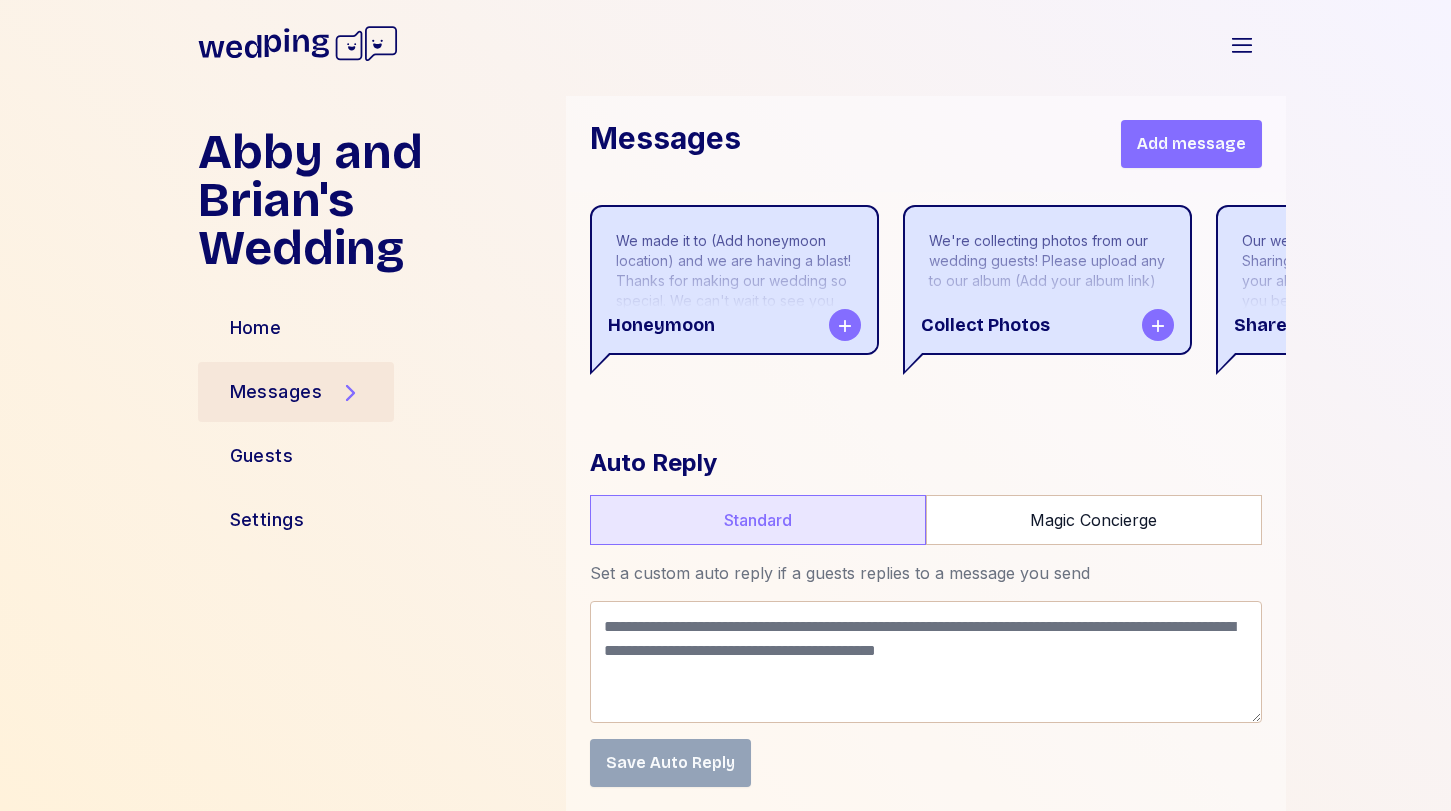 scroll, scrollTop: 47728, scrollLeft: 0, axis: vertical 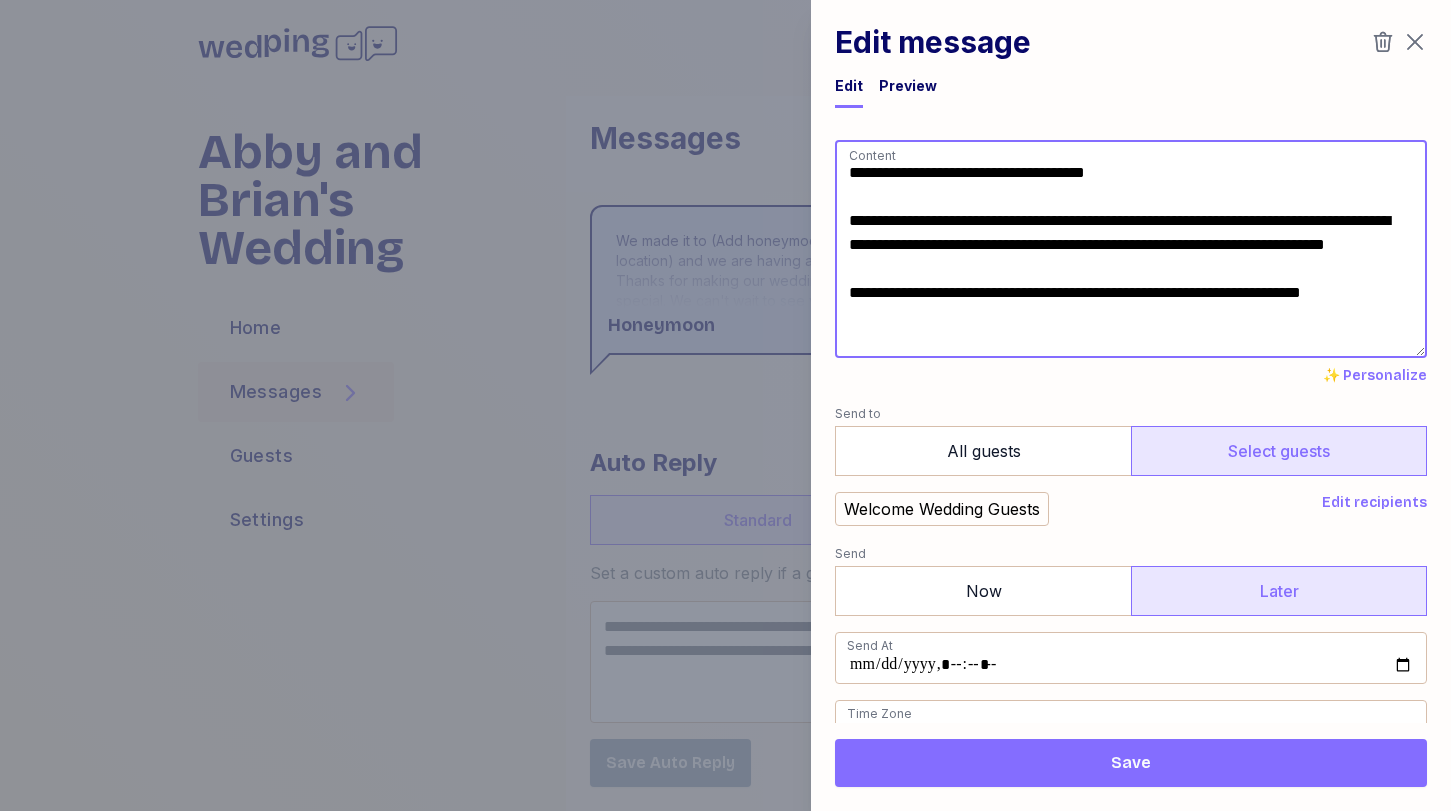 drag, startPoint x: 1172, startPoint y: 320, endPoint x: 950, endPoint y: 316, distance: 222.03603 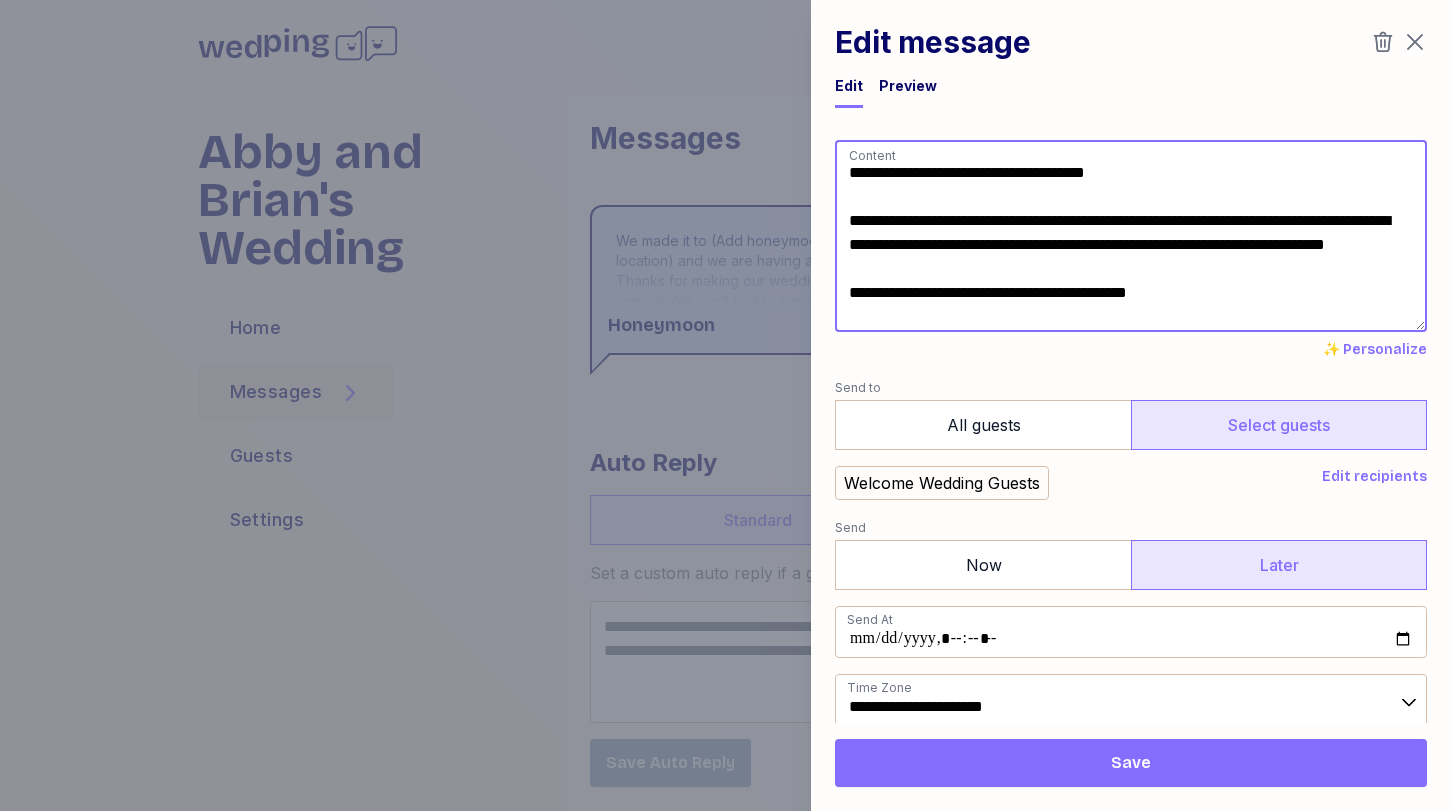 click on "**********" at bounding box center [1131, 236] 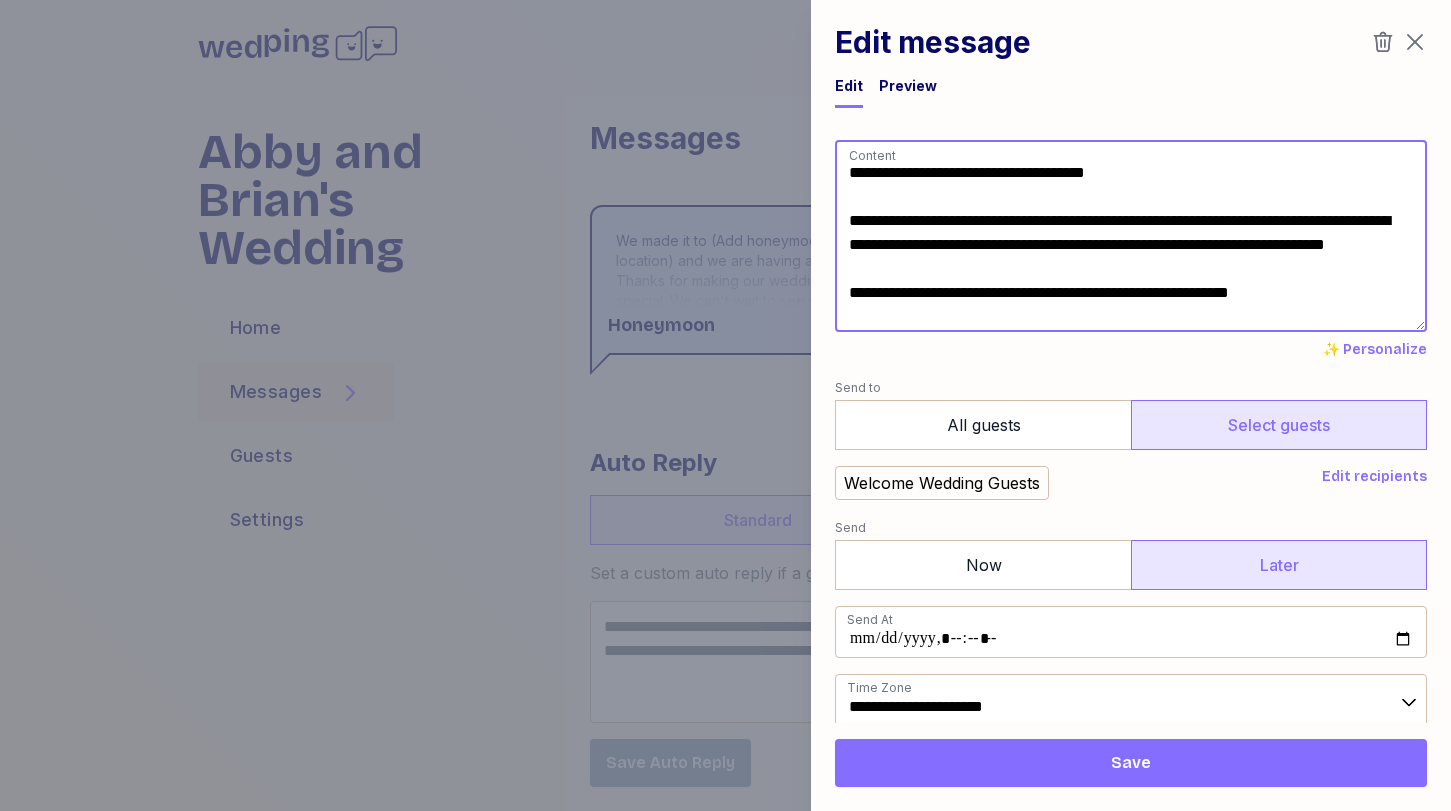 type on "**********" 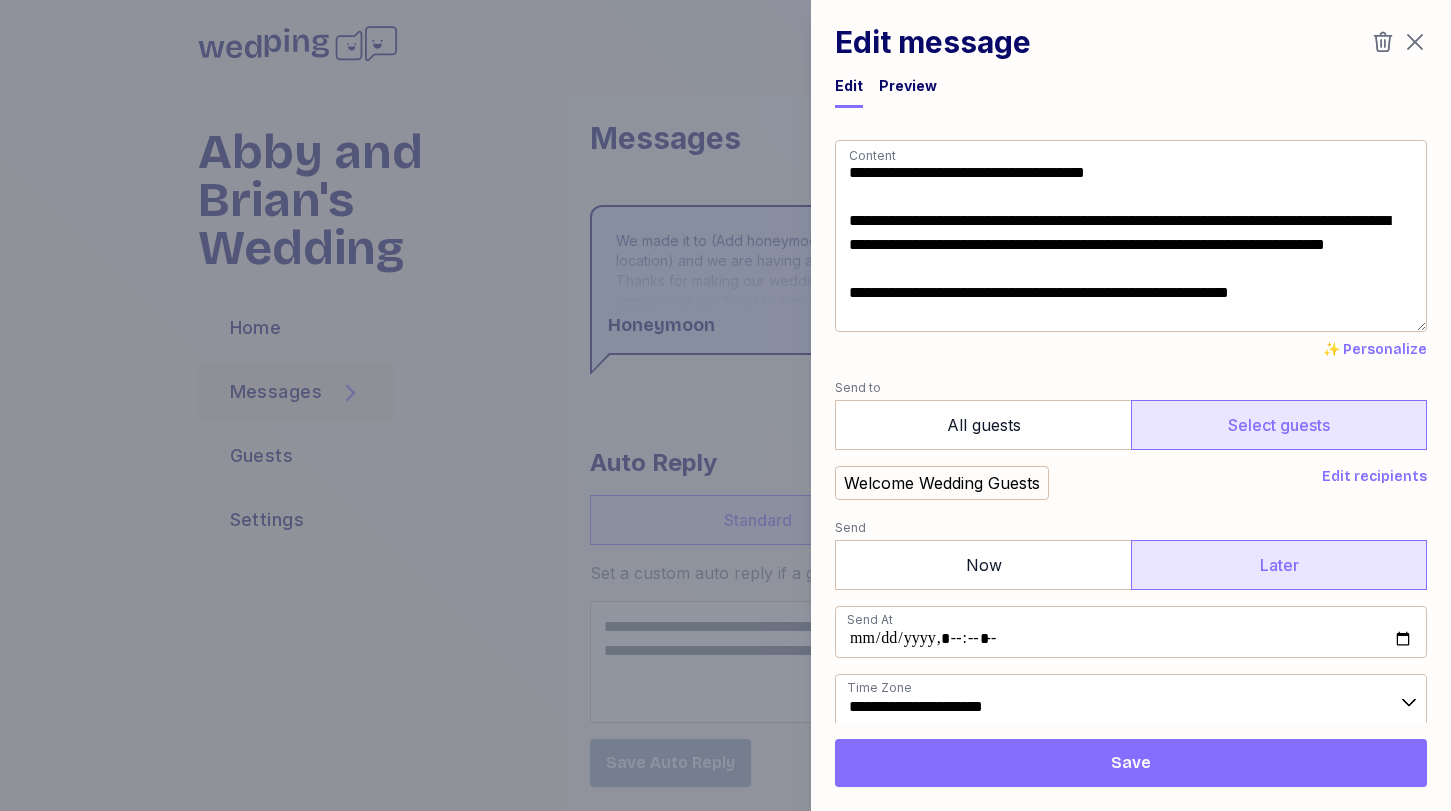 click on "Save" at bounding box center [1131, 763] 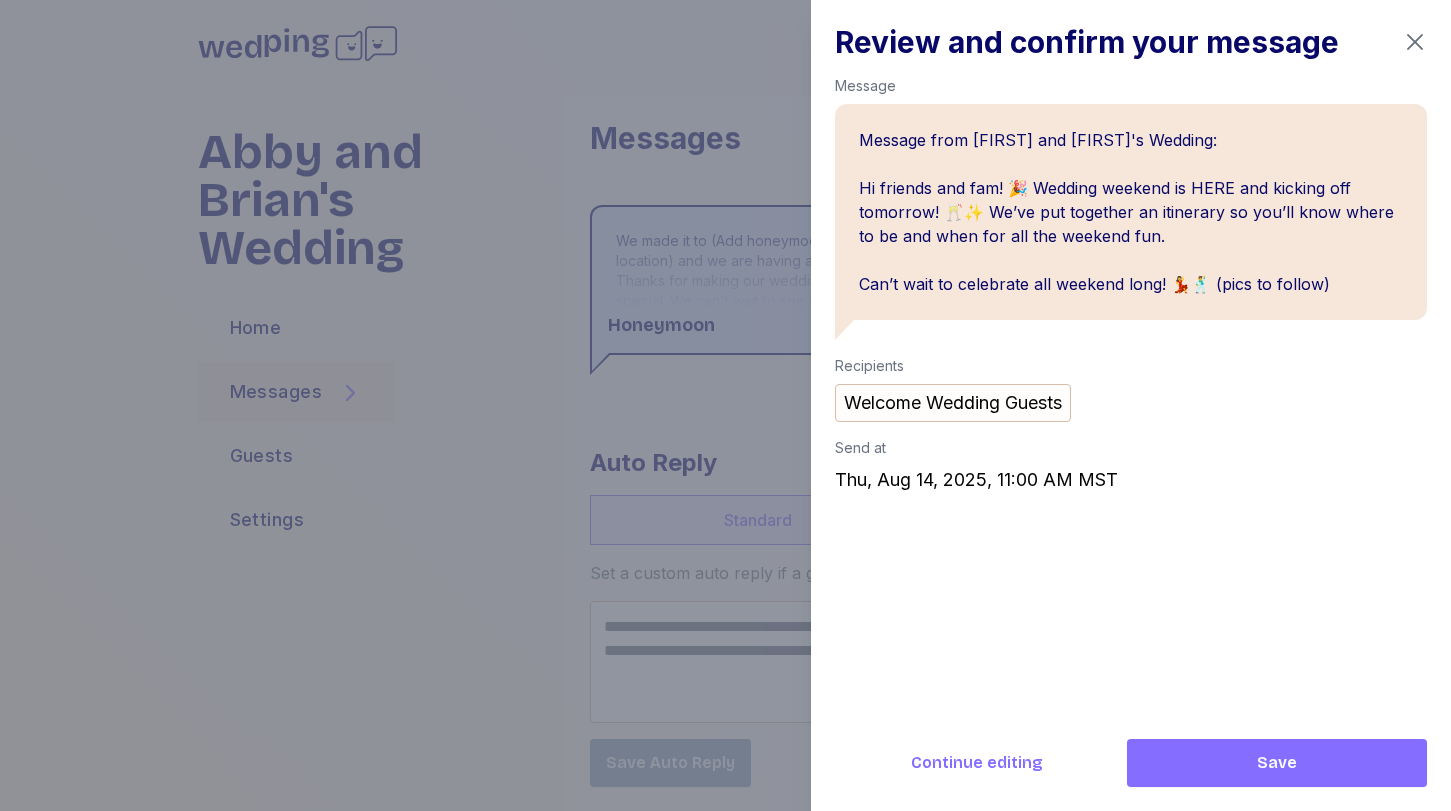 click on "Save" at bounding box center (1277, 763) 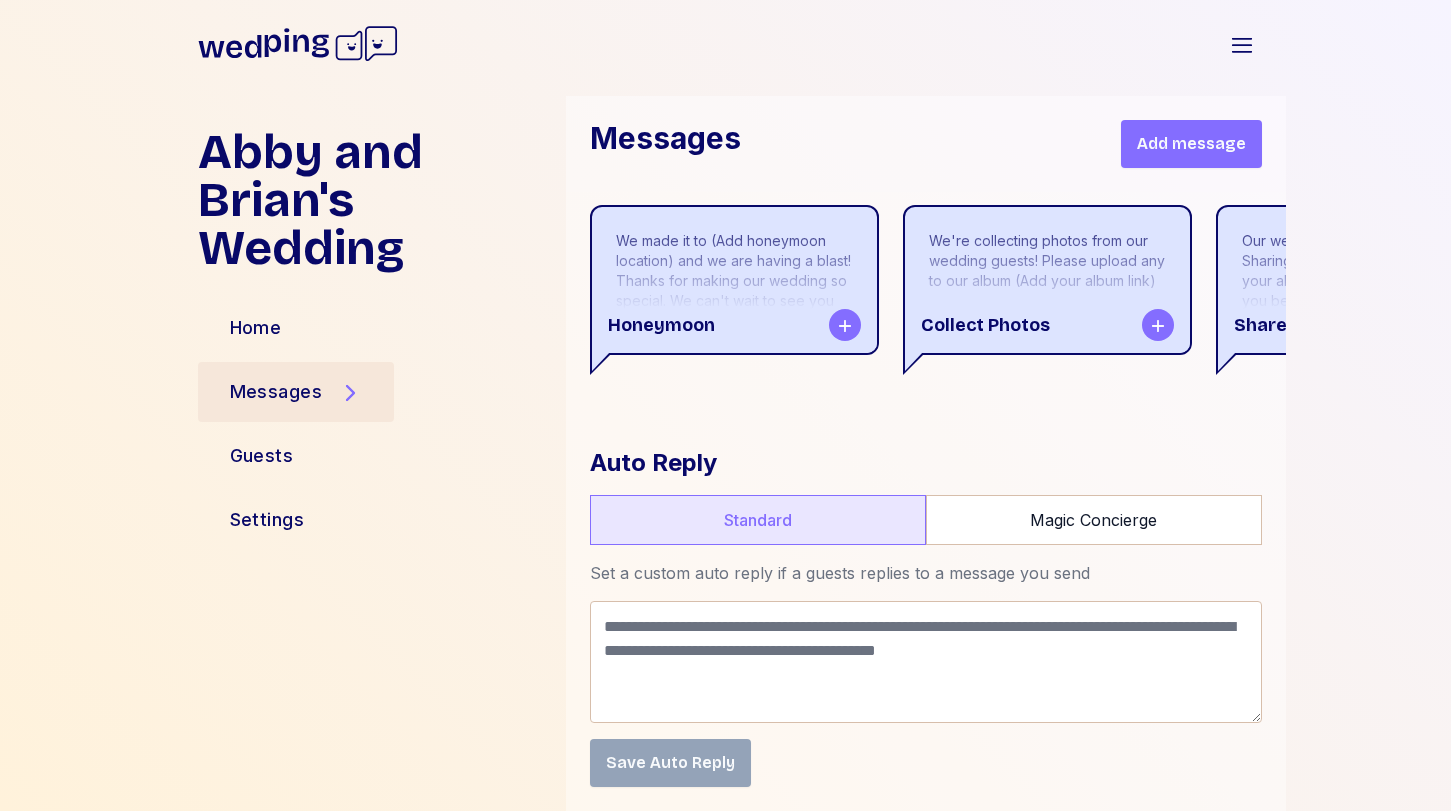 scroll, scrollTop: 48890, scrollLeft: 0, axis: vertical 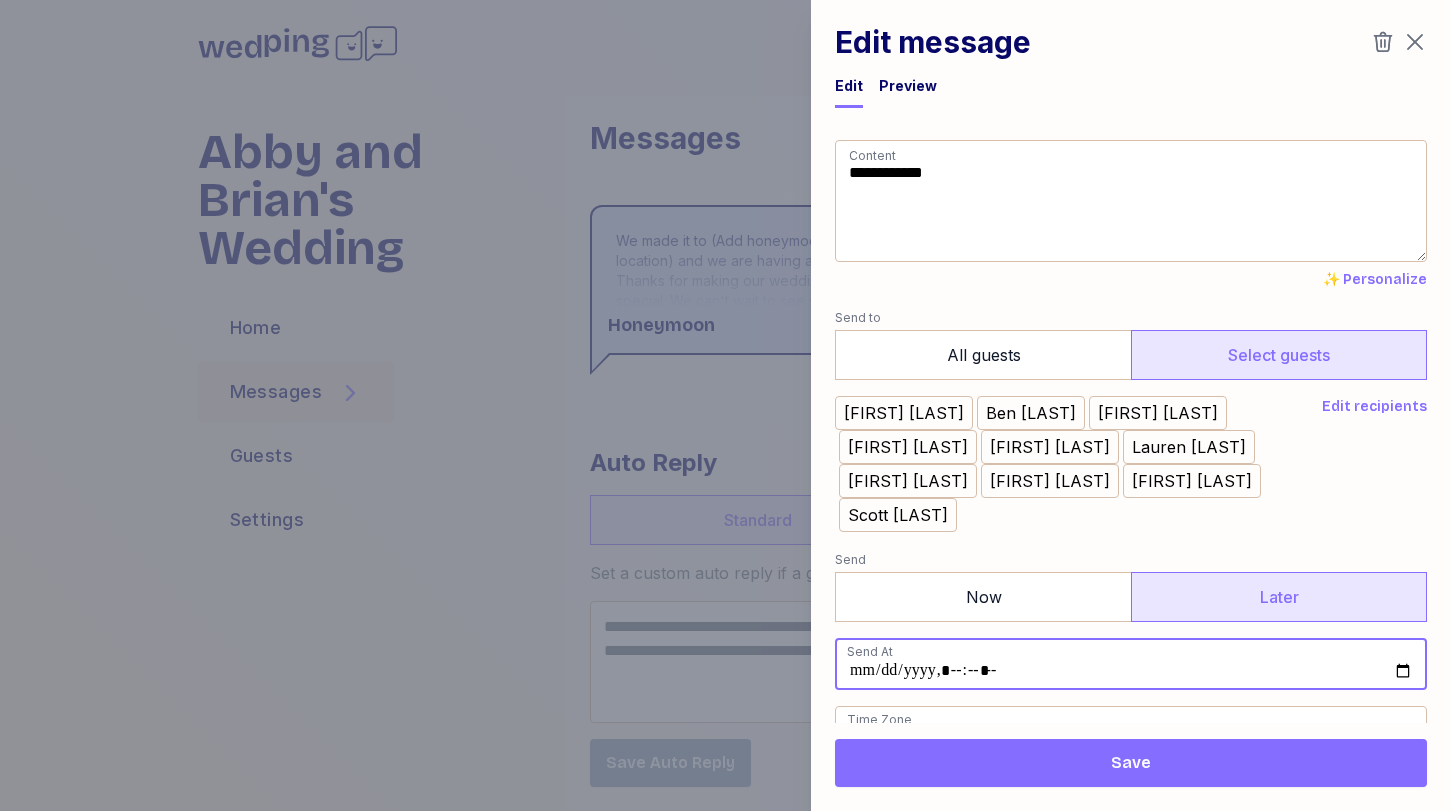 click at bounding box center (1131, 664) 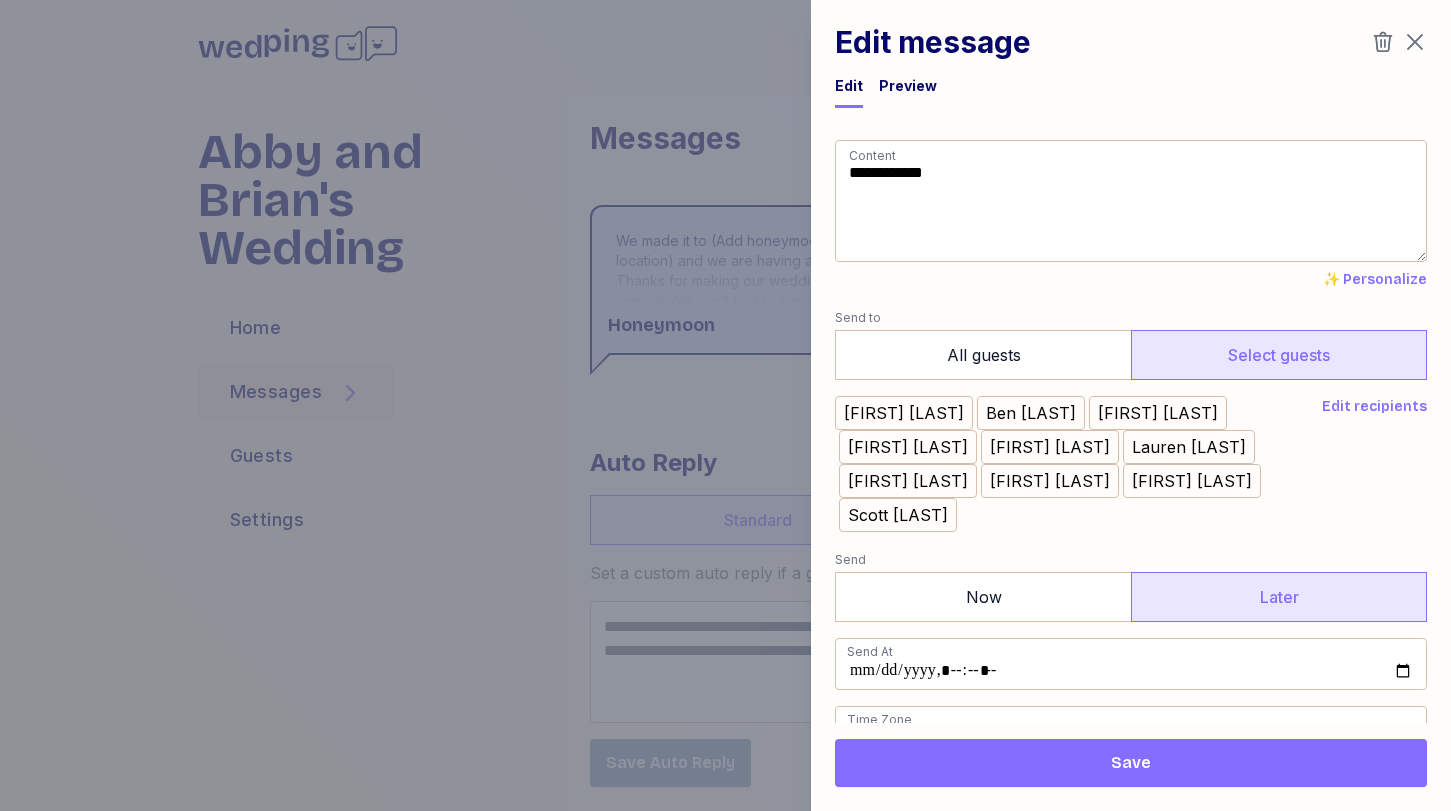 type on "**********" 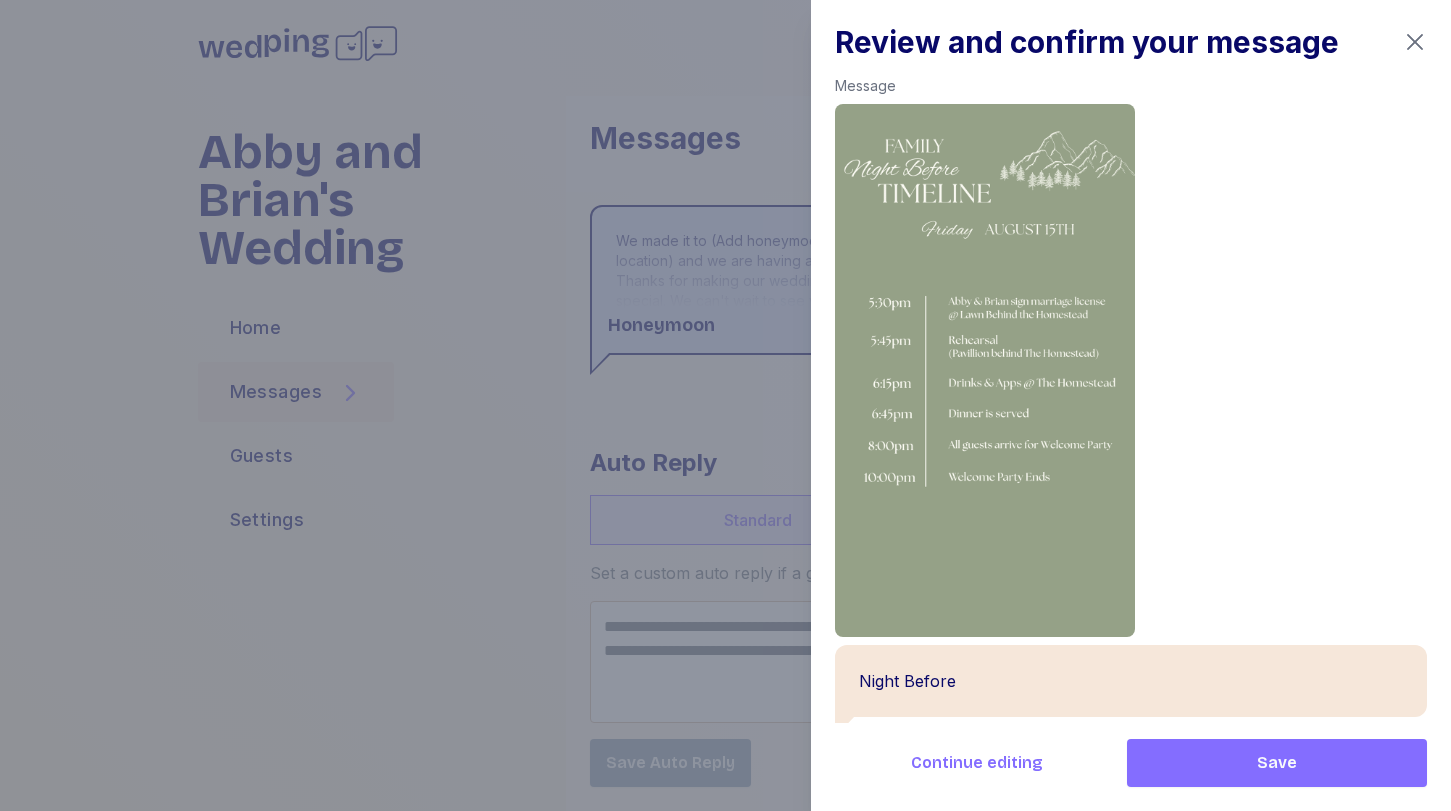 click on "Save" at bounding box center (1277, 763) 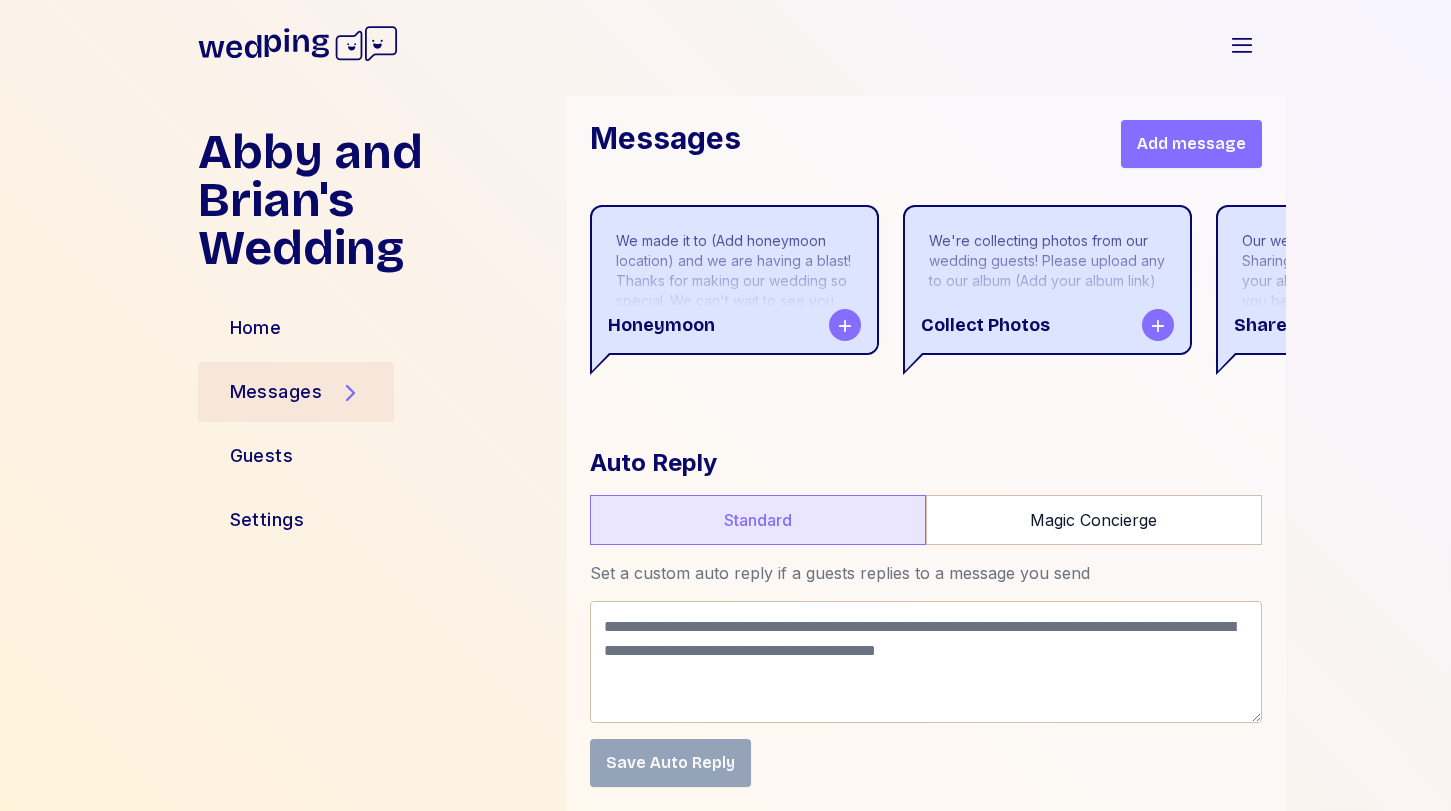 scroll, scrollTop: 51211, scrollLeft: 0, axis: vertical 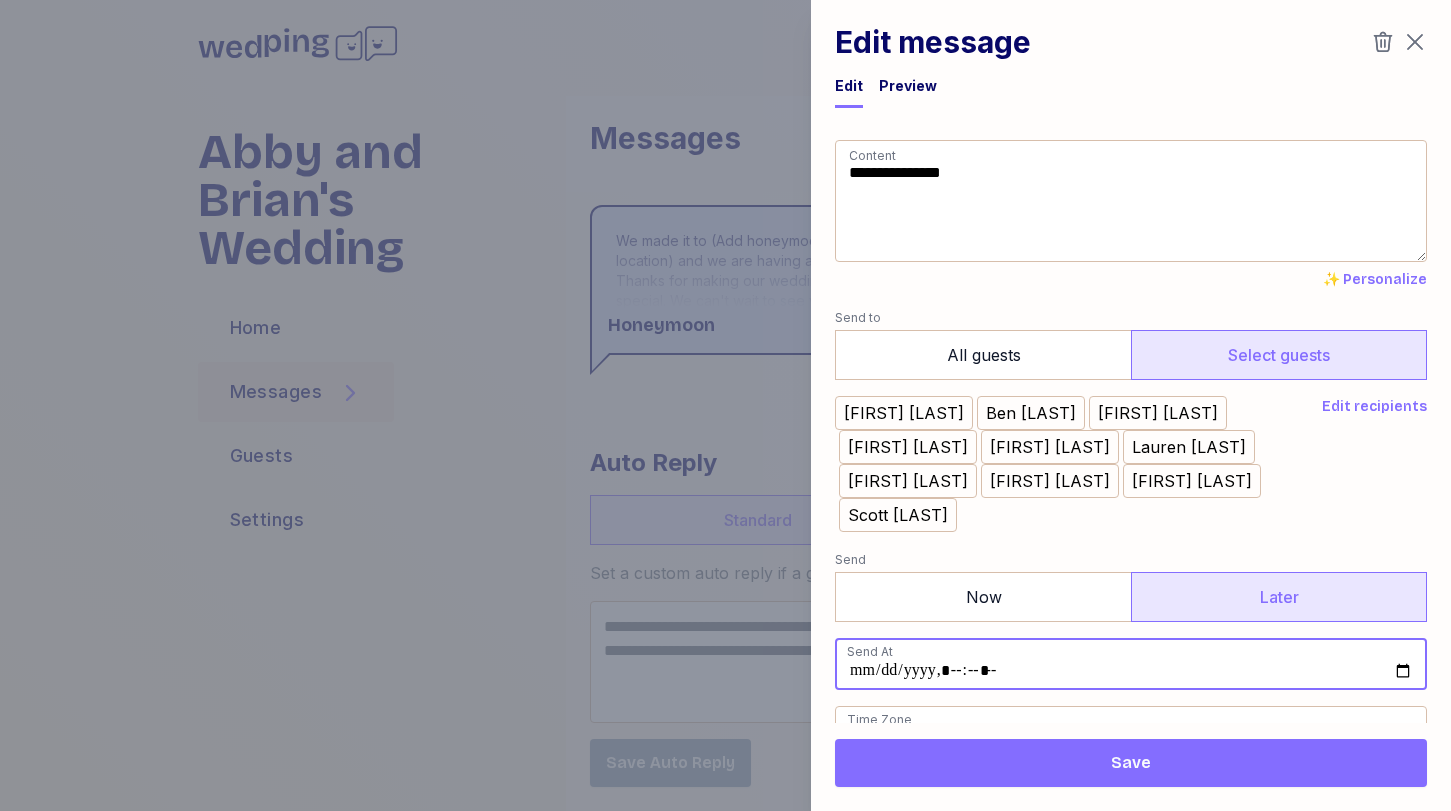 click at bounding box center [1131, 664] 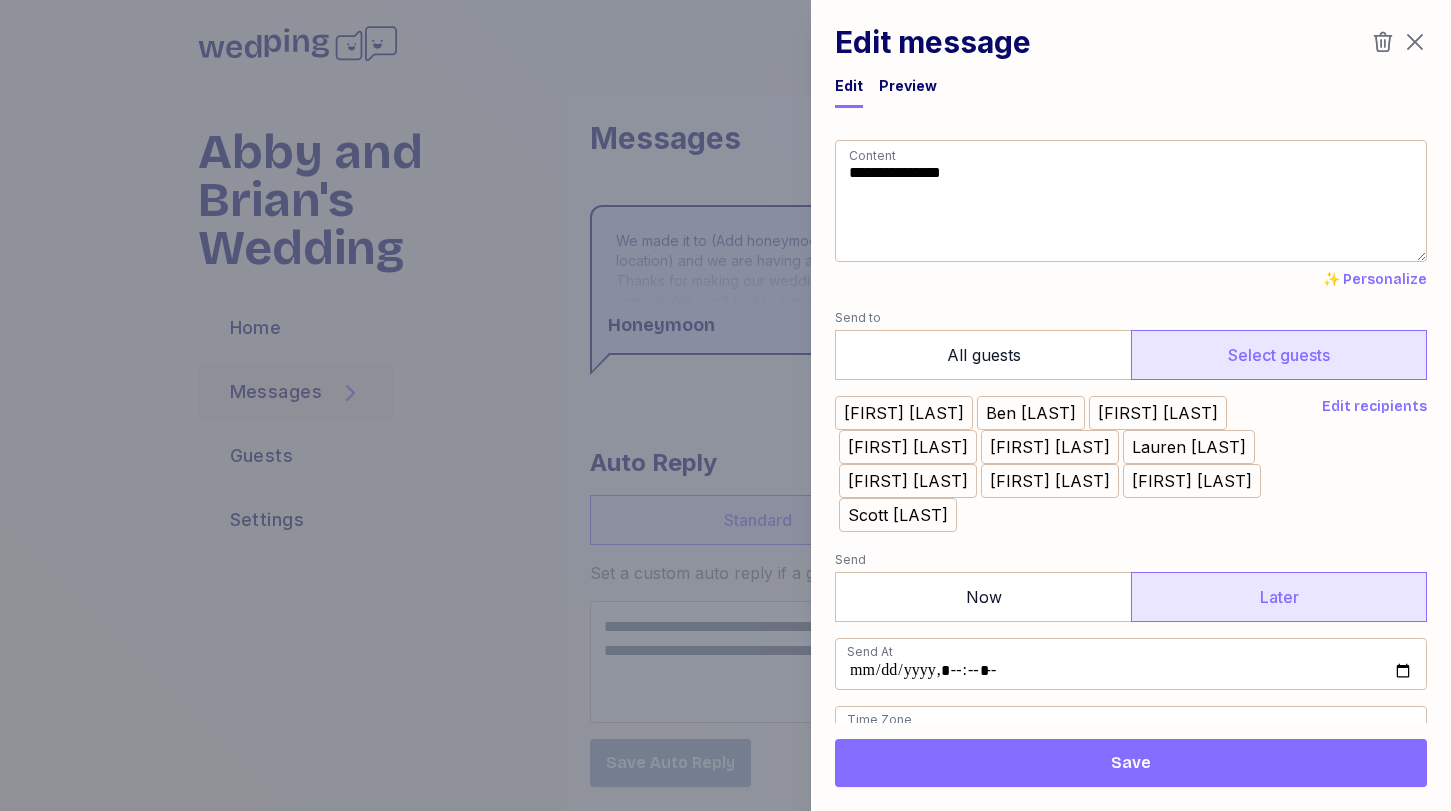 type on "**********" 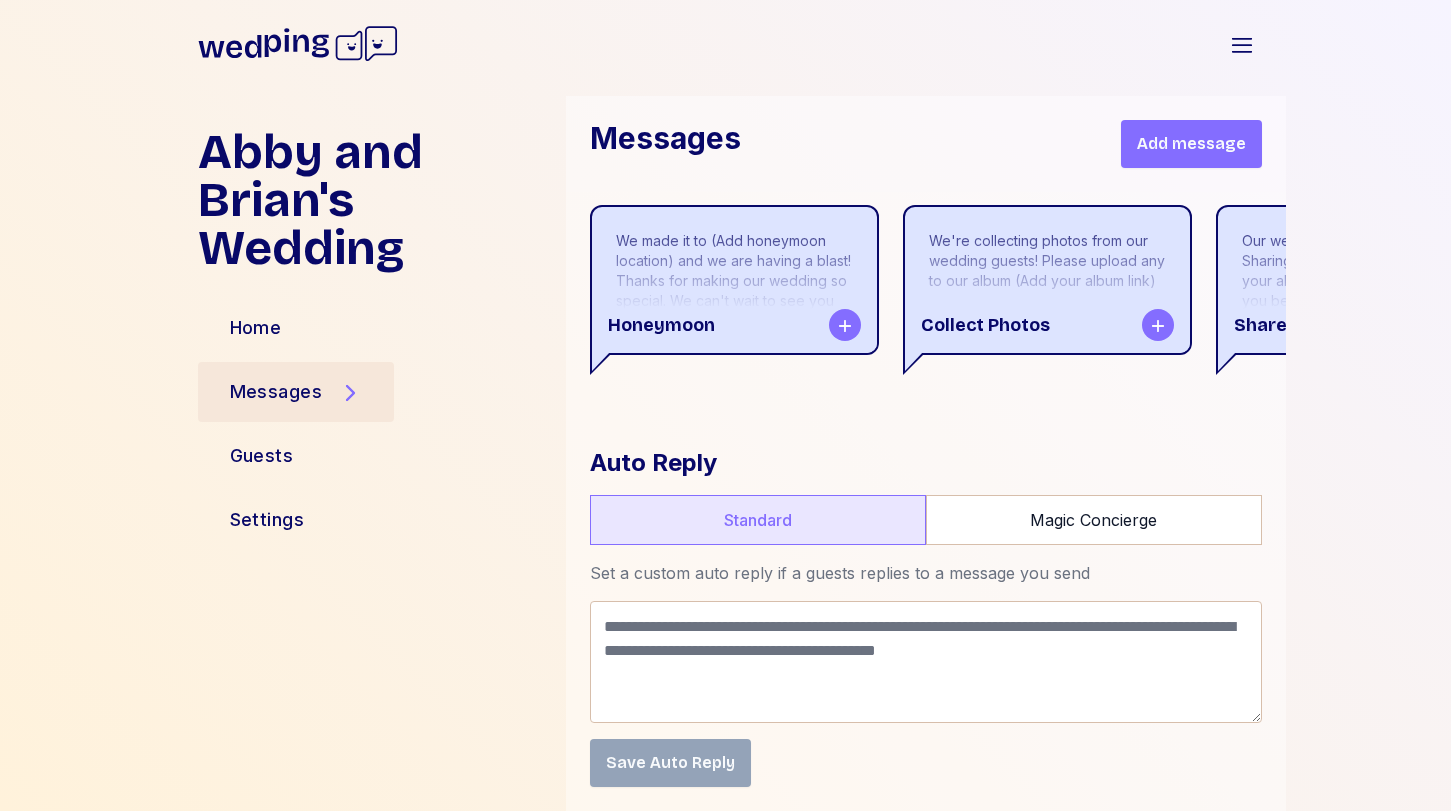 click on "Initial Hiking Text Message from [FIRST] and [FIRST]'s Wedding:
Hello ladies! (and if you are a guy who received this - please pass this message along to your partner).
I am planning a girls hike if you happen to be in town the morning of Friday, August 15.
The group hike is going to be at Hermit Park. It is adjacent to Rocky Mountain National Park - so we will still get the awesome views, but better for logistics because we won't need a timed entry ticket.
We will be hiking the Kruger Trail. It is a decently challenging trail, but options to make less difficult for those concerned about the hike. Also, you can turn around whenever you want and you can hike in tennis shoes.
We will leave for the hike from The Stanley Main hotel front stairs at 9:30am, and start the hike at about 10am. I am expecting the hike to take up to 2 hours. Please use this link by July 16 to let me if you would like to join so I can get a headcount for carpools! https://partiful.com/e/Y4RP1GqqVIyucTDW5iBY Sent 35 guests 2 2" at bounding box center (926, -16338) 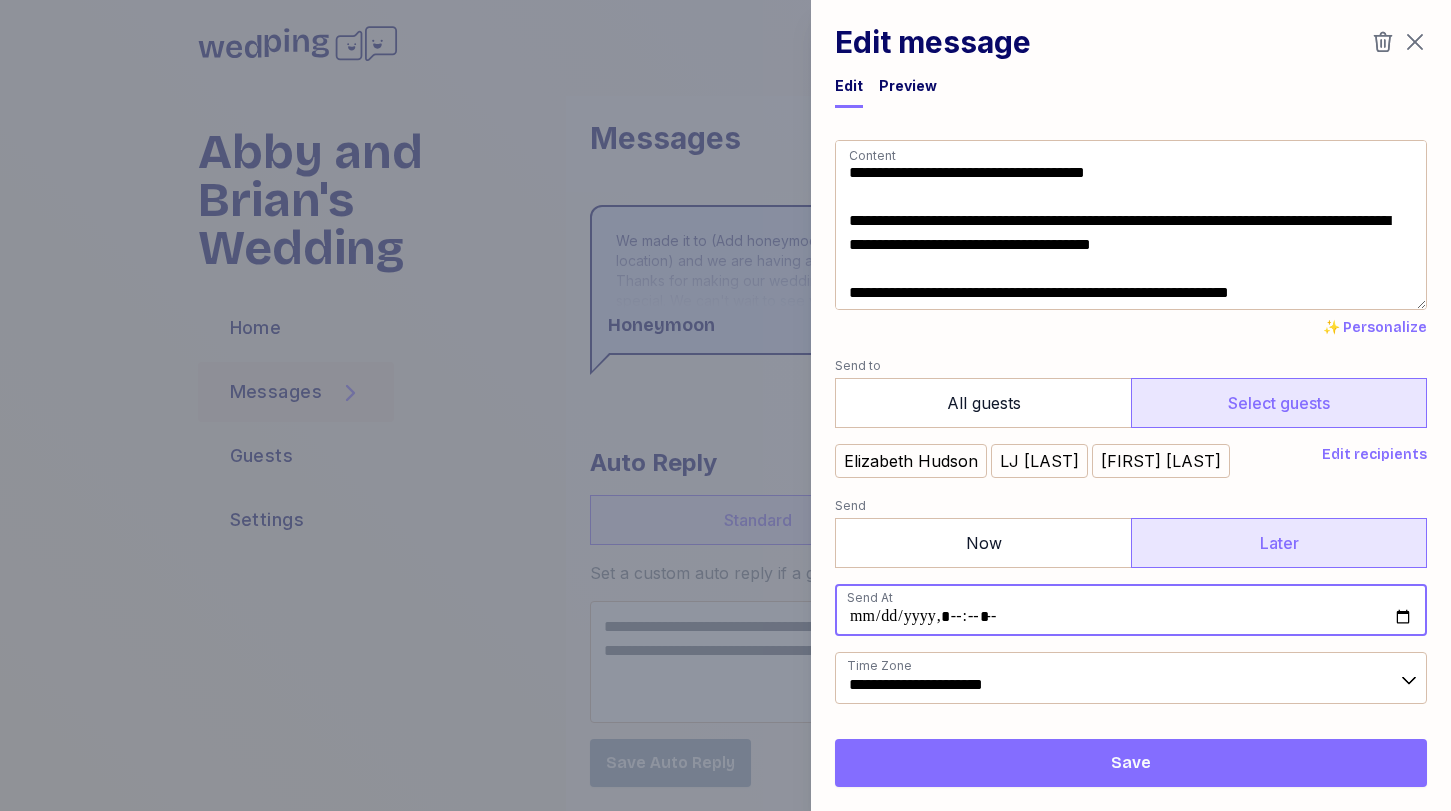 click at bounding box center (1131, 610) 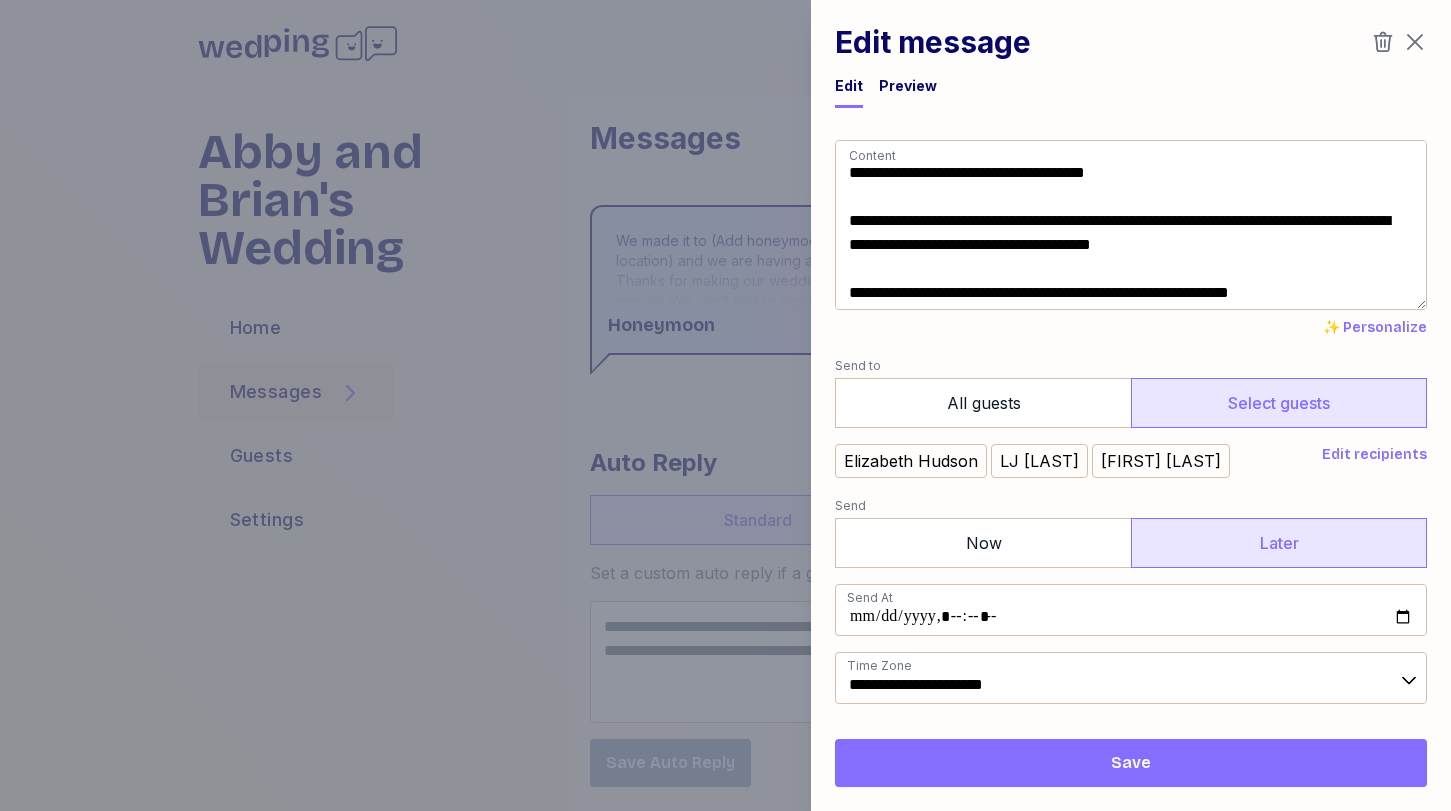 type on "**********" 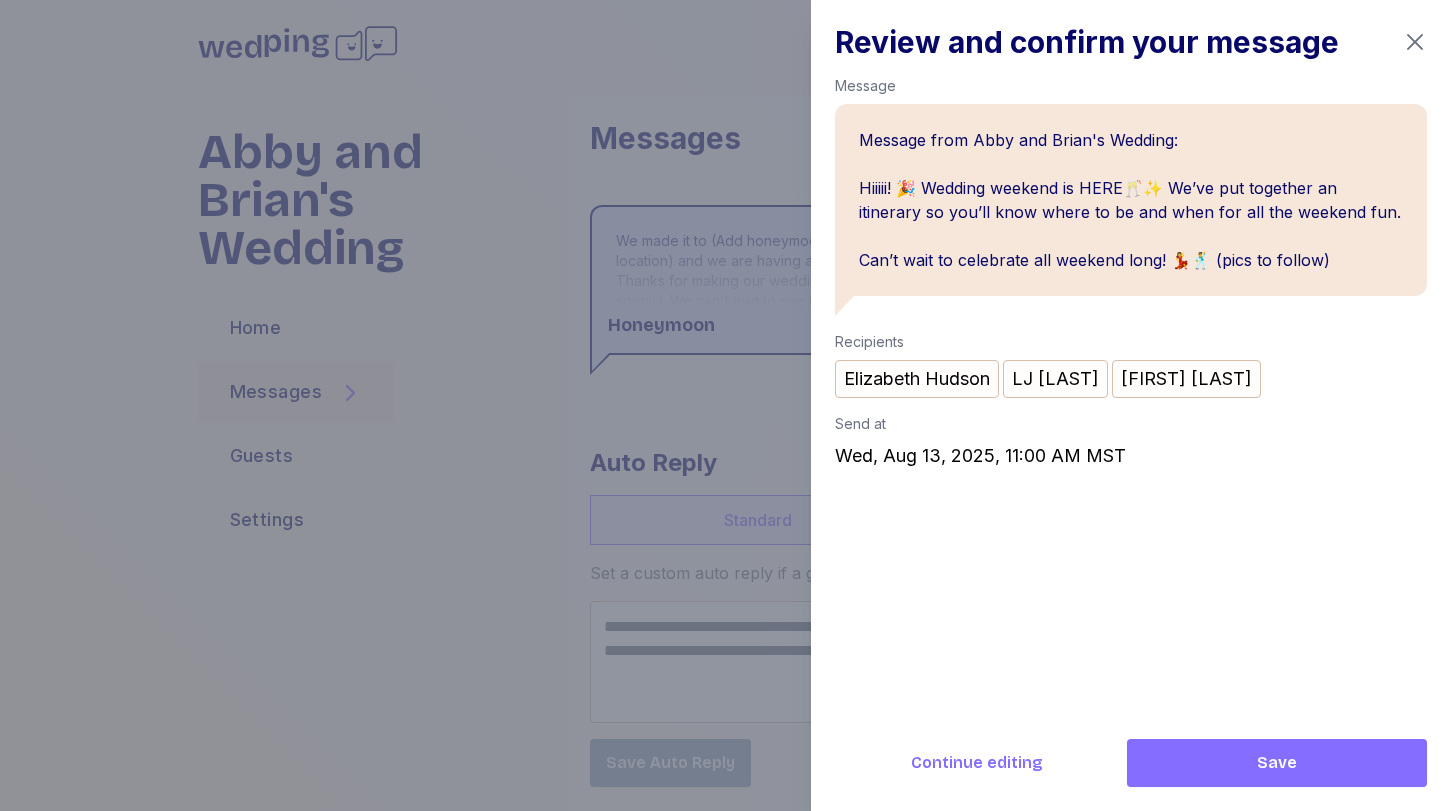 click on "Save" at bounding box center (1277, 763) 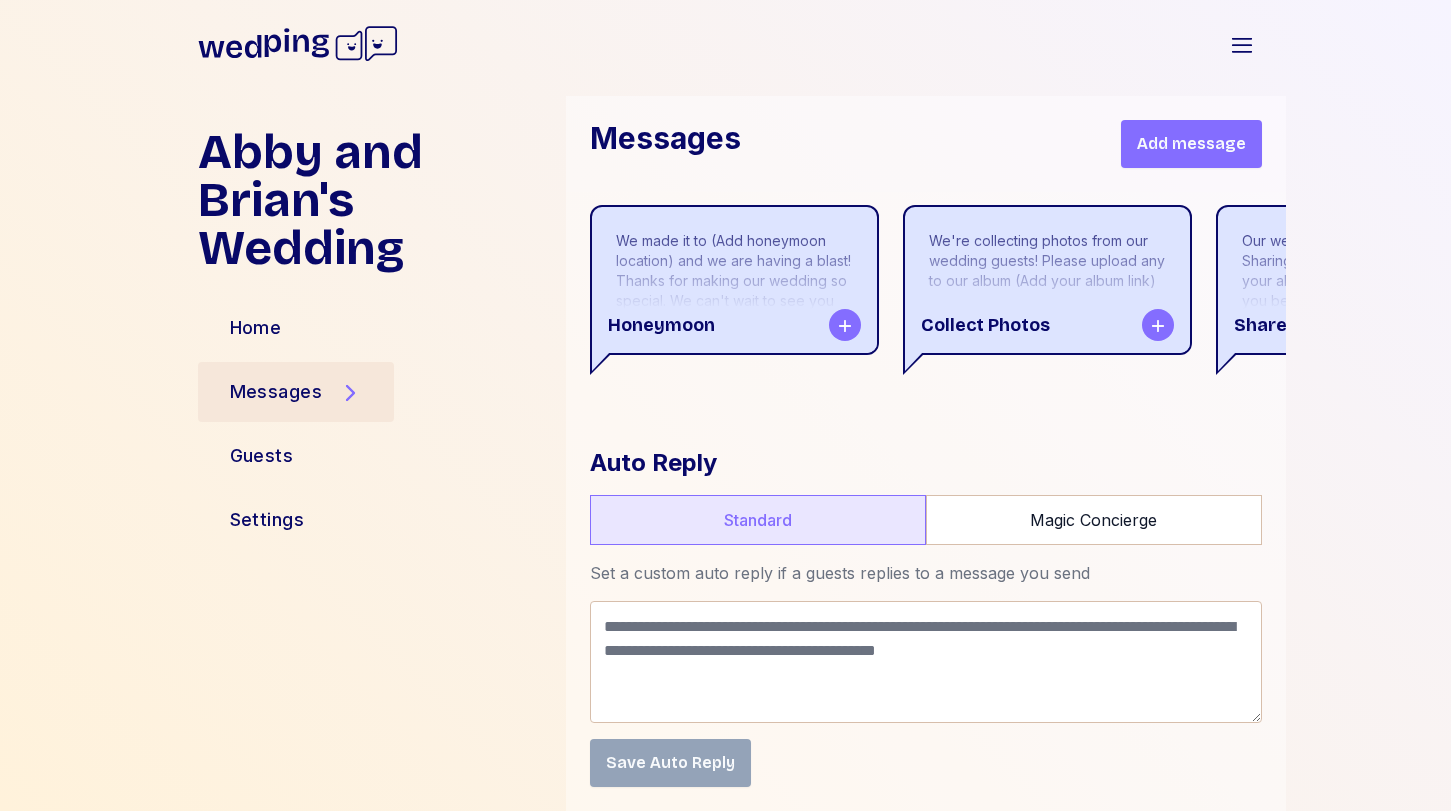 scroll, scrollTop: 50136, scrollLeft: 0, axis: vertical 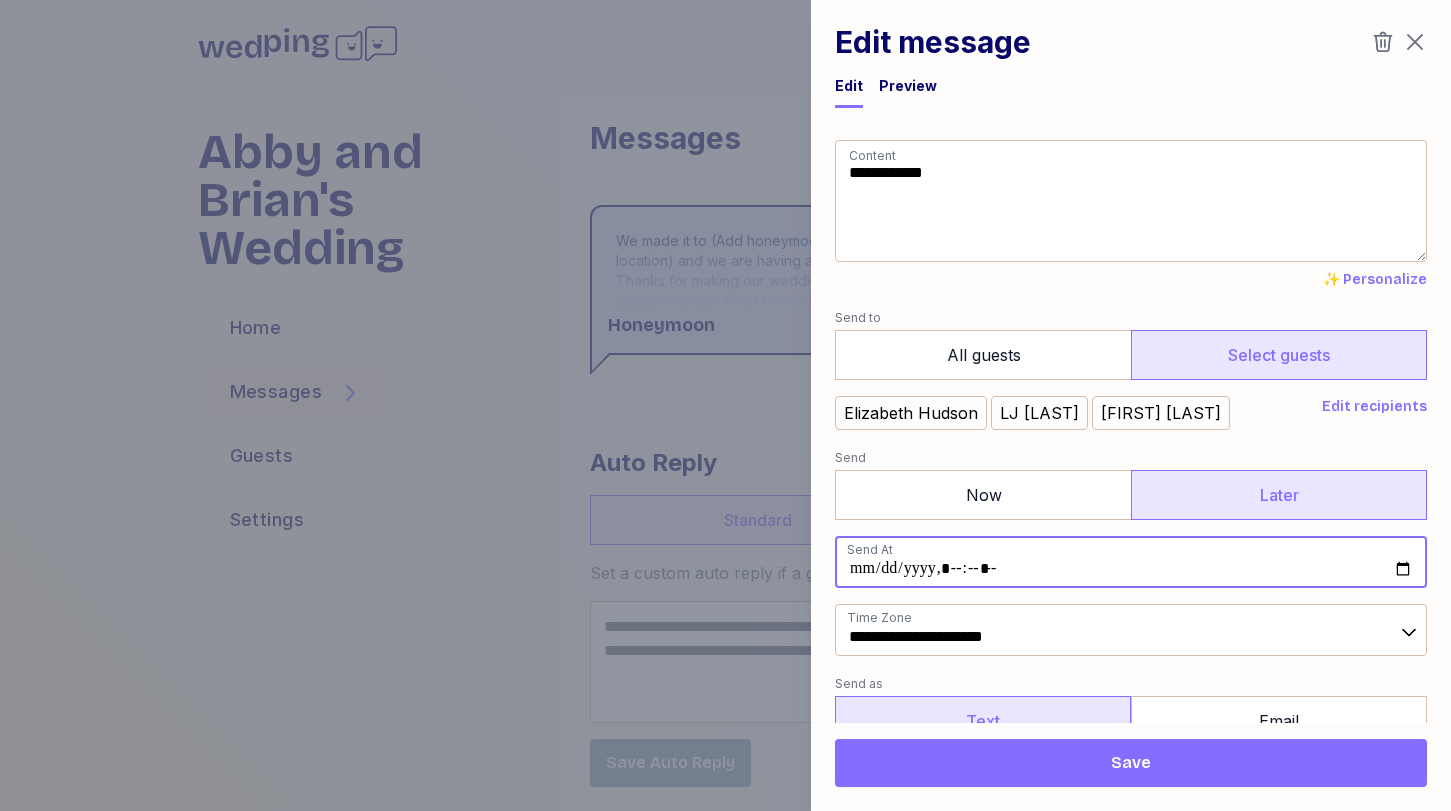 click at bounding box center (1131, 562) 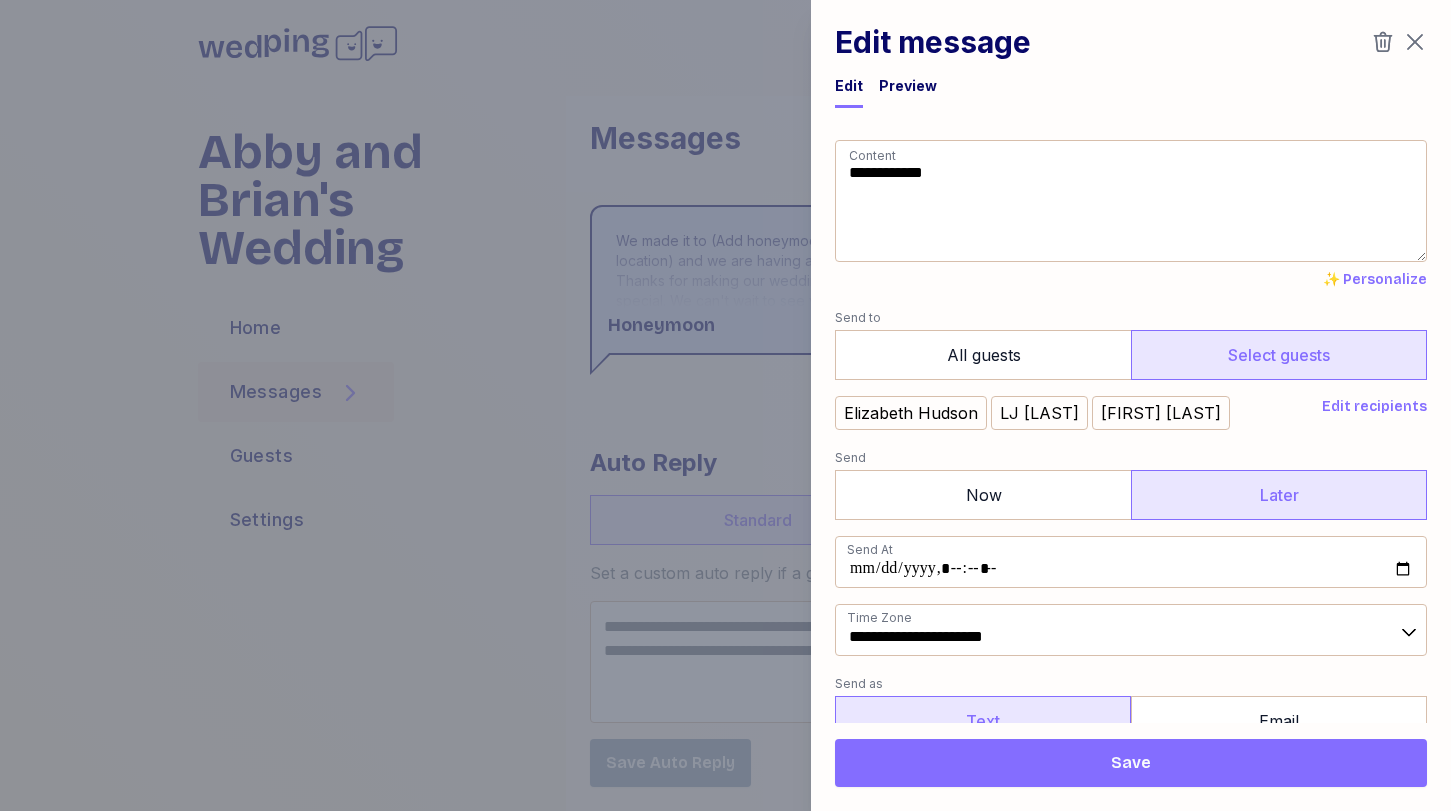 type on "**********" 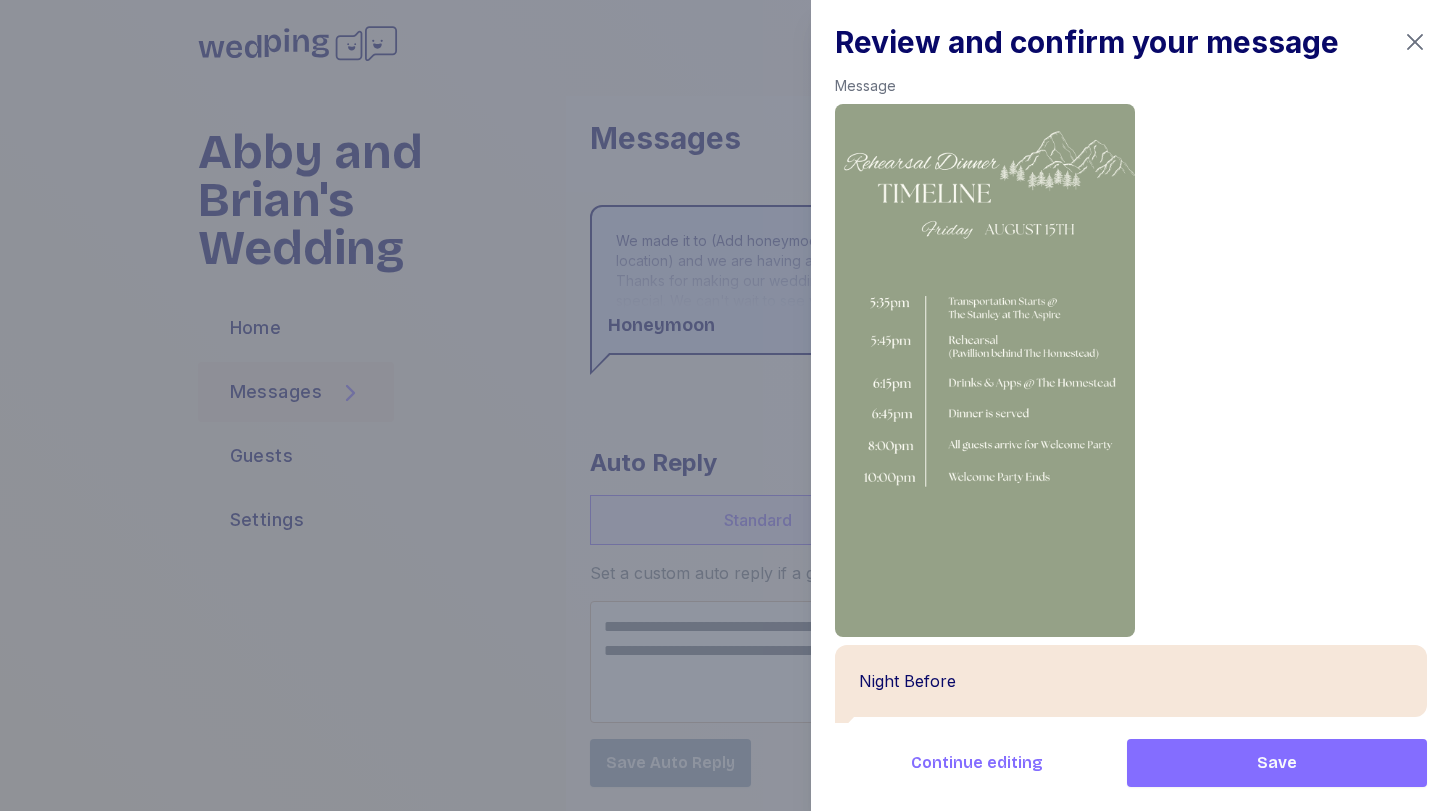 click on "Save" at bounding box center (1277, 763) 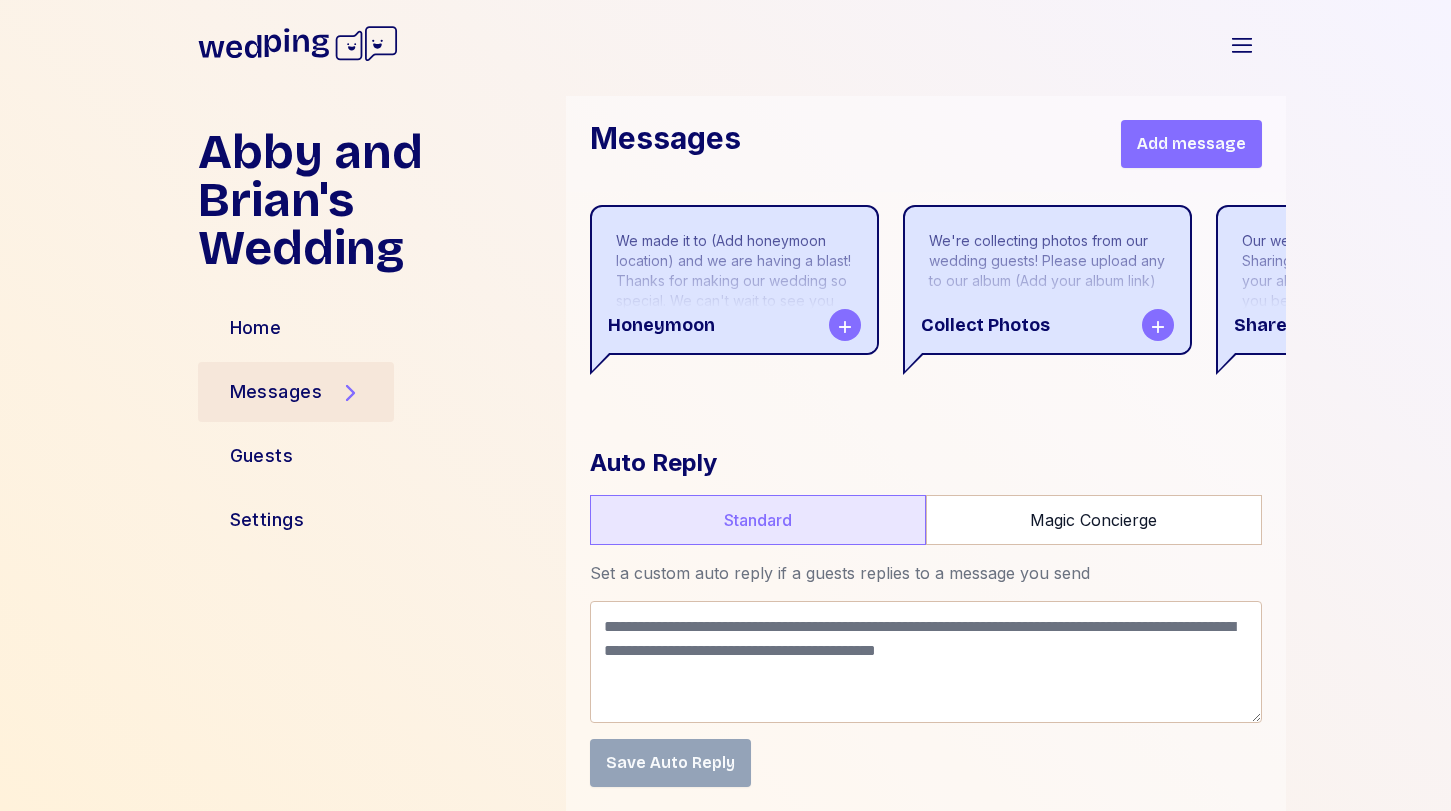scroll, scrollTop: 51276, scrollLeft: 0, axis: vertical 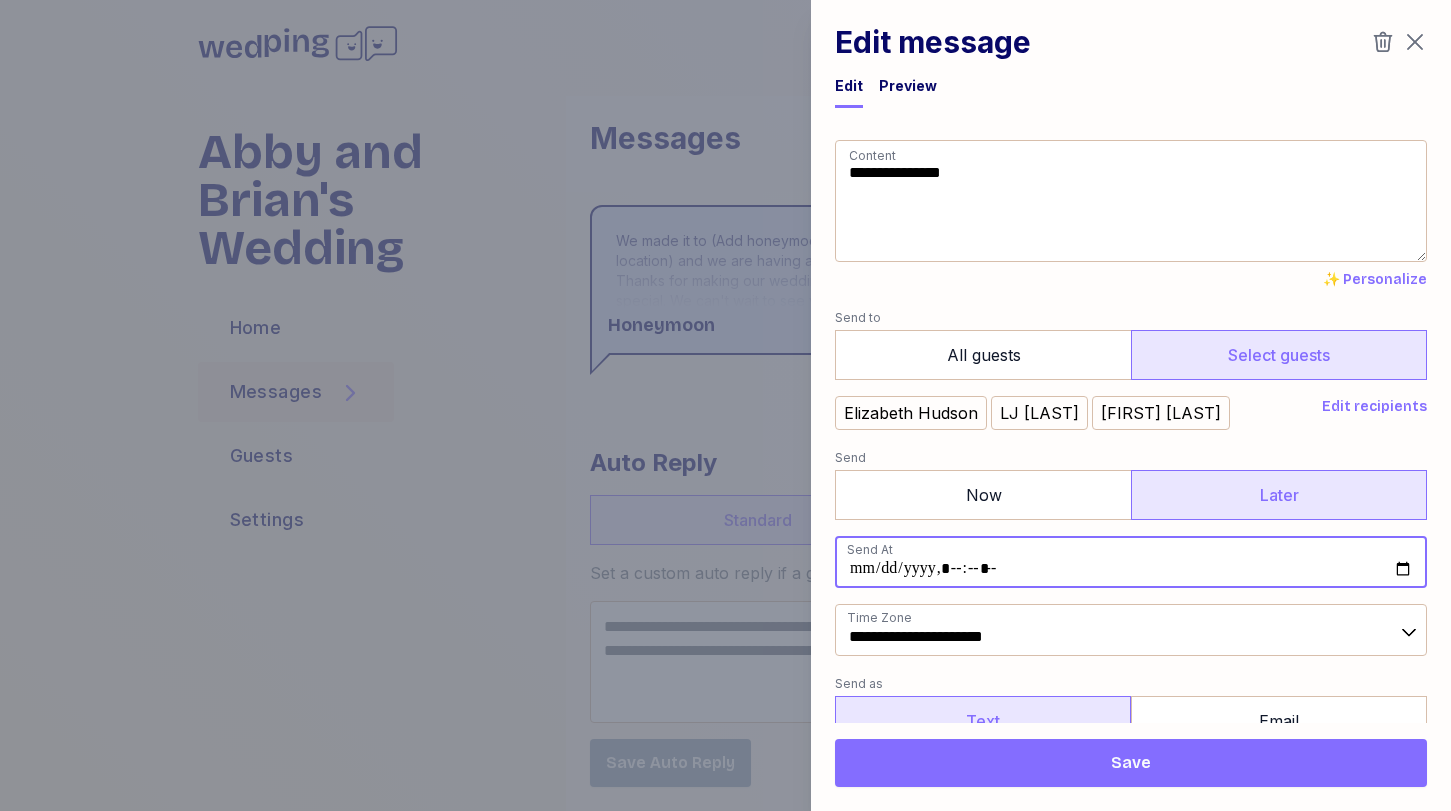 click at bounding box center [1131, 562] 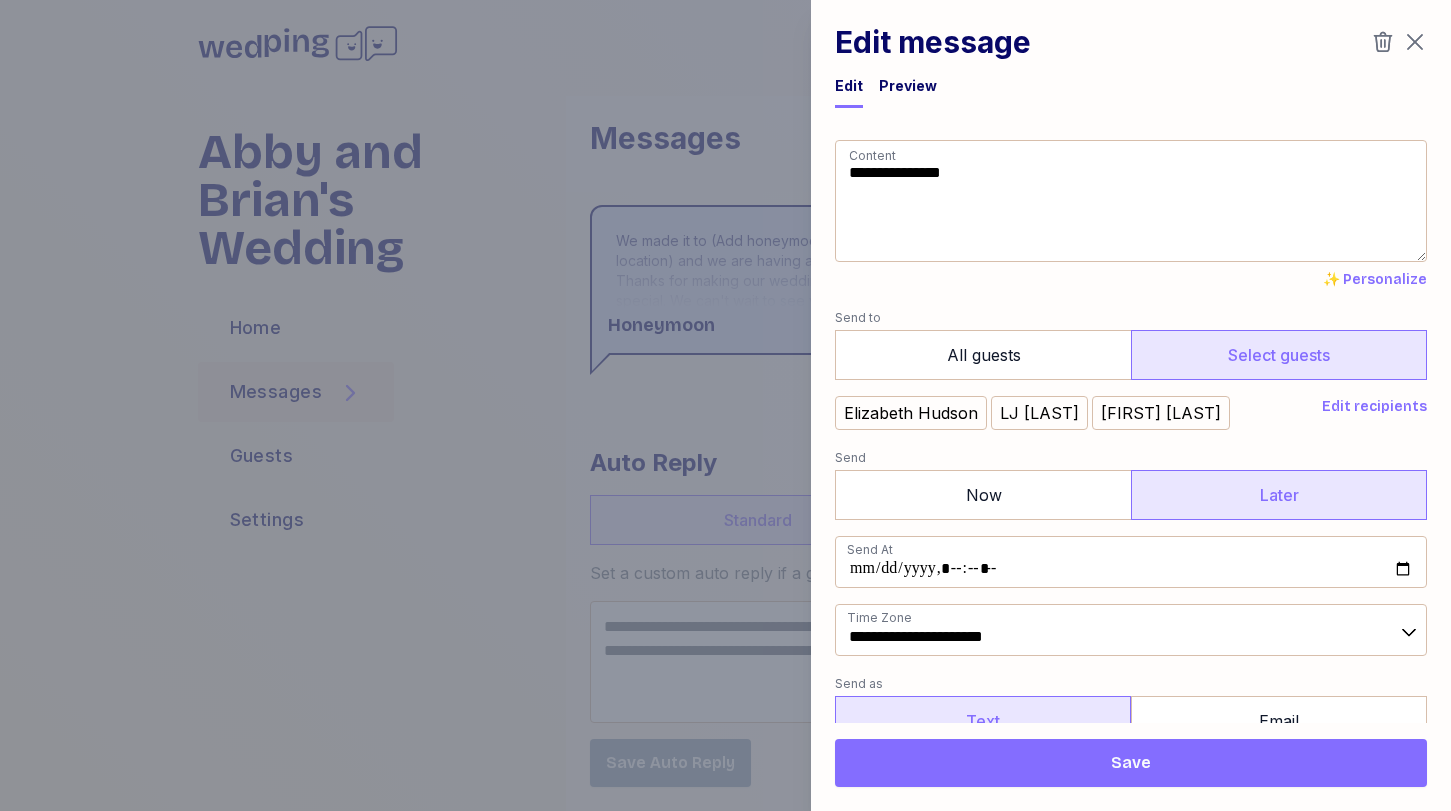 type on "**********" 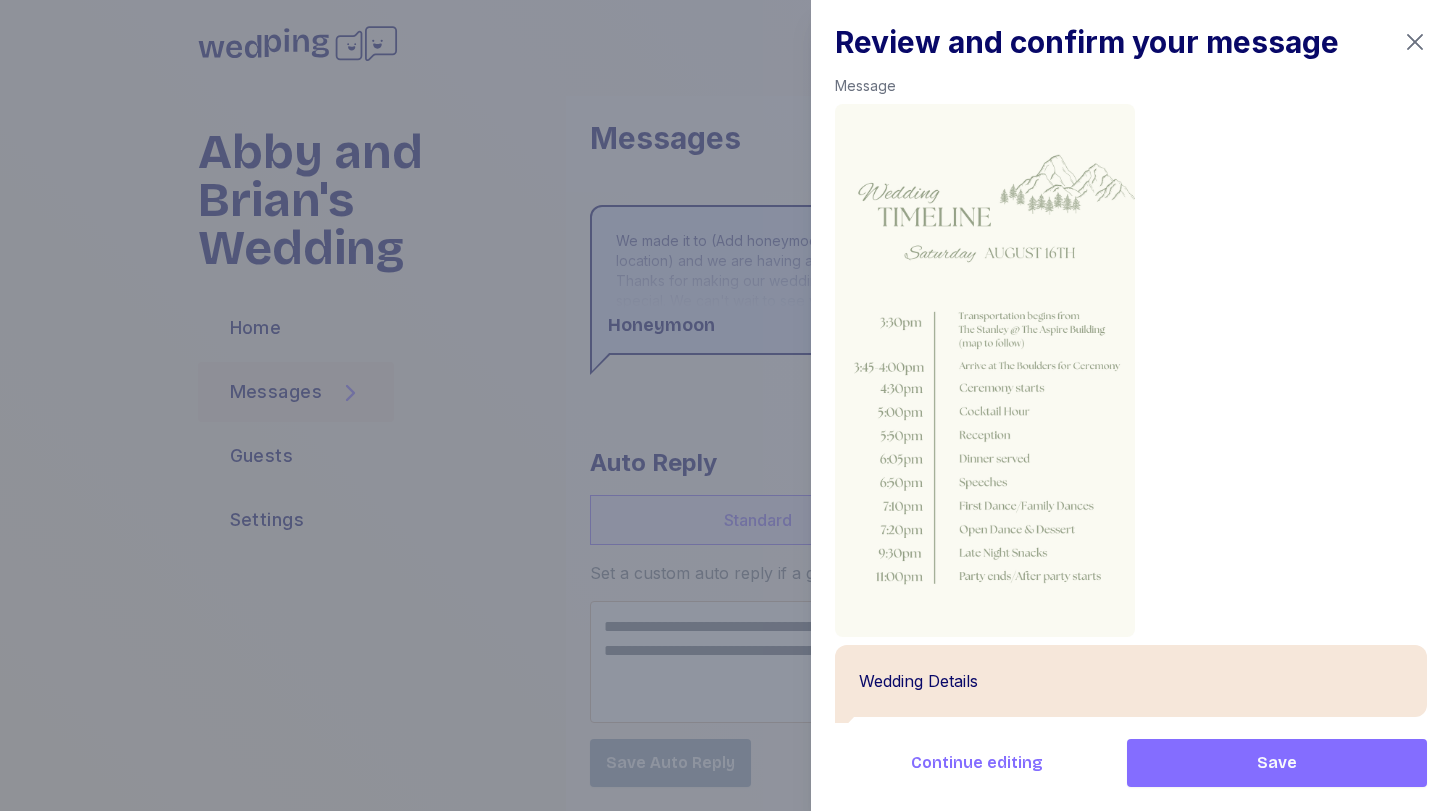 click on "Save" at bounding box center [1277, 763] 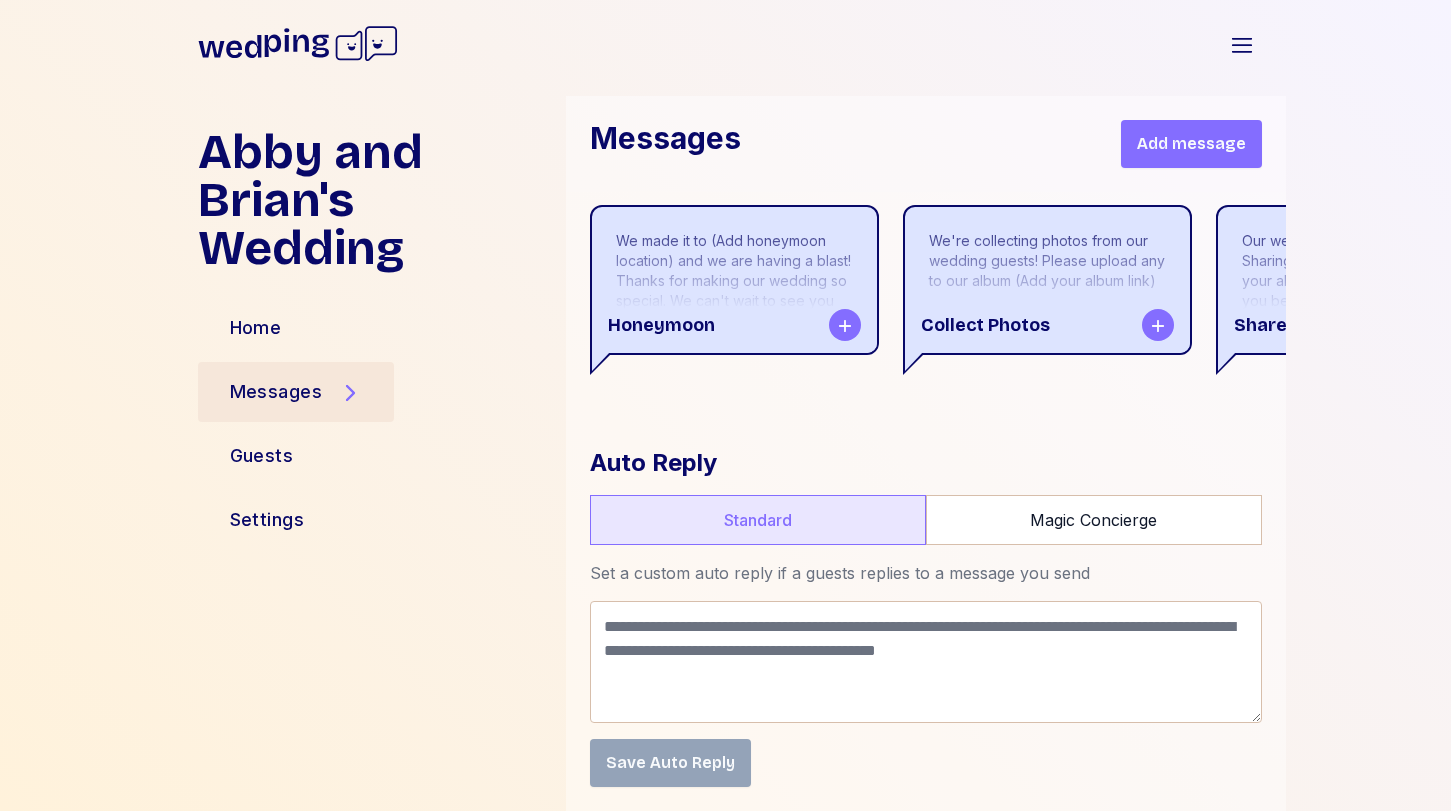 scroll, scrollTop: 53172, scrollLeft: 0, axis: vertical 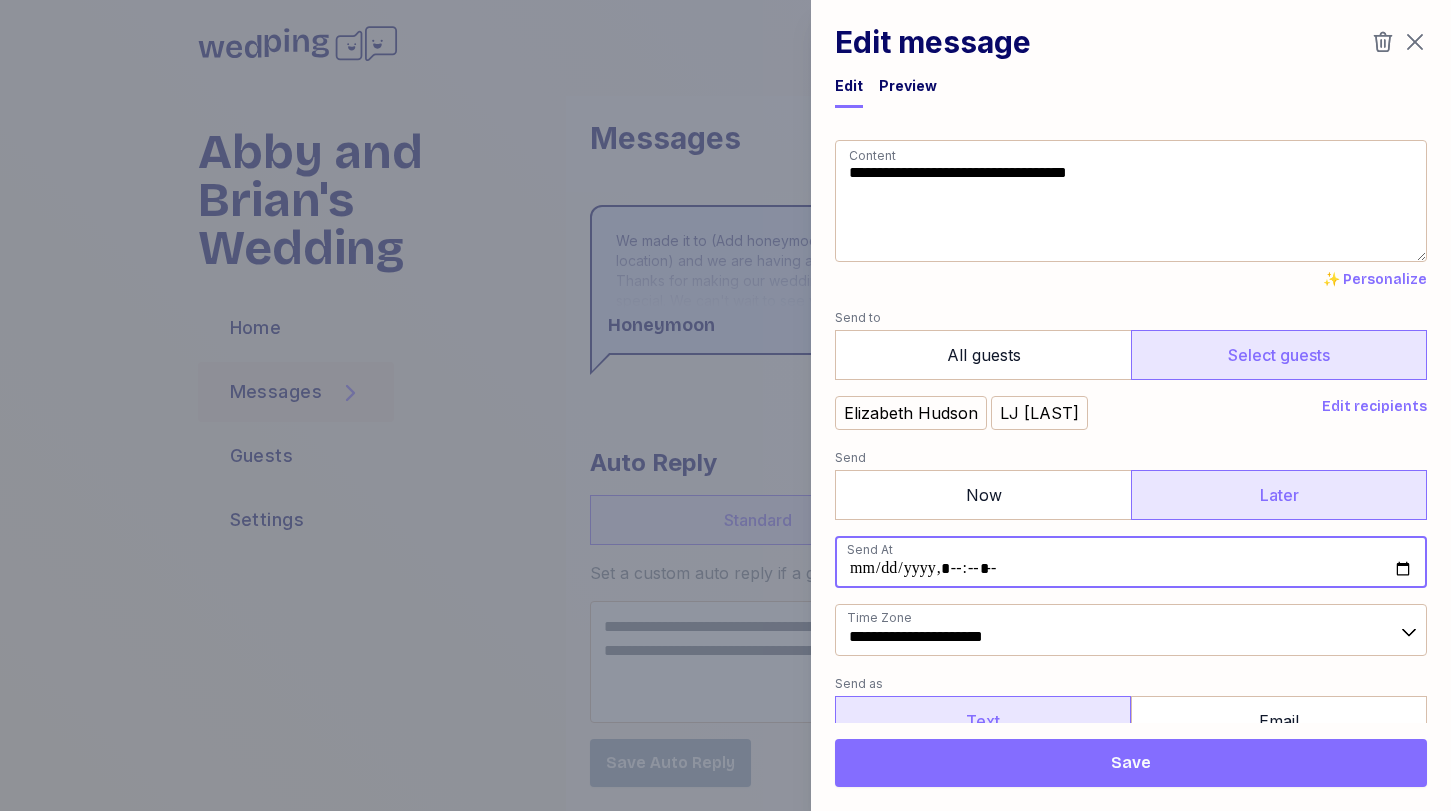 click at bounding box center [1131, 562] 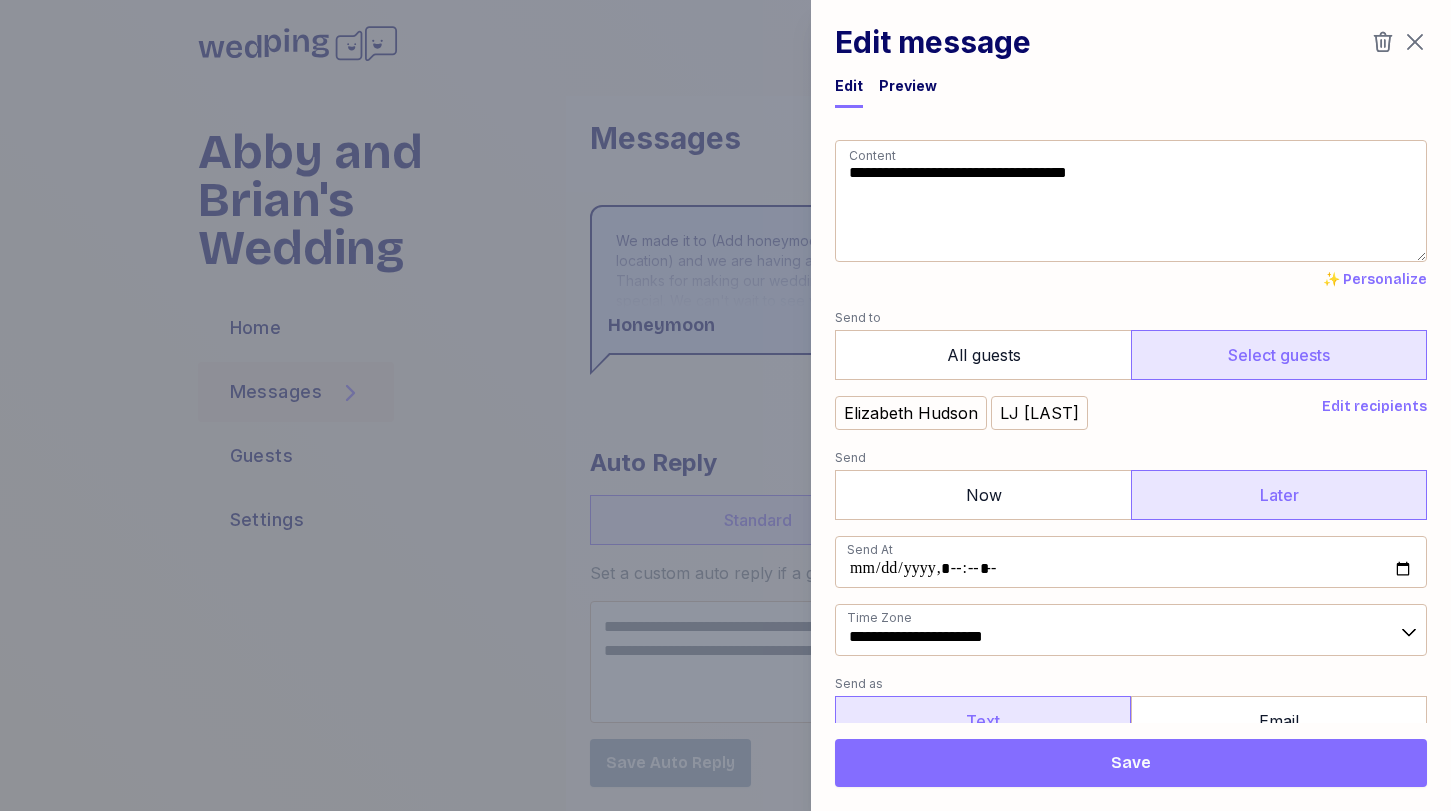 type on "**********" 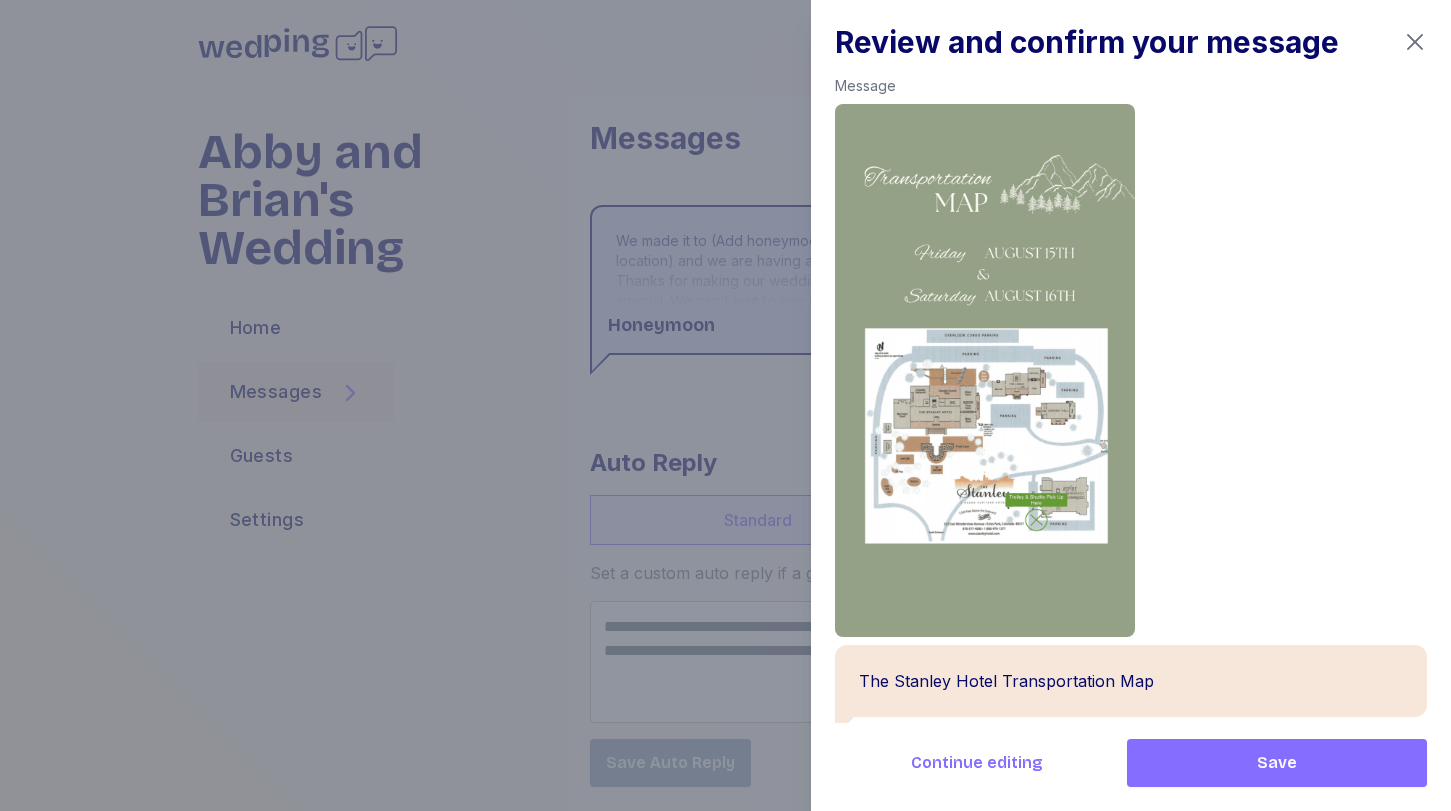 click on "Save" at bounding box center [1277, 763] 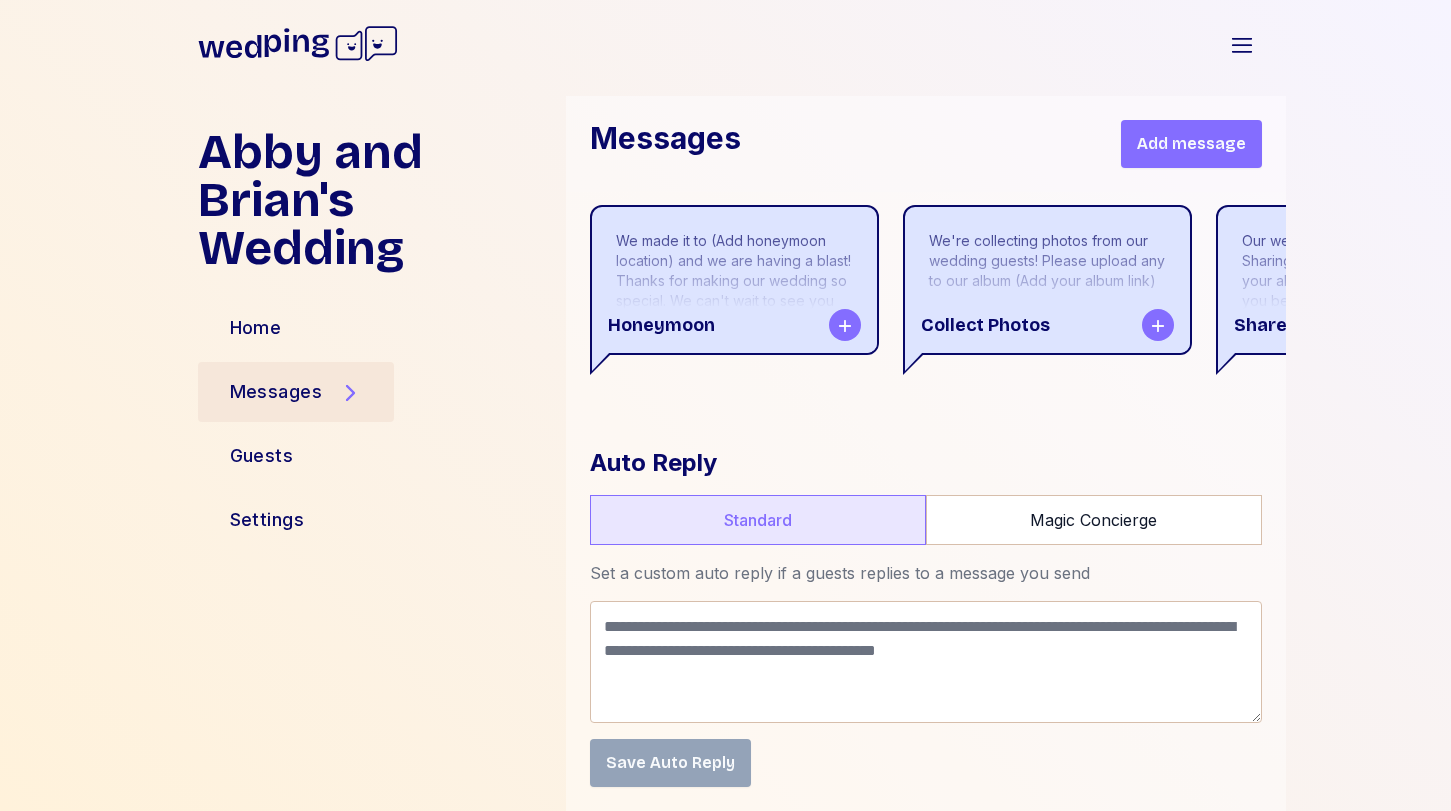 scroll, scrollTop: 51830, scrollLeft: 0, axis: vertical 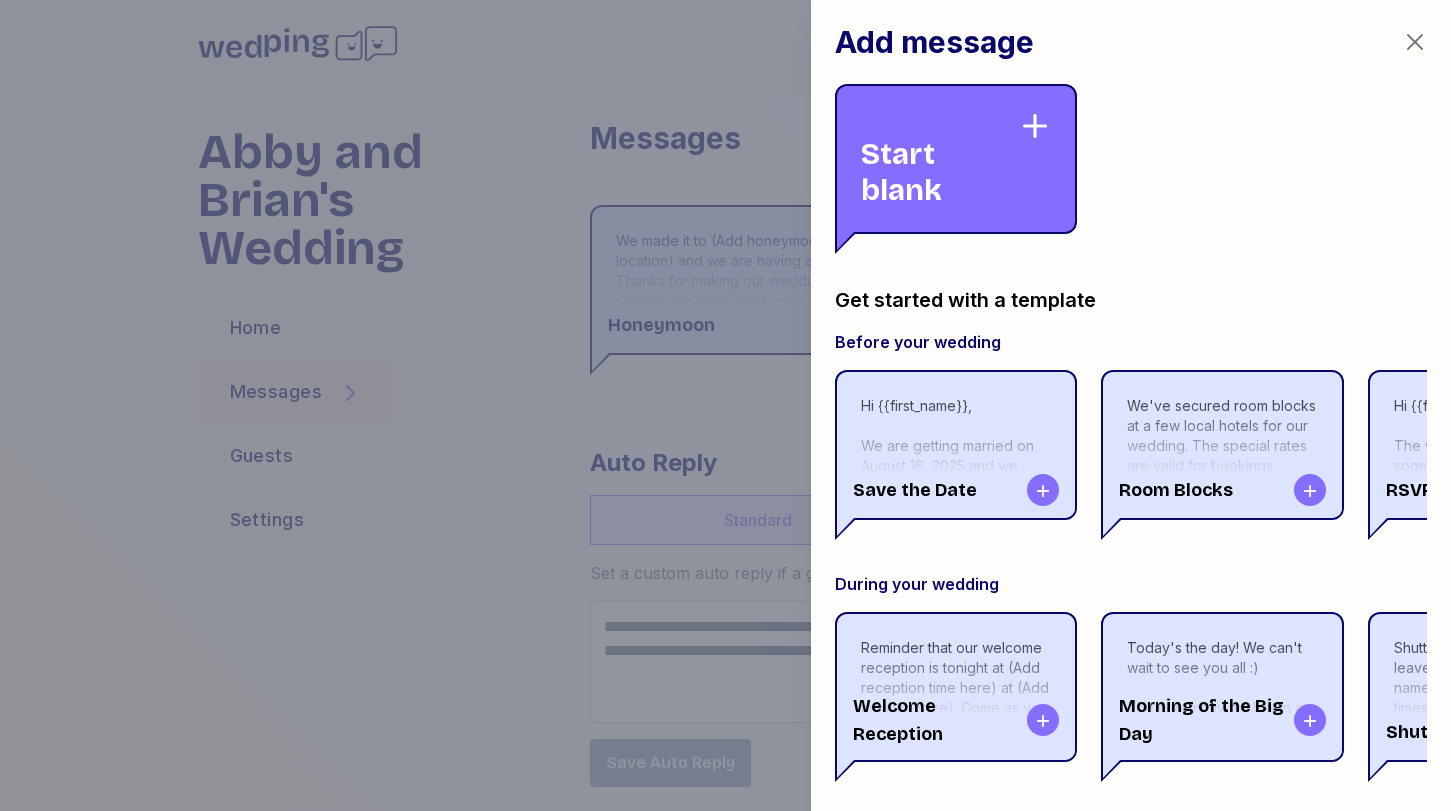 click on "Start blank" at bounding box center [940, 159] 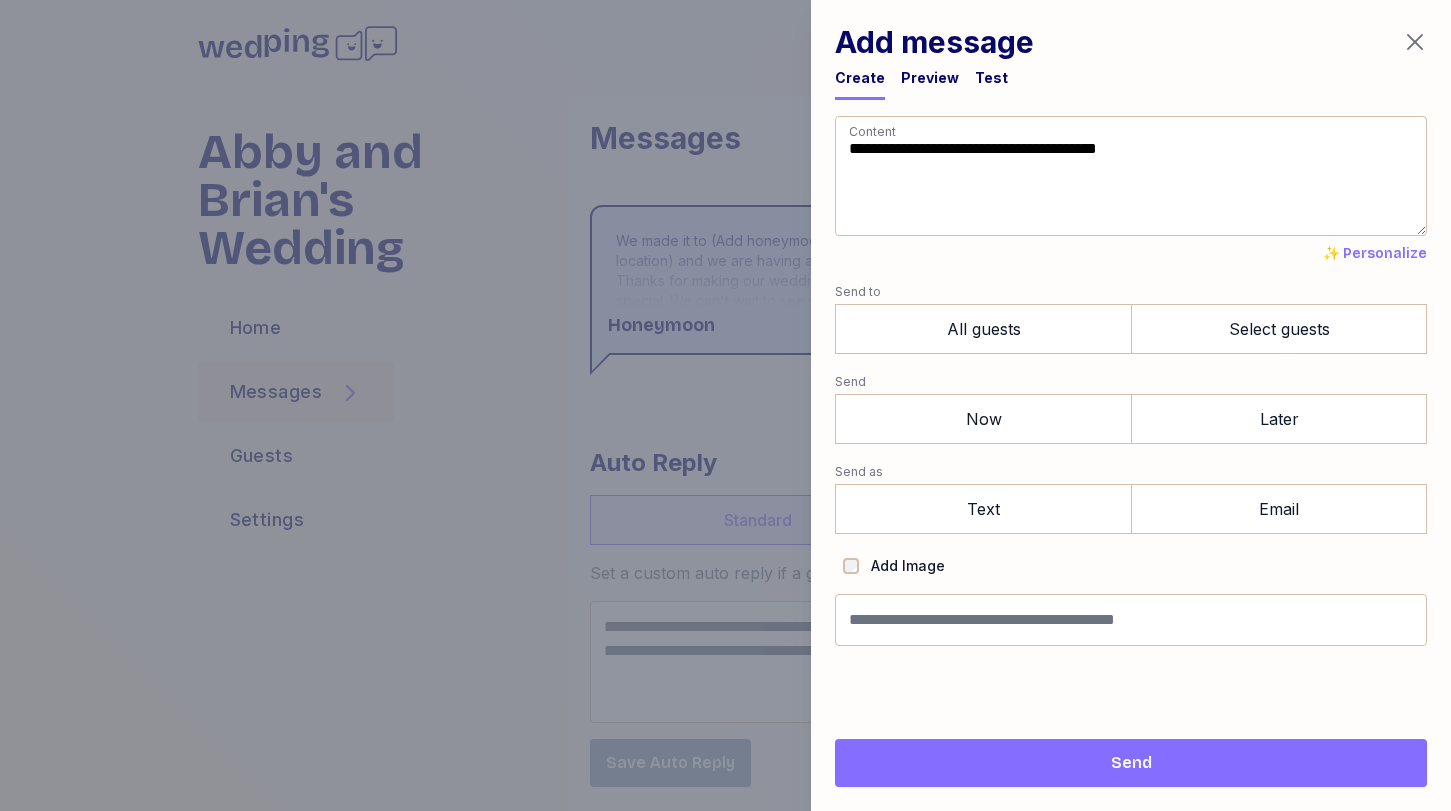 drag, startPoint x: 1046, startPoint y: 229, endPoint x: 739, endPoint y: 68, distance: 346.65546 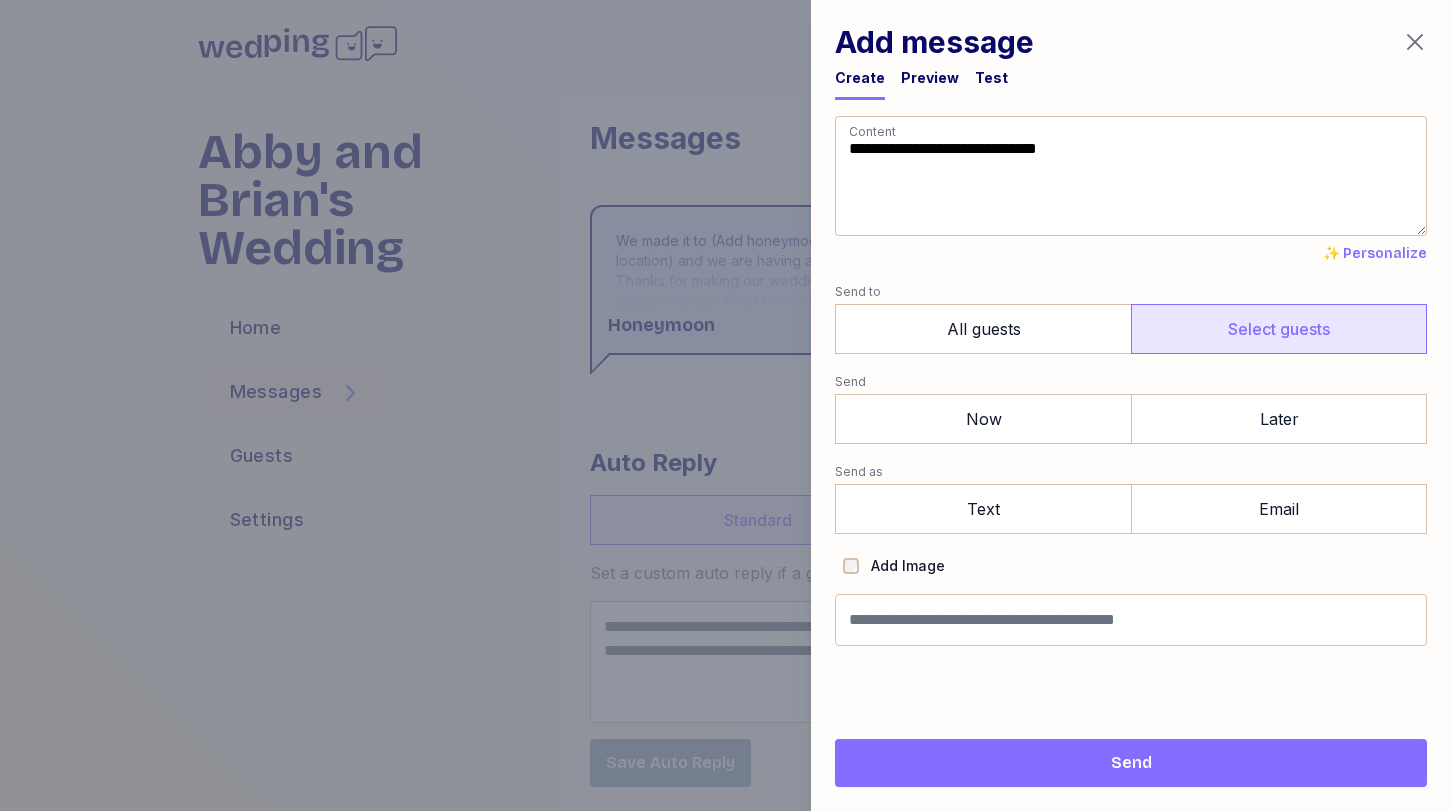 type on "**********" 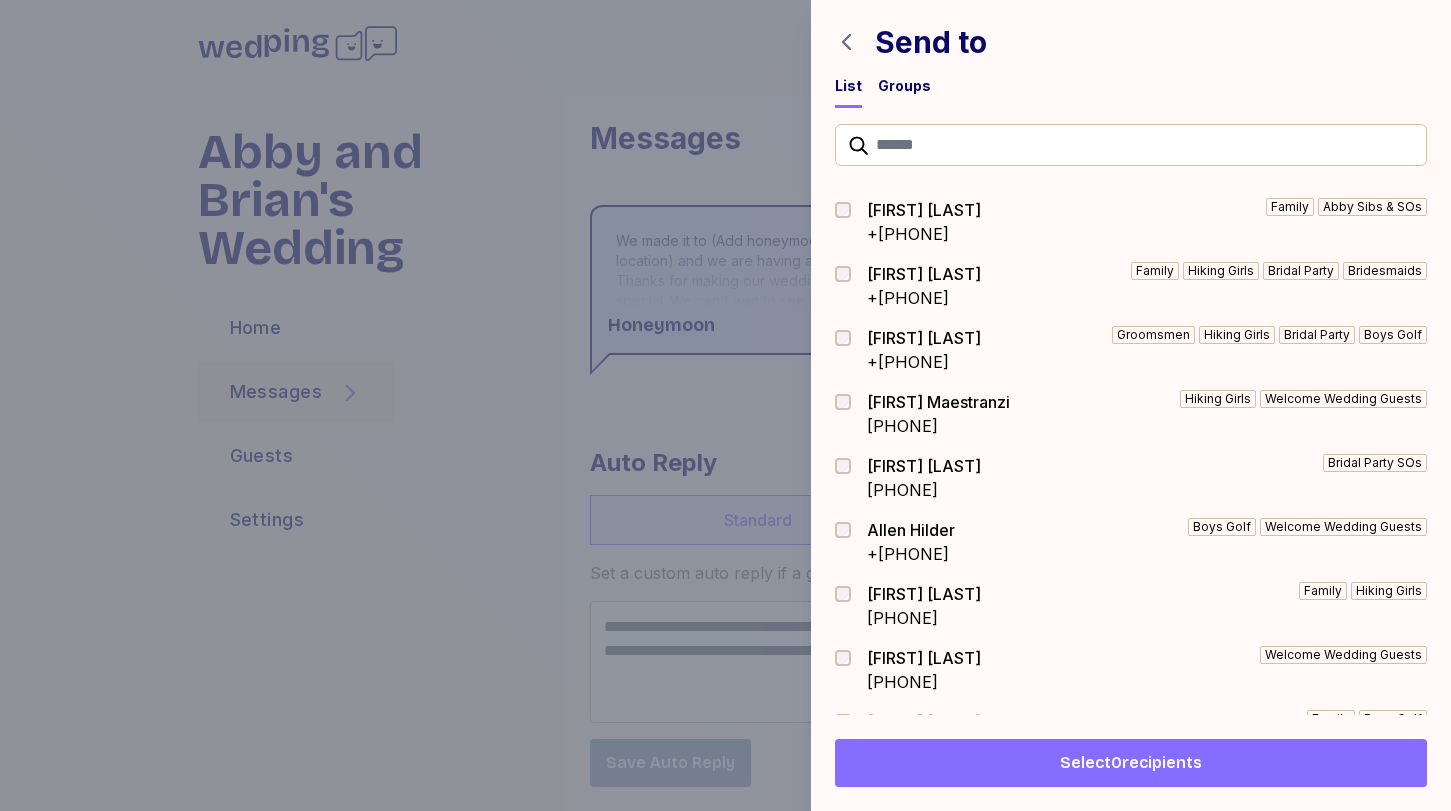 click on "Groups" at bounding box center (904, 86) 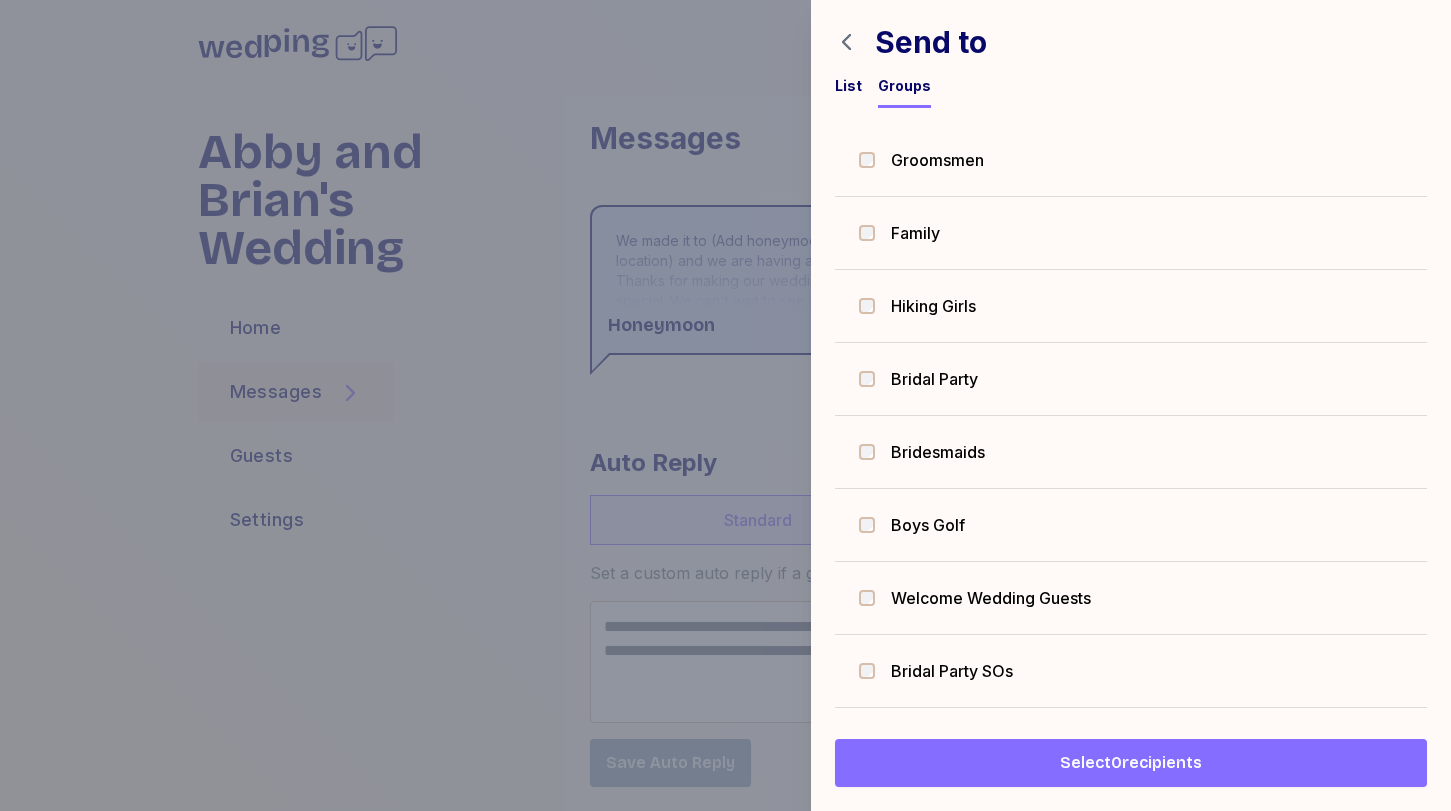 scroll, scrollTop: 65, scrollLeft: 0, axis: vertical 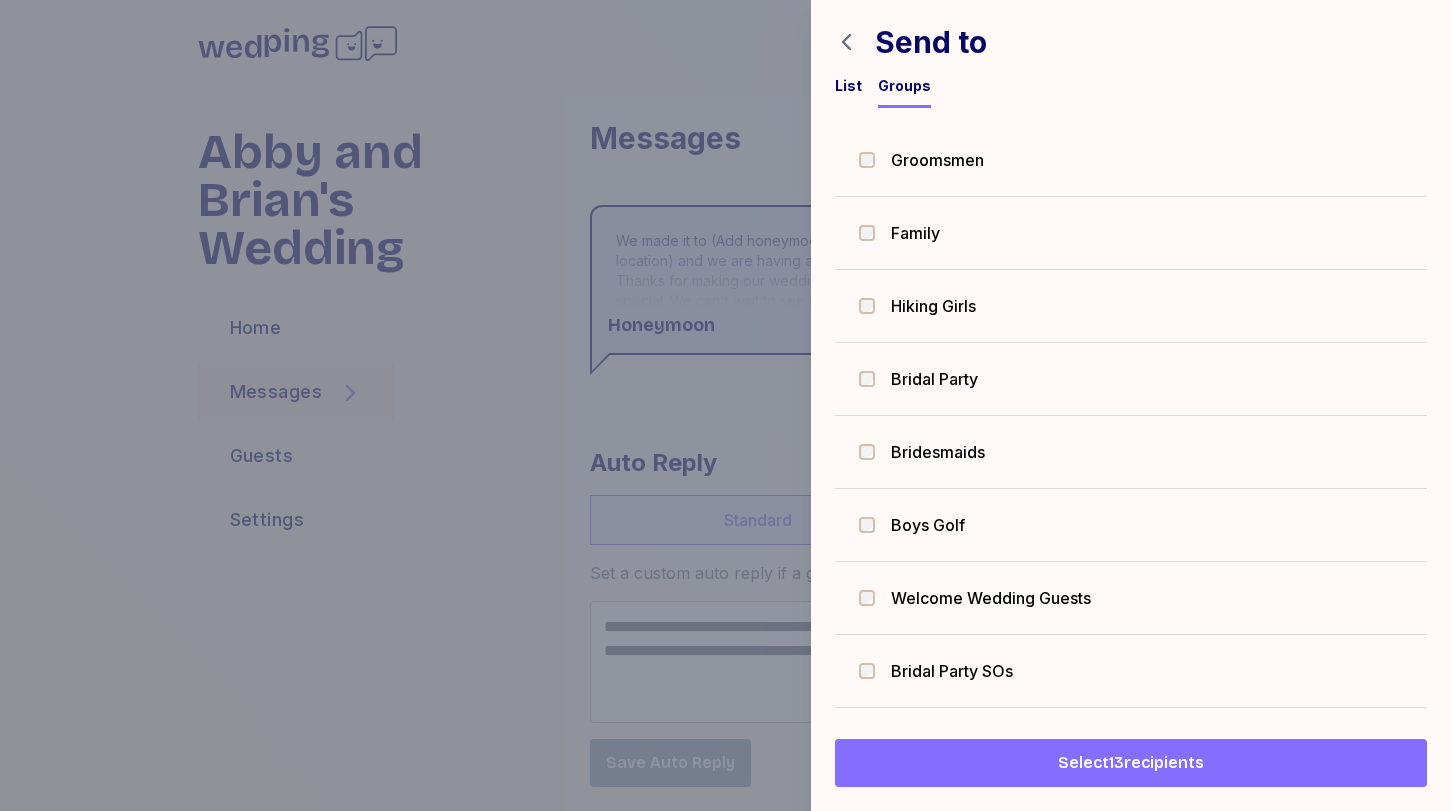 click on "List" at bounding box center (848, 86) 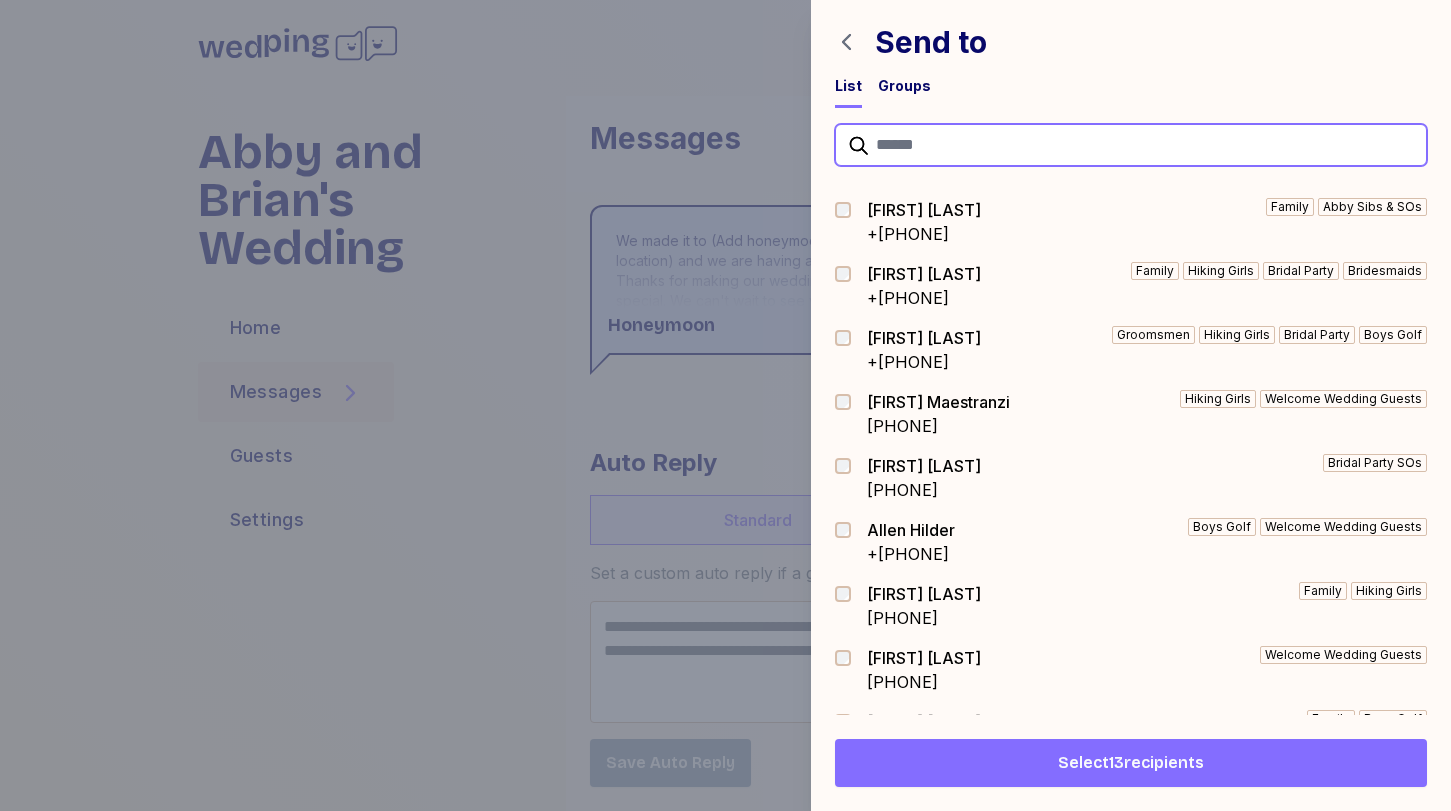 click at bounding box center [1131, 145] 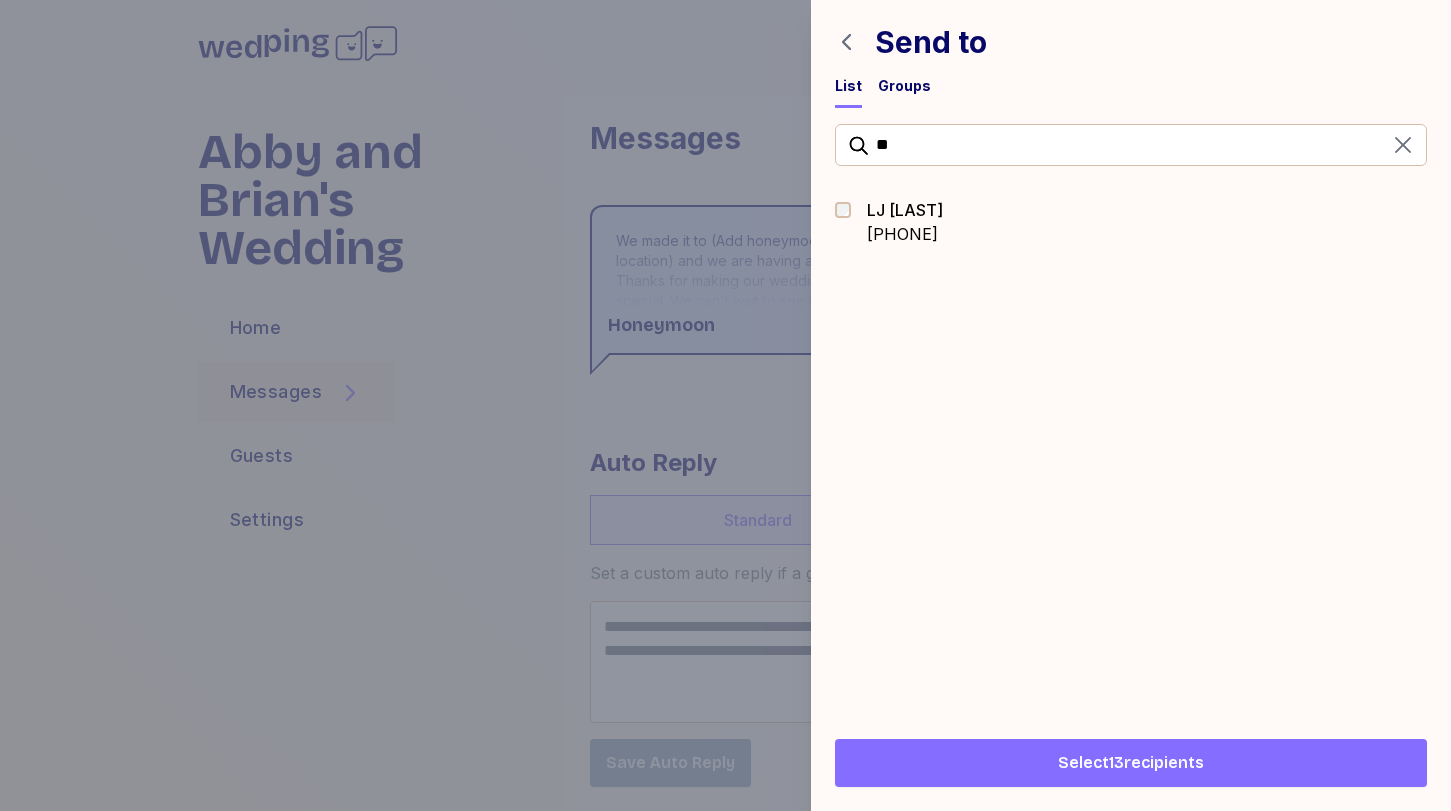 click on "[FIRST] [LAST]" at bounding box center [905, 210] 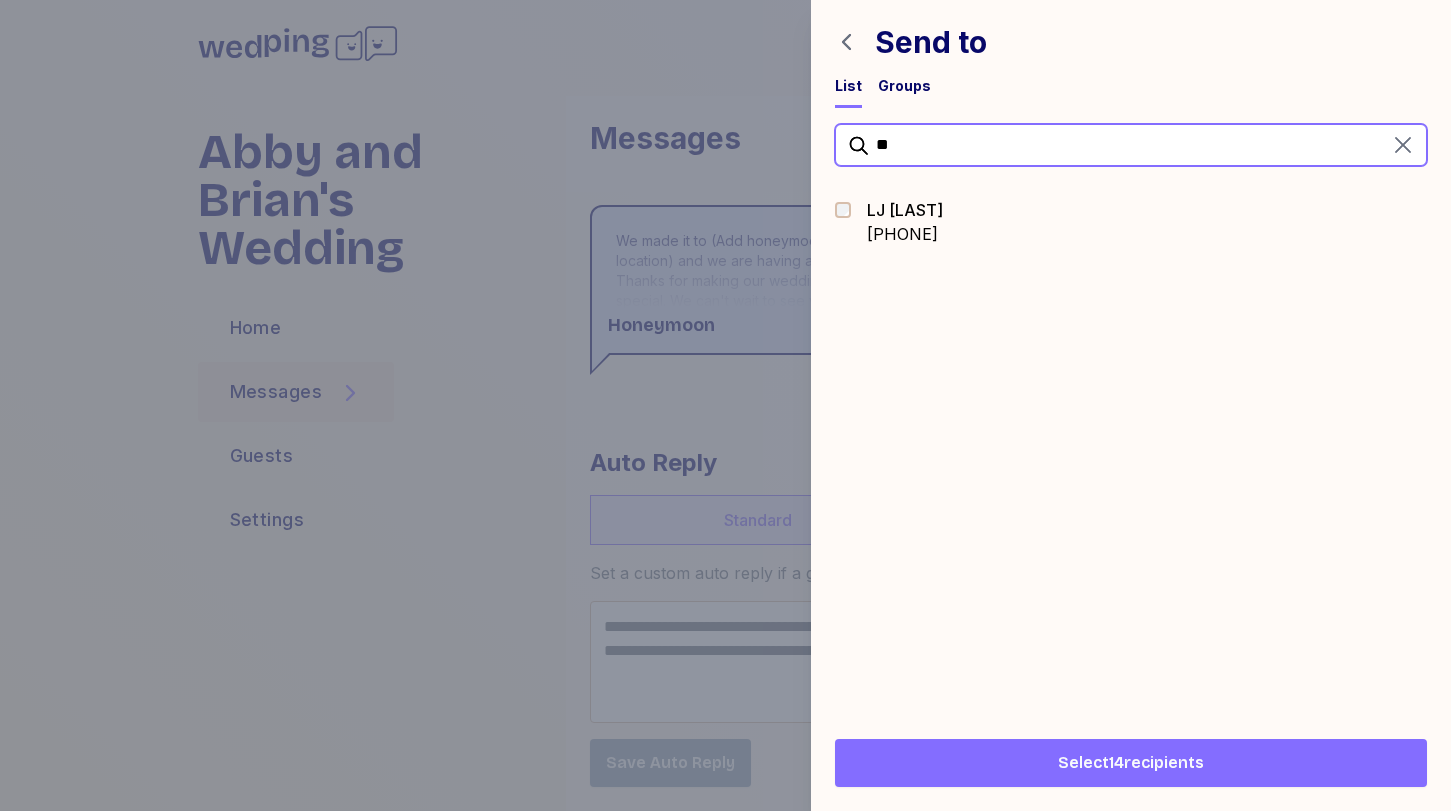 drag, startPoint x: 915, startPoint y: 156, endPoint x: 774, endPoint y: 133, distance: 142.86357 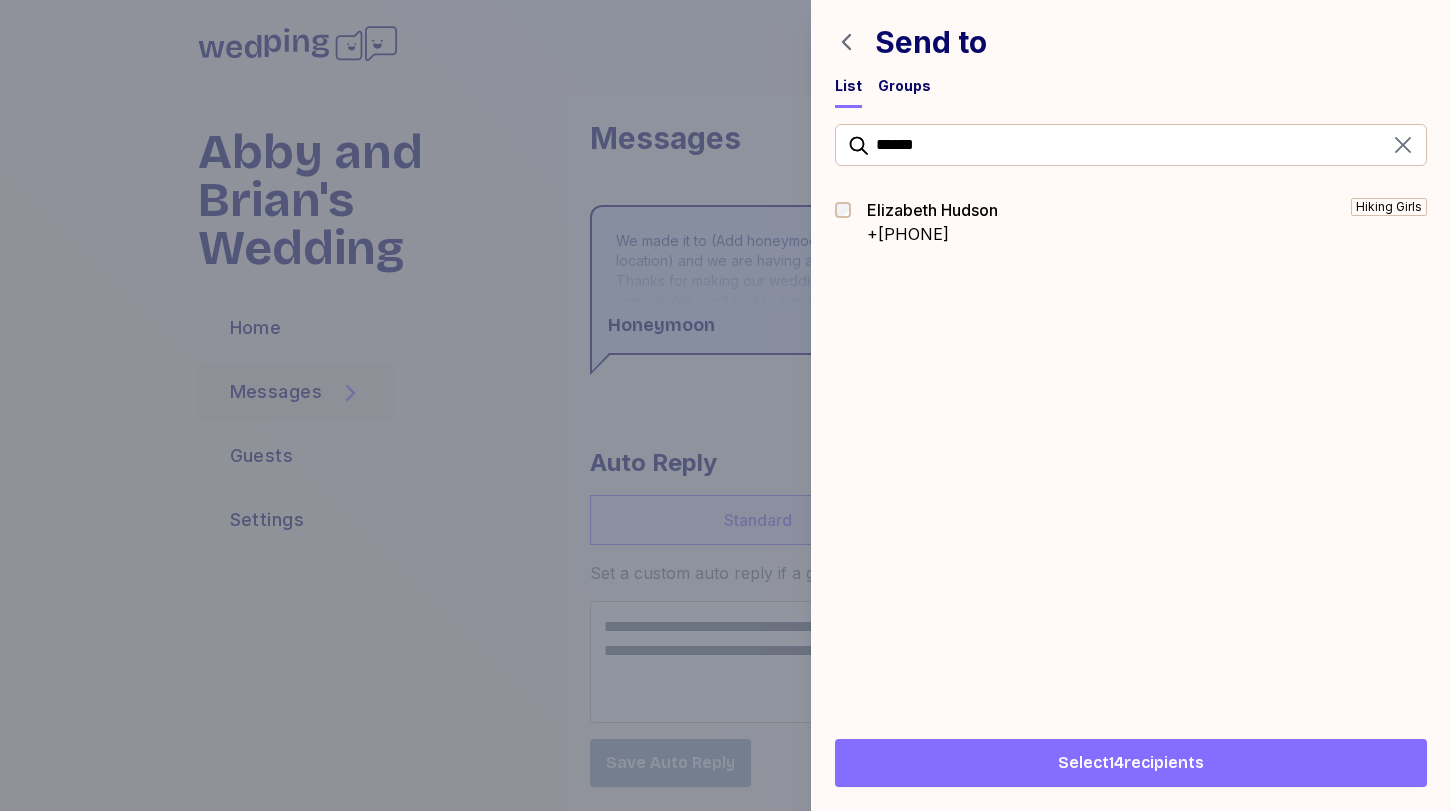 click on "+[PHONE]" at bounding box center (932, 234) 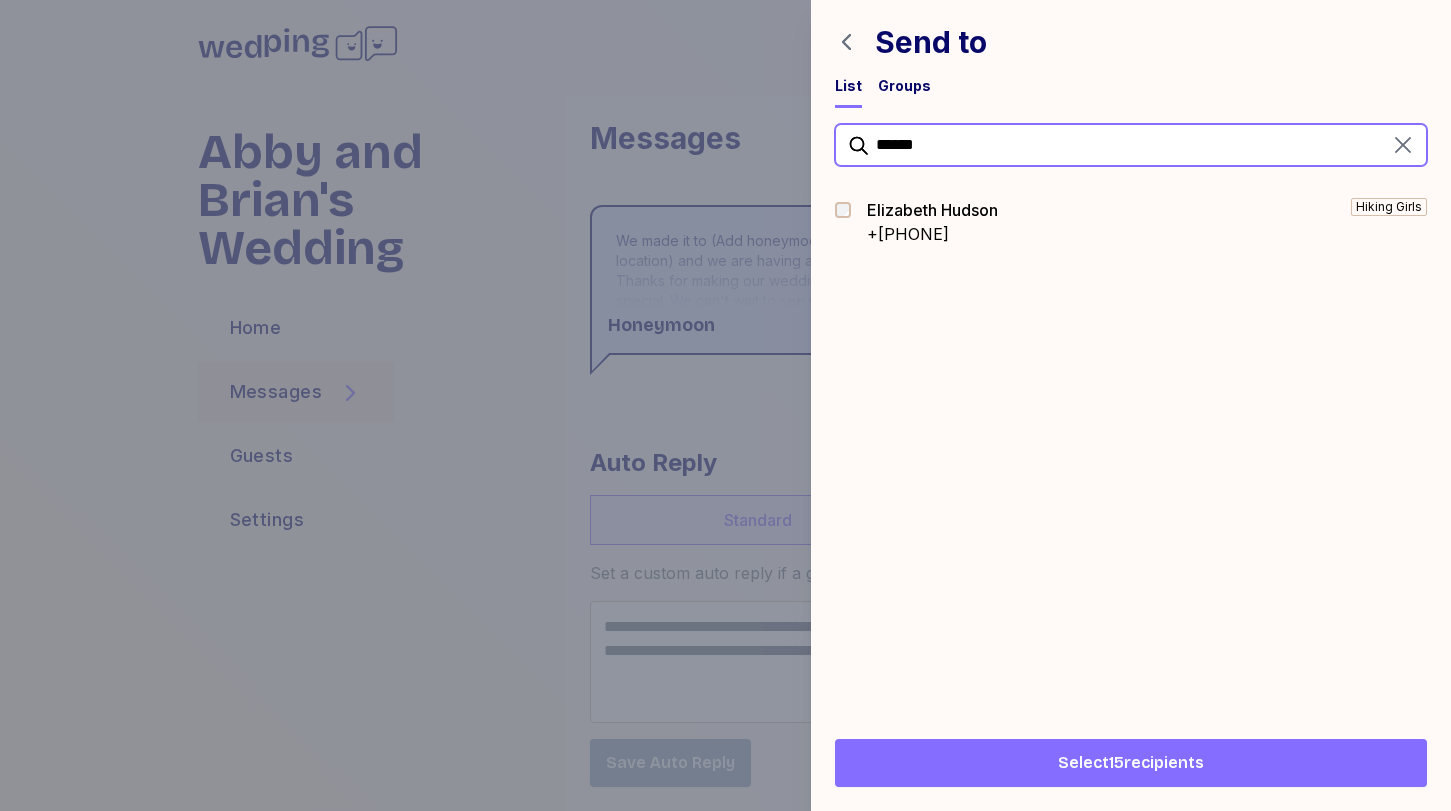 drag, startPoint x: 950, startPoint y: 151, endPoint x: 735, endPoint y: 96, distance: 221.92342 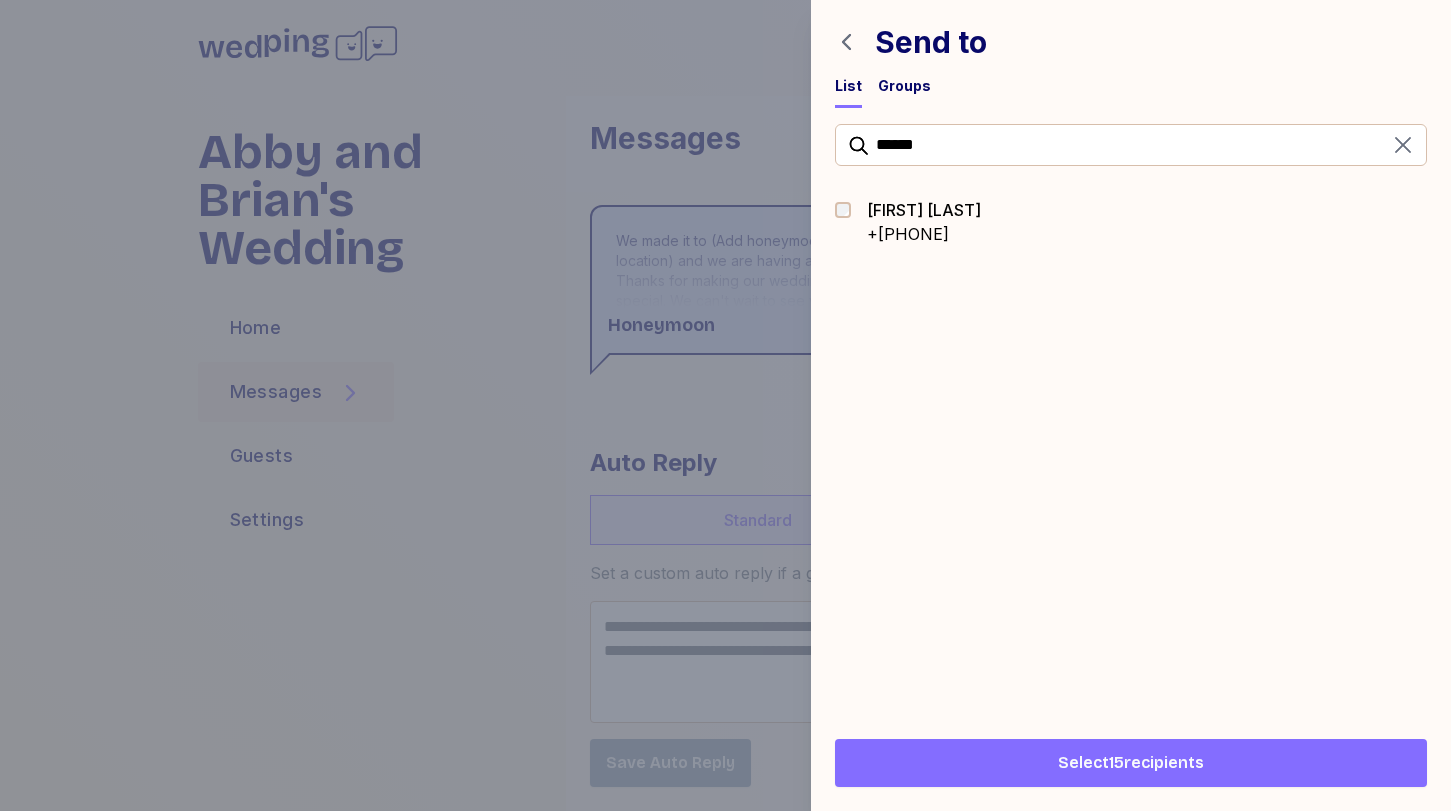 click at bounding box center (849, 210) 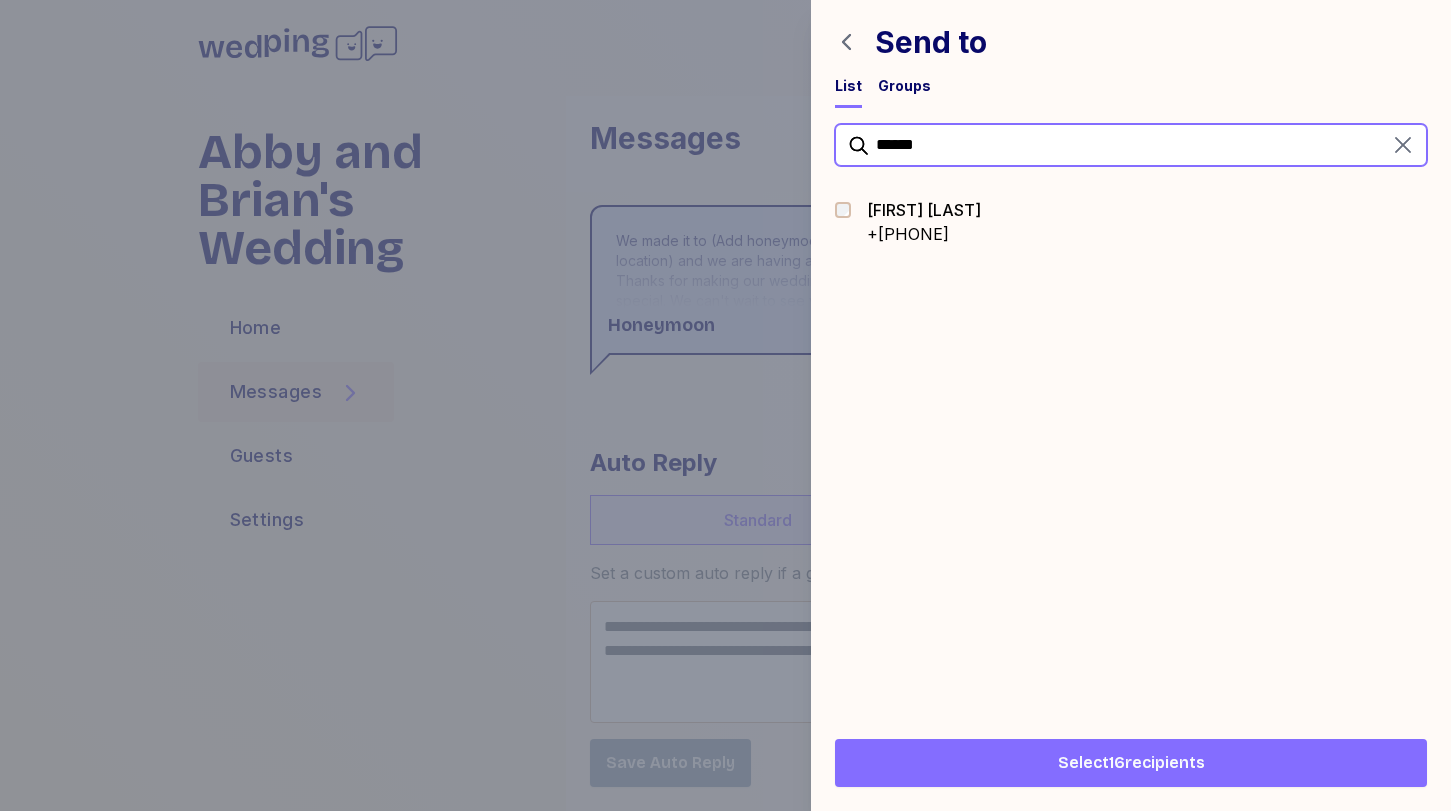 drag, startPoint x: 883, startPoint y: 144, endPoint x: 772, endPoint y: 122, distance: 113.15918 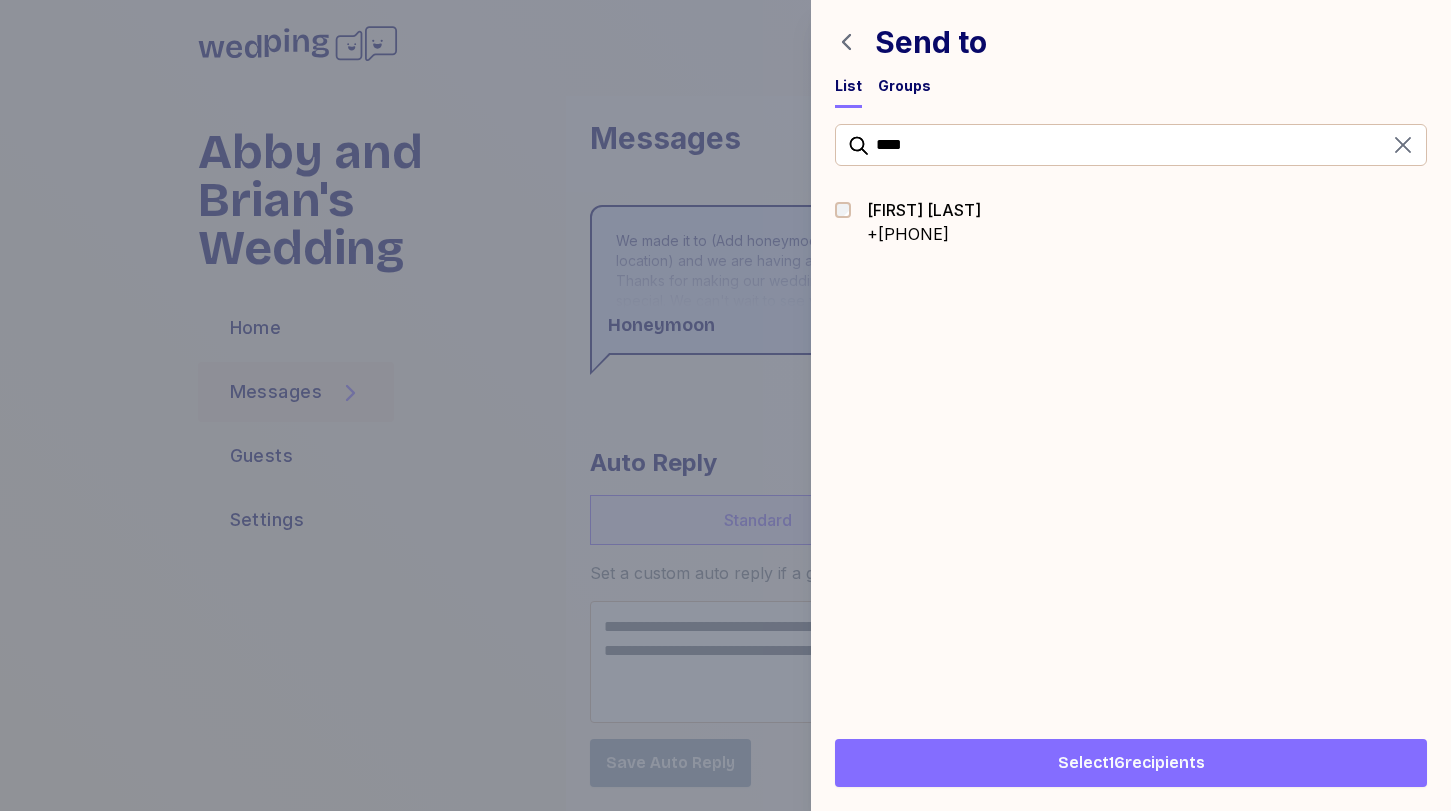 click at bounding box center (849, 210) 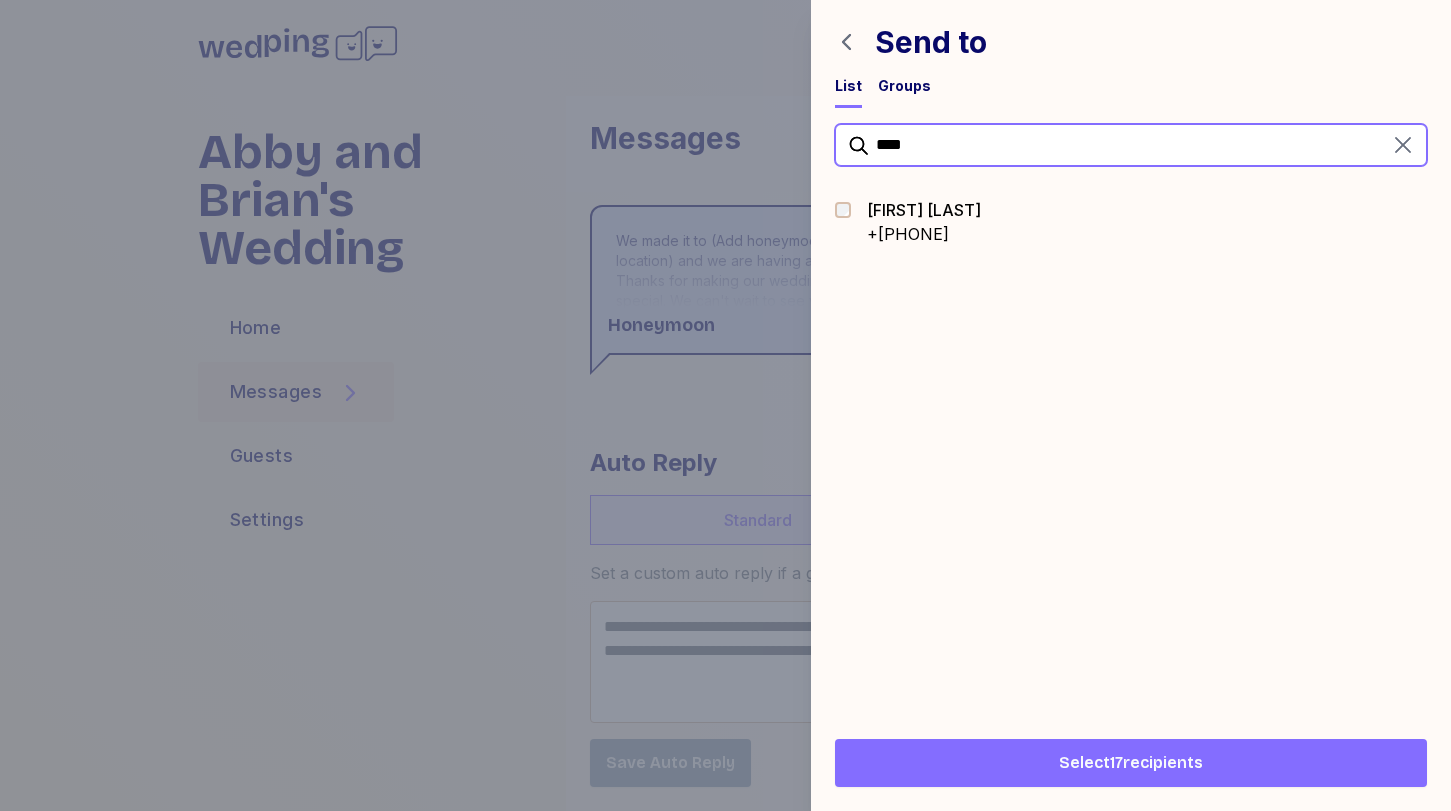 drag, startPoint x: 944, startPoint y: 141, endPoint x: 776, endPoint y: 130, distance: 168.35974 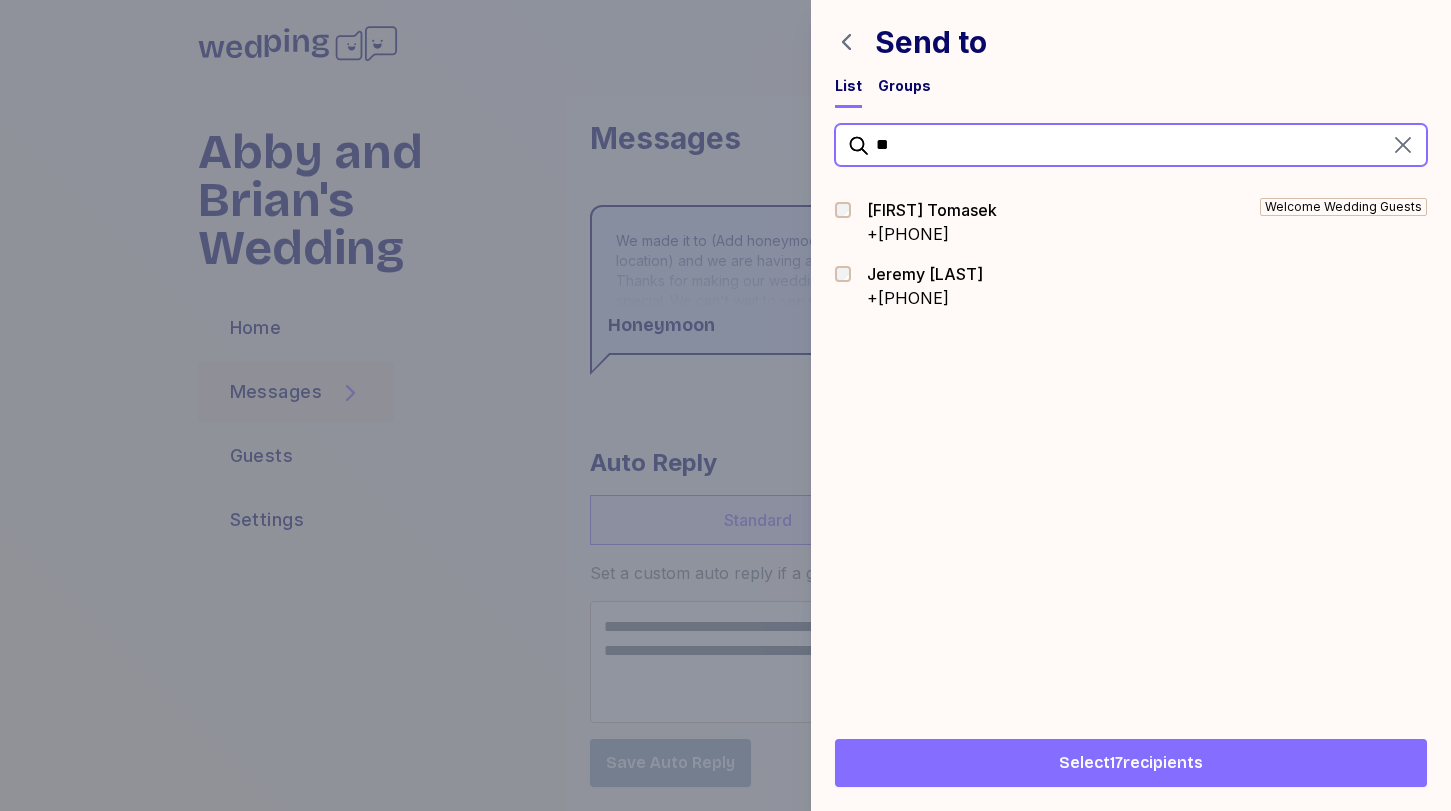 type on "*" 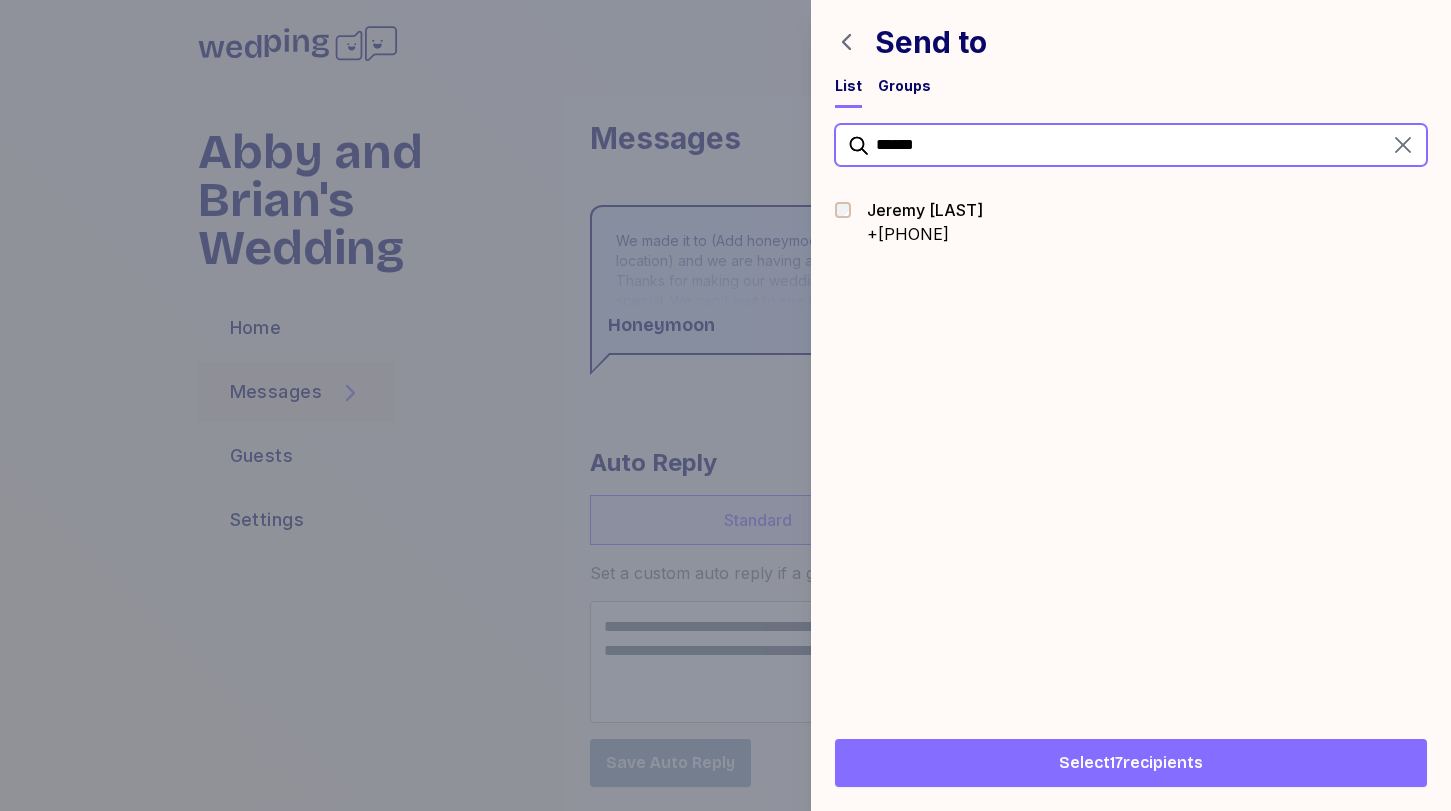 type on "******" 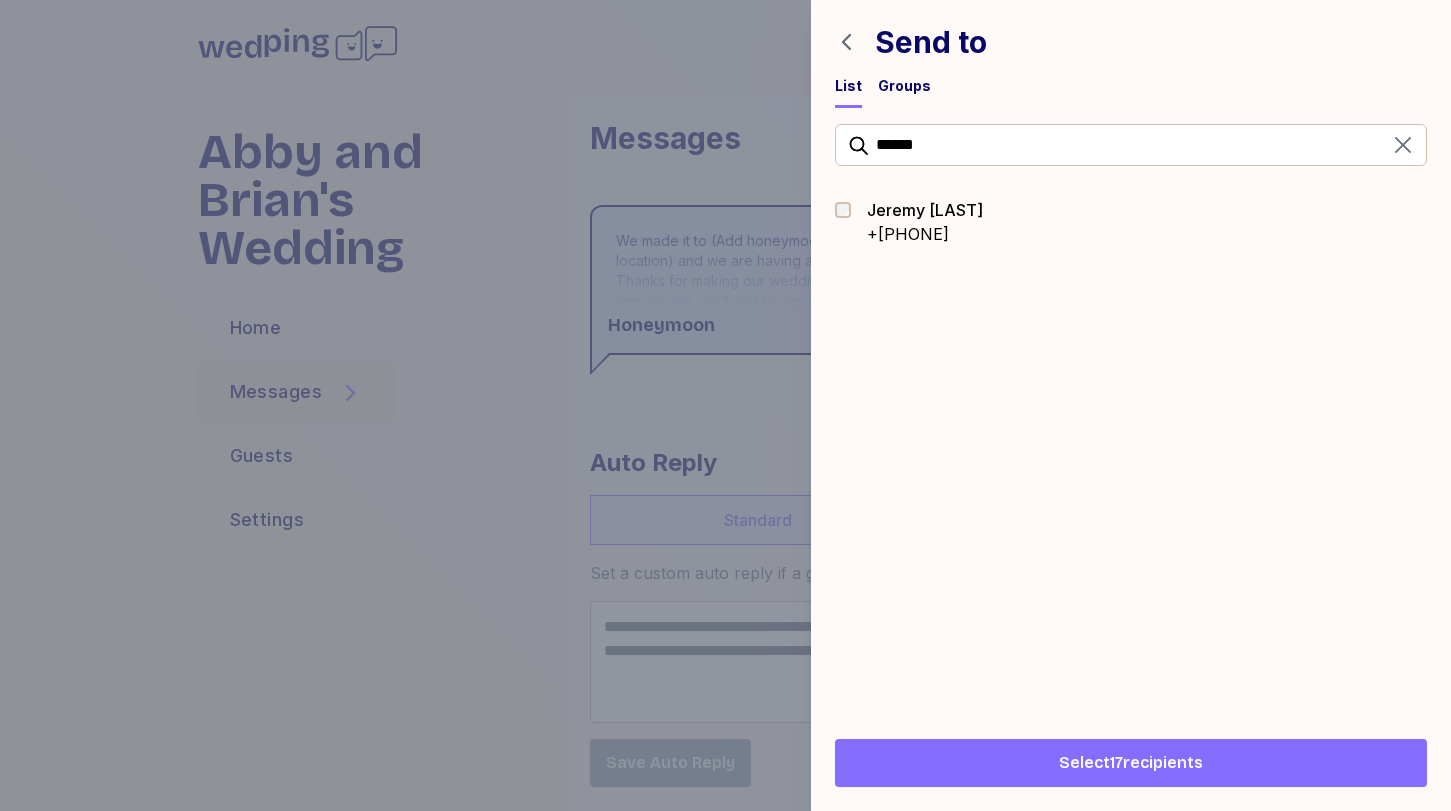 click on "+[PHONE]" at bounding box center [925, 234] 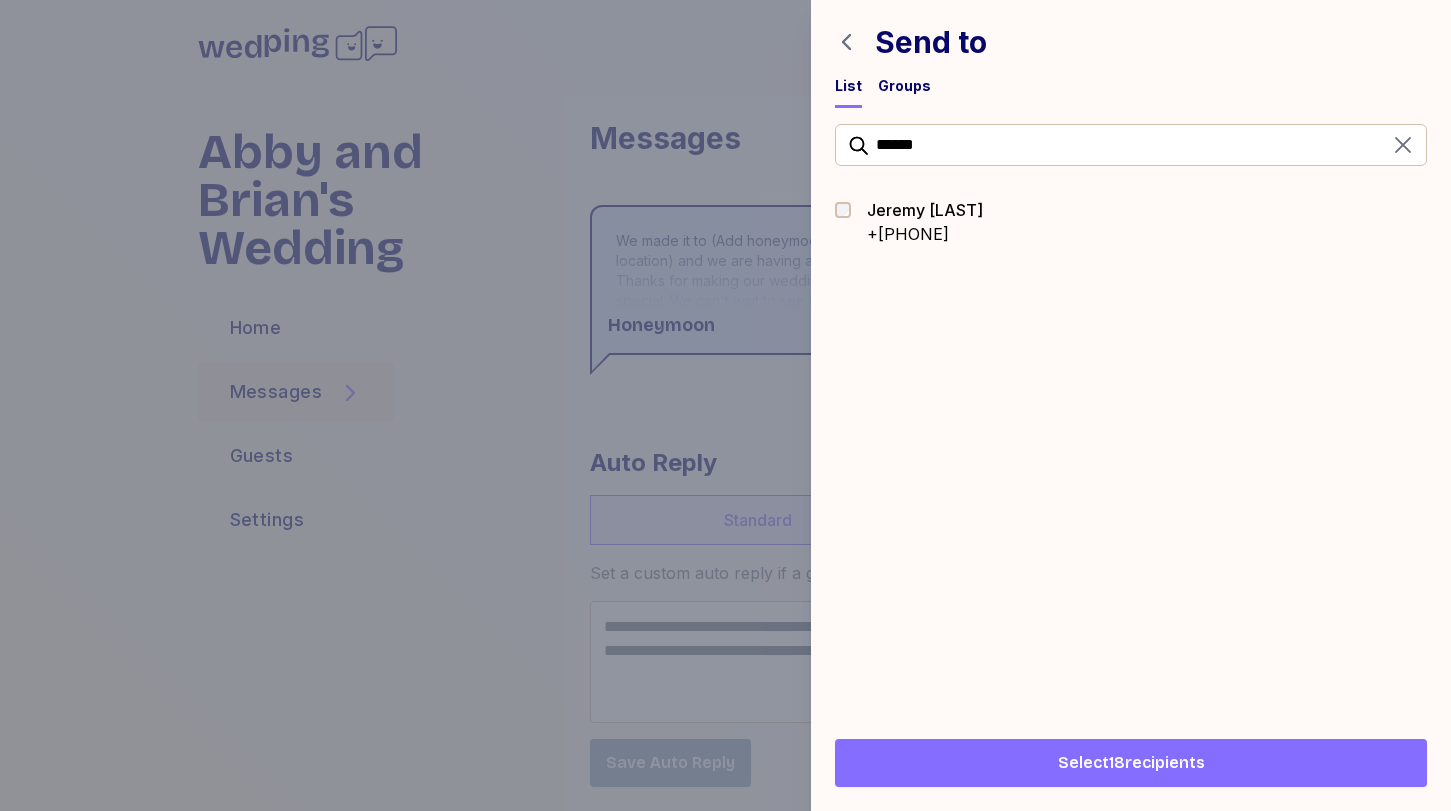 click on "Send to List Groups" at bounding box center (1131, 54) 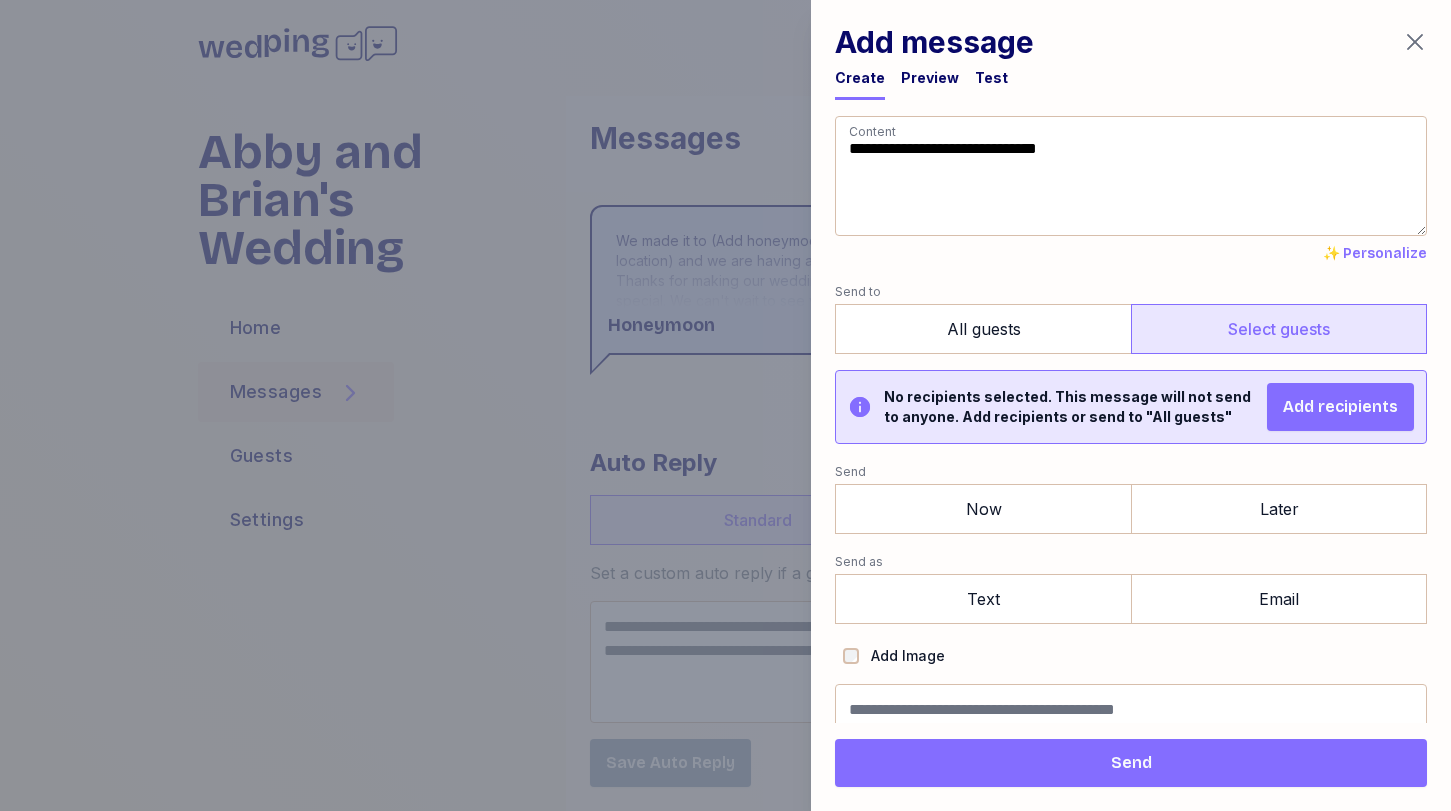 scroll, scrollTop: 13, scrollLeft: 0, axis: vertical 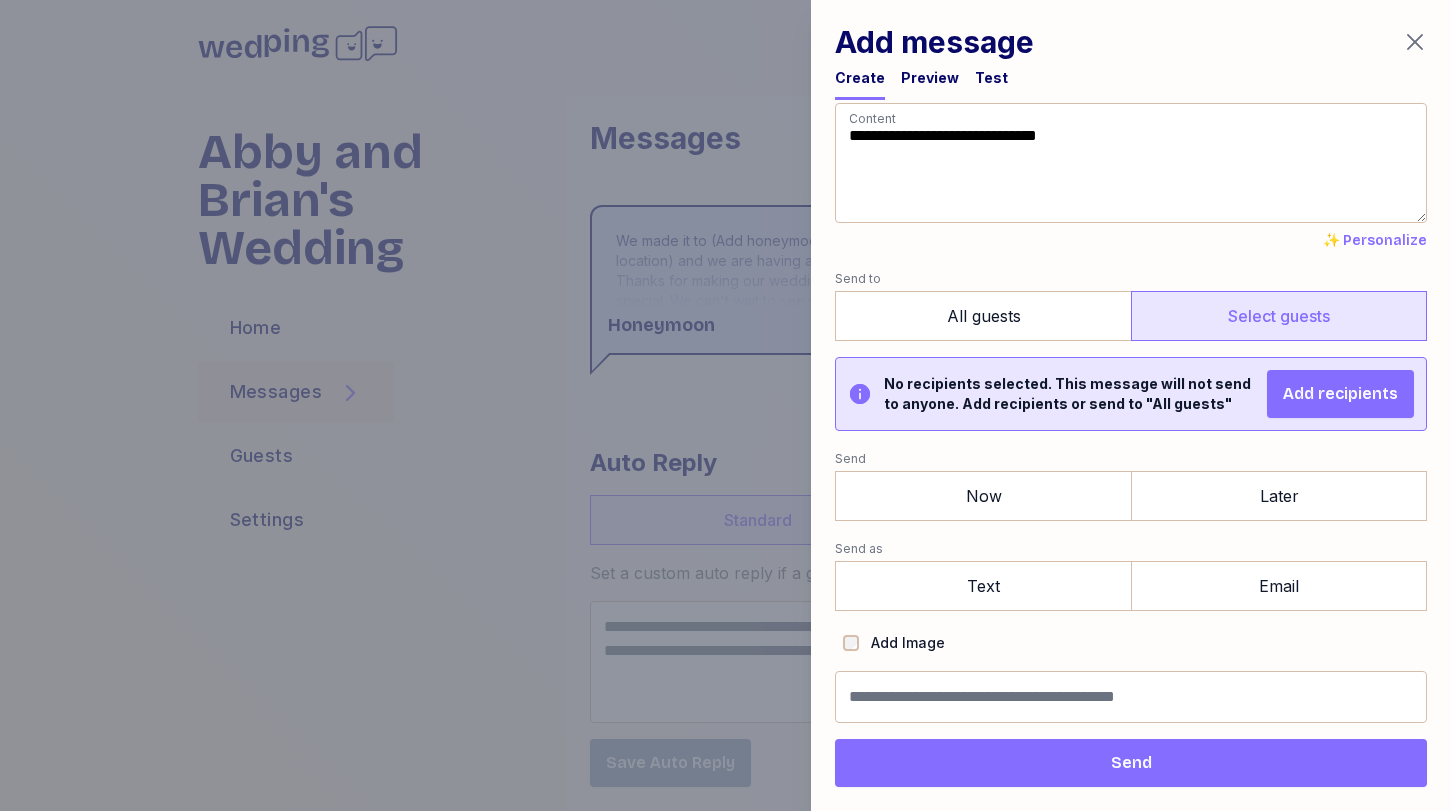 click on "Select guests" at bounding box center [1279, 316] 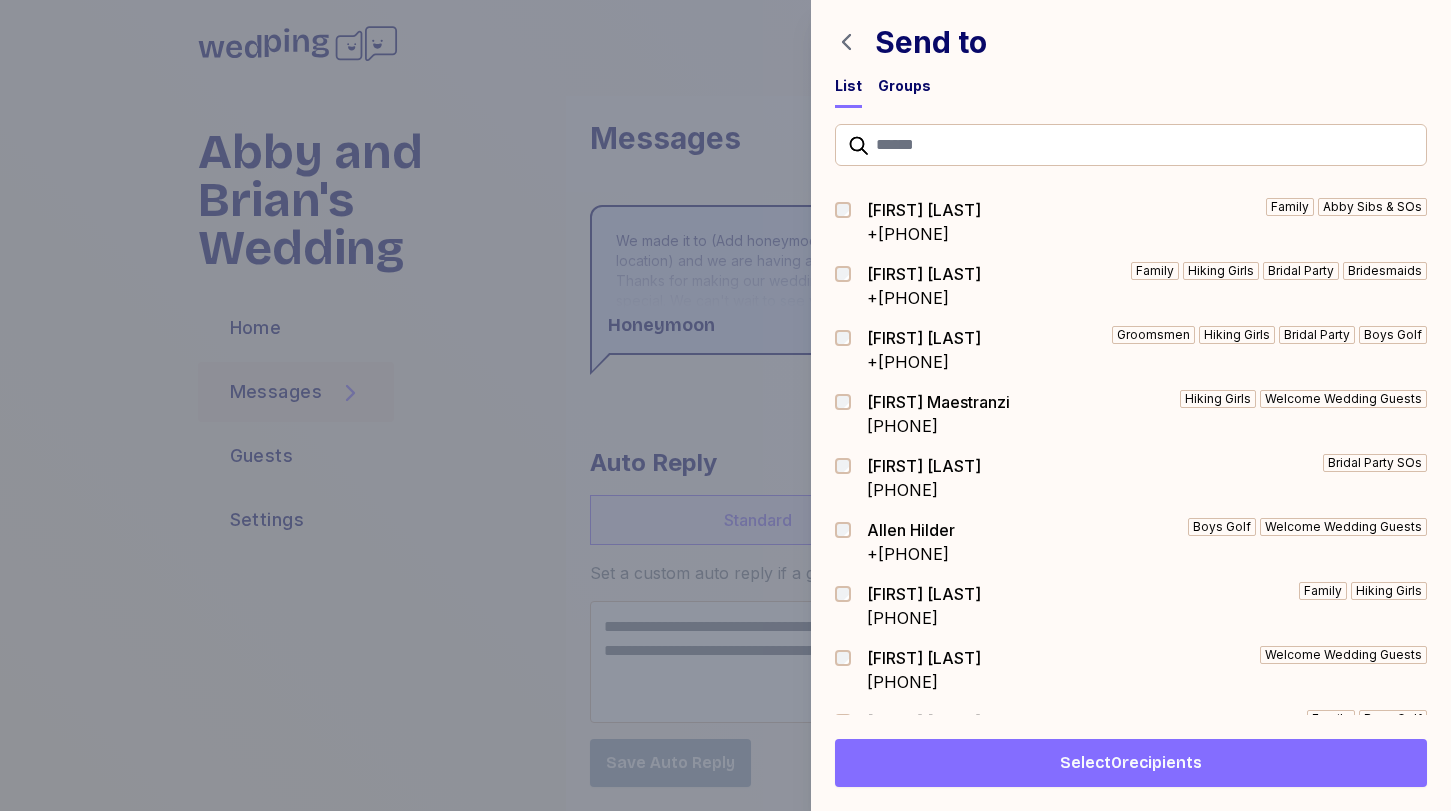 click on "Groups" at bounding box center (904, 86) 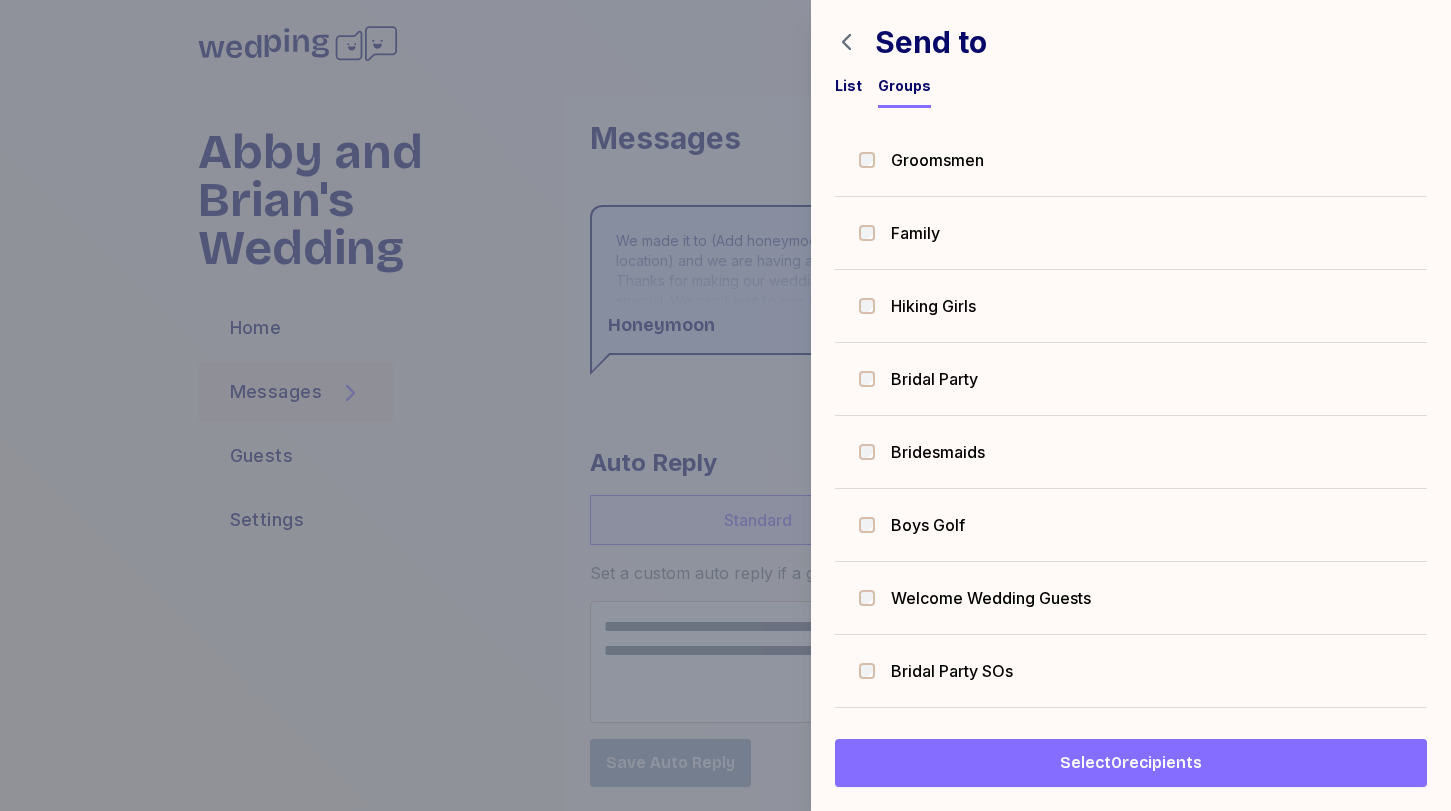 scroll, scrollTop: 65, scrollLeft: 0, axis: vertical 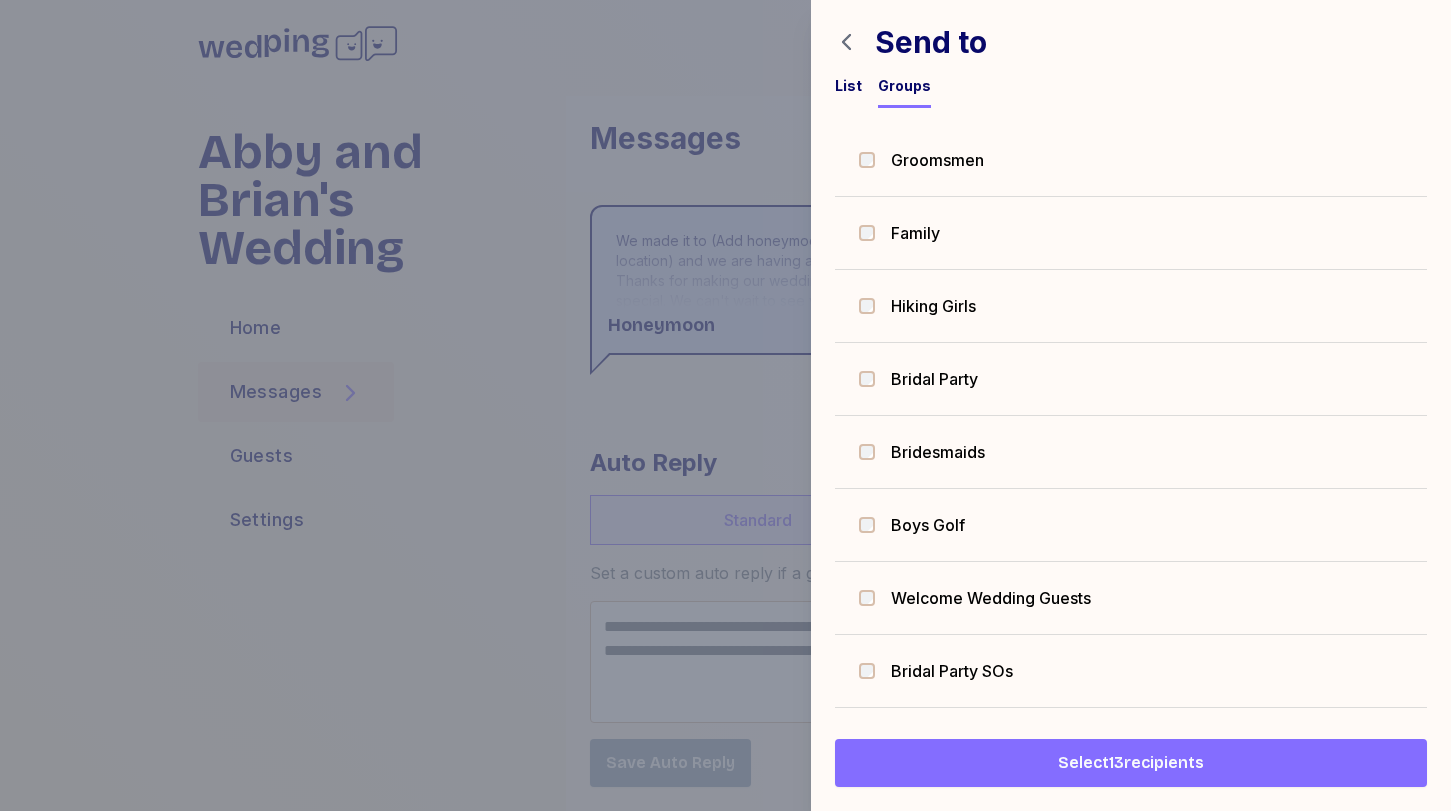 click on "Select 13 recipients" at bounding box center [1131, 763] 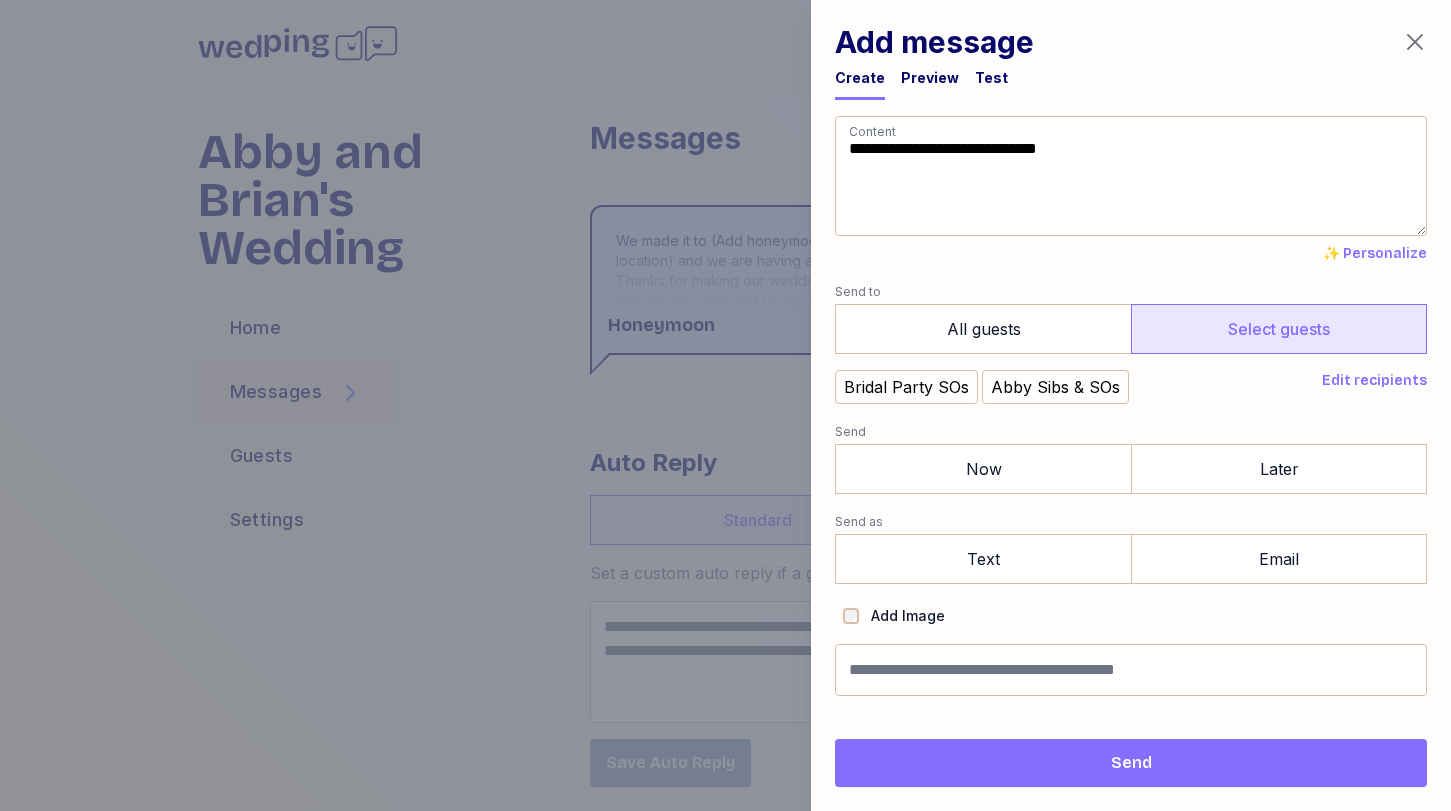 click on "Edit recipients" at bounding box center (1374, 381) 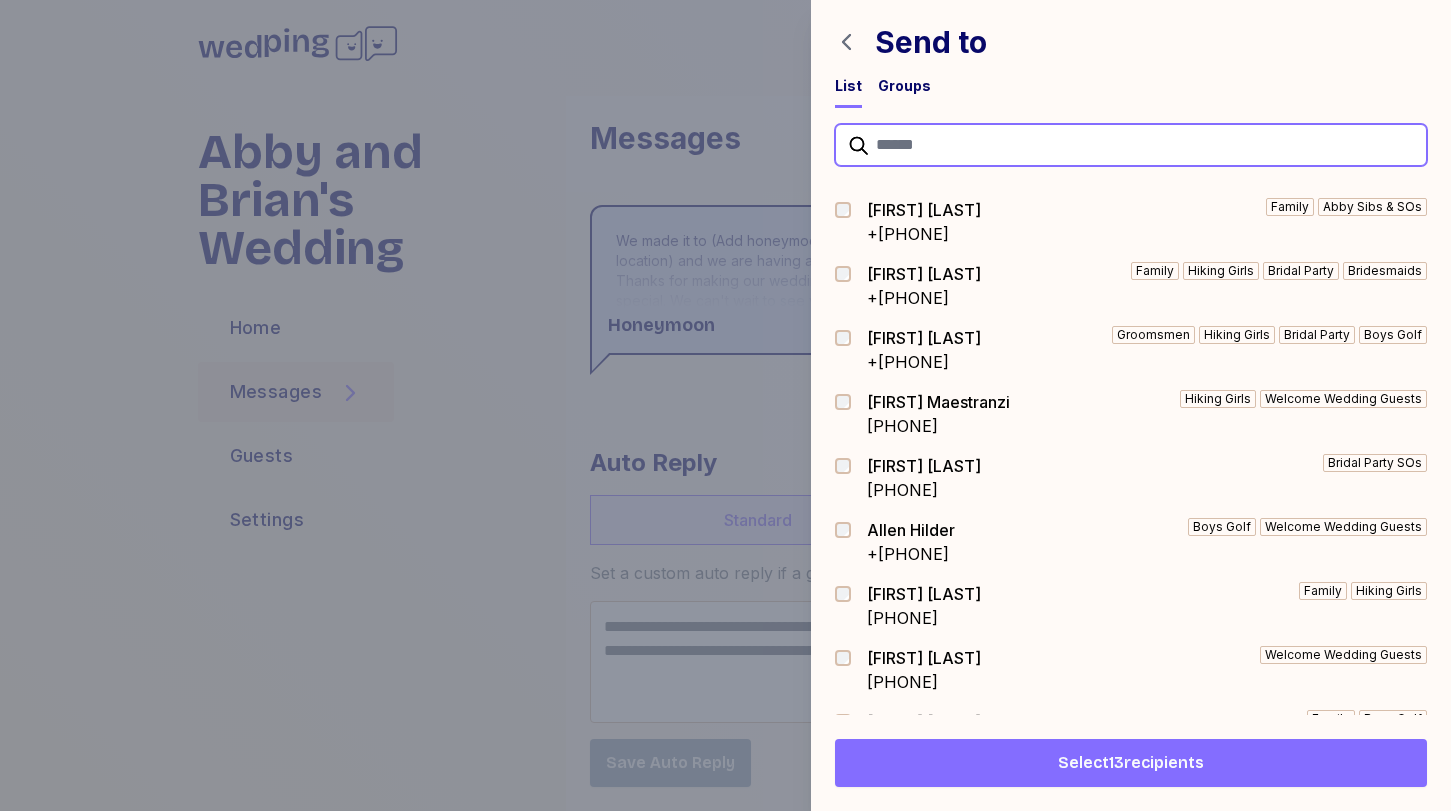 click at bounding box center [1131, 145] 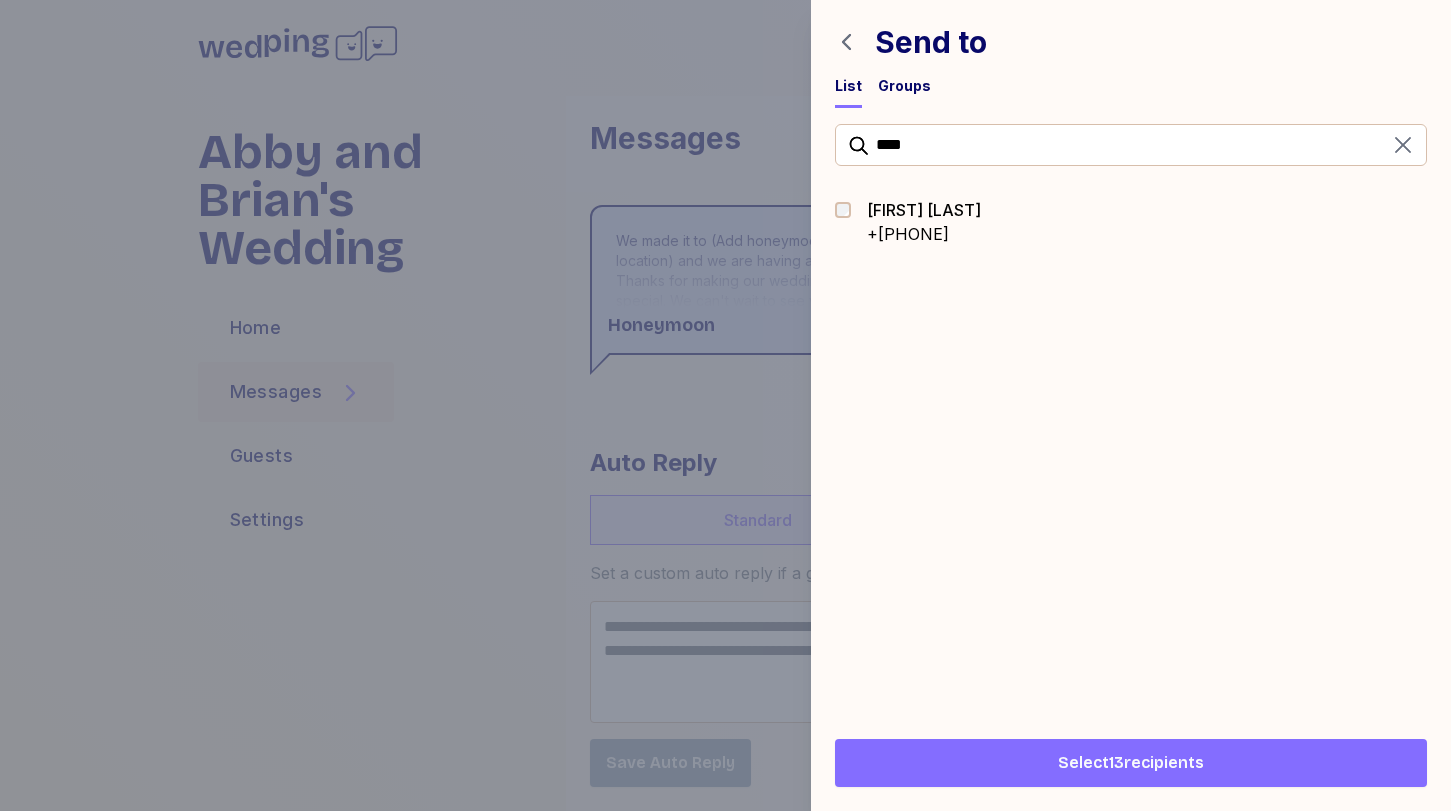 click on "+[PHONE]" at bounding box center (924, 234) 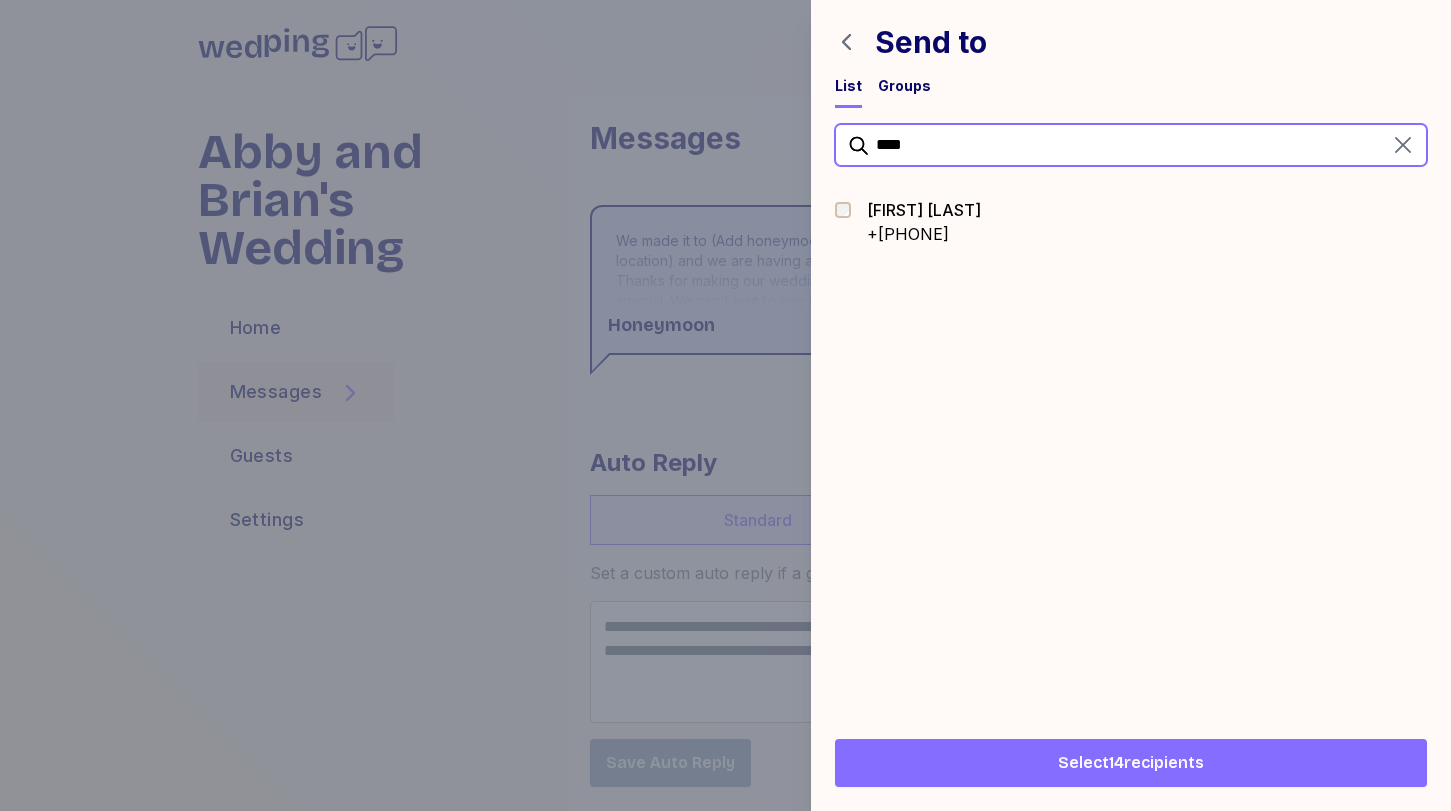 drag, startPoint x: 961, startPoint y: 150, endPoint x: 834, endPoint y: 135, distance: 127.88276 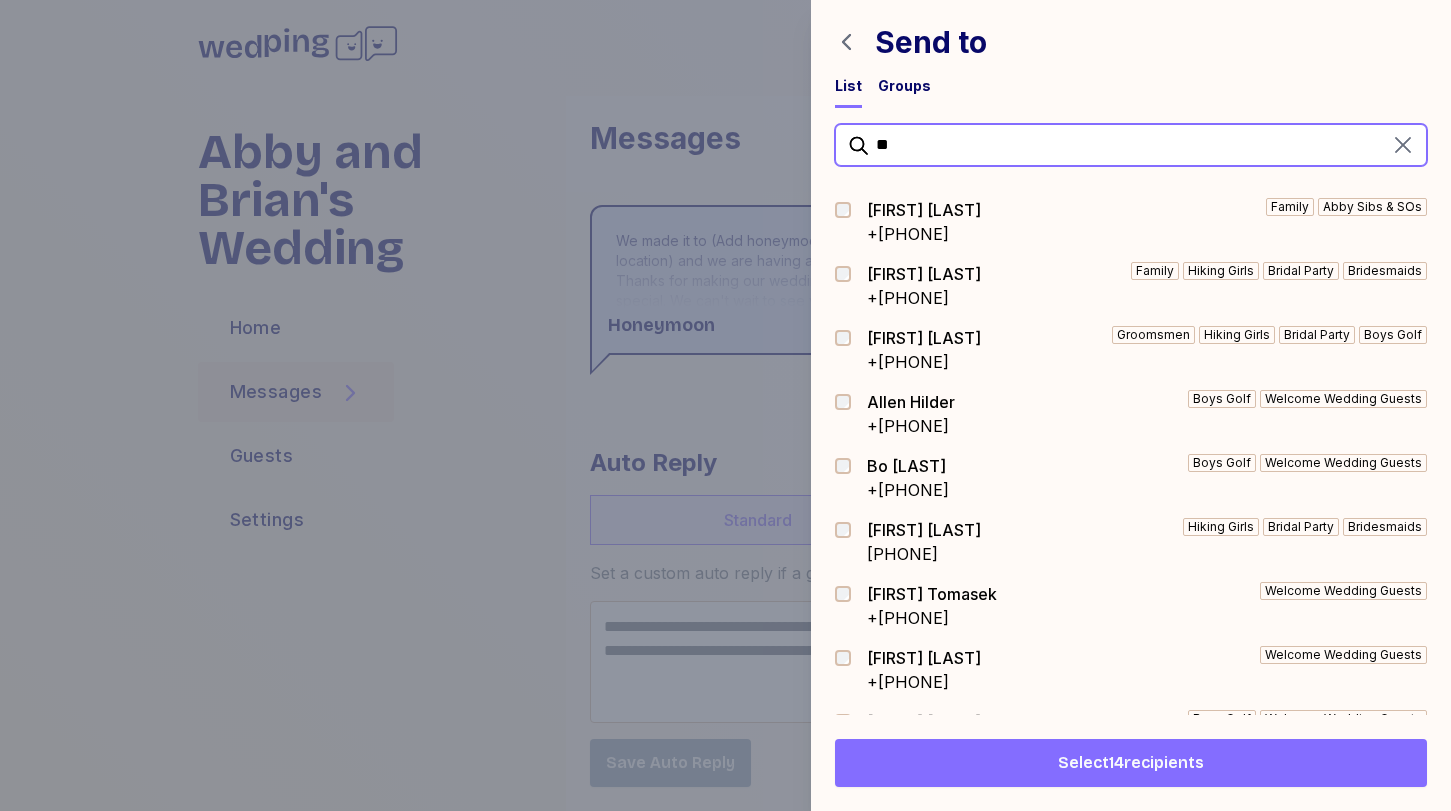 type on "*" 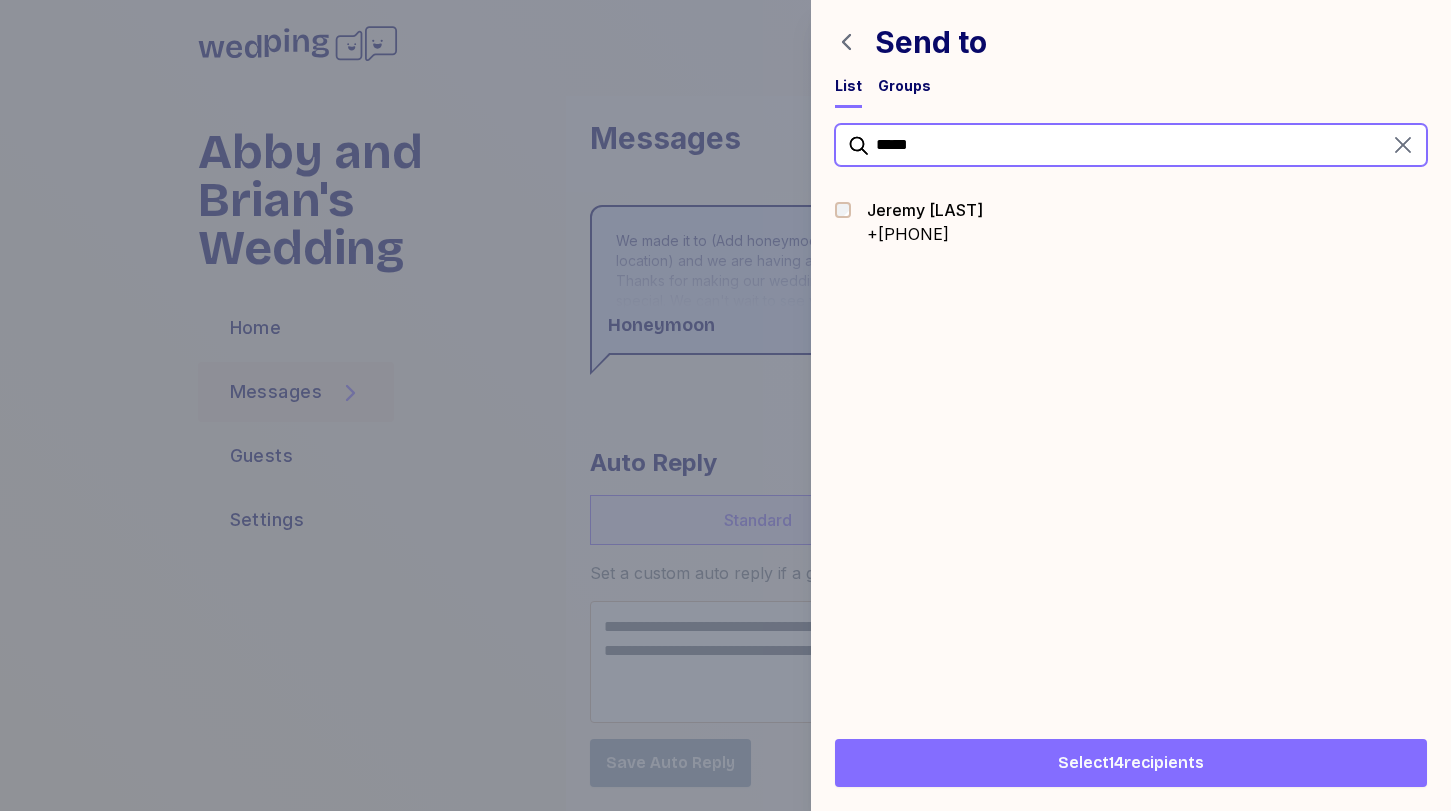 type on "*****" 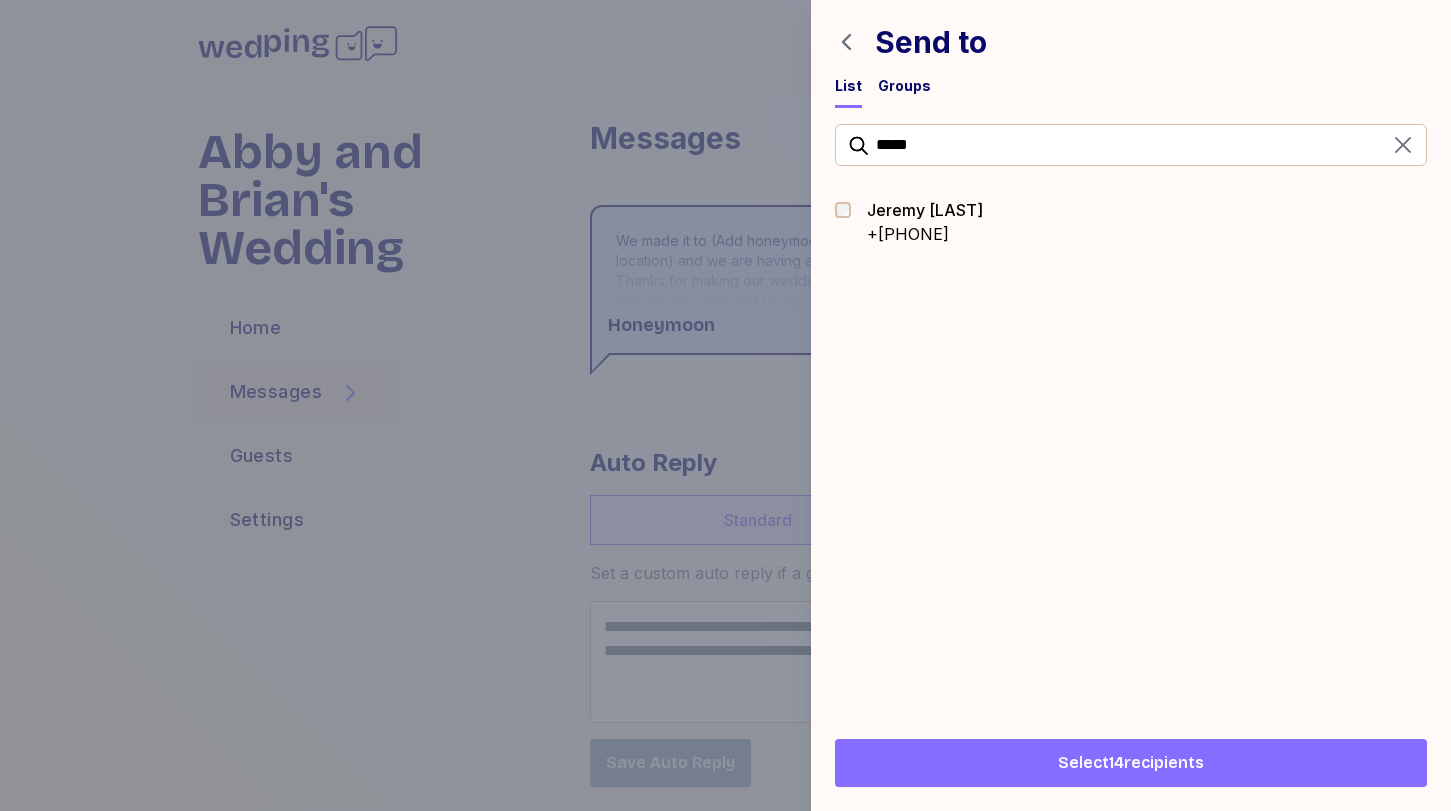 click on "[FIRST] [LAST]" at bounding box center [925, 210] 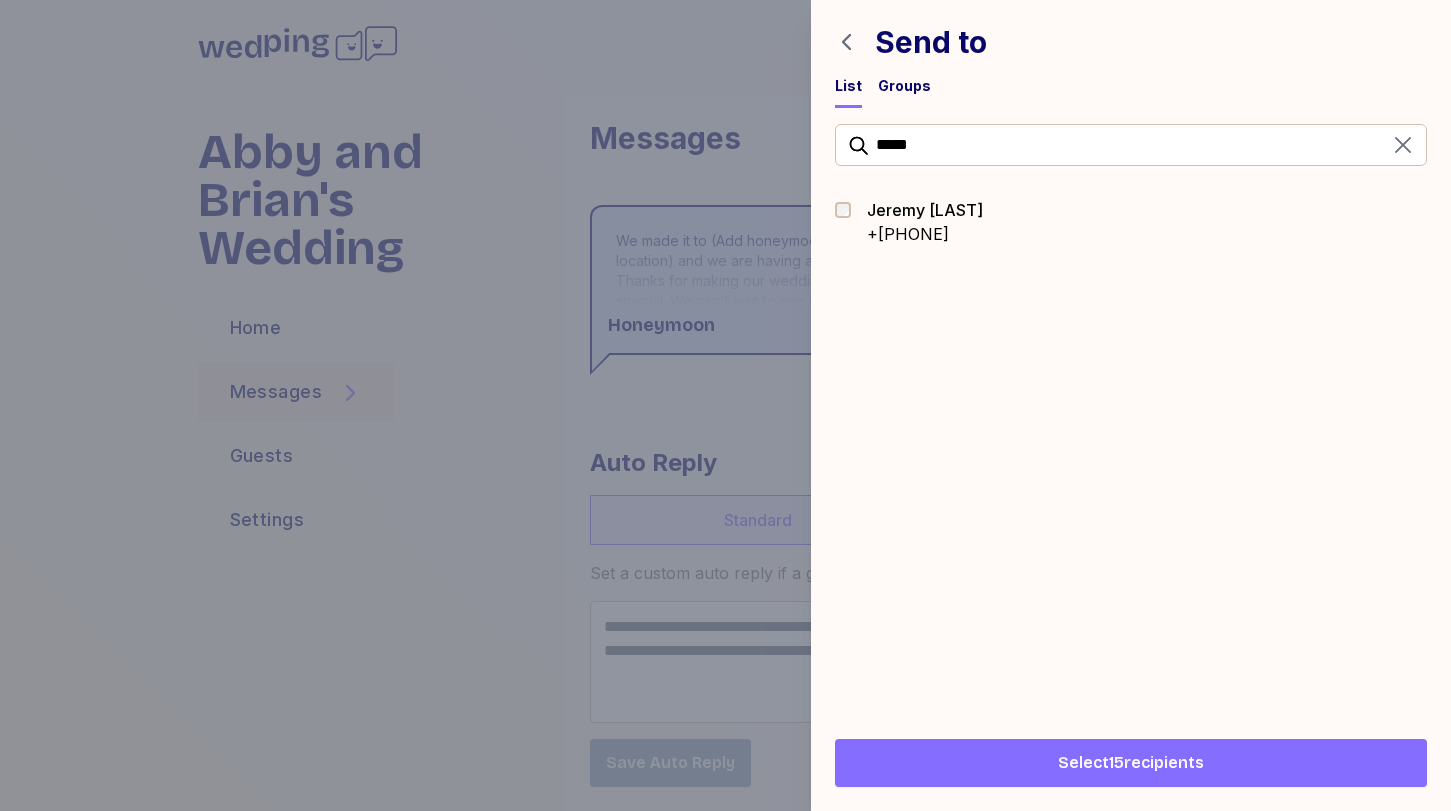 click on "Select  15  recipients" at bounding box center (1131, 763) 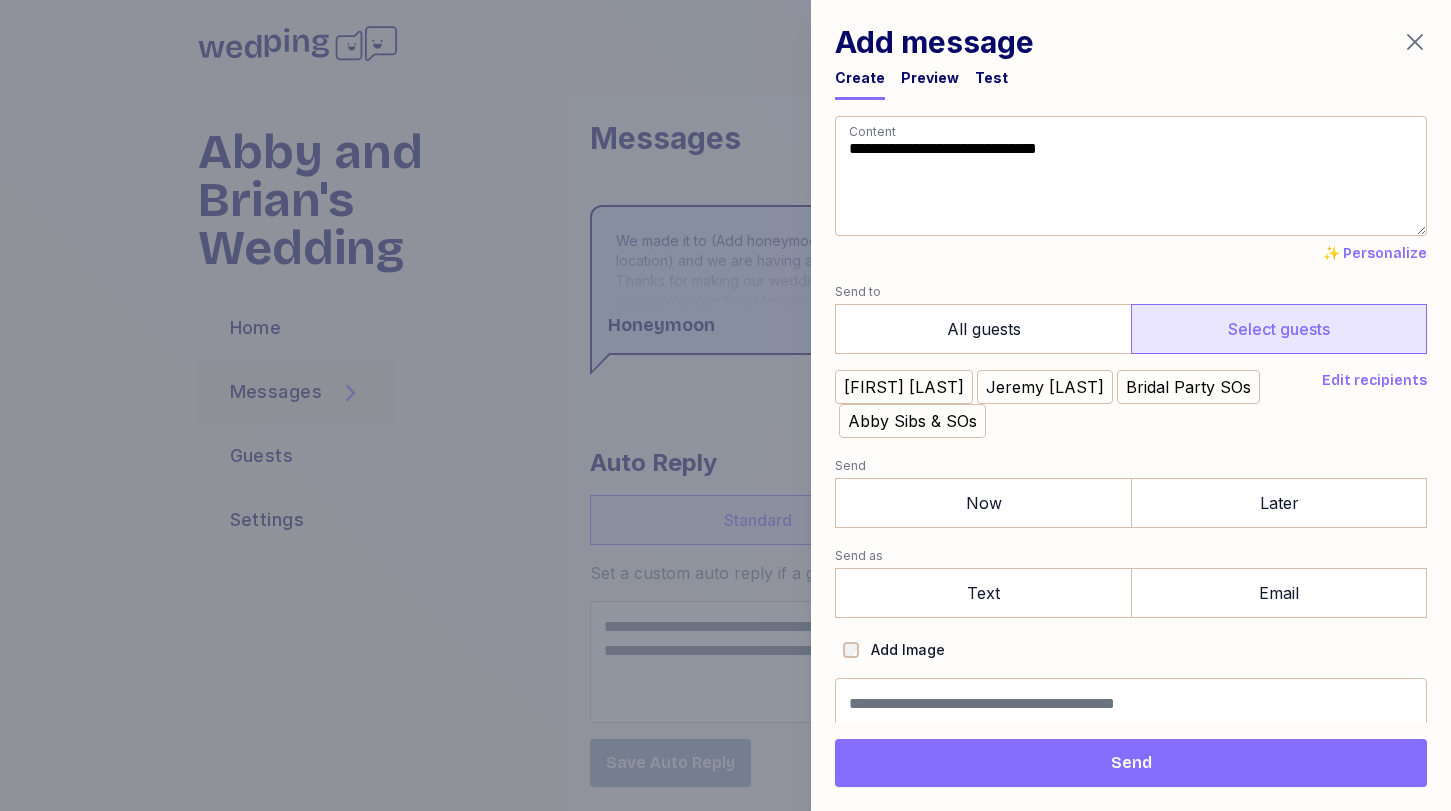 click on "Edit recipients" at bounding box center (1374, 381) 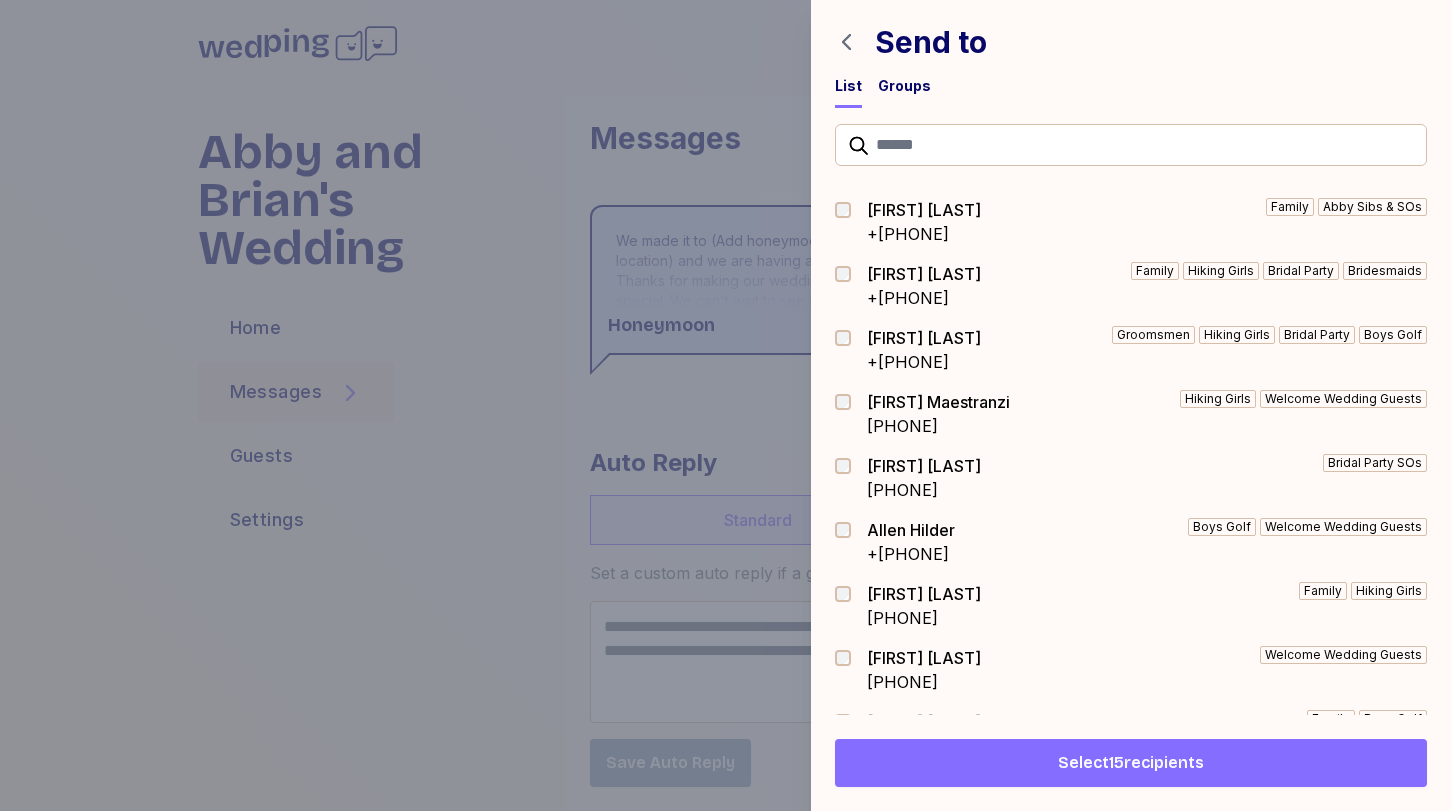 click on "Groups" at bounding box center [904, 86] 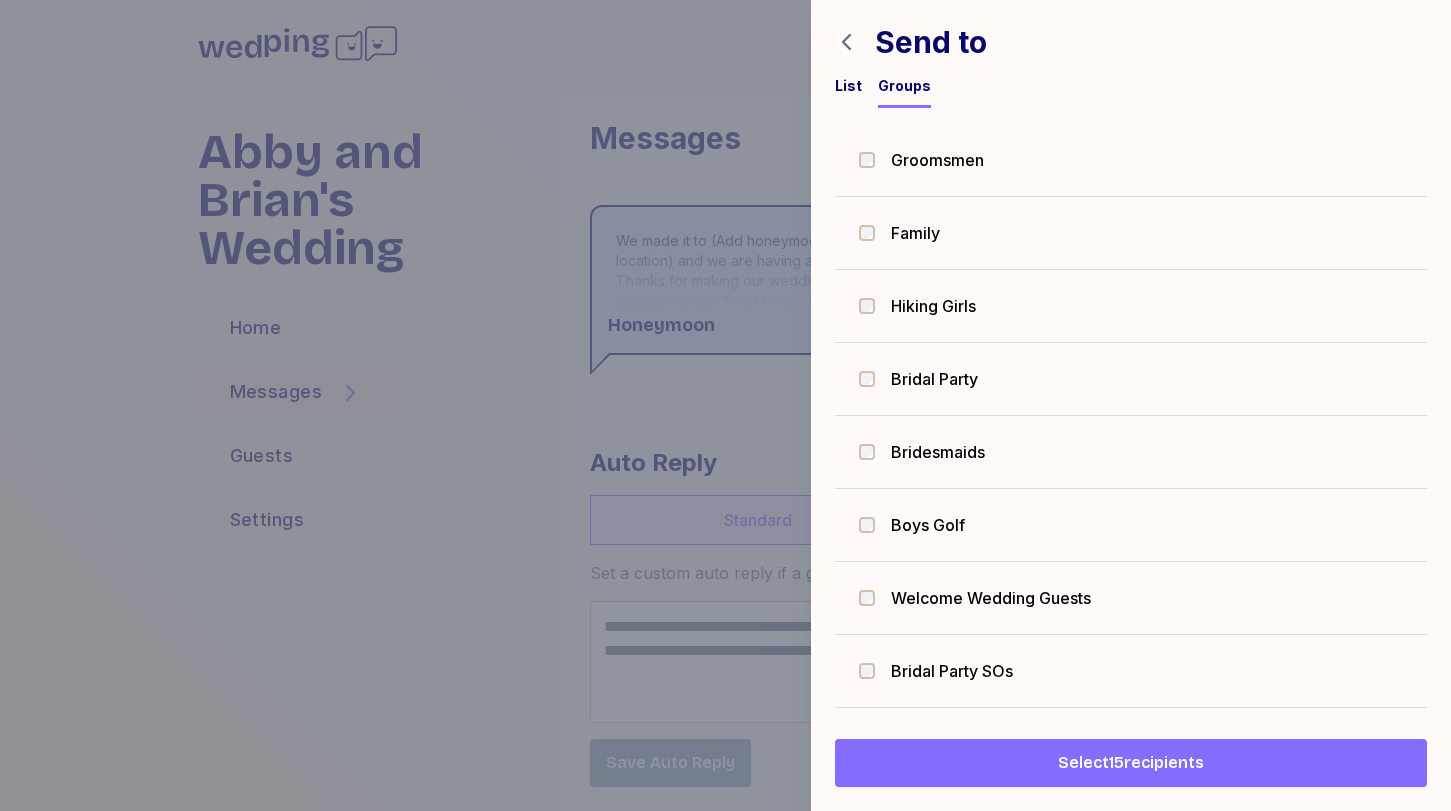 click on "Bridesmaids" at bounding box center (938, 452) 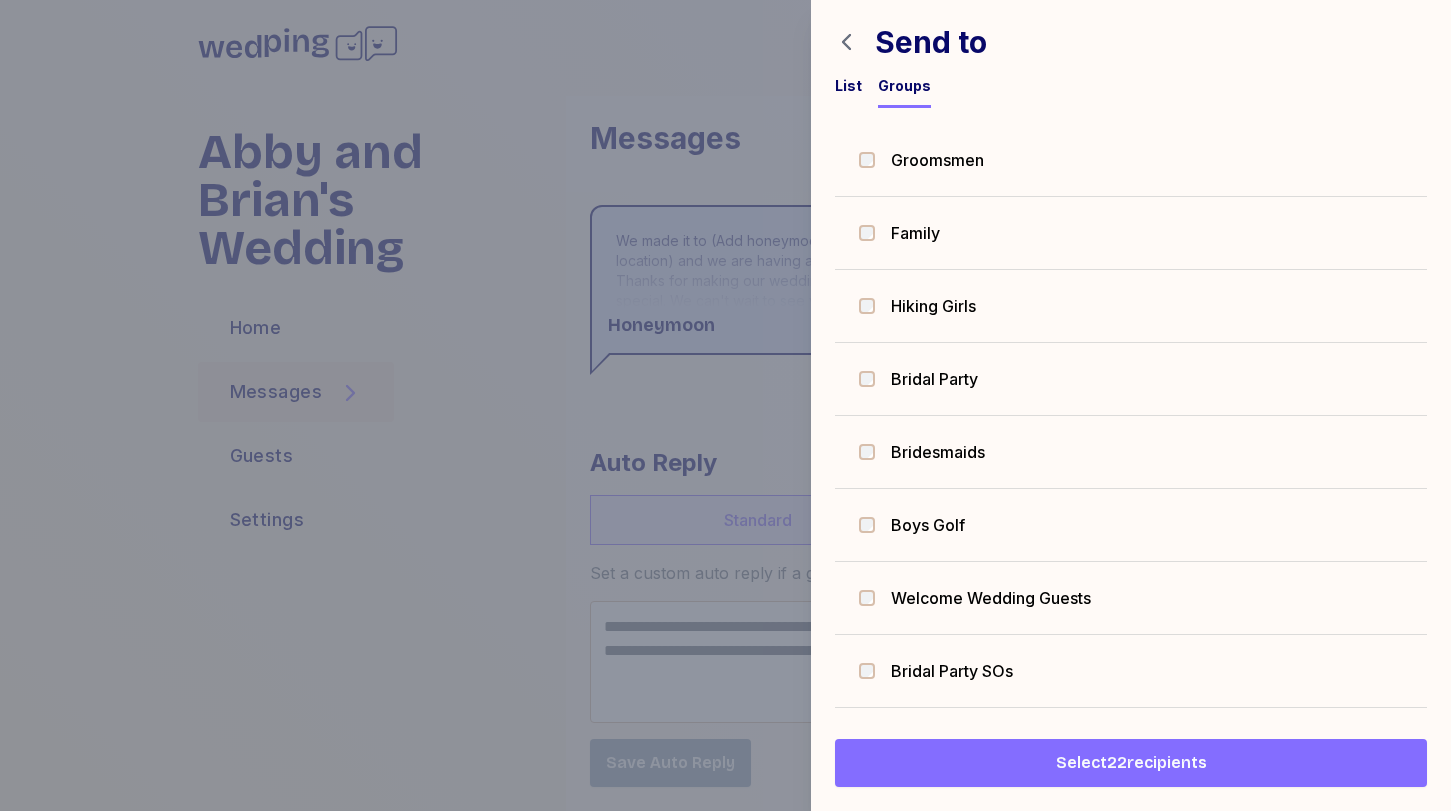 click on "Groomsmen" at bounding box center [937, 160] 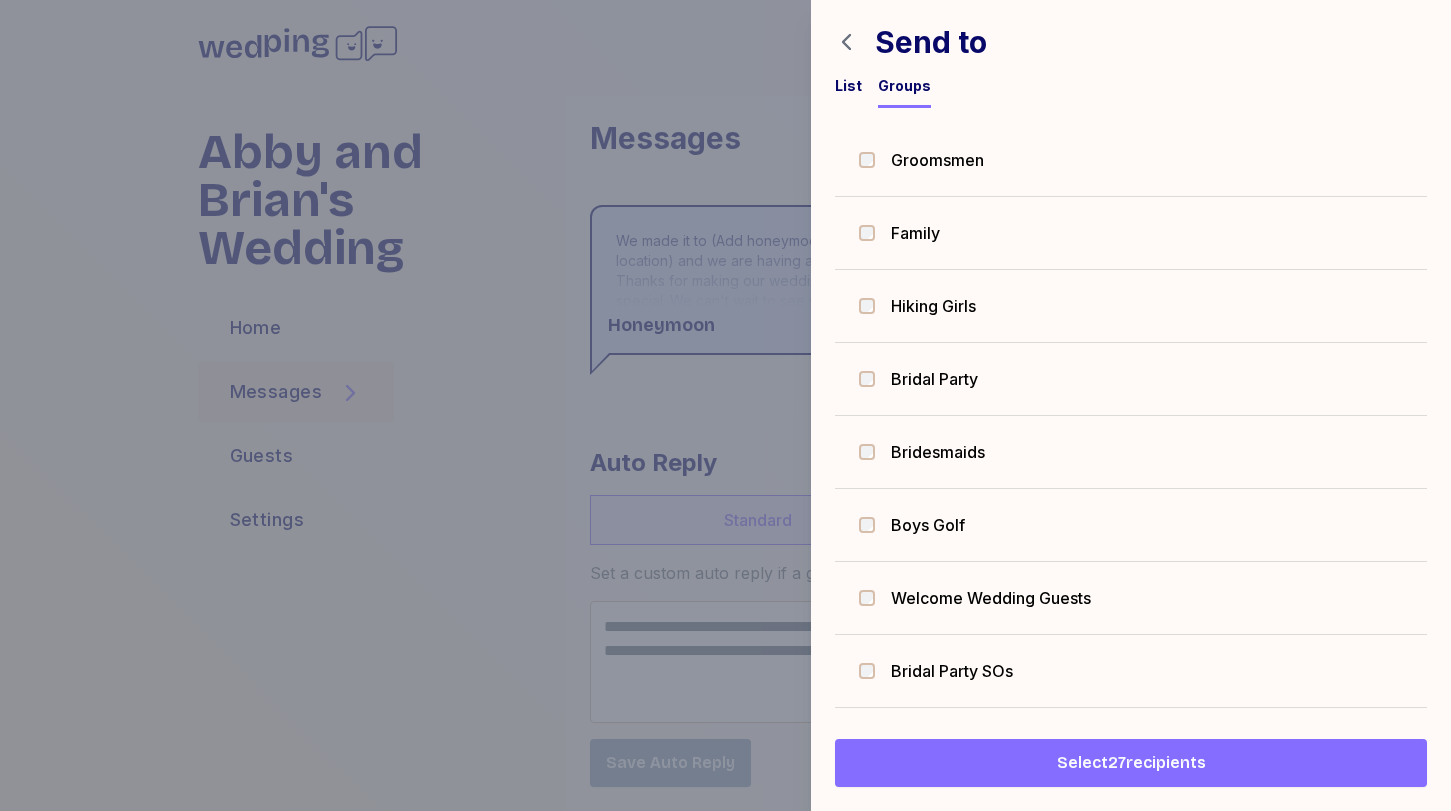 click on "Select  27  recipients" at bounding box center [1131, 763] 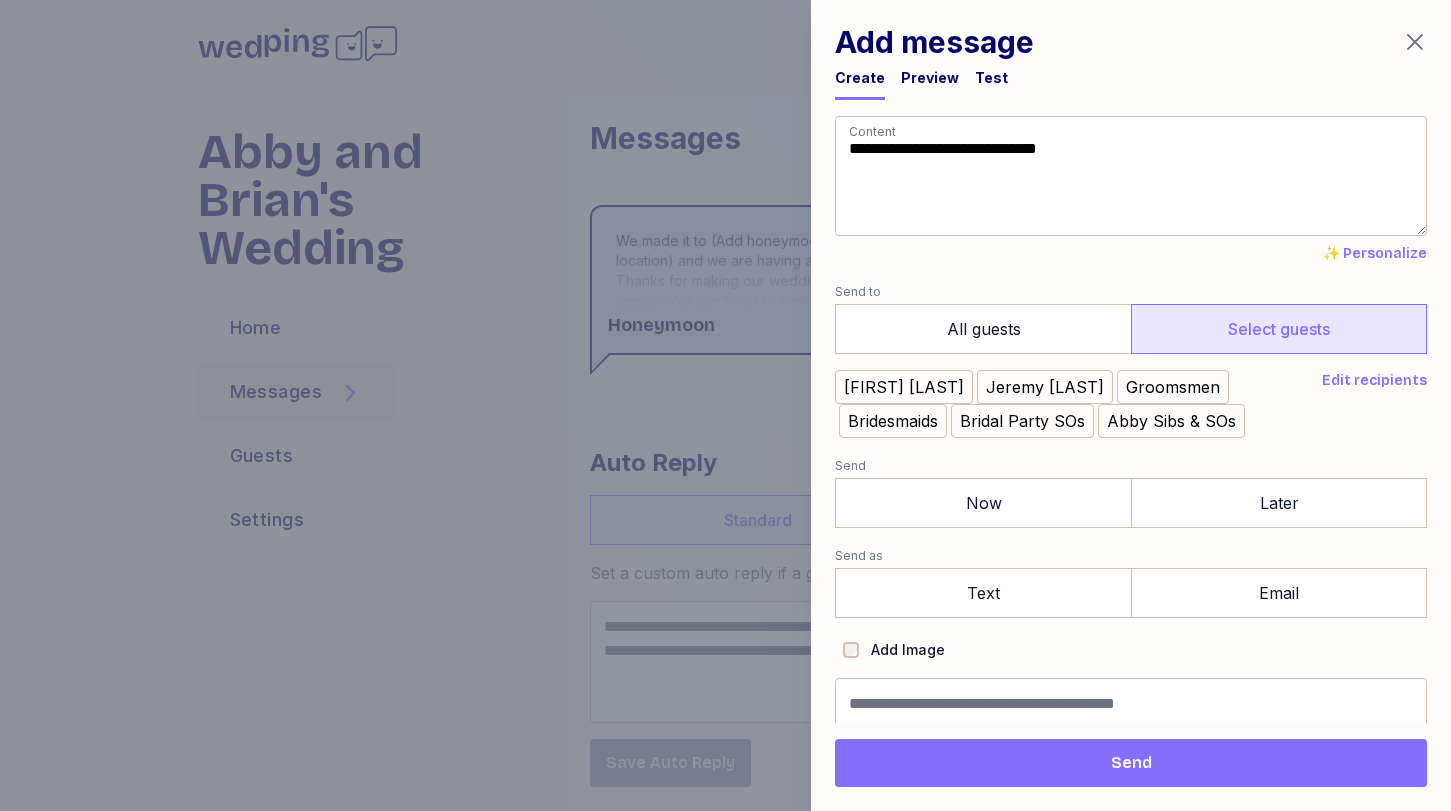 click on "Edit recipients" at bounding box center [1374, 381] 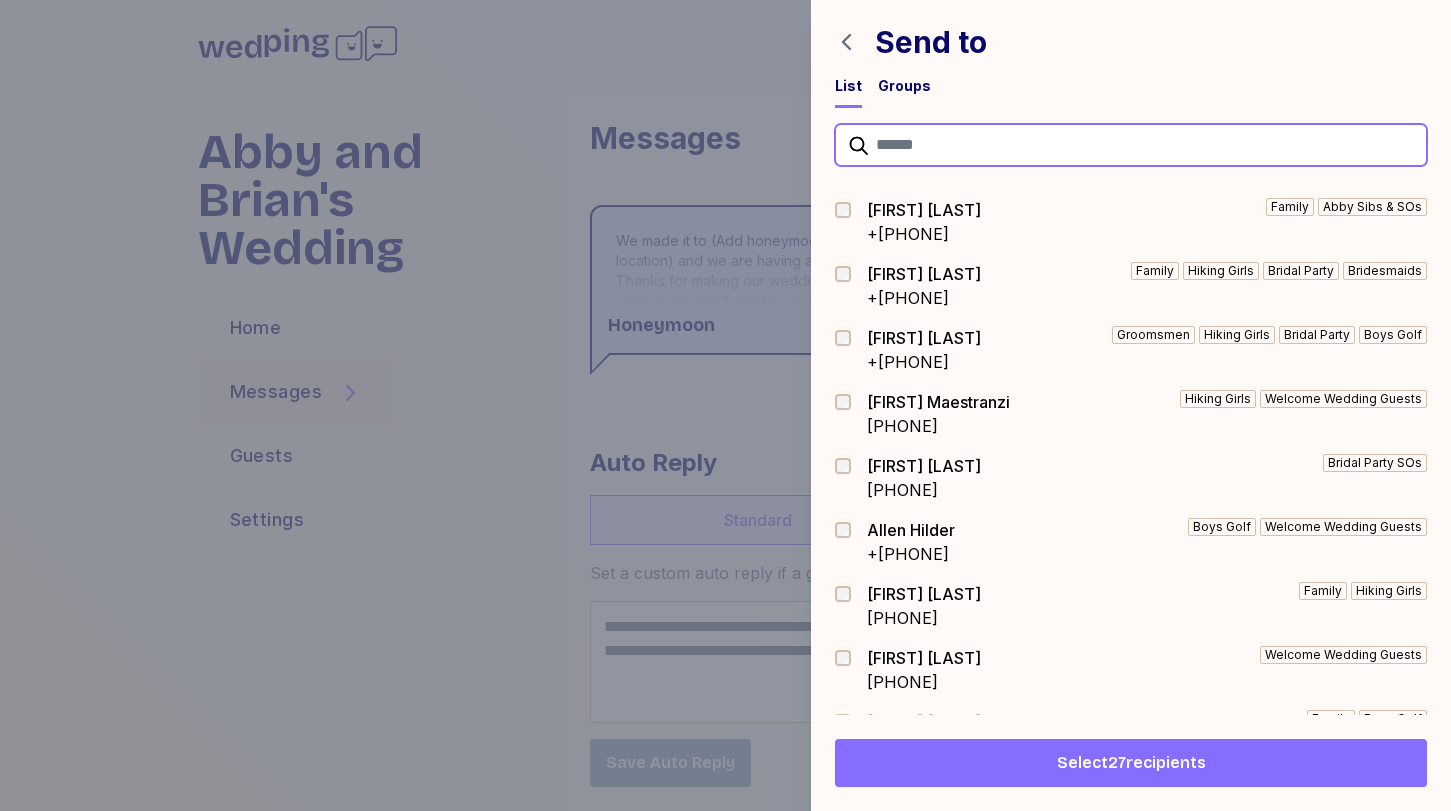 click at bounding box center [1131, 145] 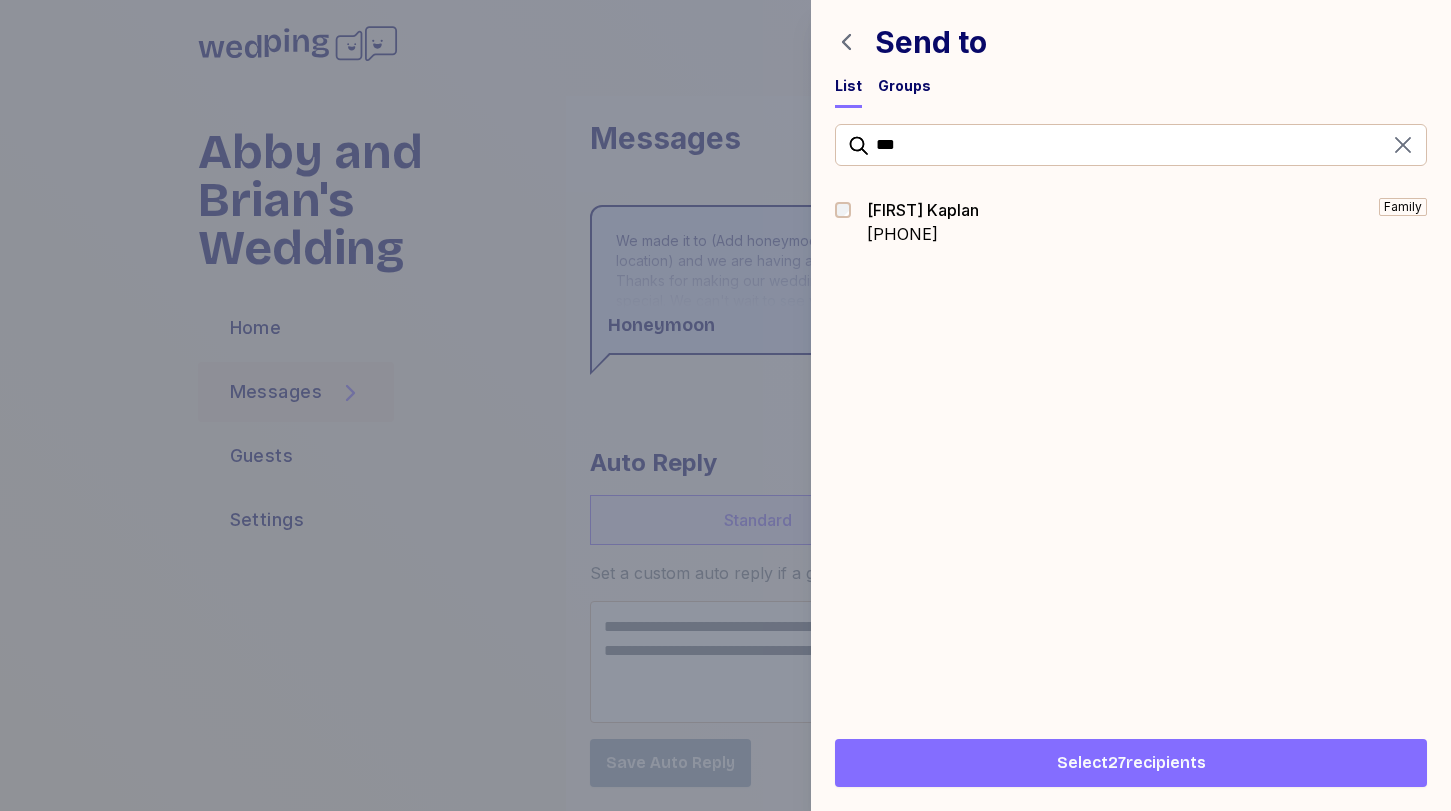 click on "[PHONE]" at bounding box center [923, 234] 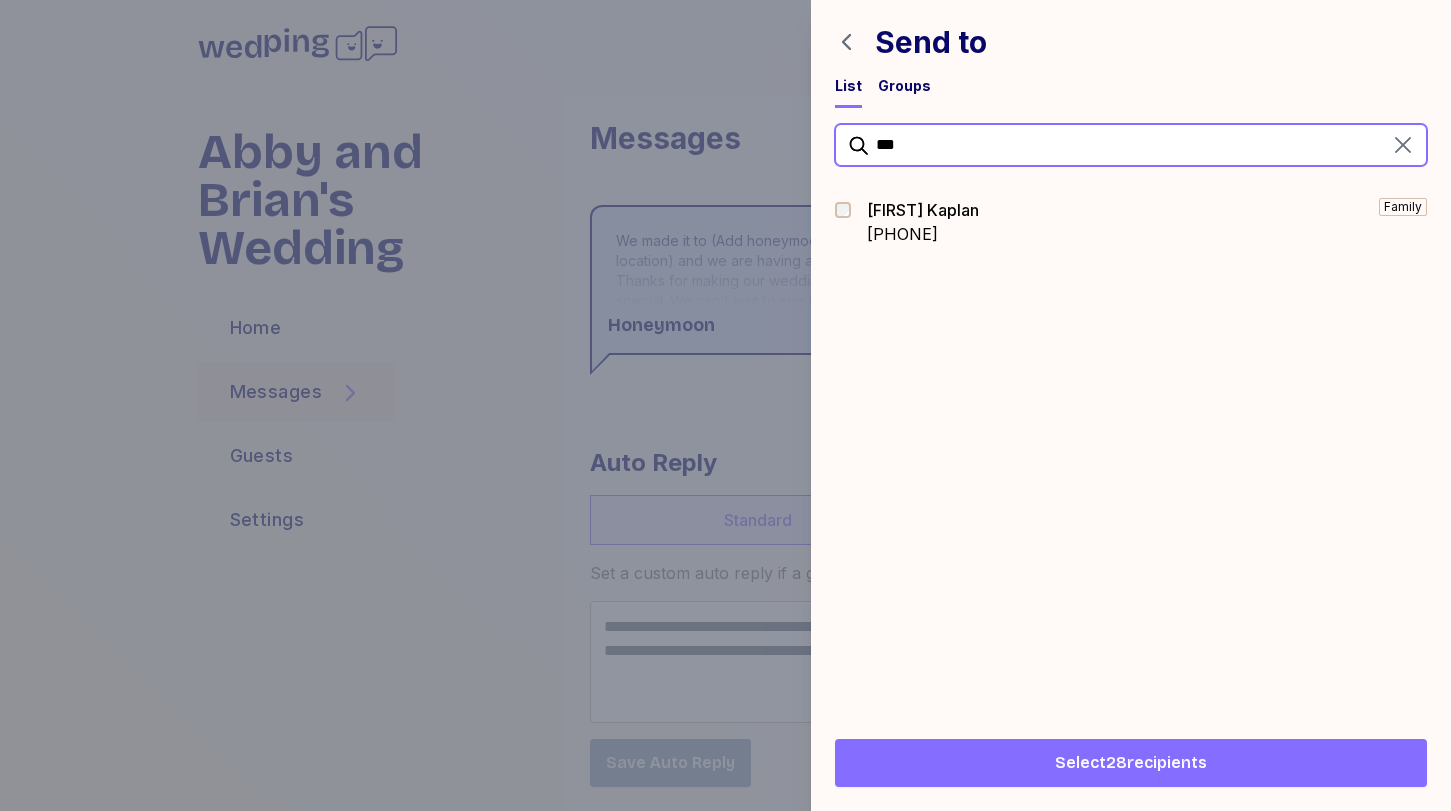 drag, startPoint x: 962, startPoint y: 152, endPoint x: 830, endPoint y: 114, distance: 137.36084 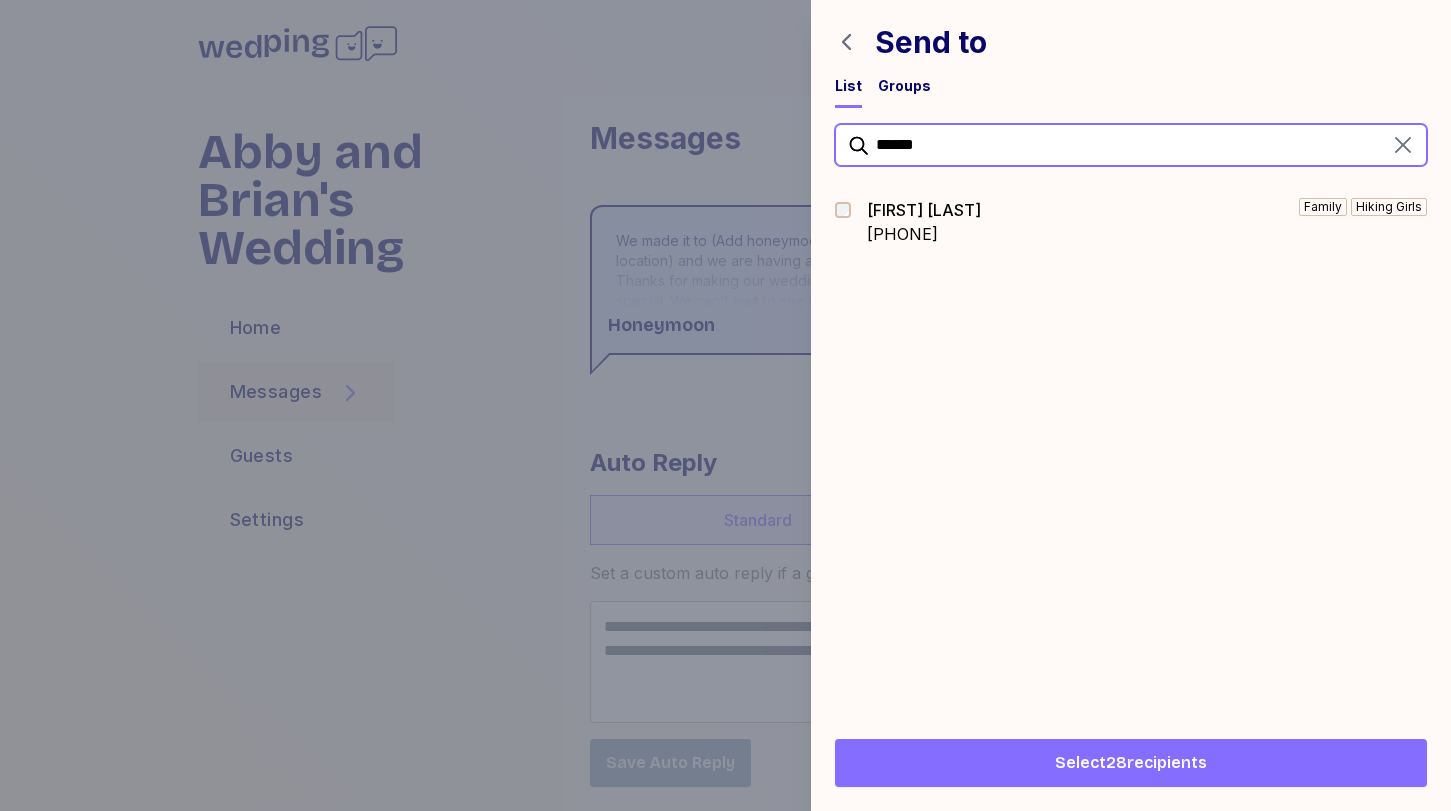 type on "******" 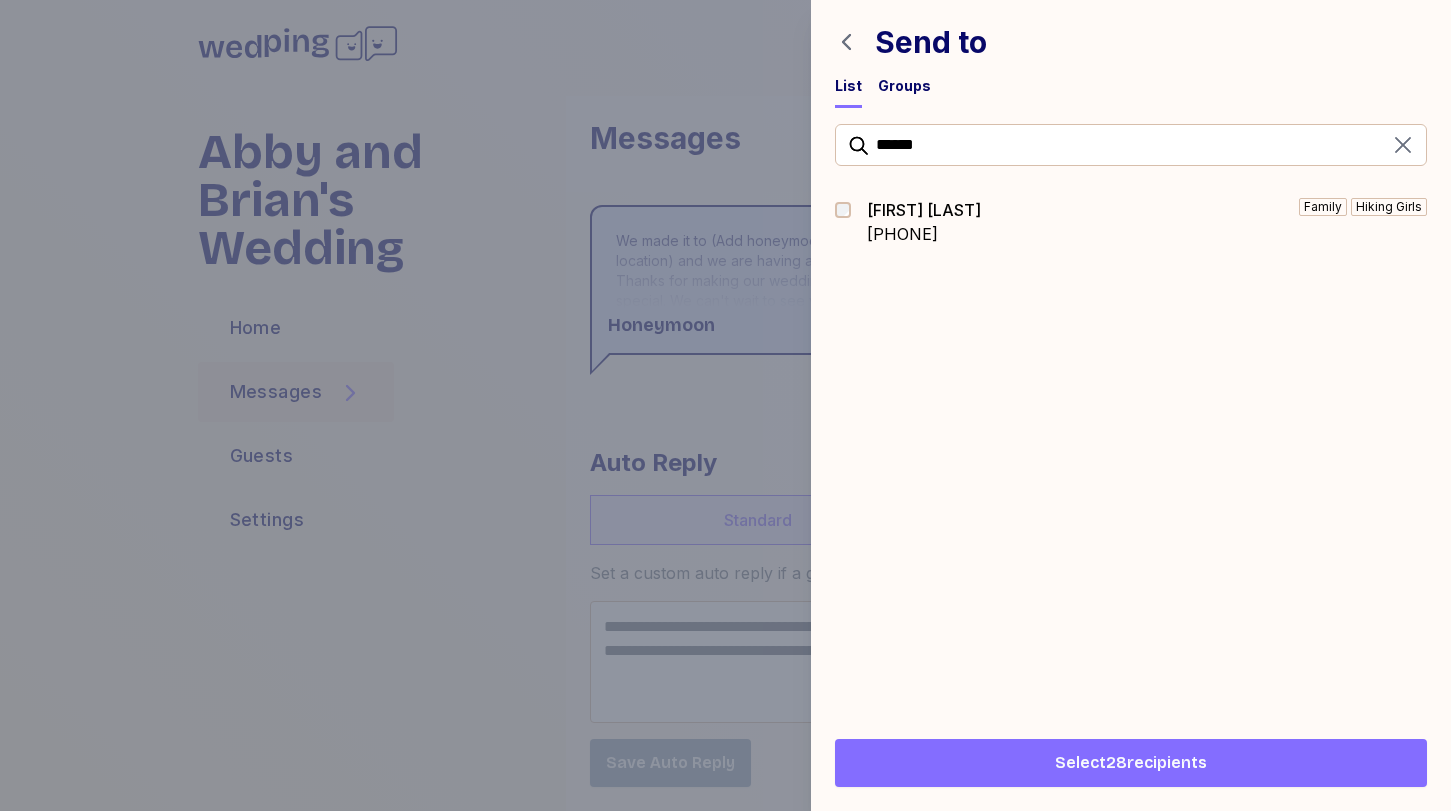 click on "[PHONE]" at bounding box center [924, 234] 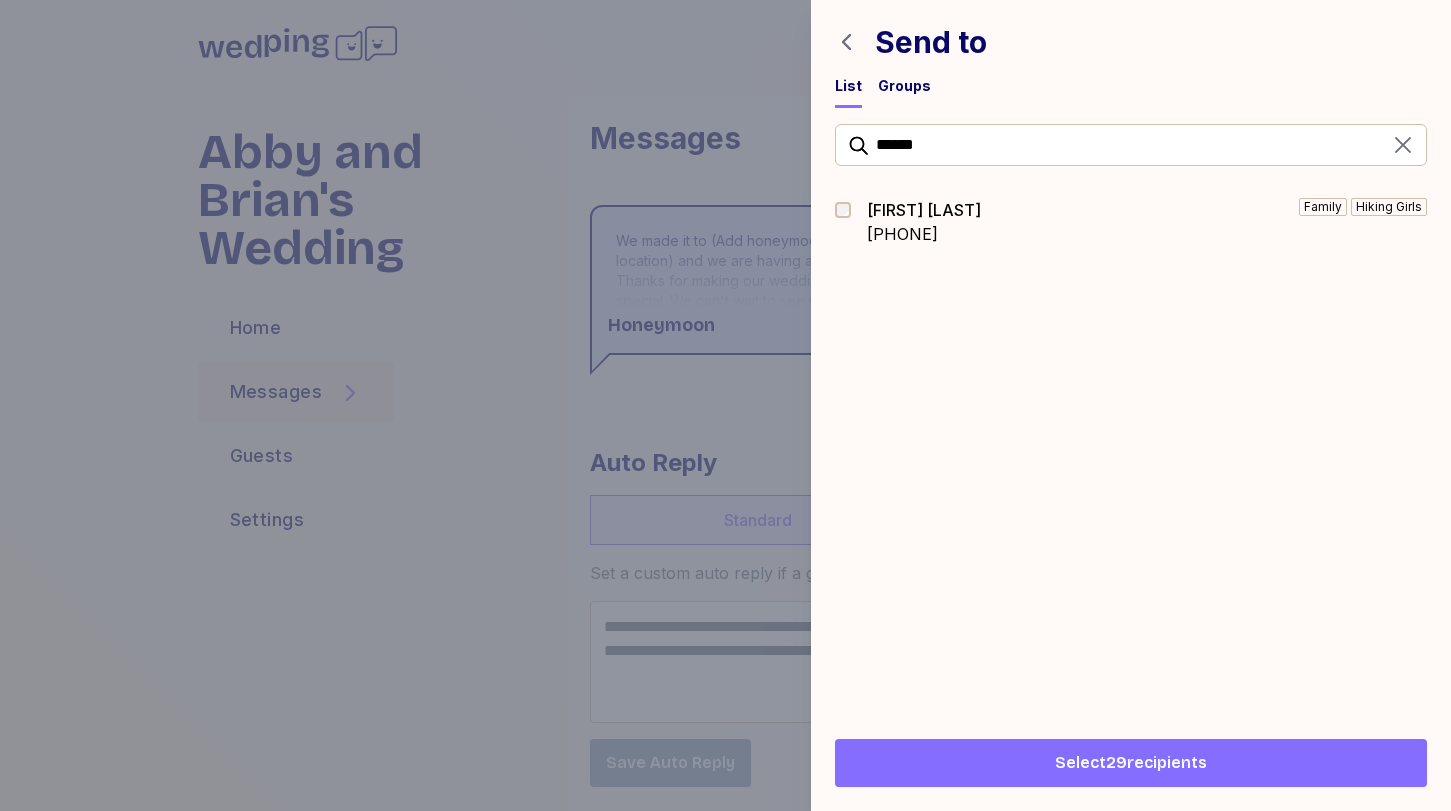 click on "Select  29  recipients" at bounding box center [1131, 763] 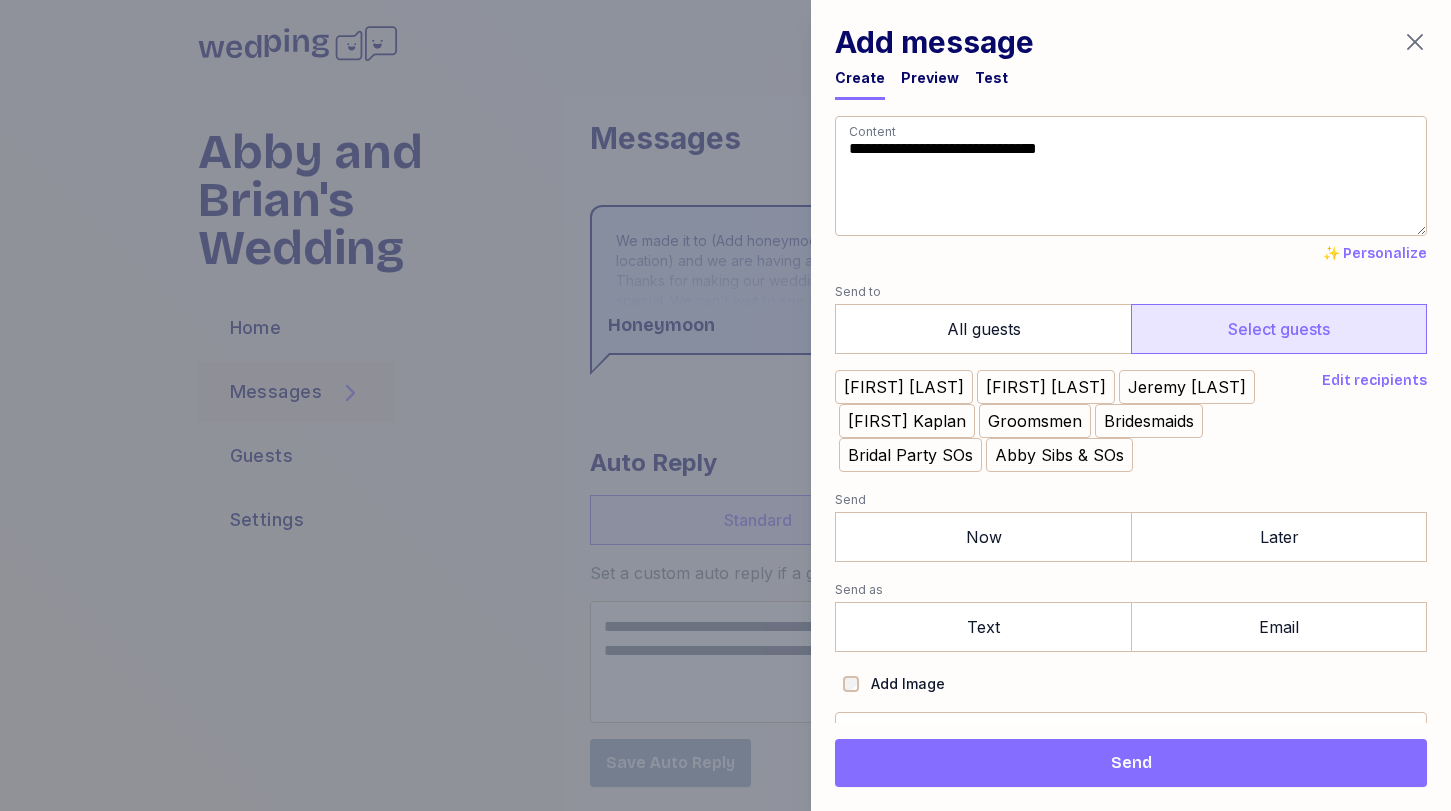 click on "Edit recipients" at bounding box center (1374, 381) 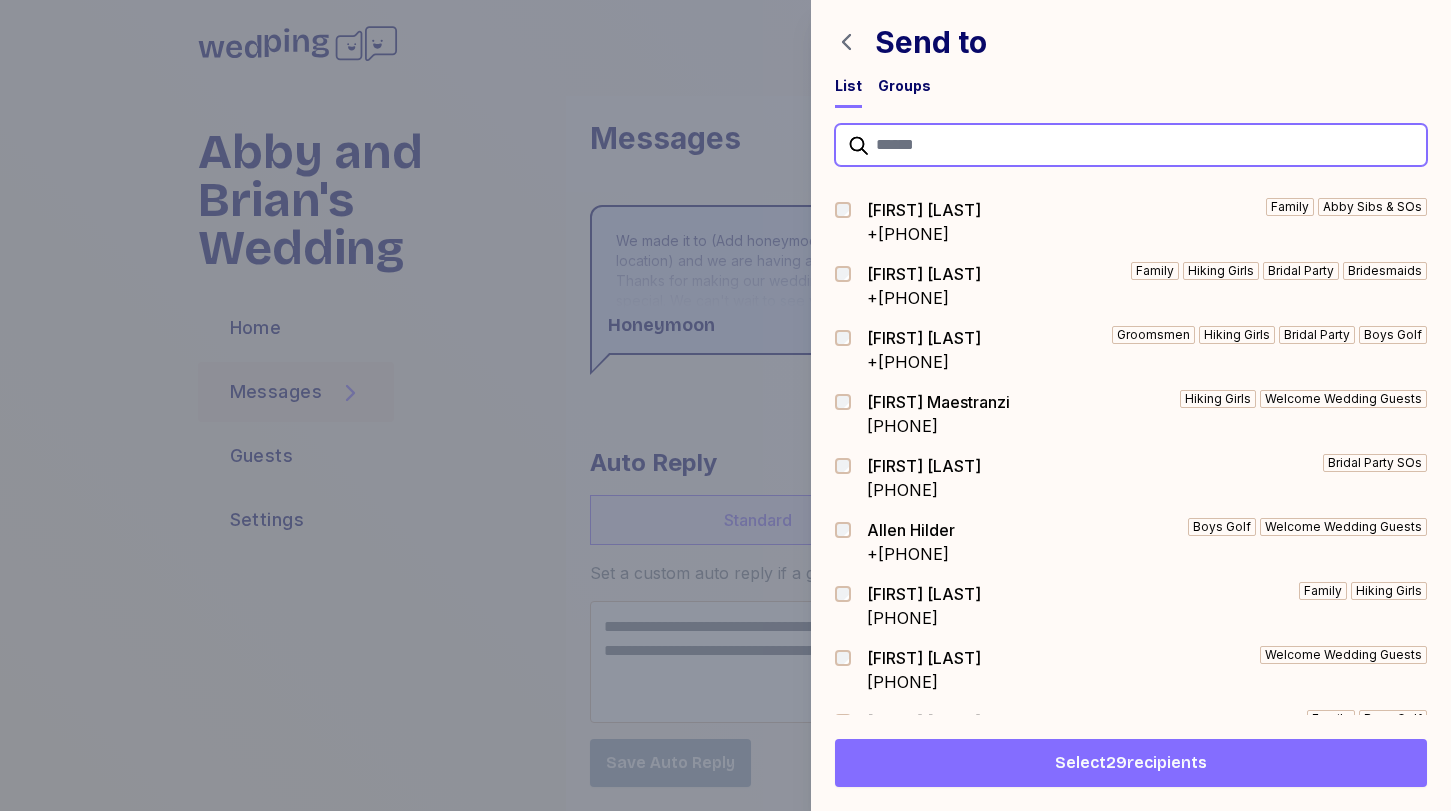 click at bounding box center [1131, 145] 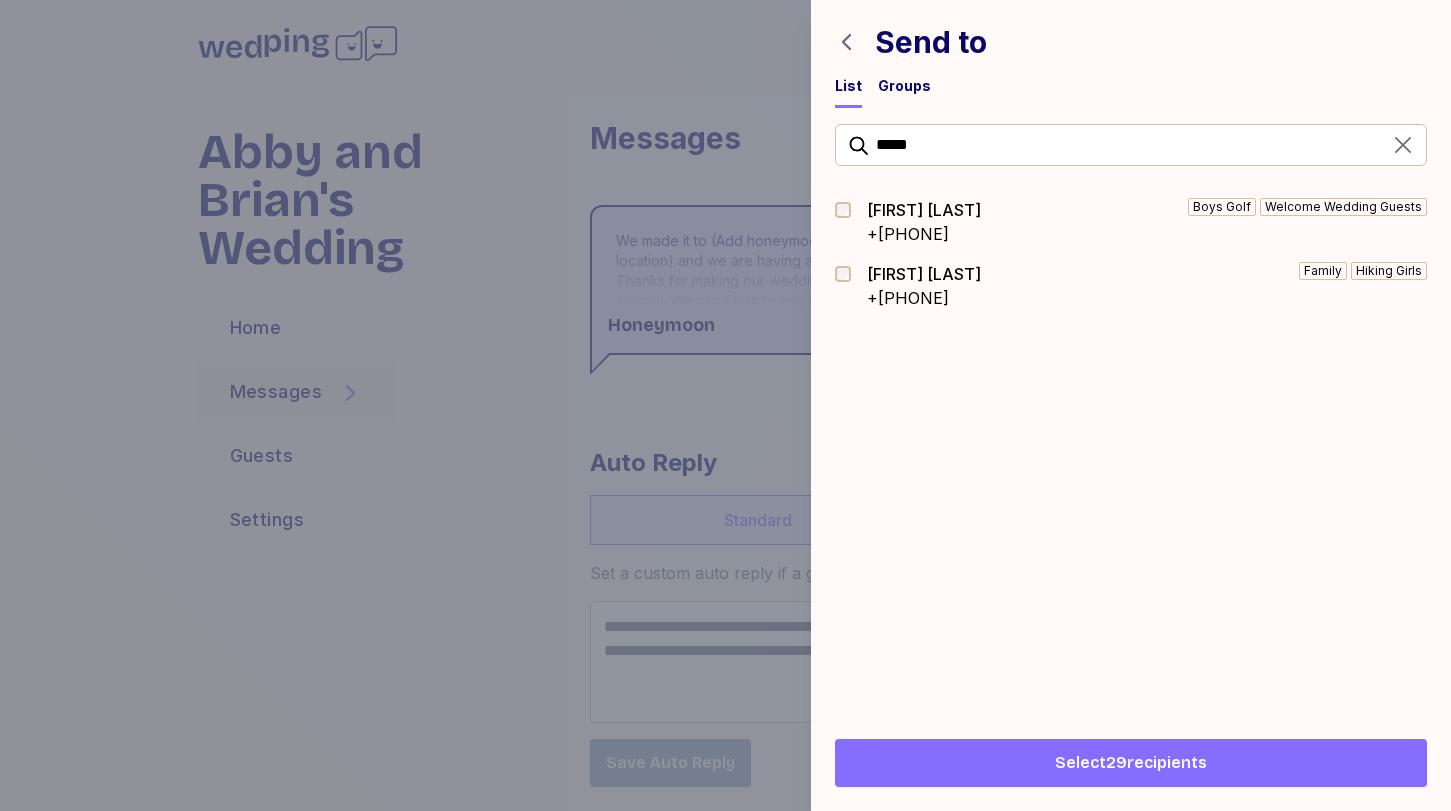 click at bounding box center [849, 274] 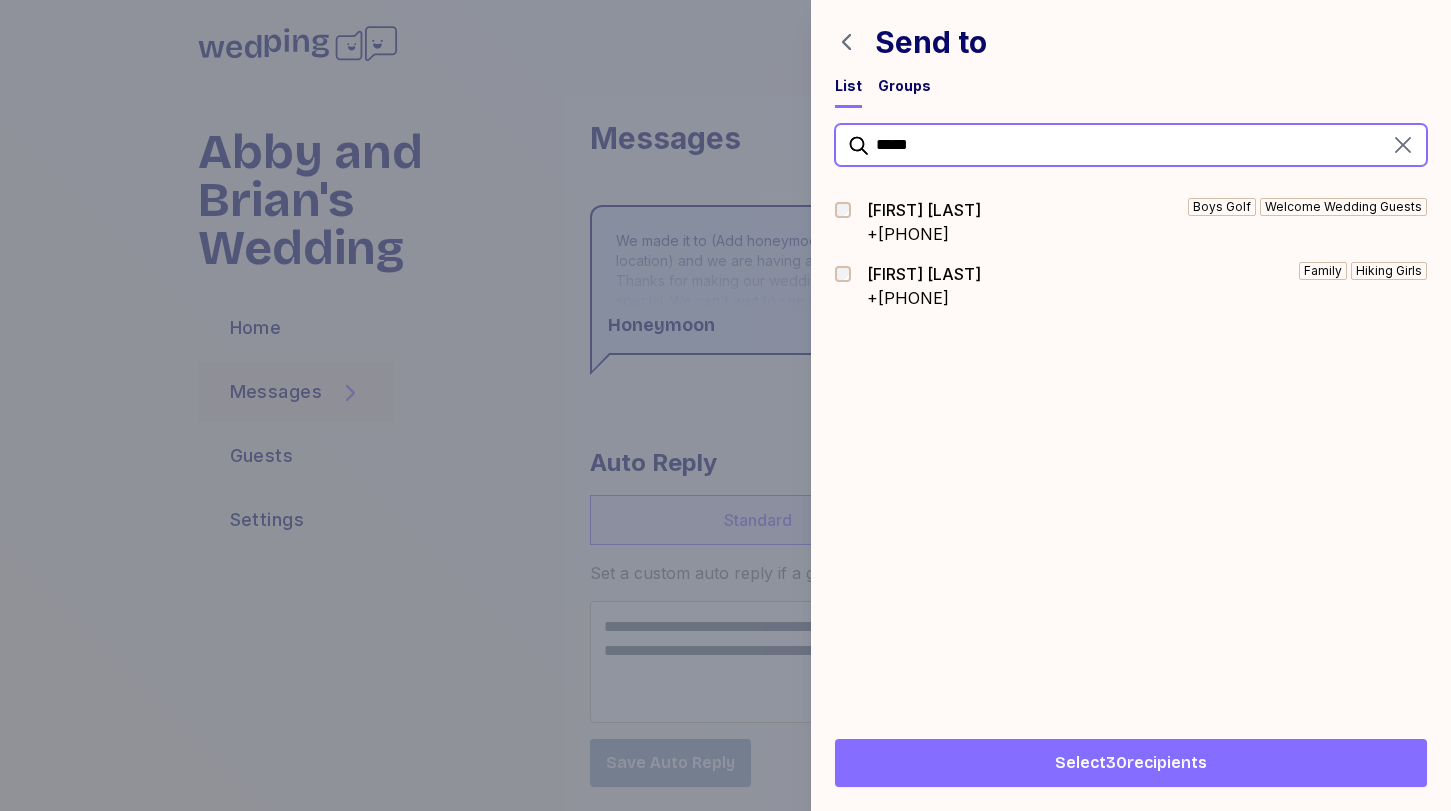 drag, startPoint x: 1009, startPoint y: 148, endPoint x: 797, endPoint y: 135, distance: 212.39821 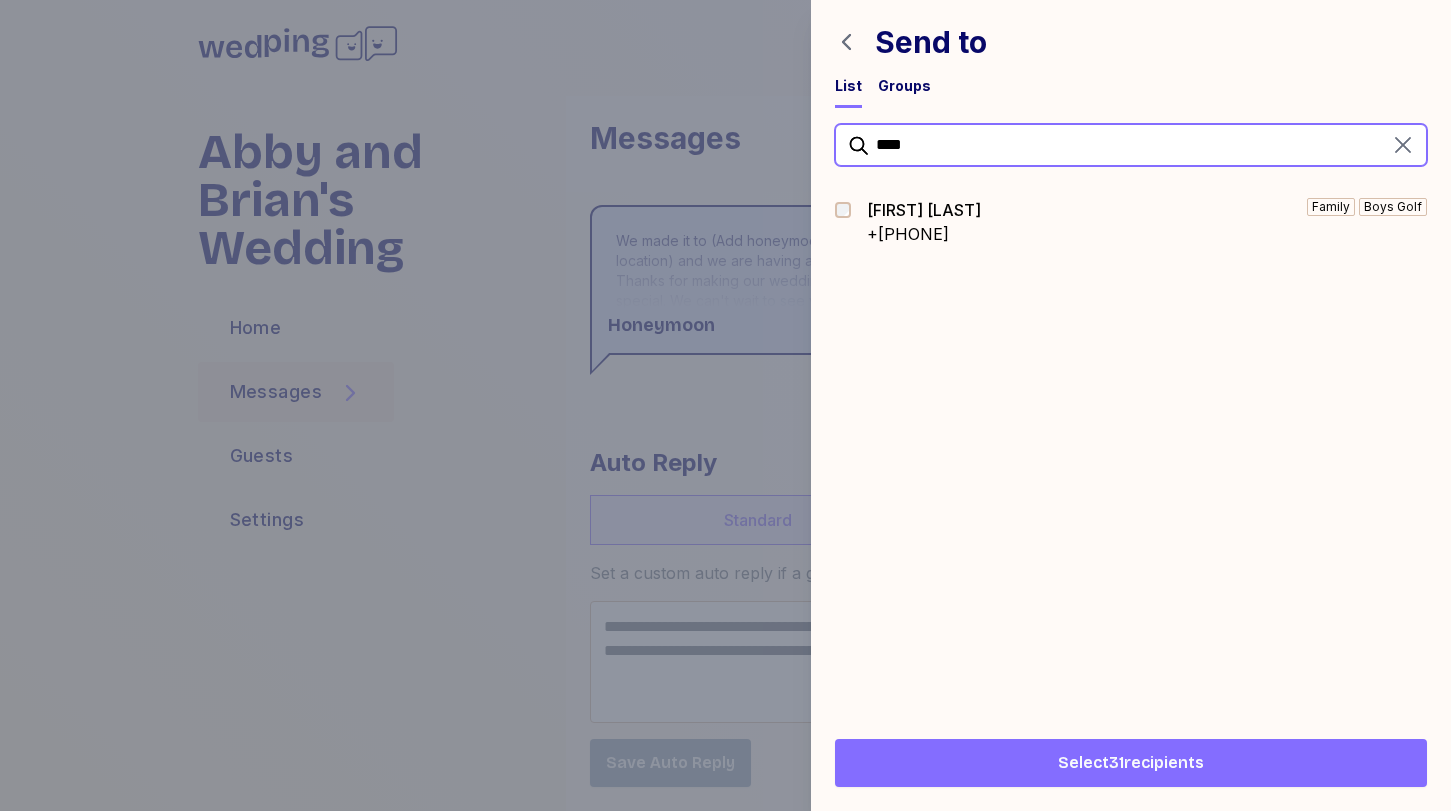 drag, startPoint x: 923, startPoint y: 149, endPoint x: 704, endPoint y: 86, distance: 227.88155 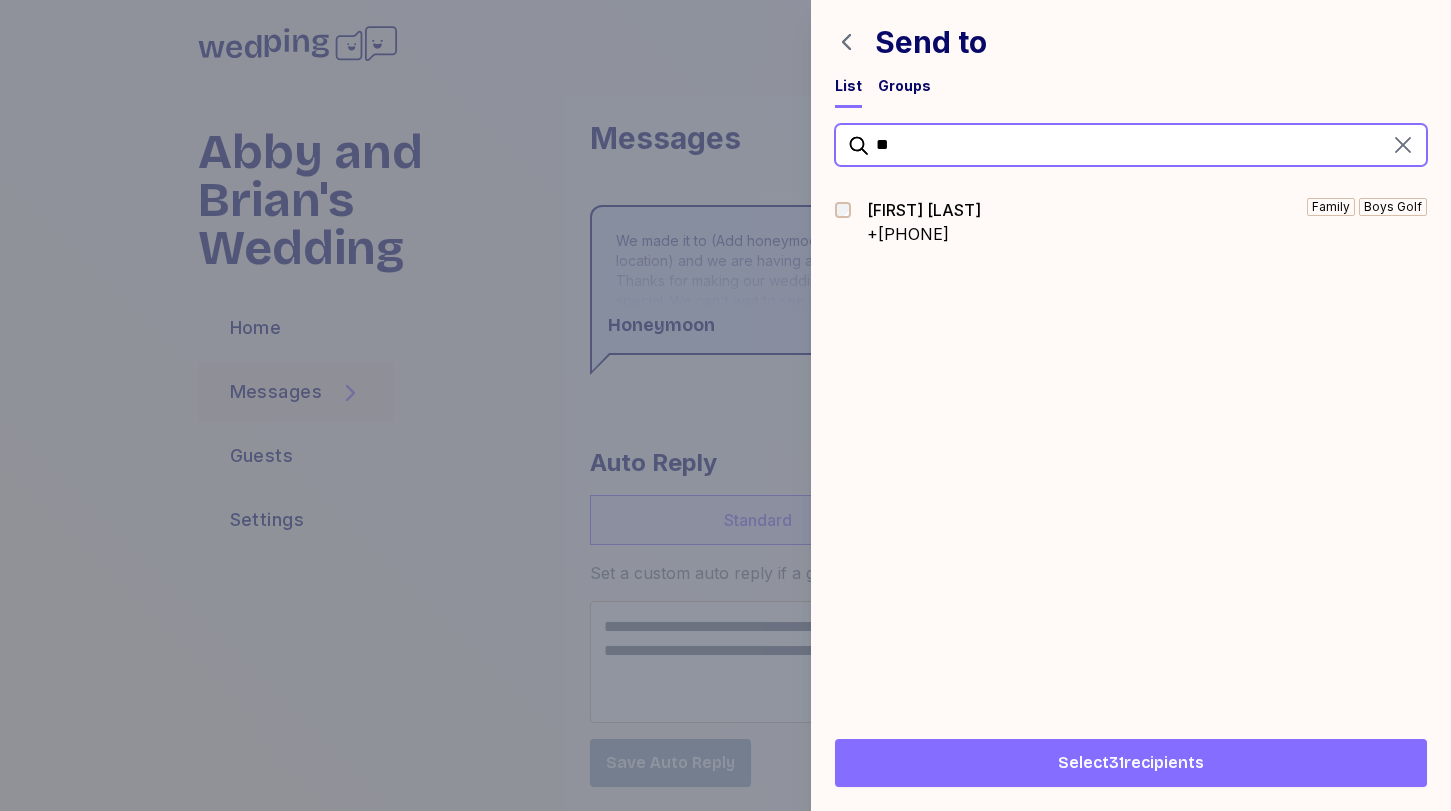 type on "***" 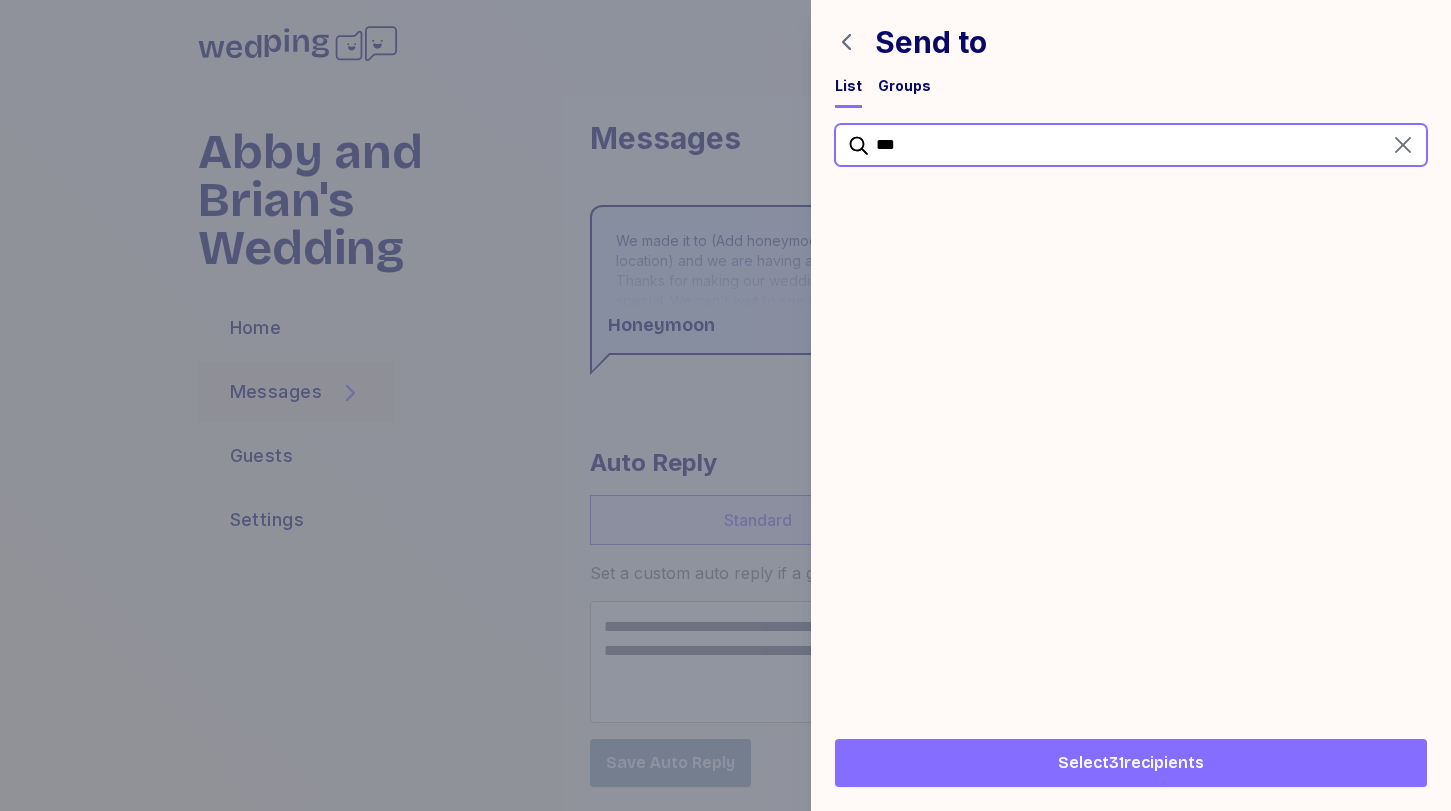 drag, startPoint x: 918, startPoint y: 146, endPoint x: 750, endPoint y: 133, distance: 168.50223 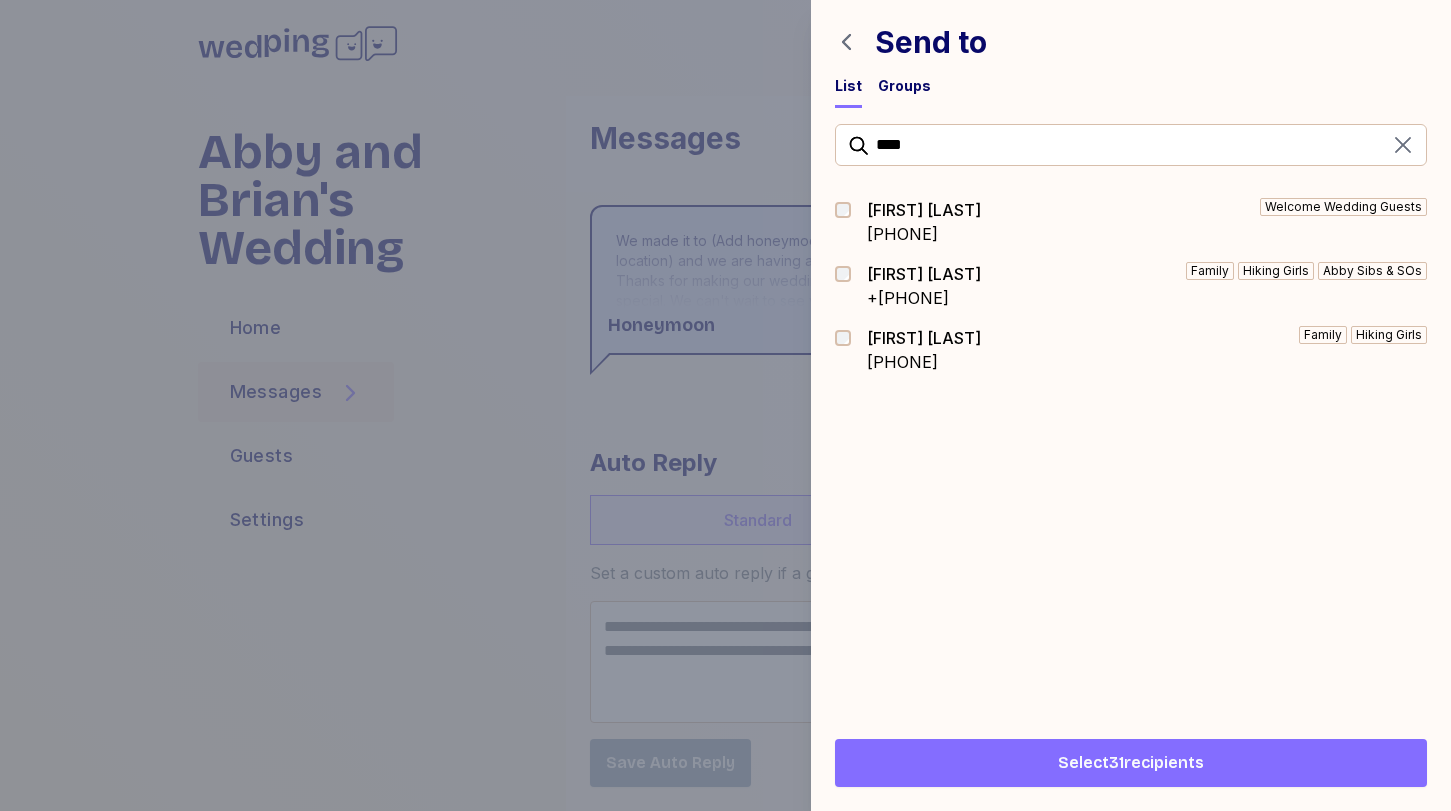 click at bounding box center [849, 350] 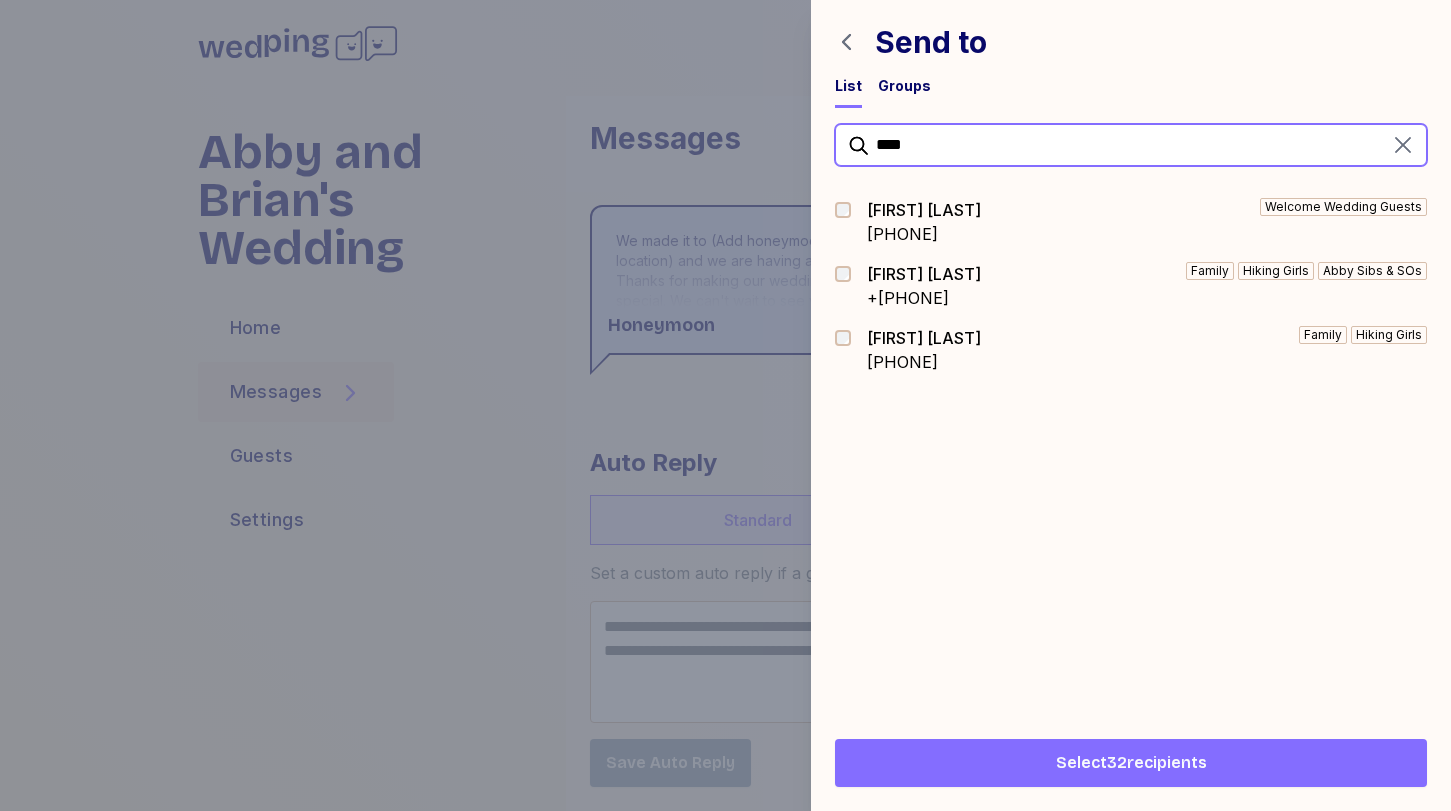 drag, startPoint x: 926, startPoint y: 148, endPoint x: 751, endPoint y: 114, distance: 178.27226 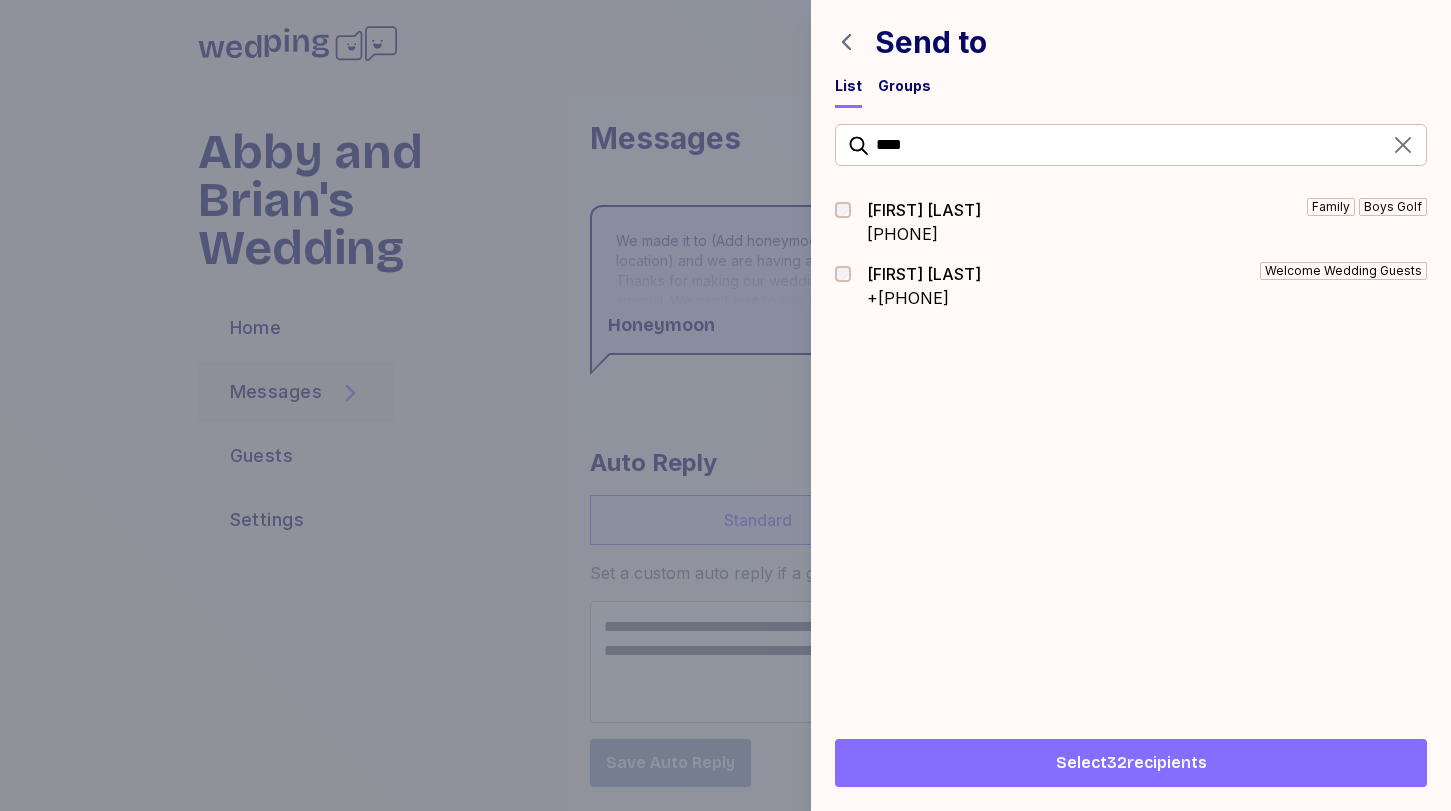 click at bounding box center (849, 210) 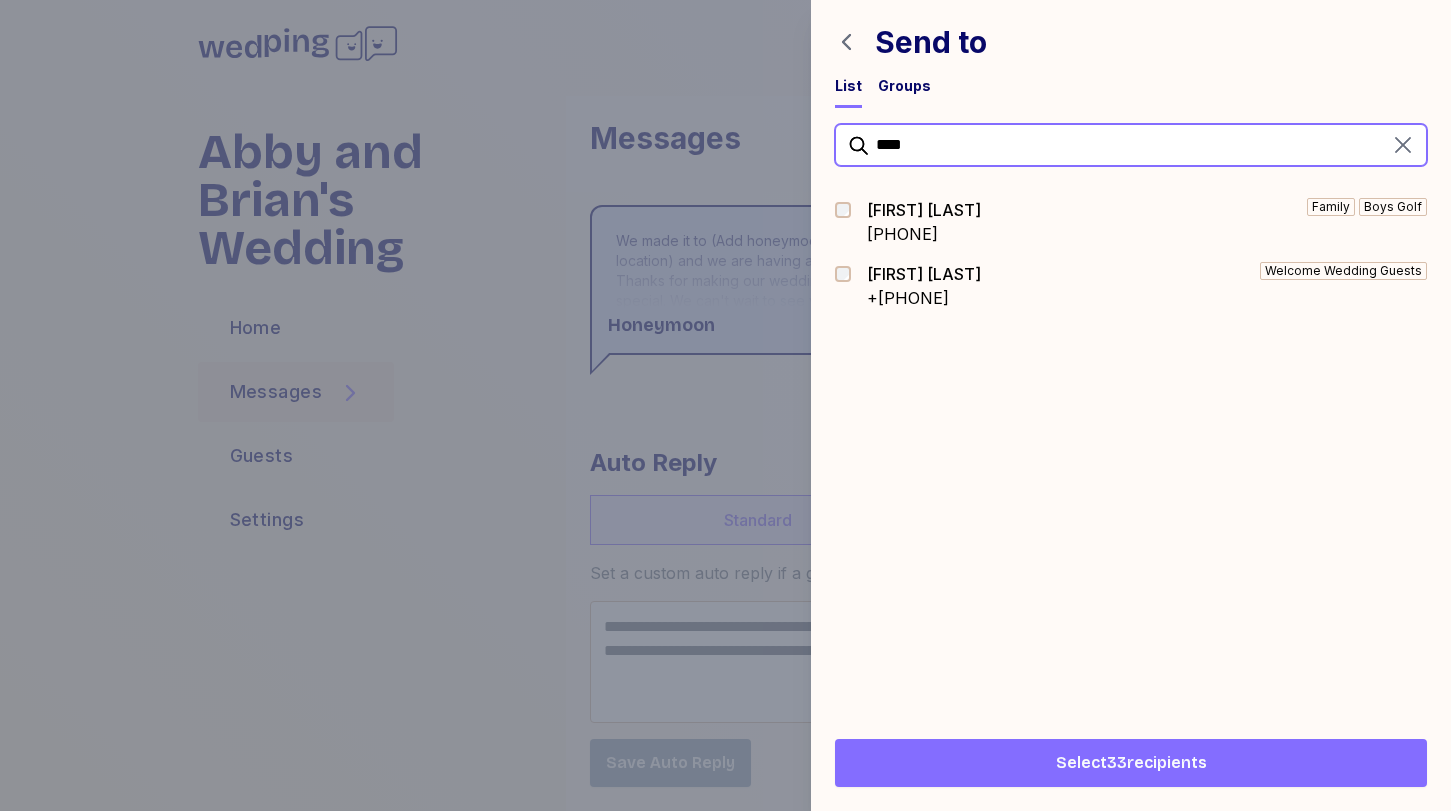 drag, startPoint x: 944, startPoint y: 153, endPoint x: 728, endPoint y: 131, distance: 217.11748 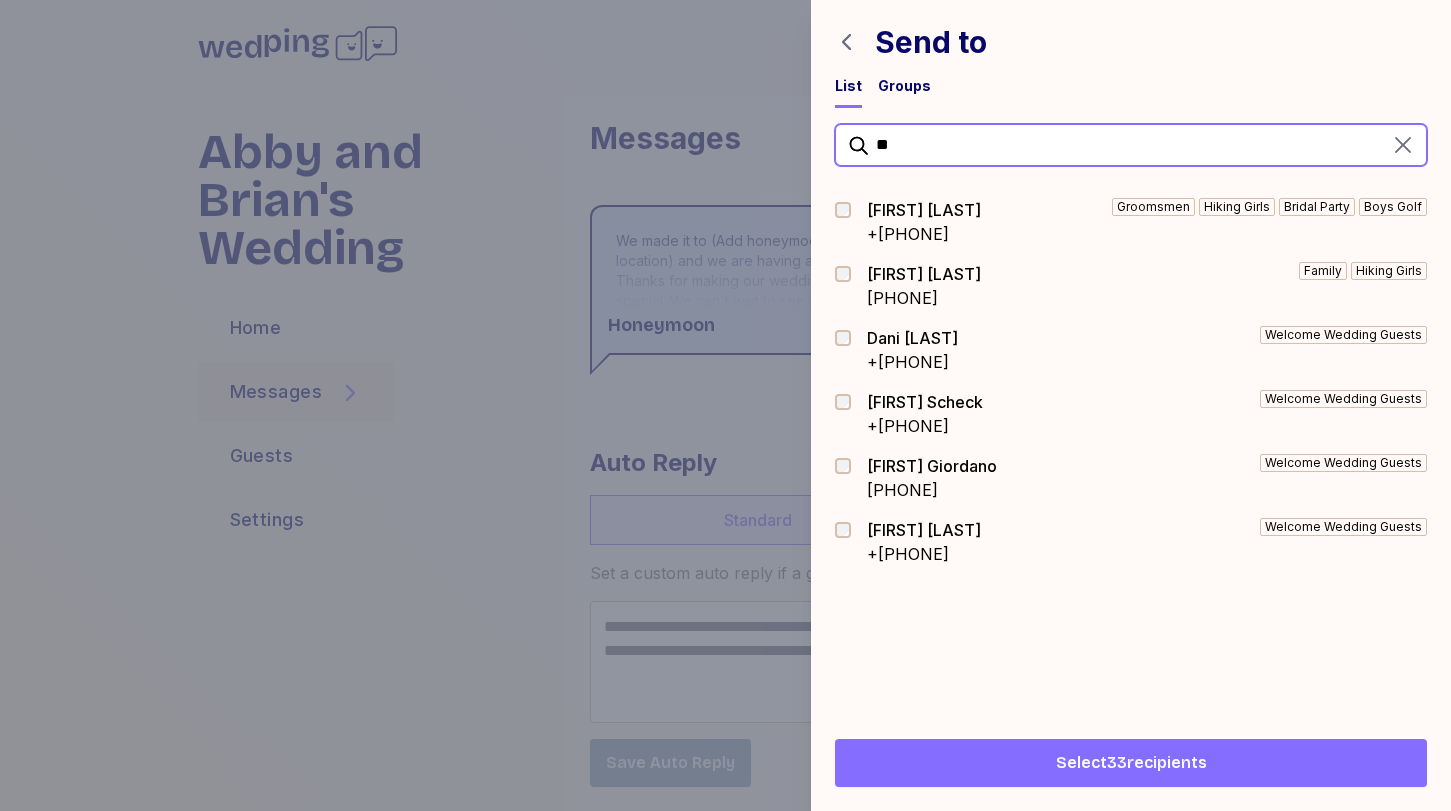 type on "*" 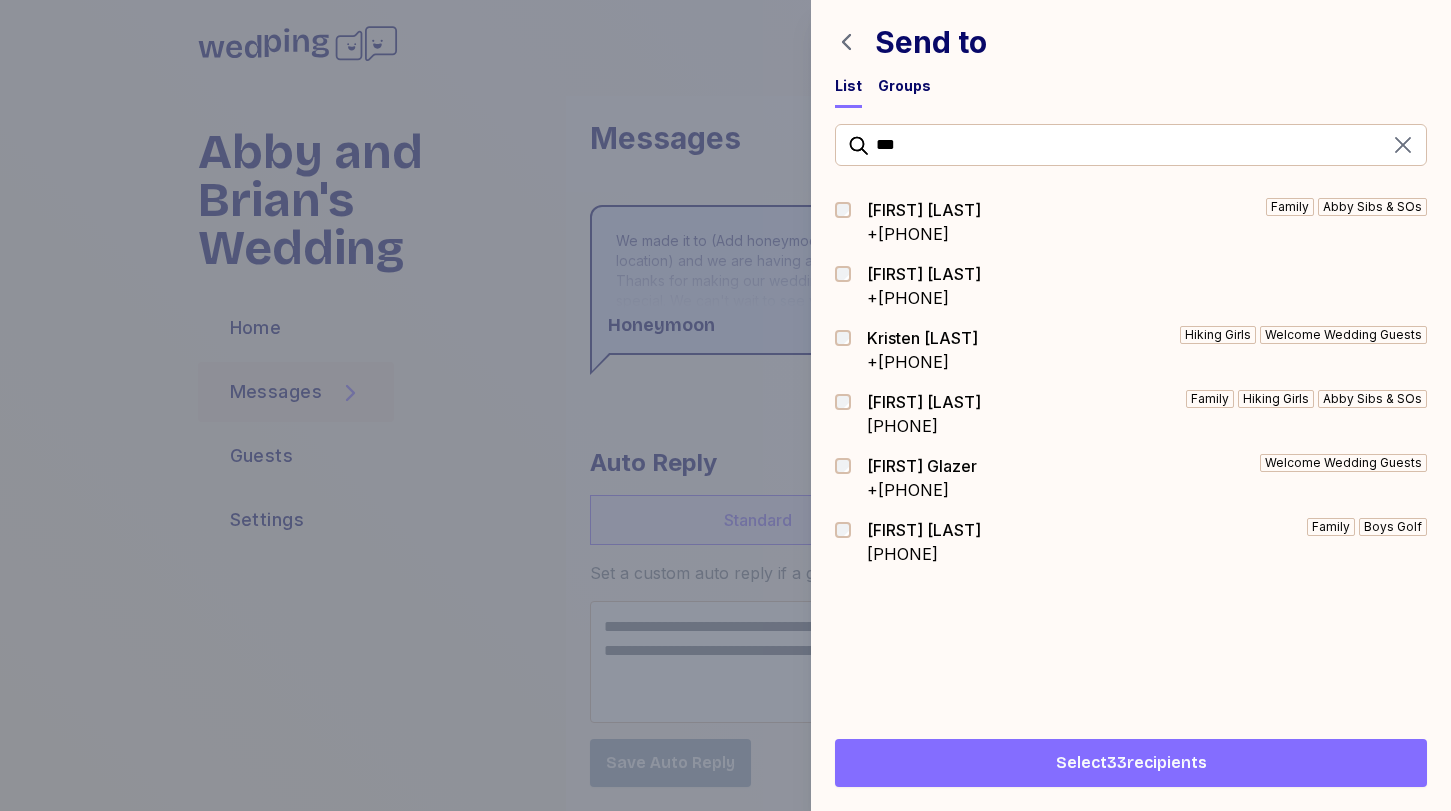 click at bounding box center [849, 530] 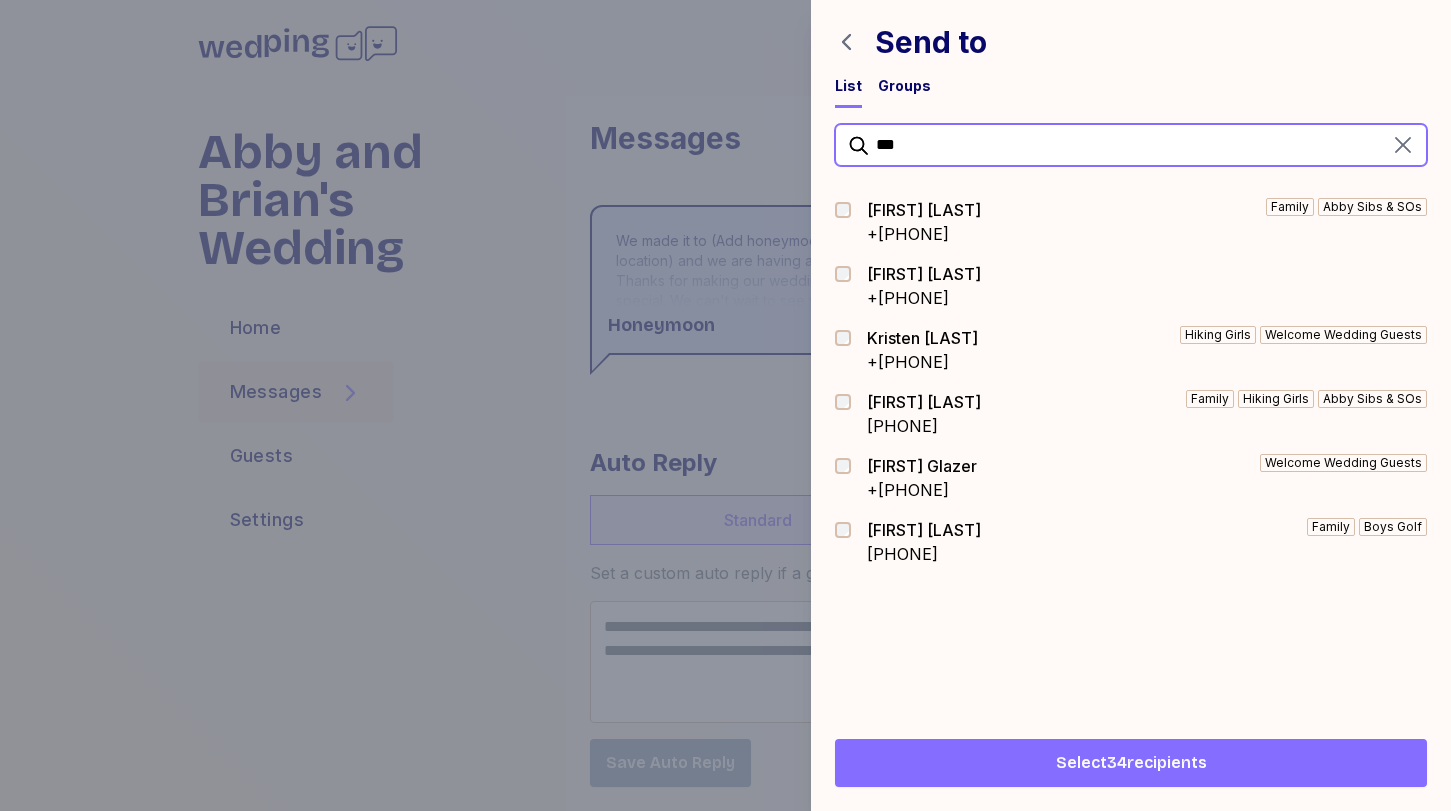 drag, startPoint x: 946, startPoint y: 160, endPoint x: 743, endPoint y: 80, distance: 218.19487 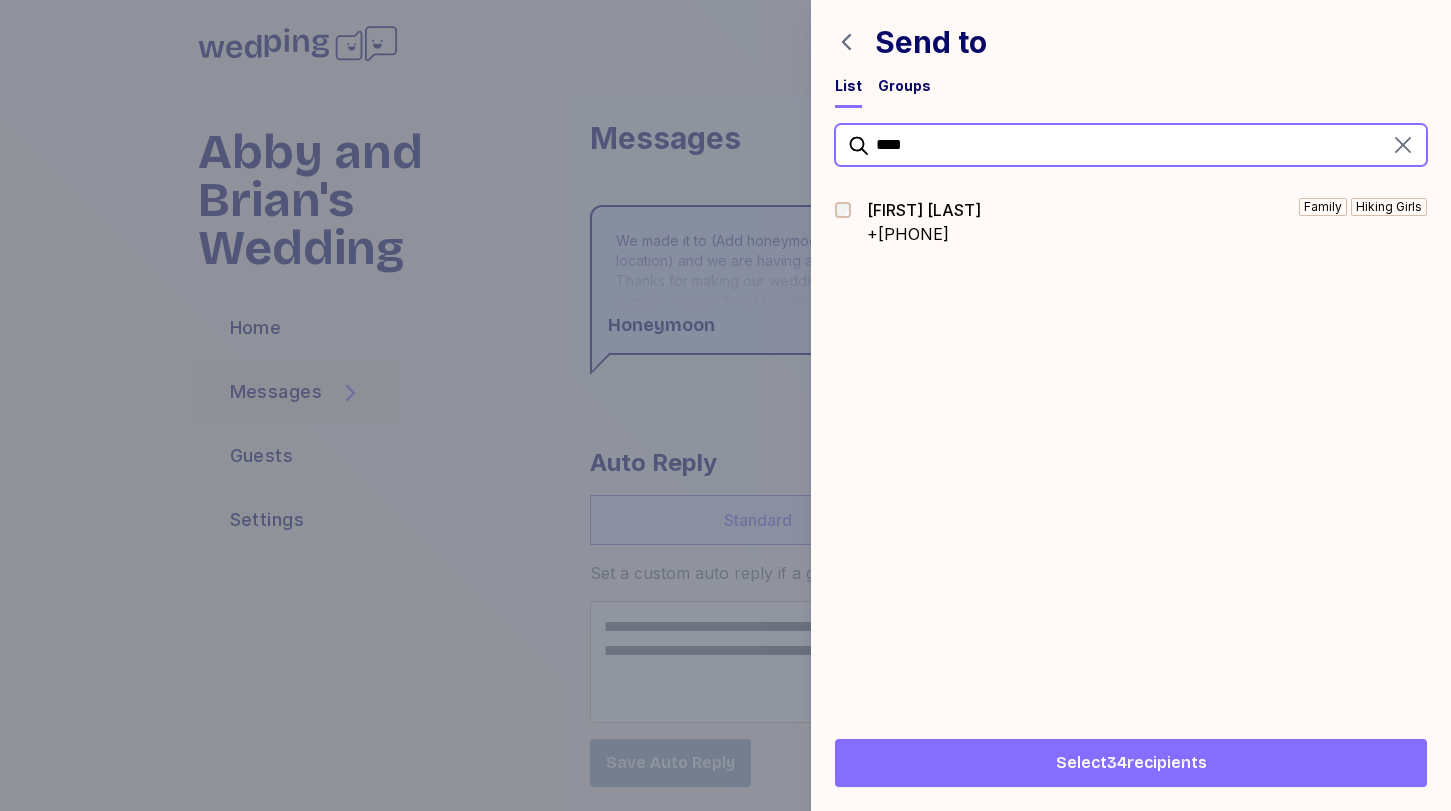 type on "****" 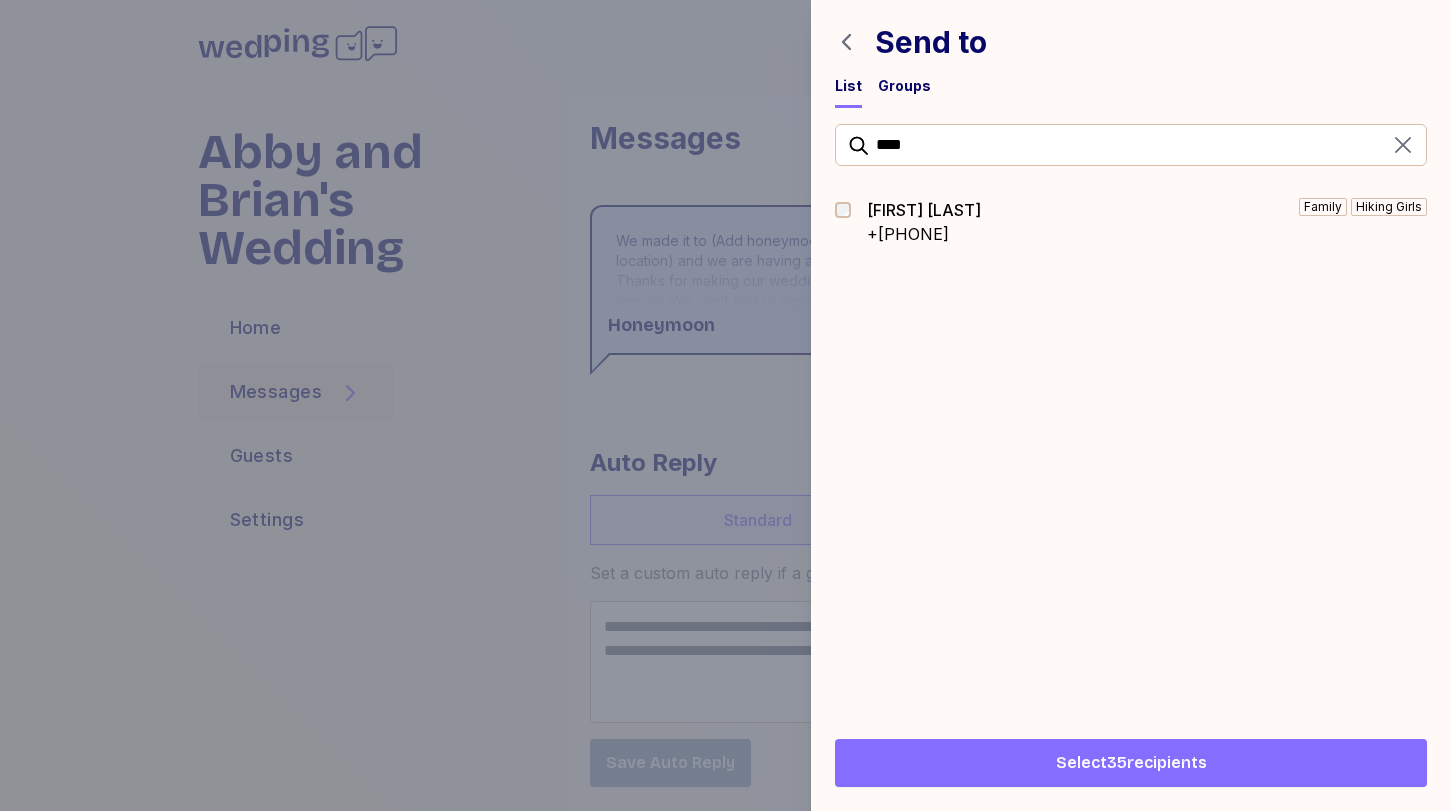 click on "Select  35  recipients" at bounding box center [1131, 763] 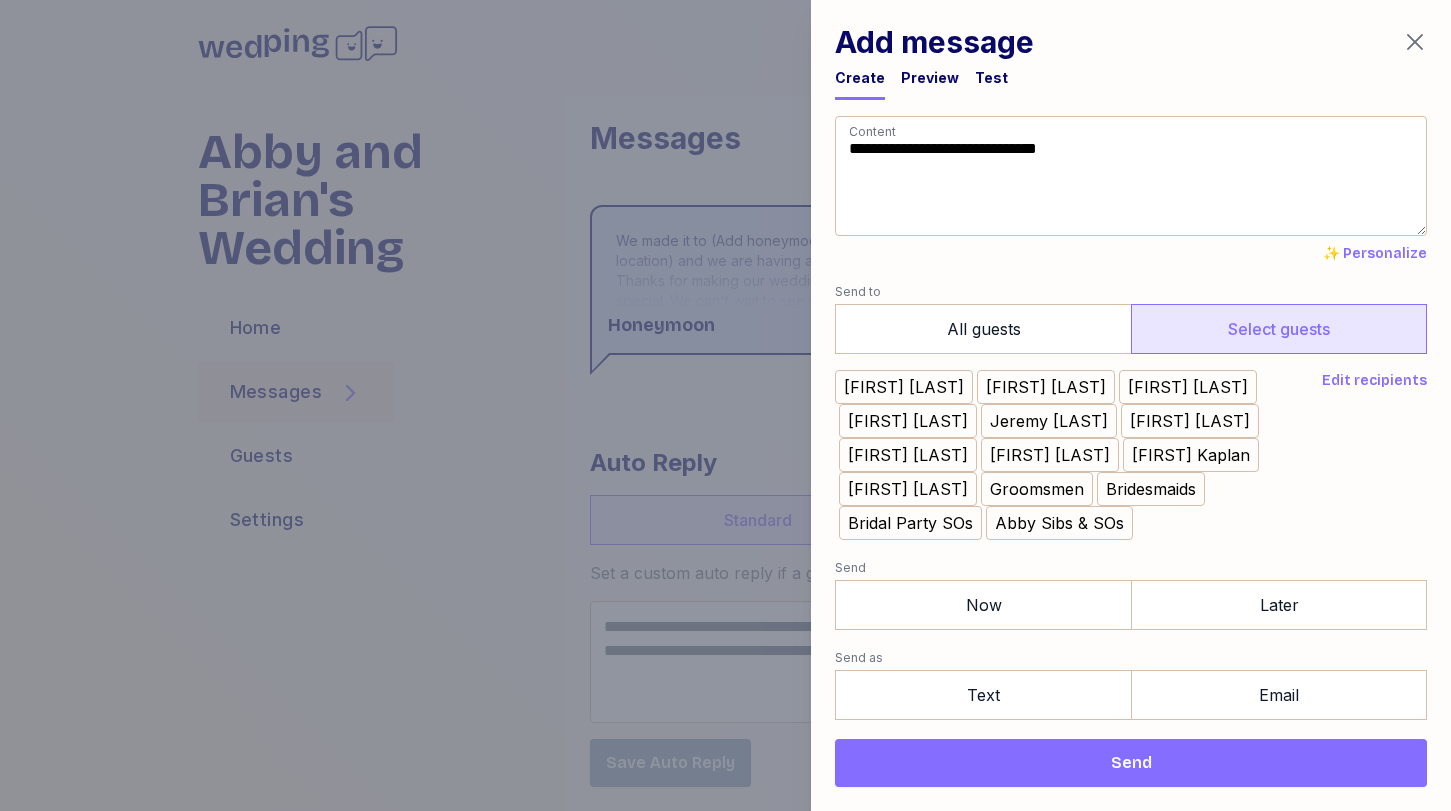 click on "Edit recipients" at bounding box center [1374, 381] 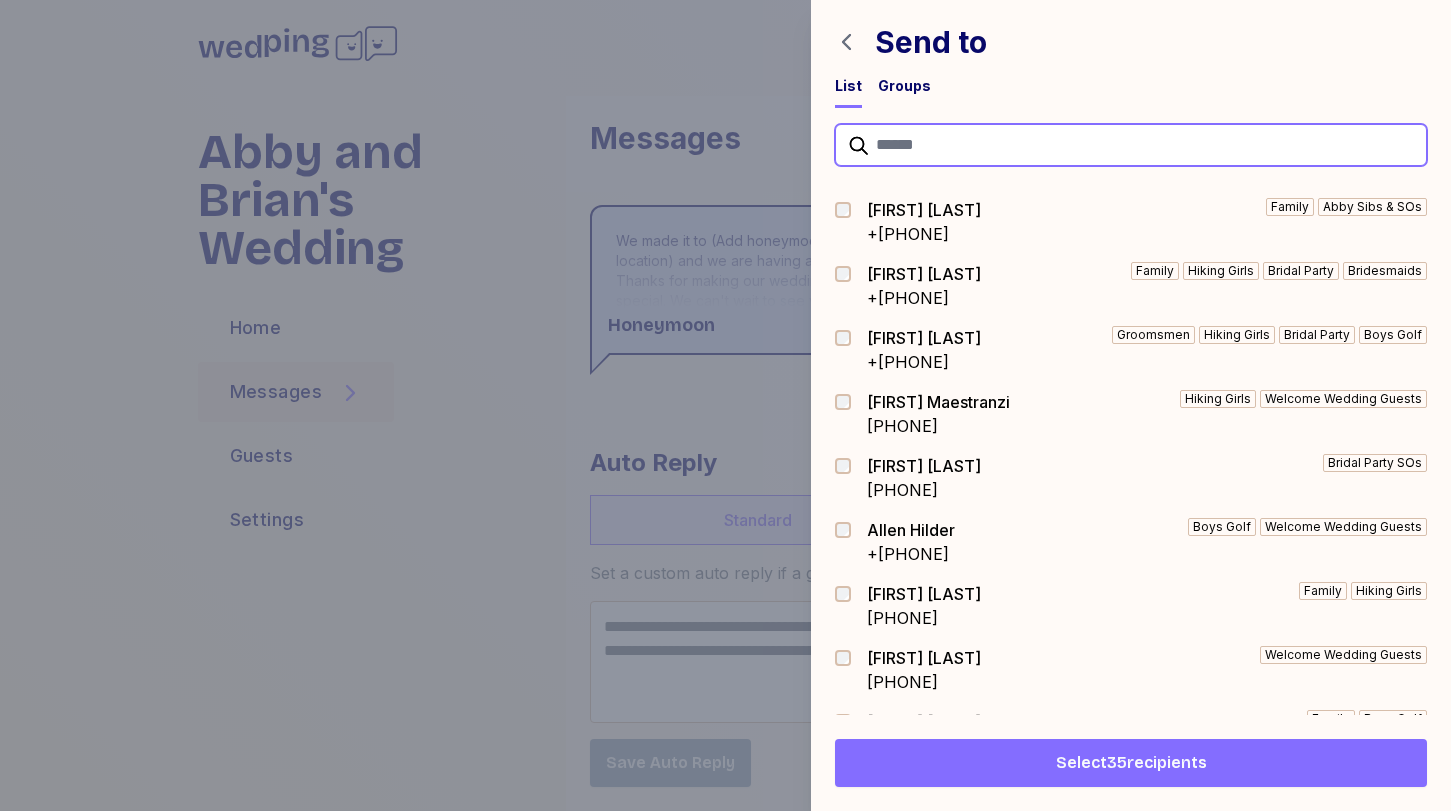 click at bounding box center (1131, 145) 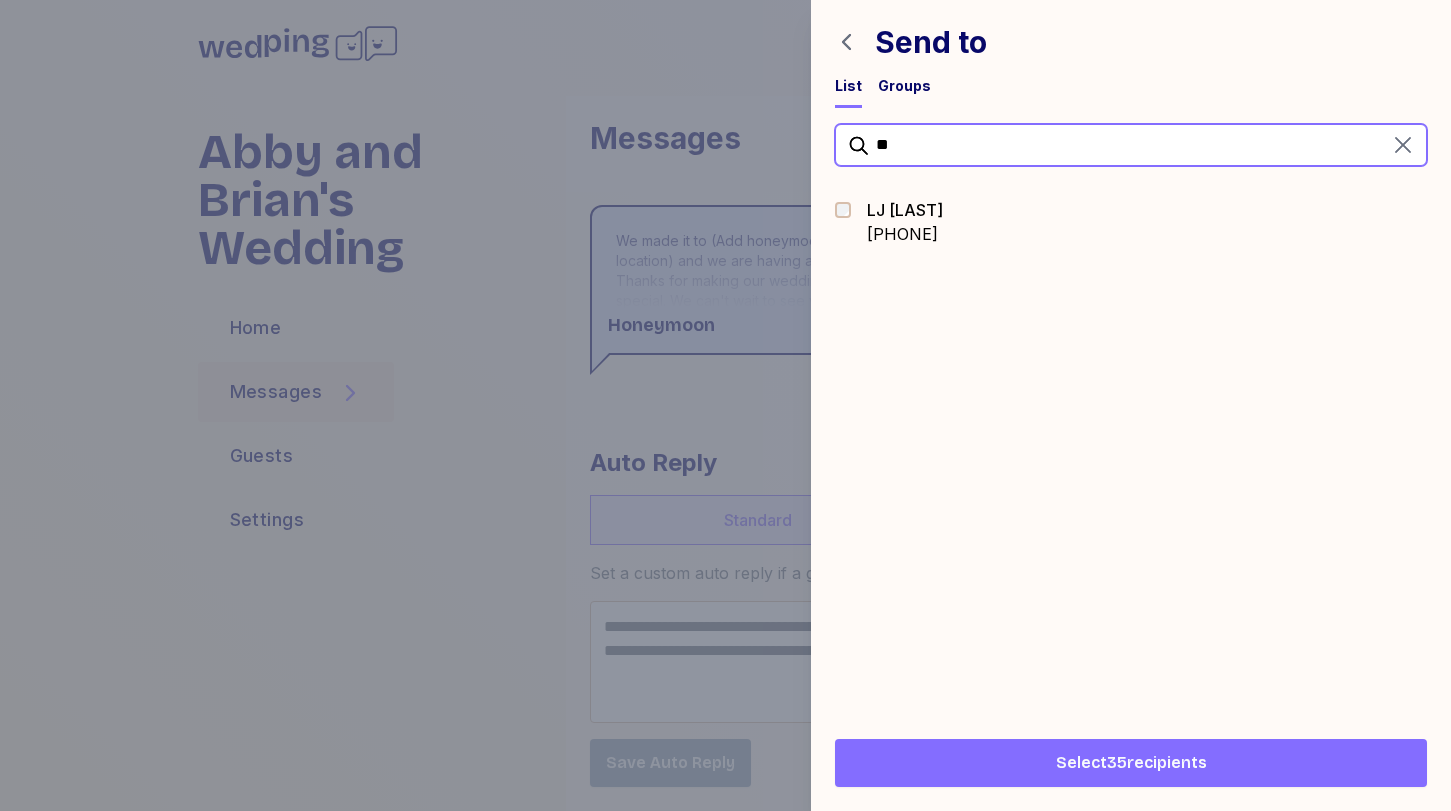 type on "**" 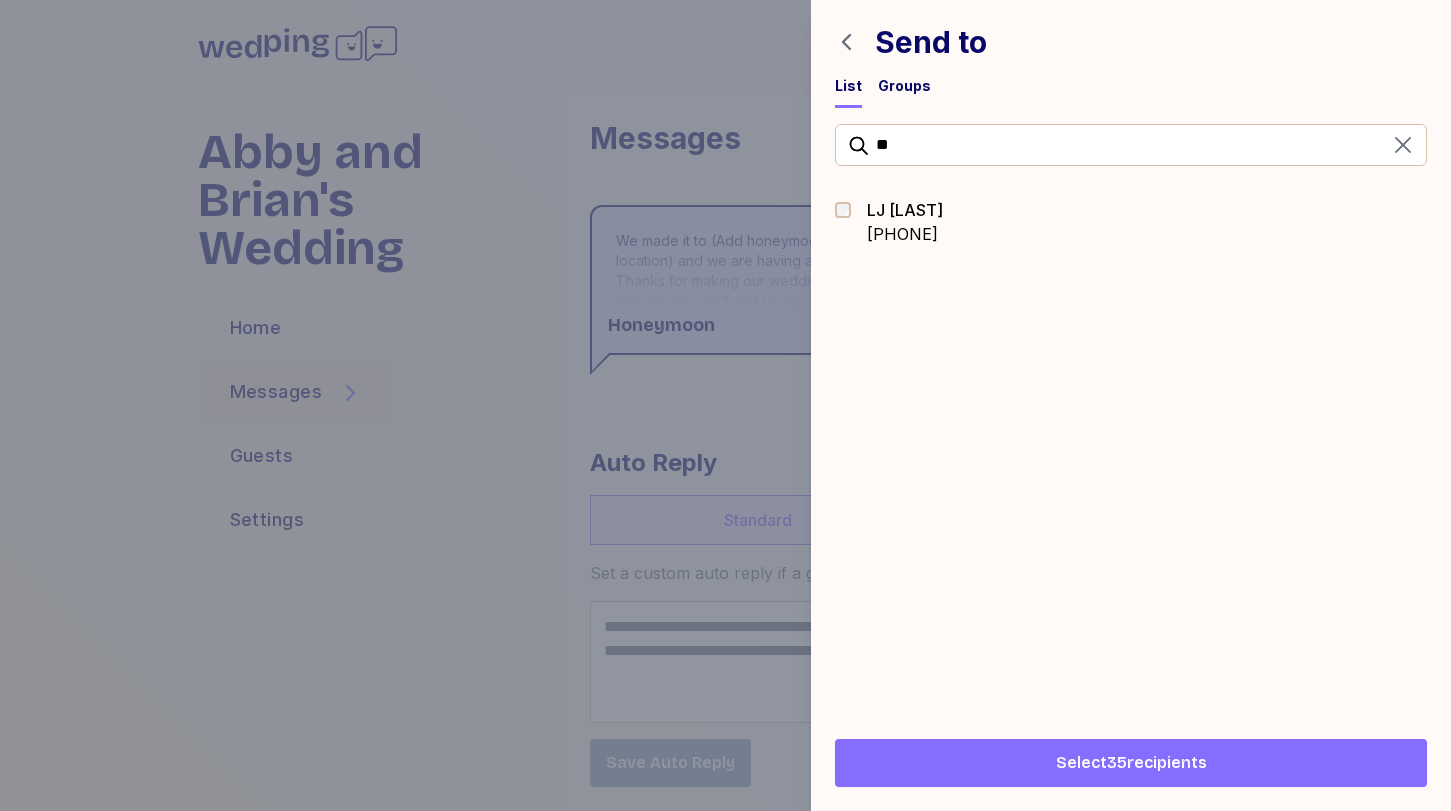 click on "[FIRST] [LAST]" at bounding box center [905, 210] 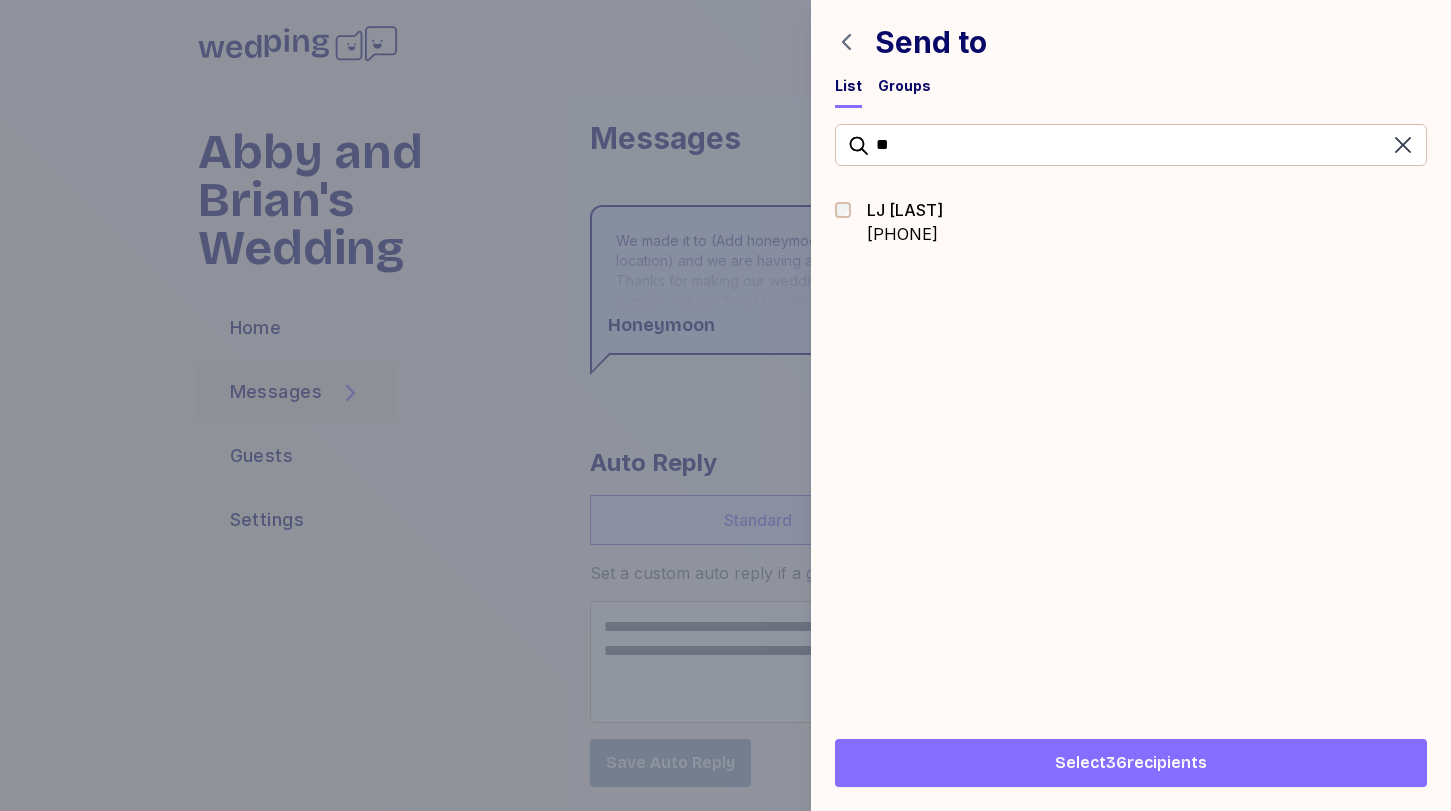 click 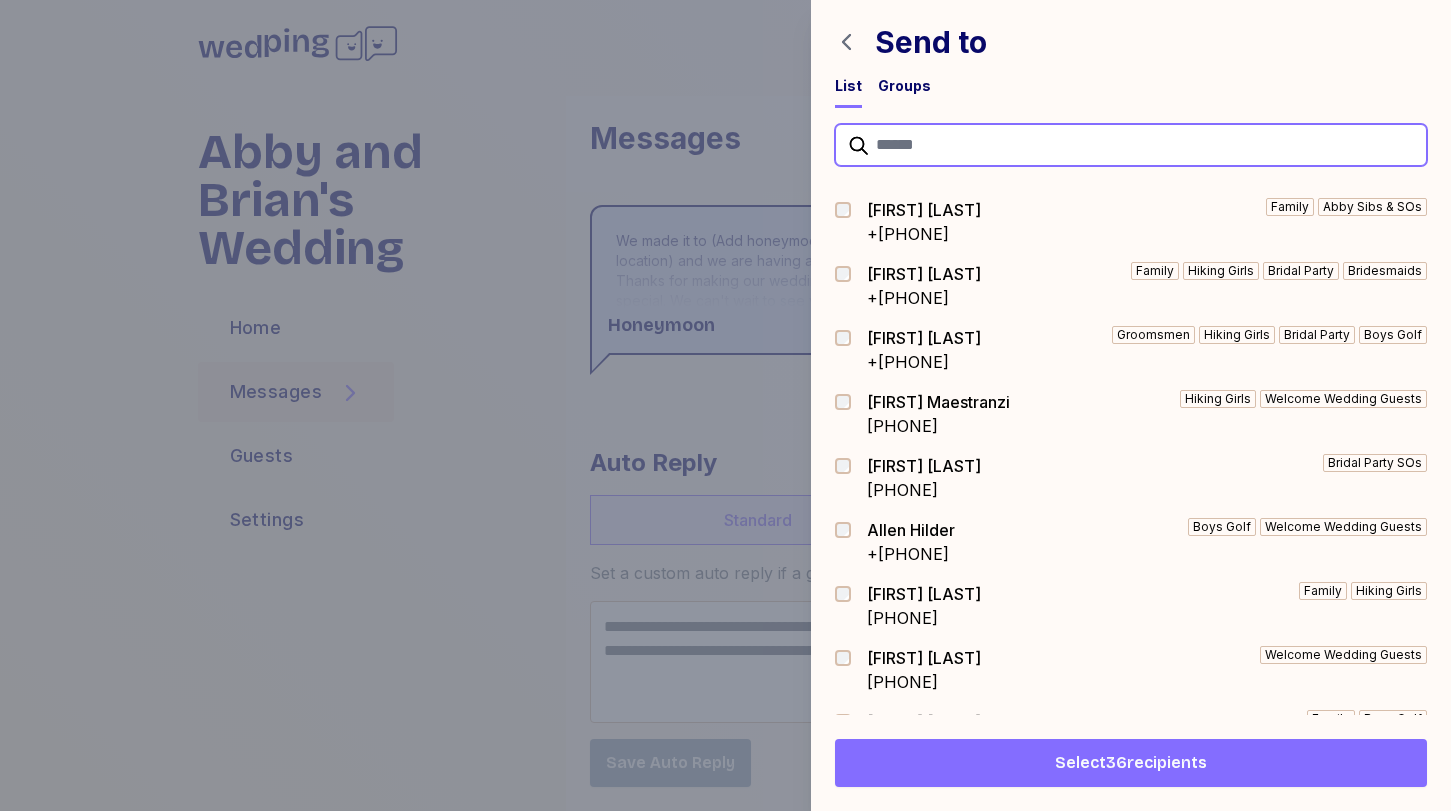 click at bounding box center [1131, 145] 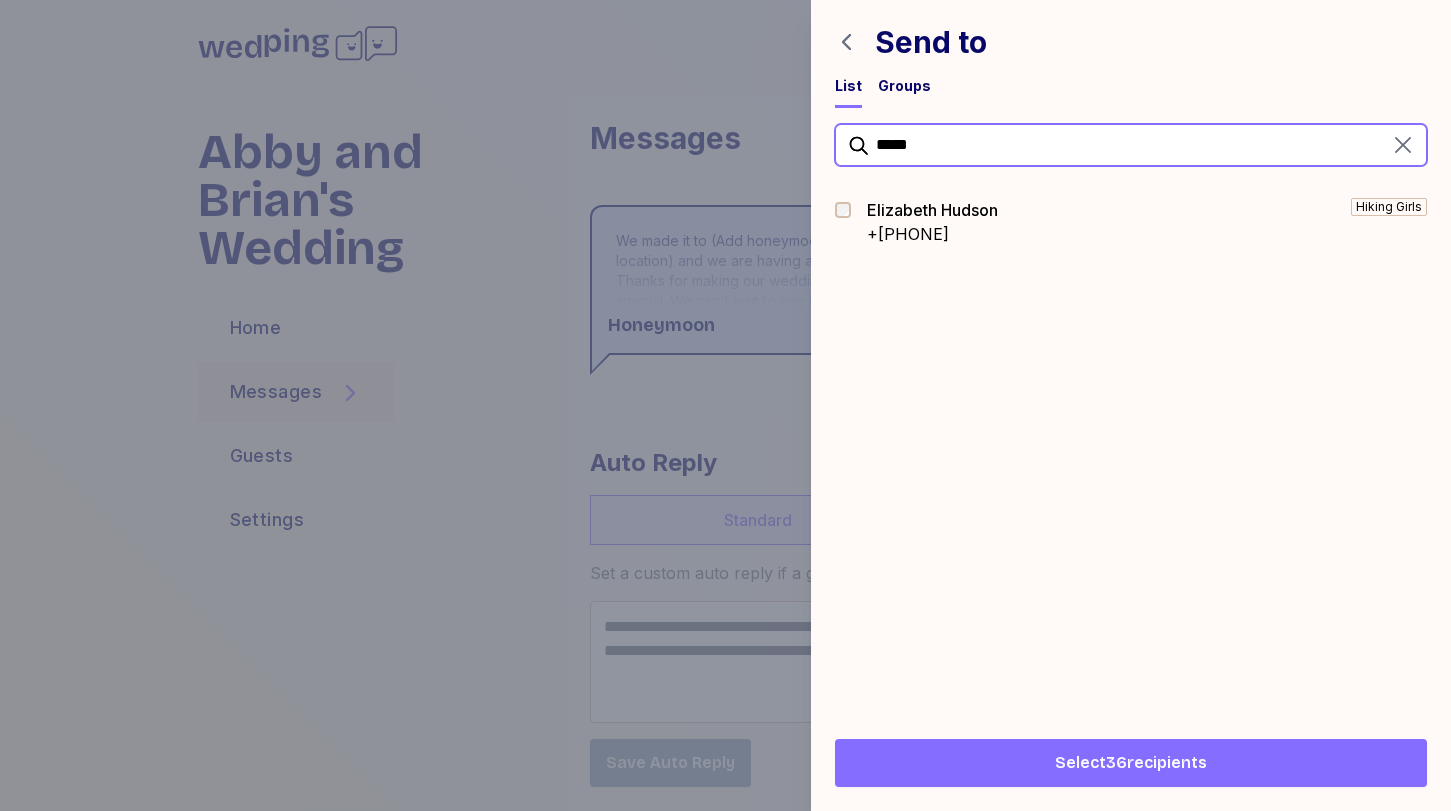 type on "*****" 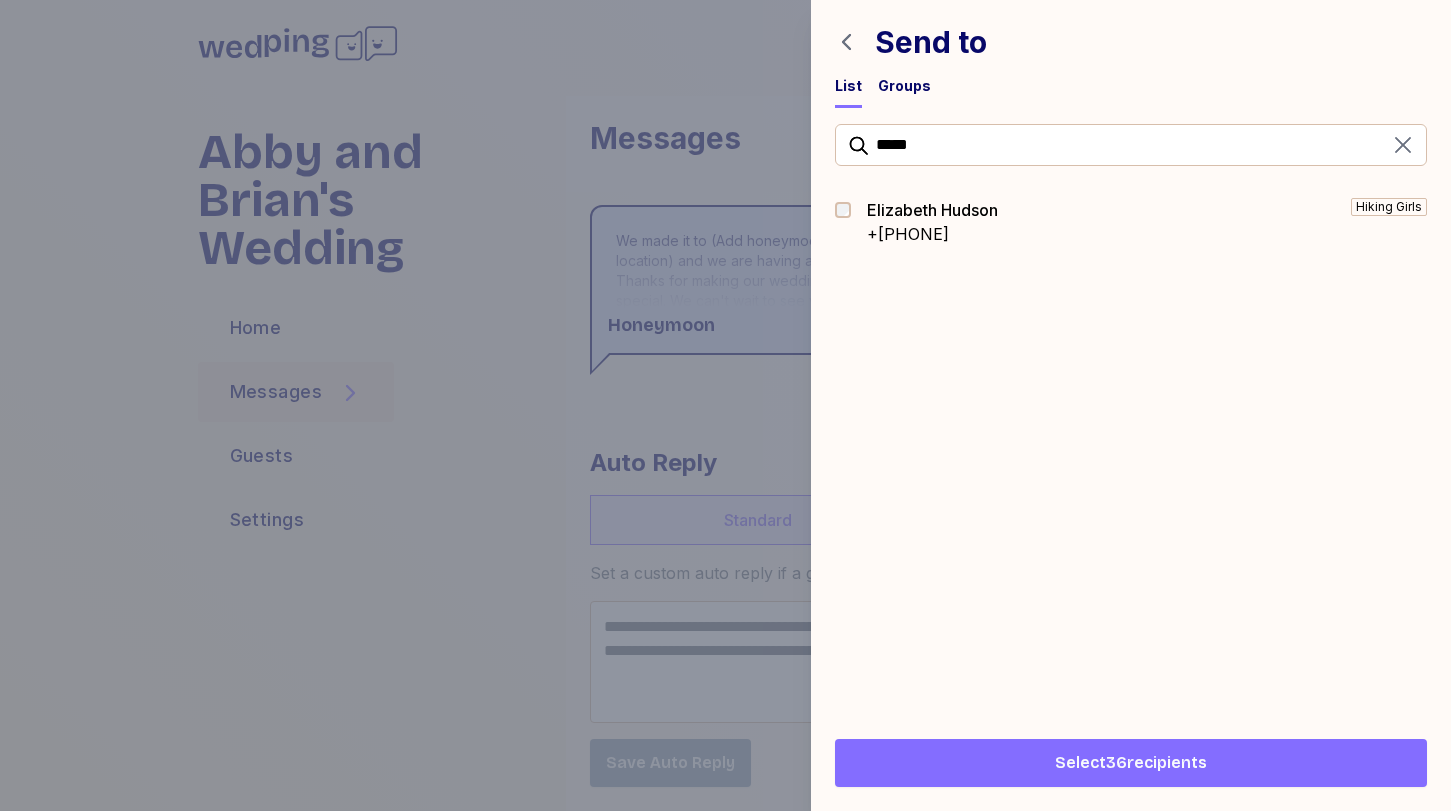 click on "Hiking Girls" at bounding box center (1214, 222) 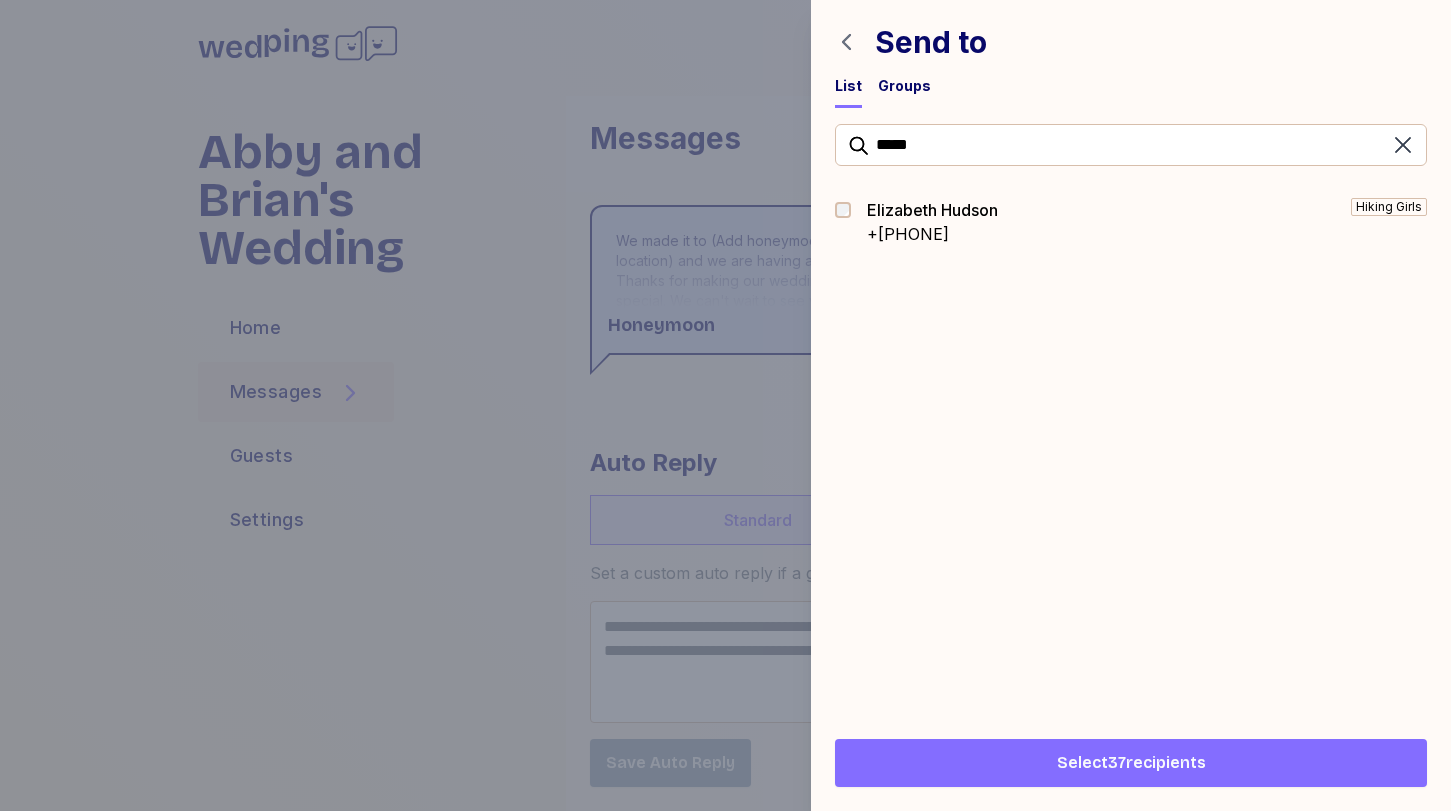 click 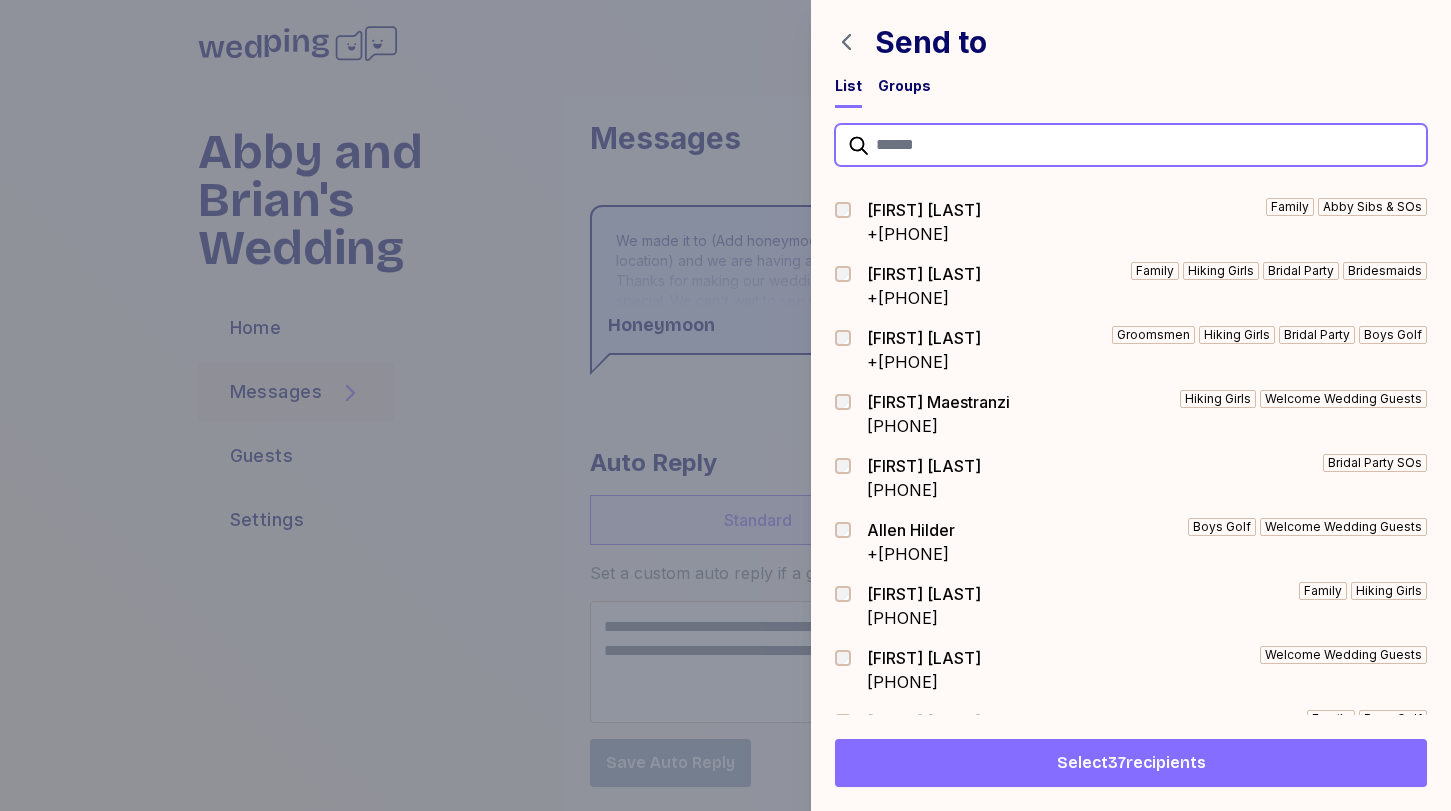 click at bounding box center (1131, 145) 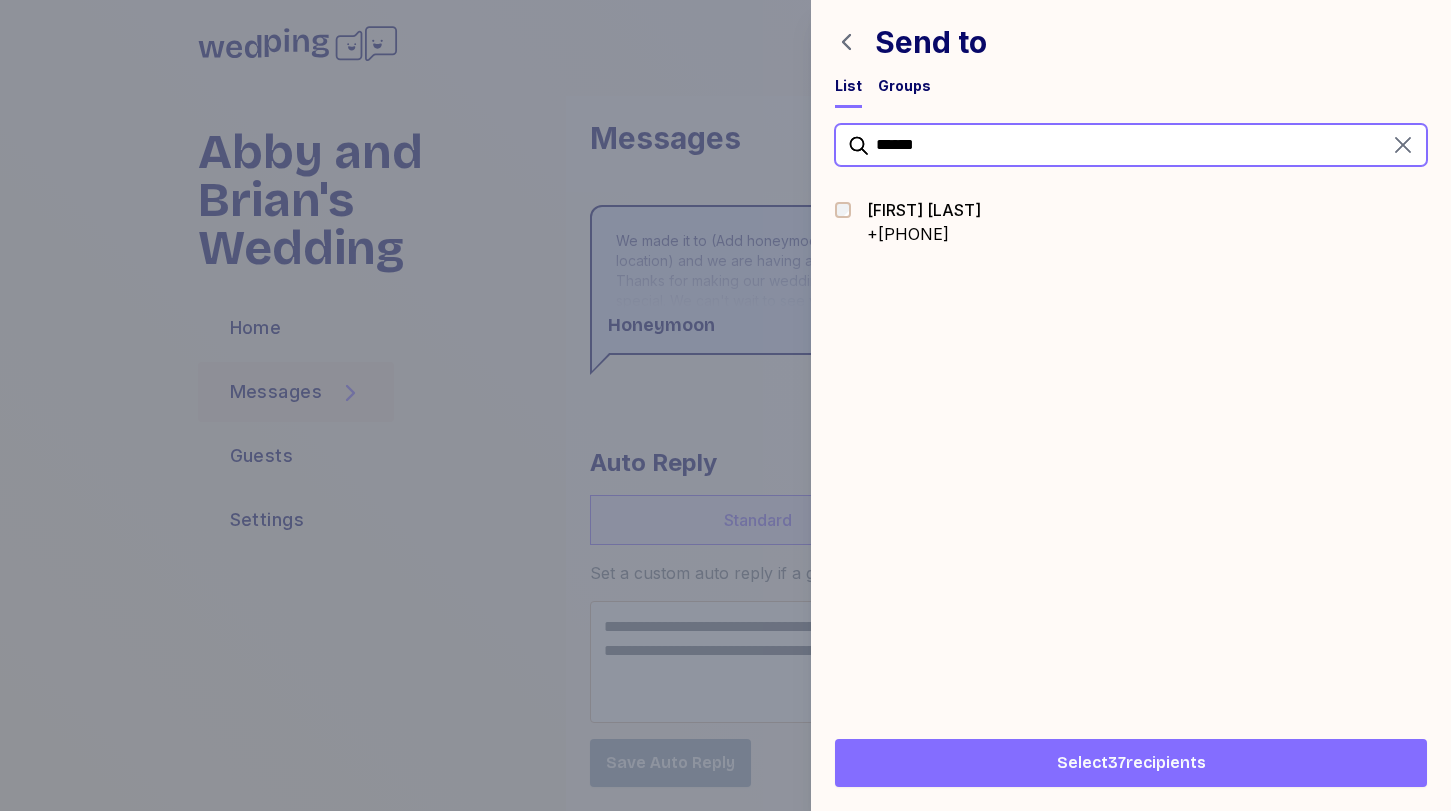 type on "******" 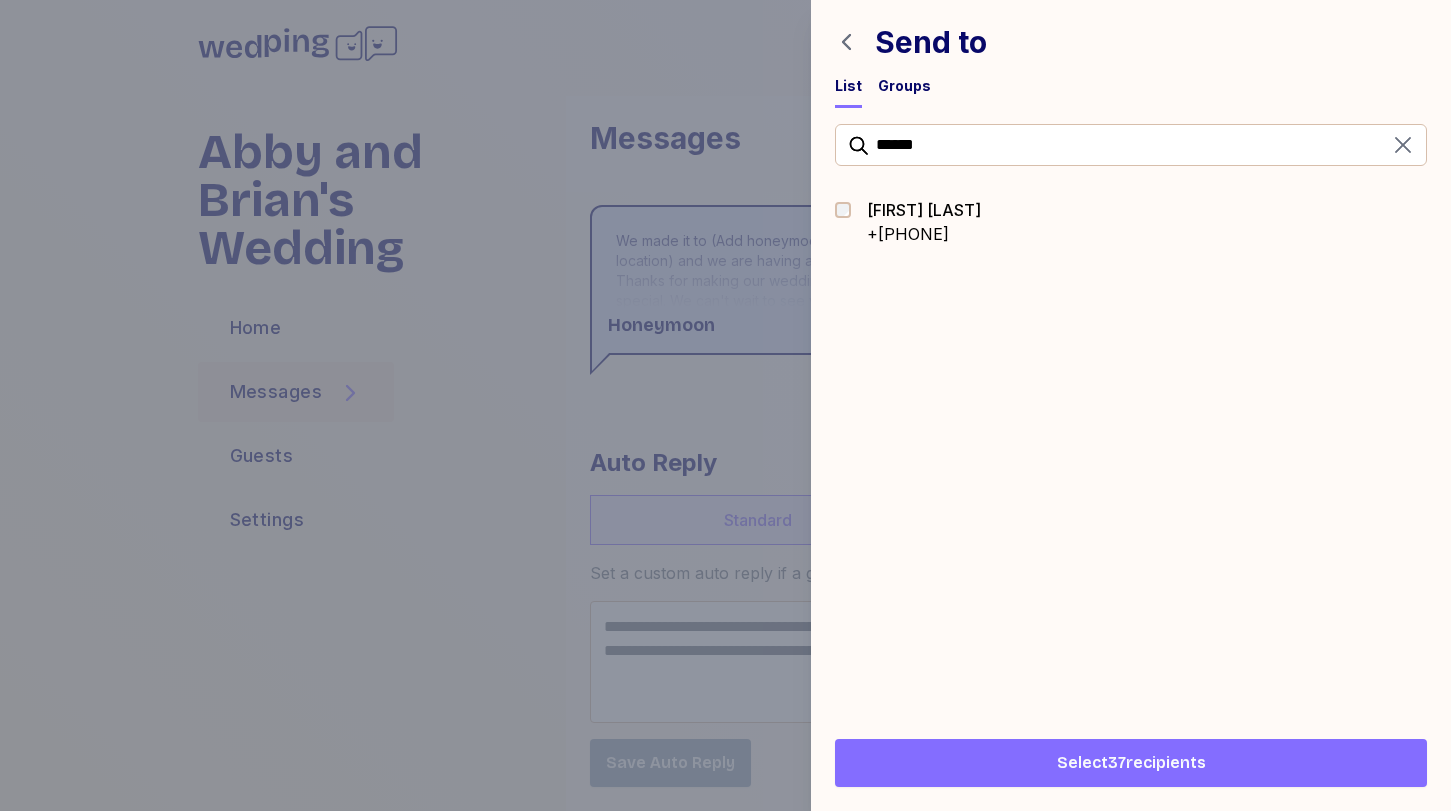 click on "[FIRST] [LAST] +[PHONE]" at bounding box center (1131, 222) 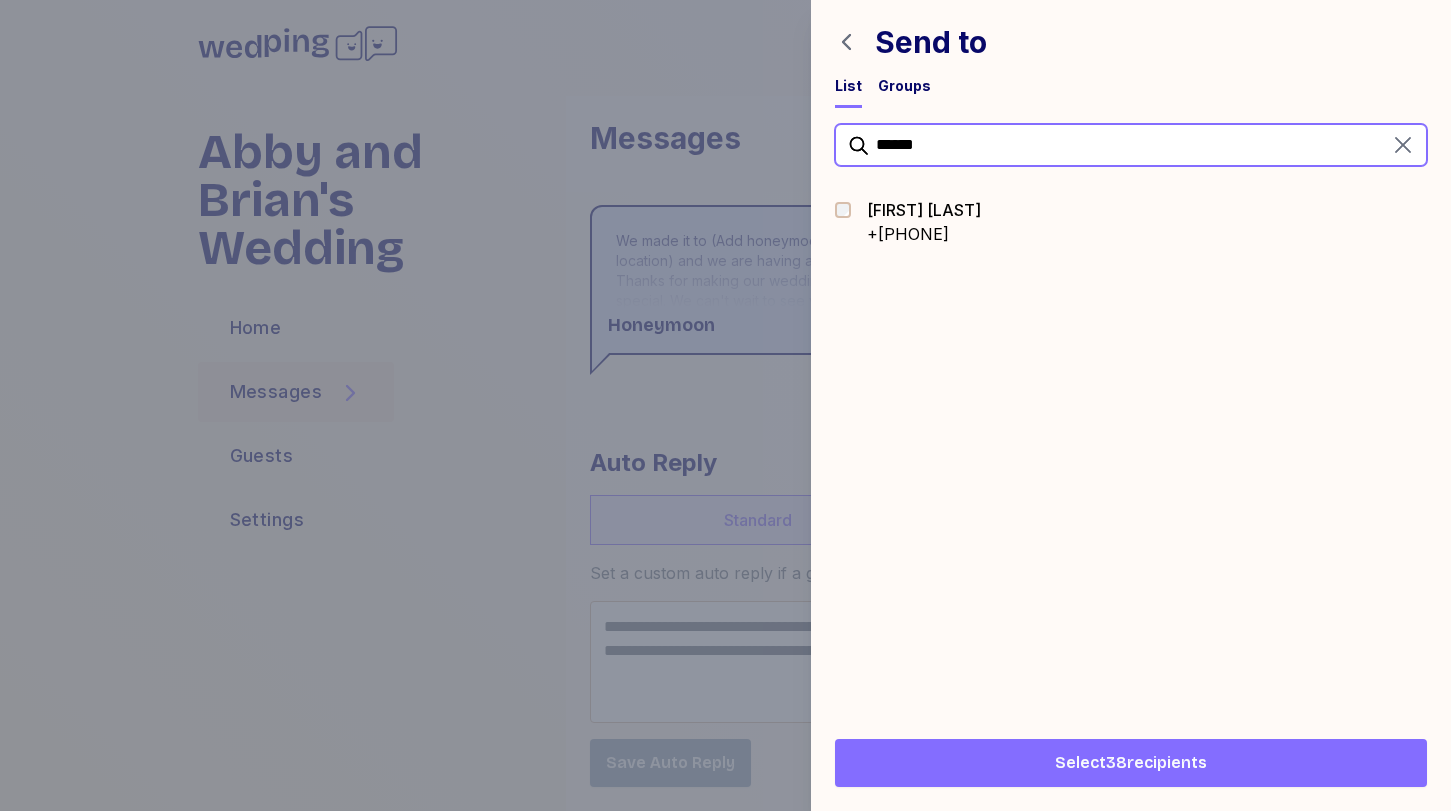 click on "******" at bounding box center (1131, 145) 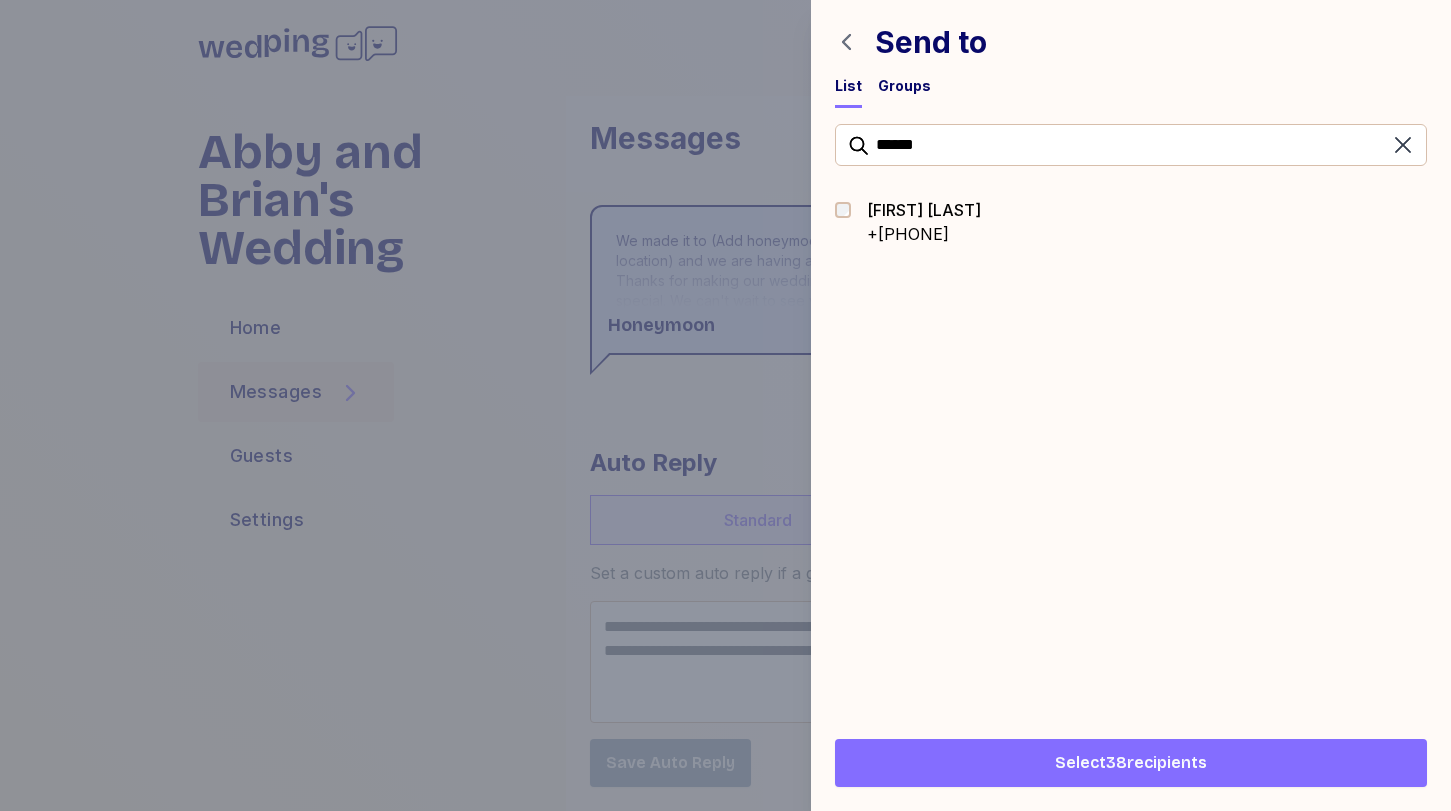 click 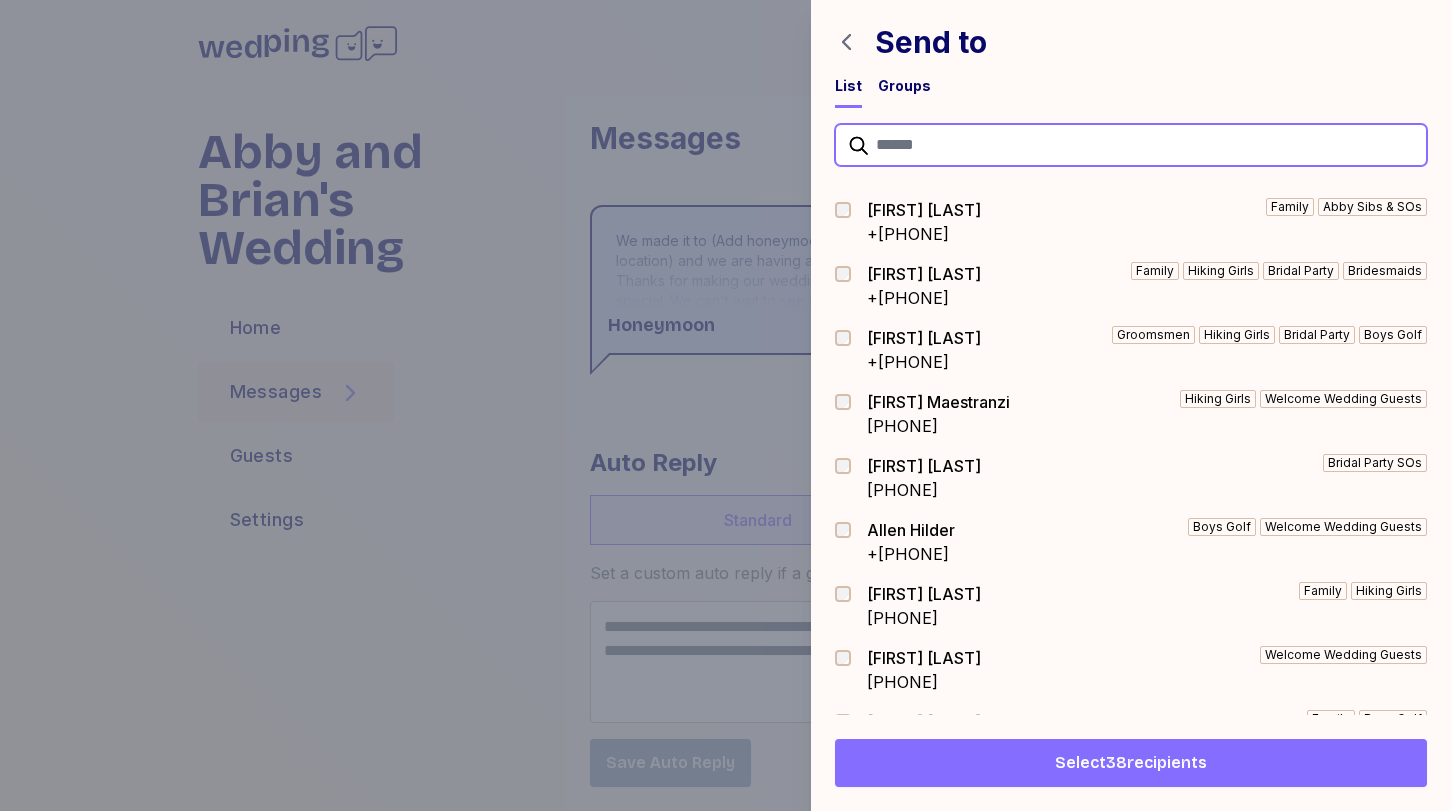 click at bounding box center [1131, 145] 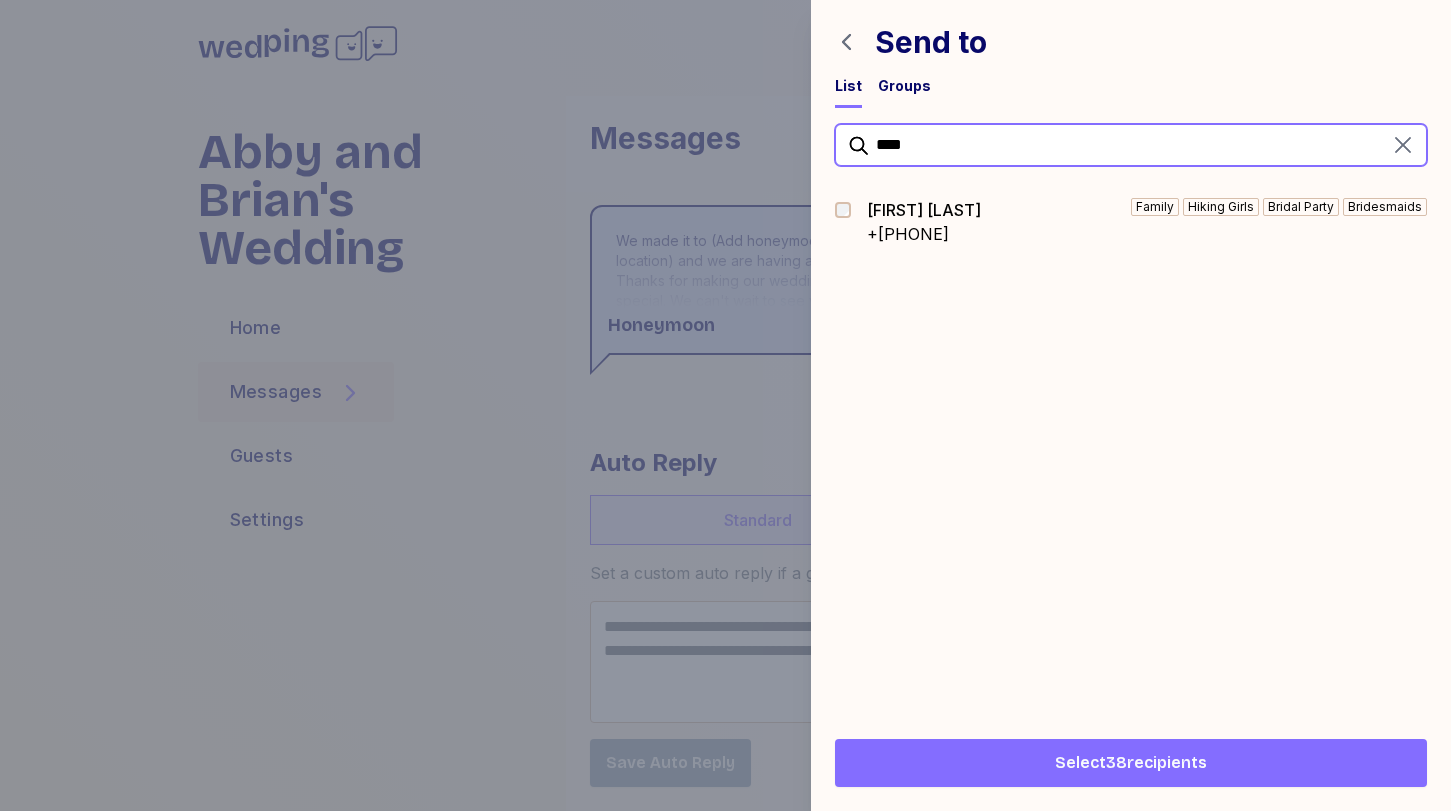 type on "****" 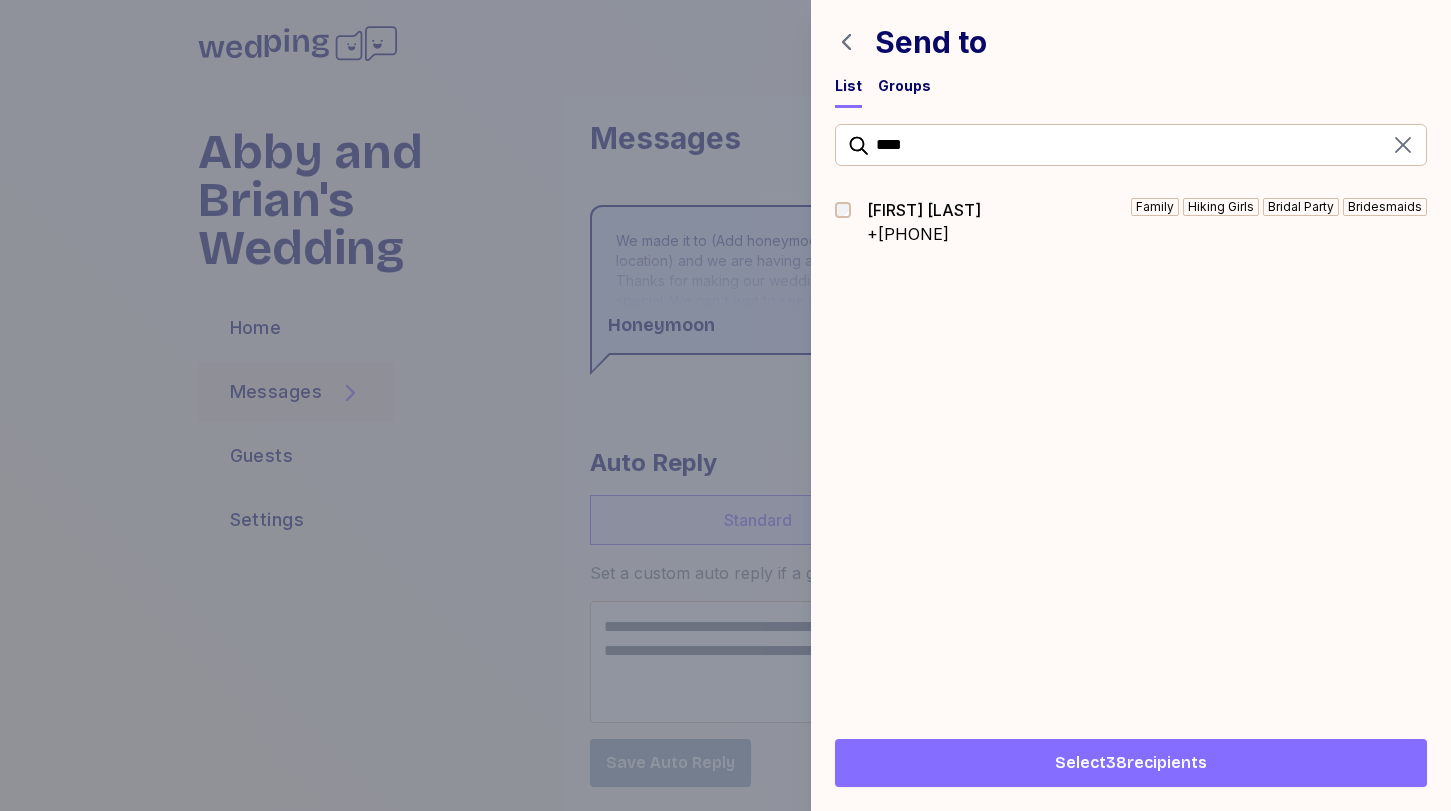click on "+[PHONE]" at bounding box center (924, 234) 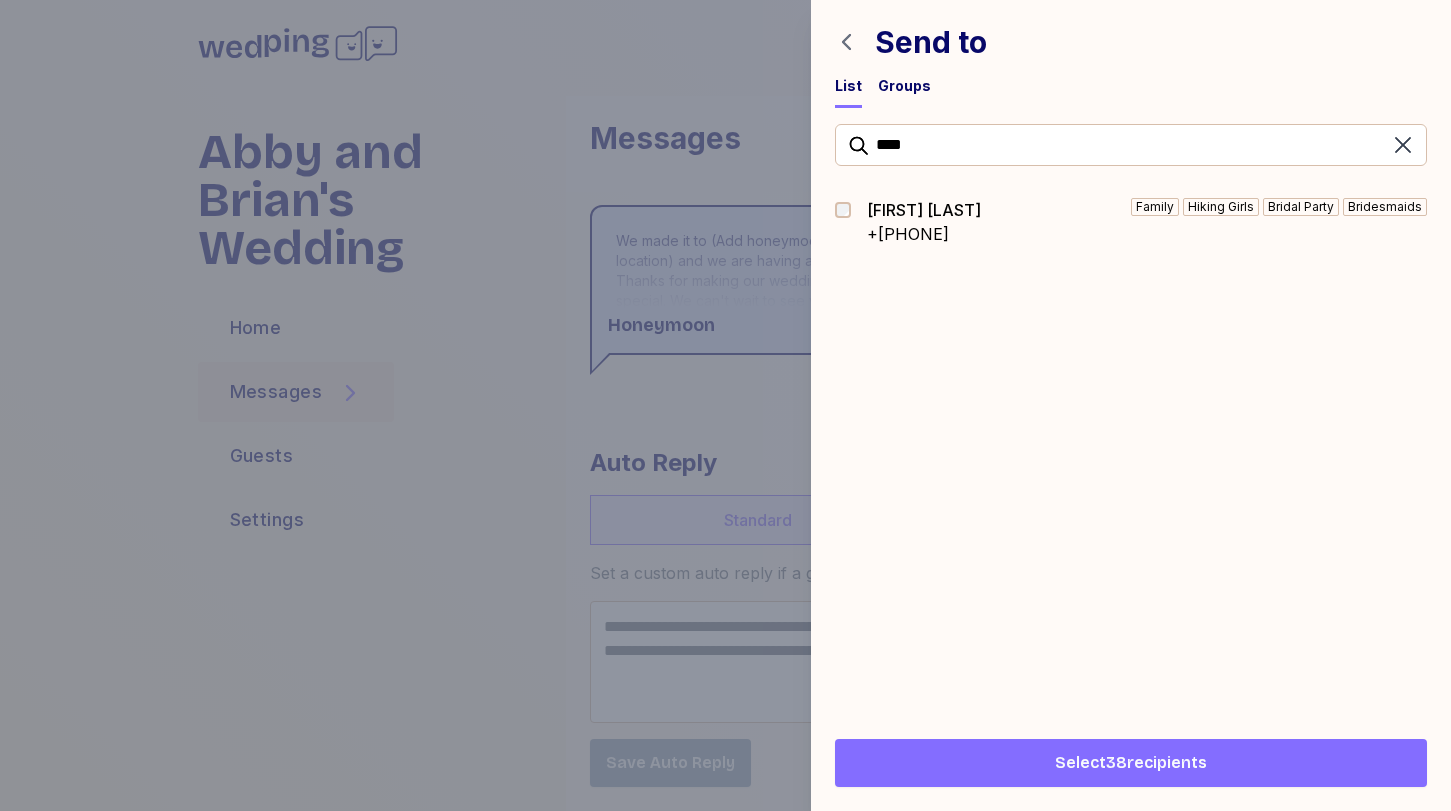 click 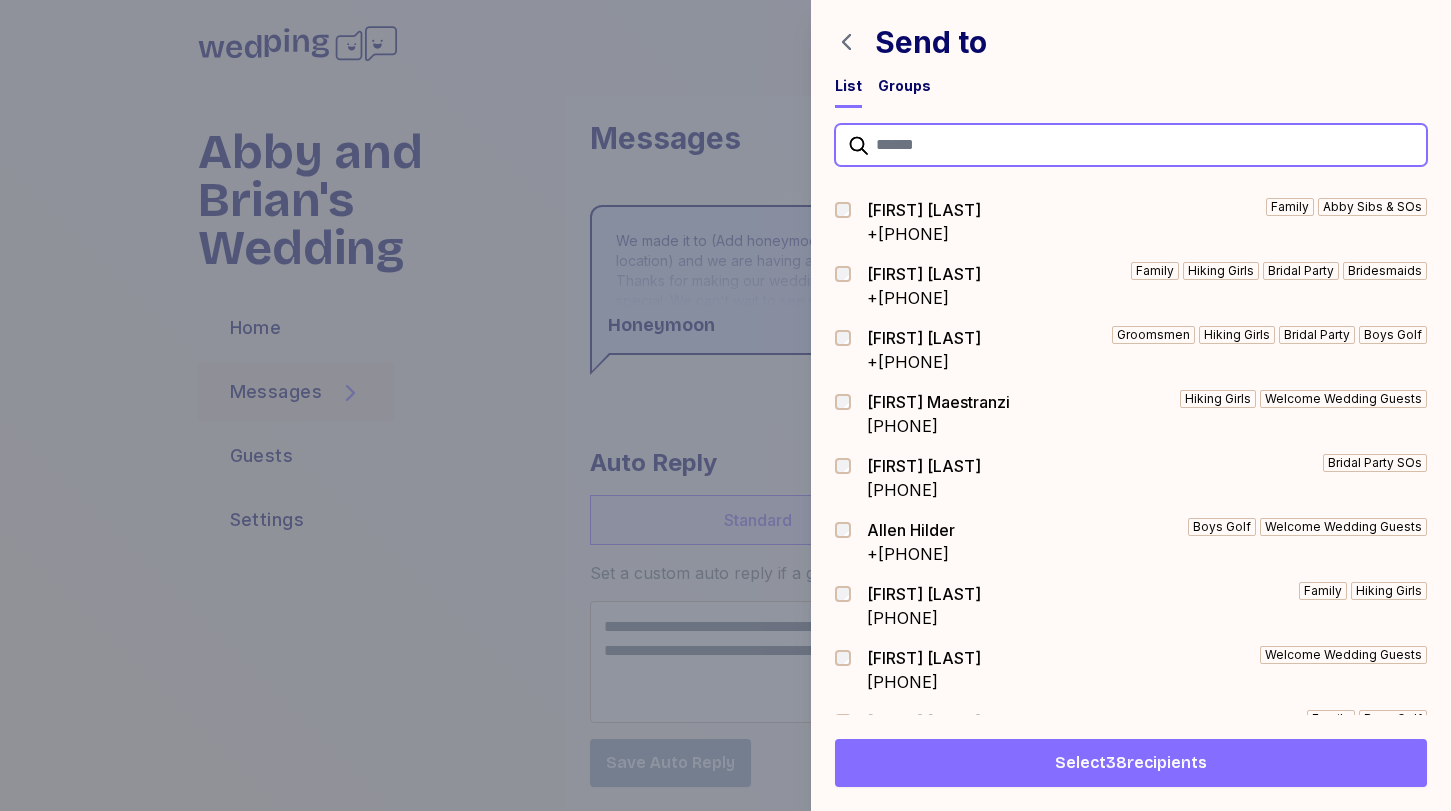 click at bounding box center [1131, 145] 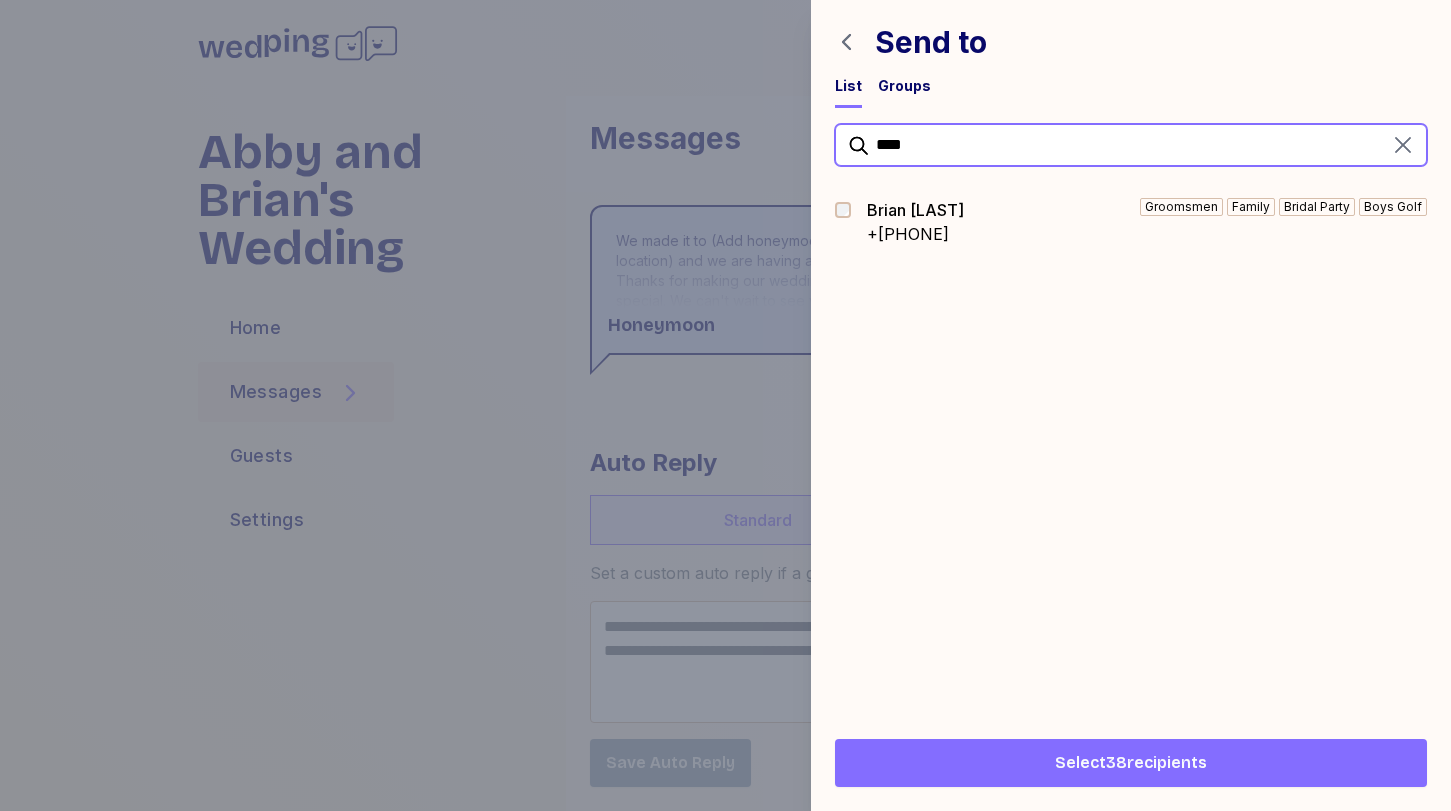 type on "****" 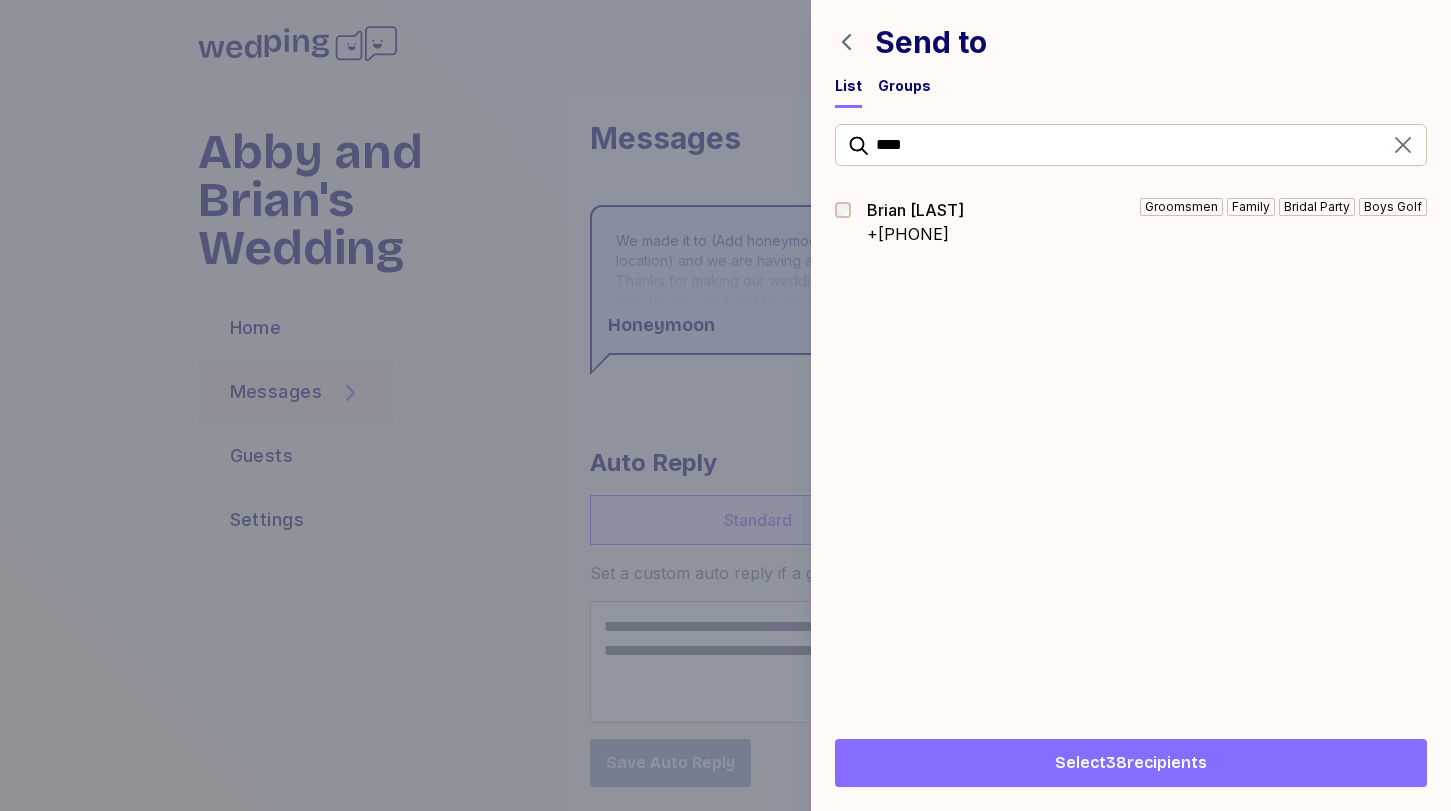 click on "+[PHONE]" at bounding box center [915, 234] 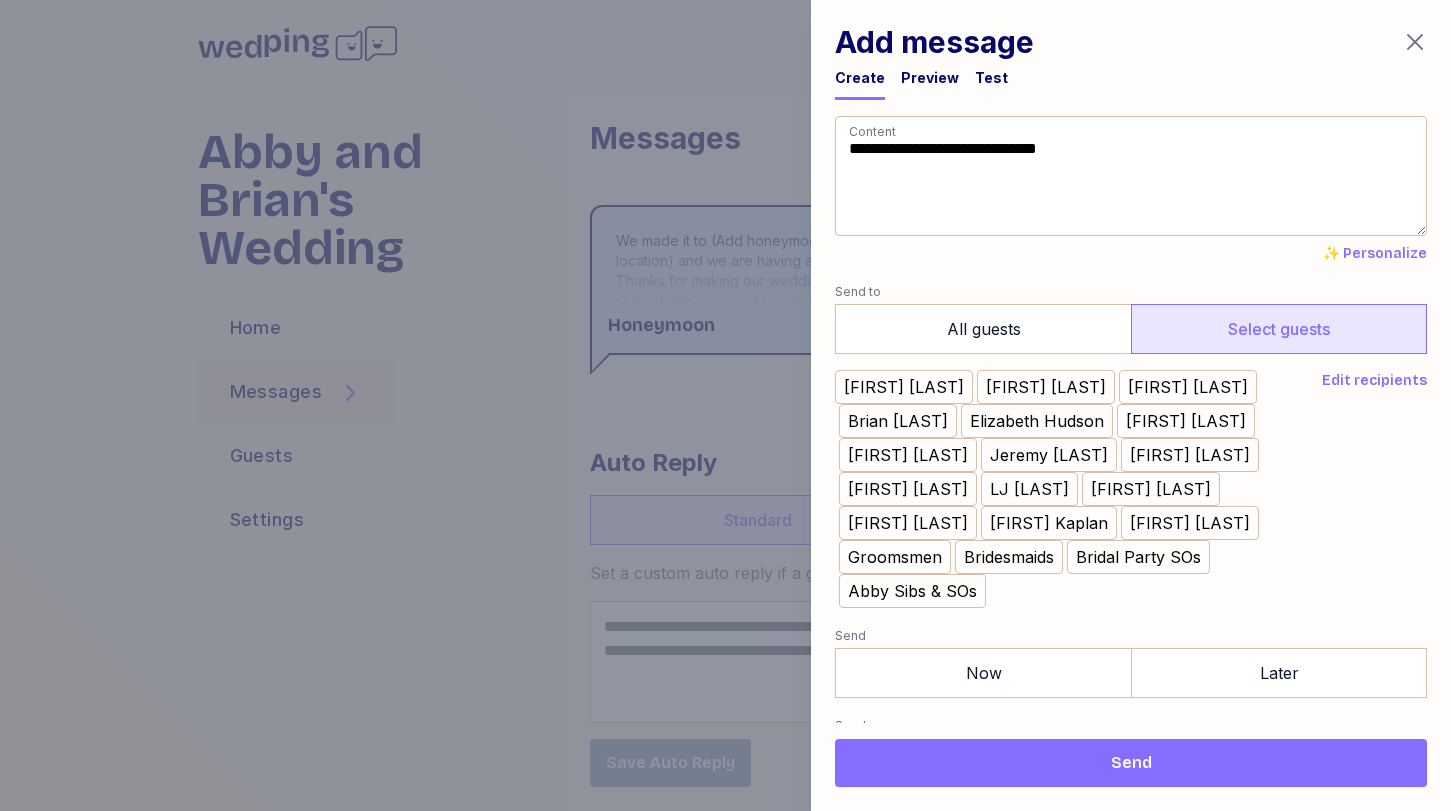 click on "Edit recipients" at bounding box center [1374, 381] 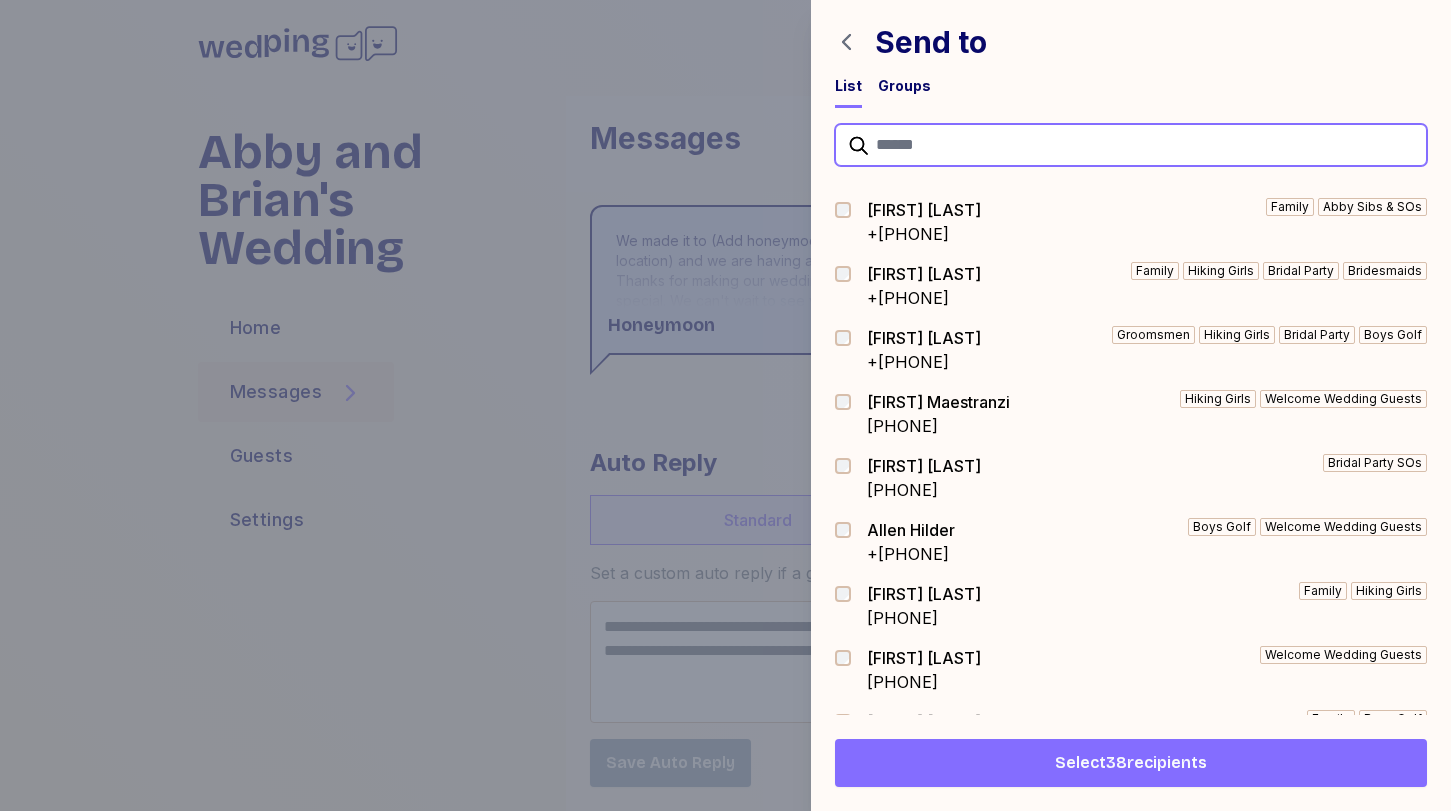 click at bounding box center (1131, 145) 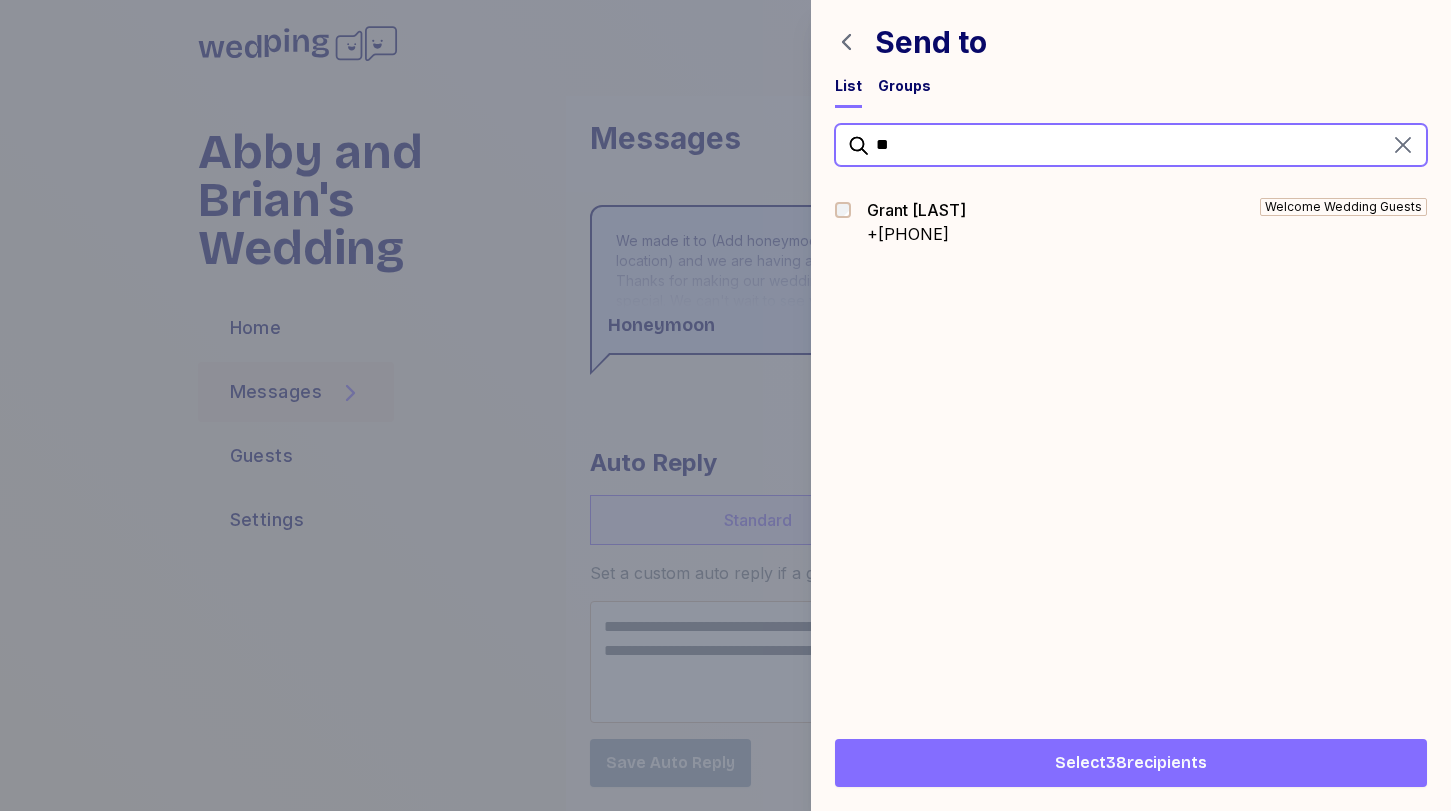 type on "*" 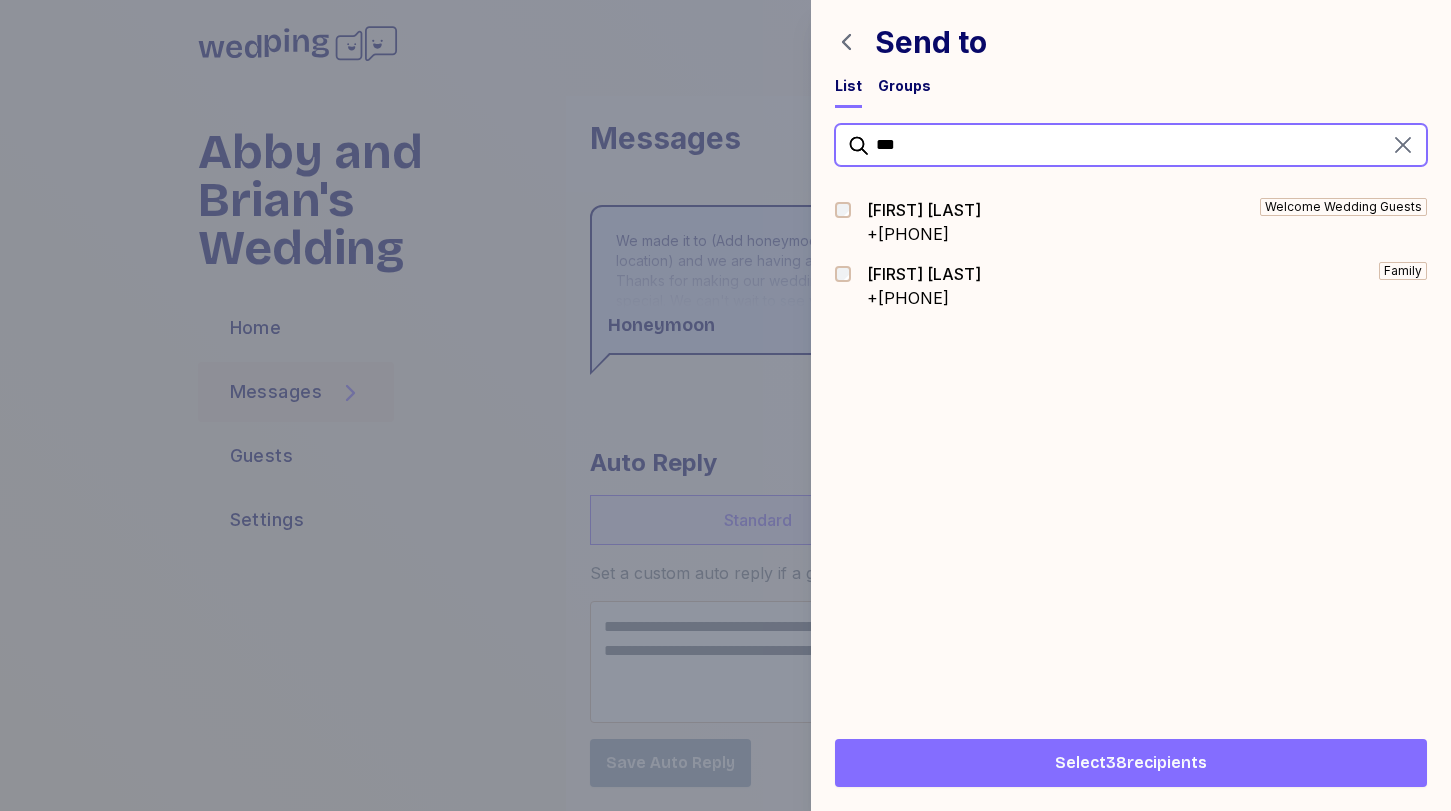 type on "***" 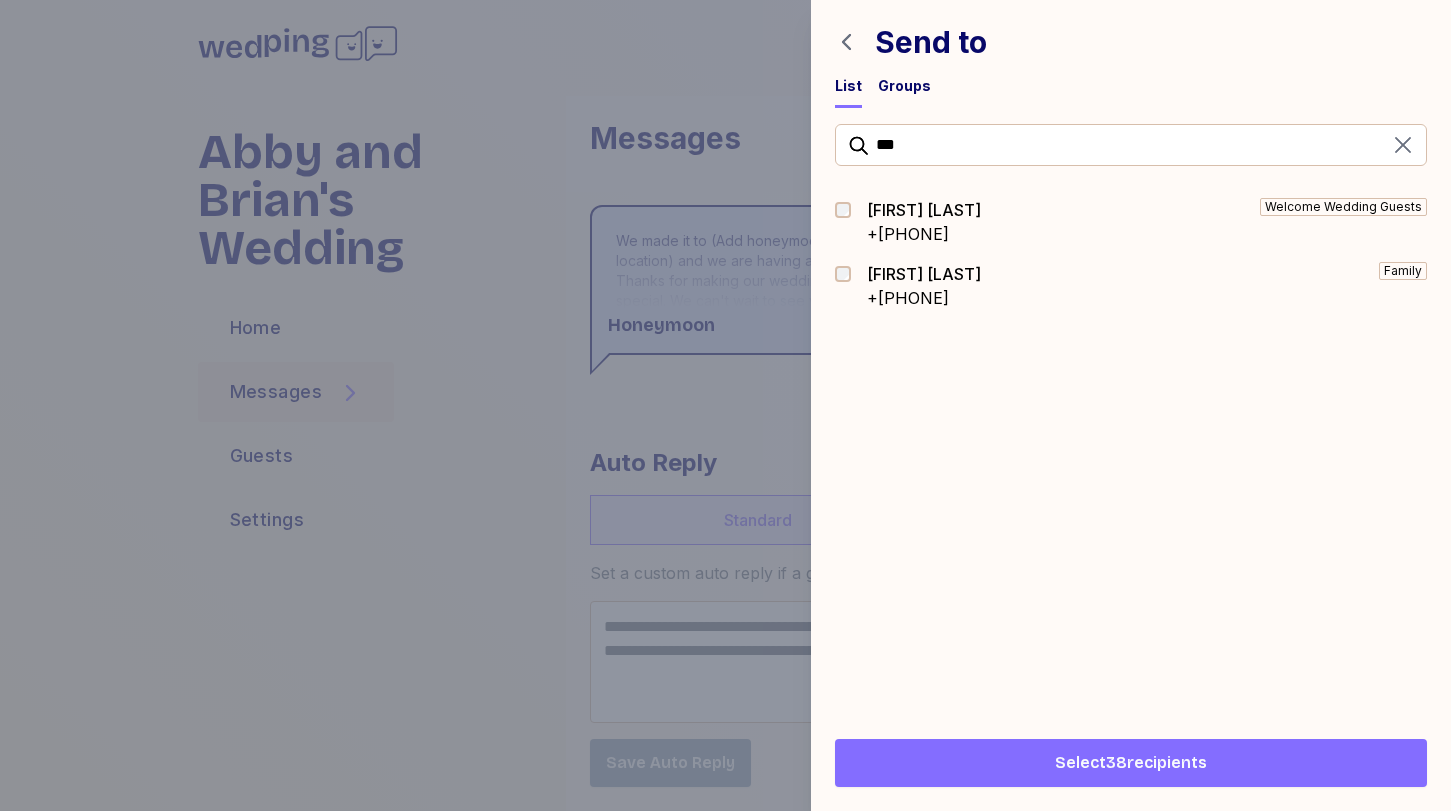 click on "[FIRST] [LAST]" at bounding box center (924, 274) 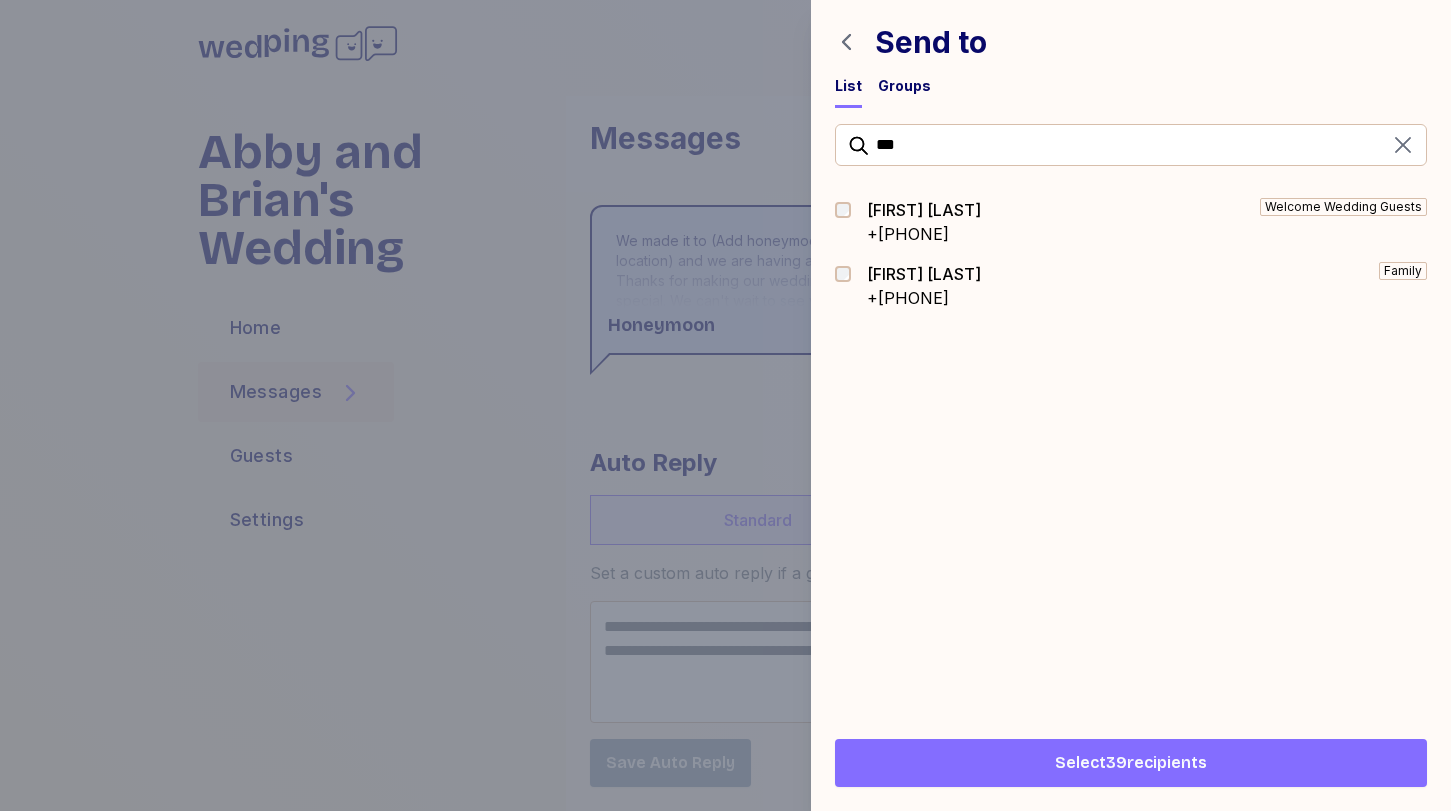 click on "Select  39  recipients" at bounding box center [1131, 763] 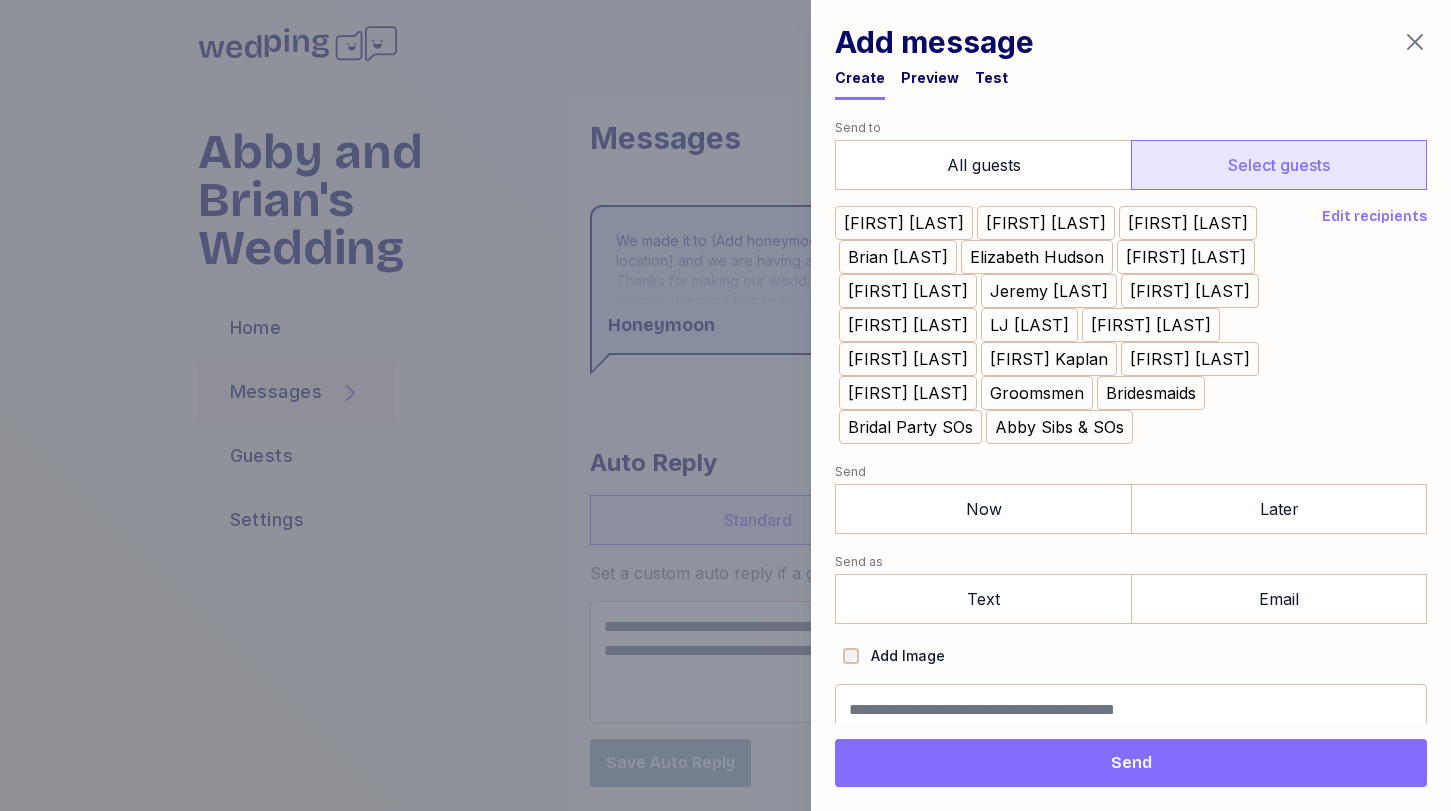 scroll, scrollTop: 177, scrollLeft: 0, axis: vertical 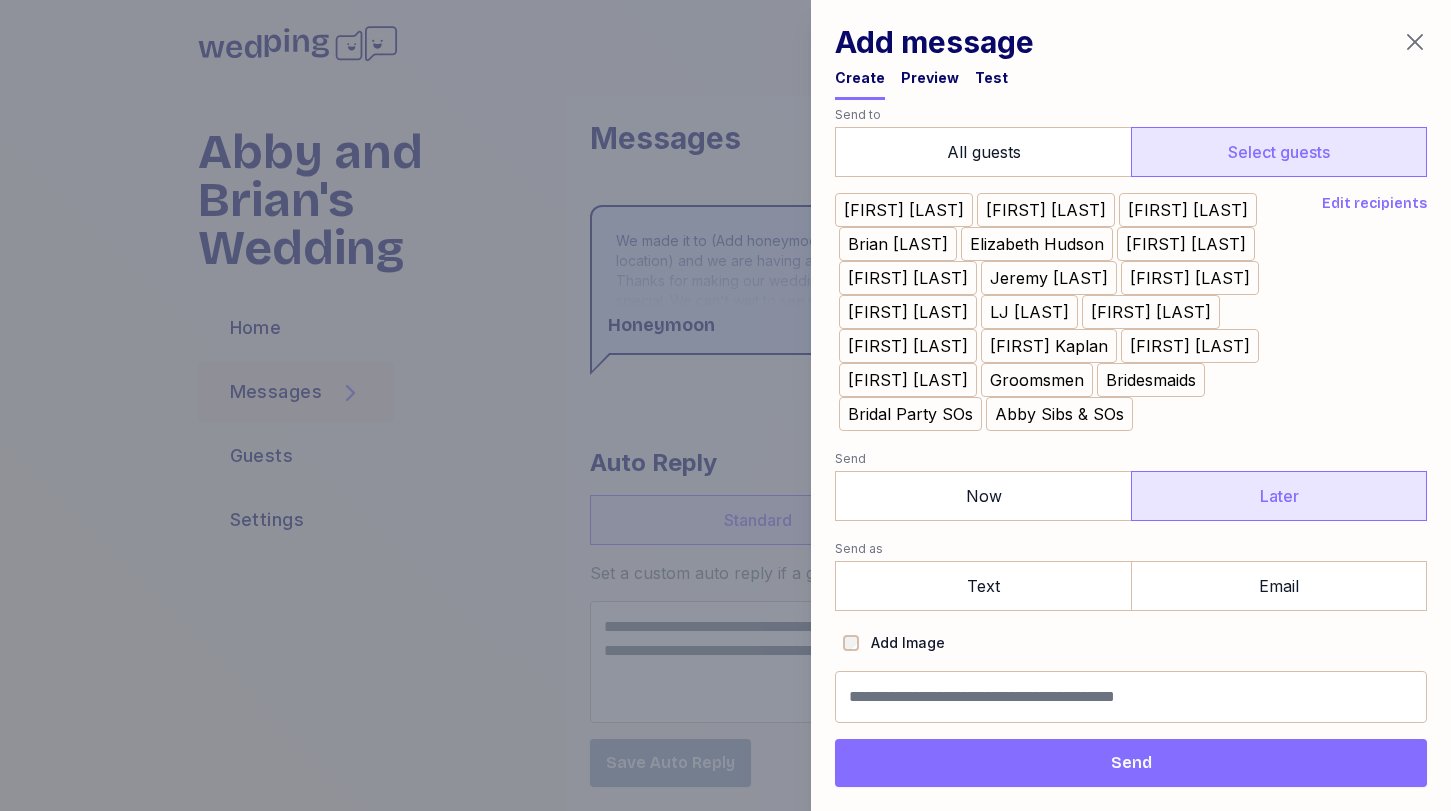 click on "Later" at bounding box center [1279, 496] 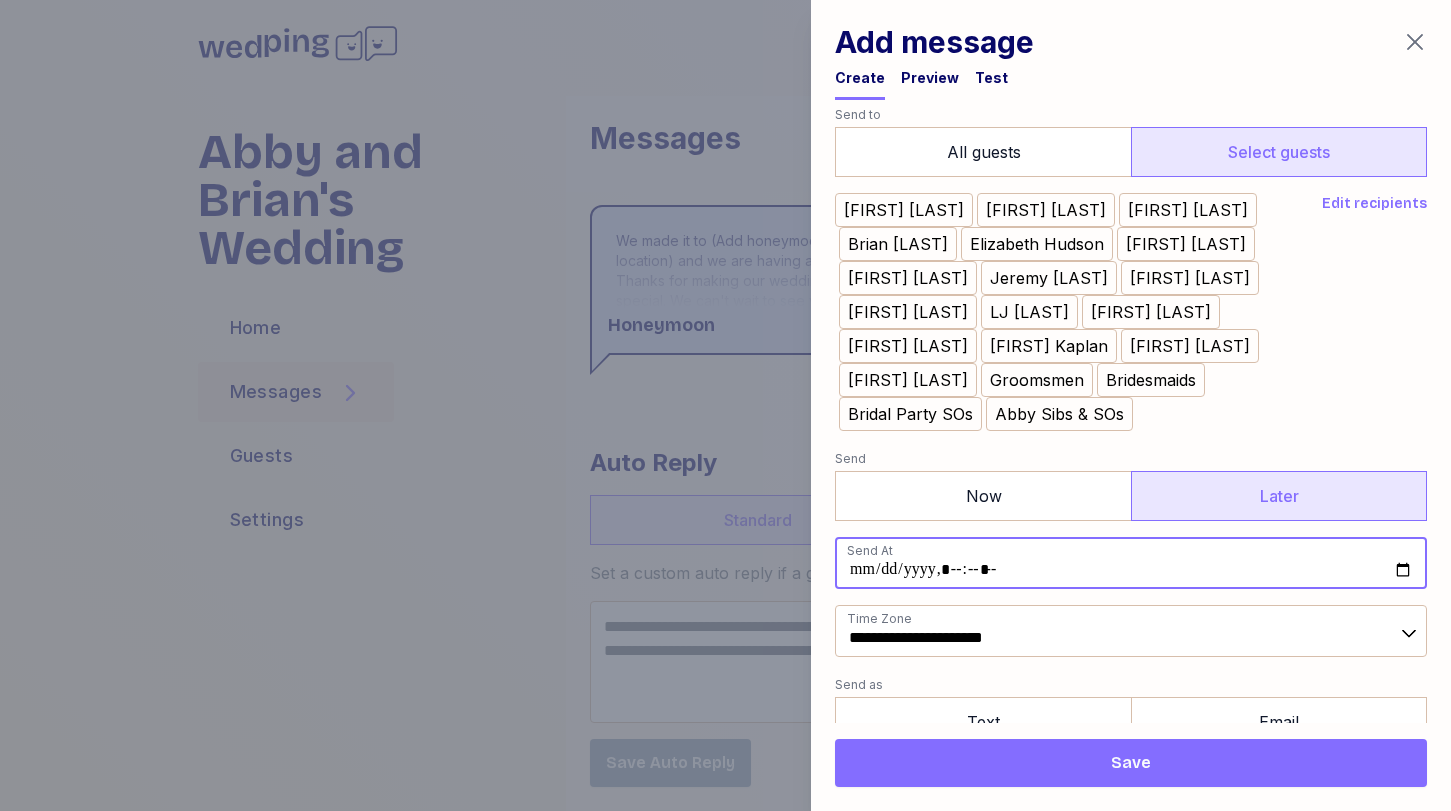 click at bounding box center [1131, 563] 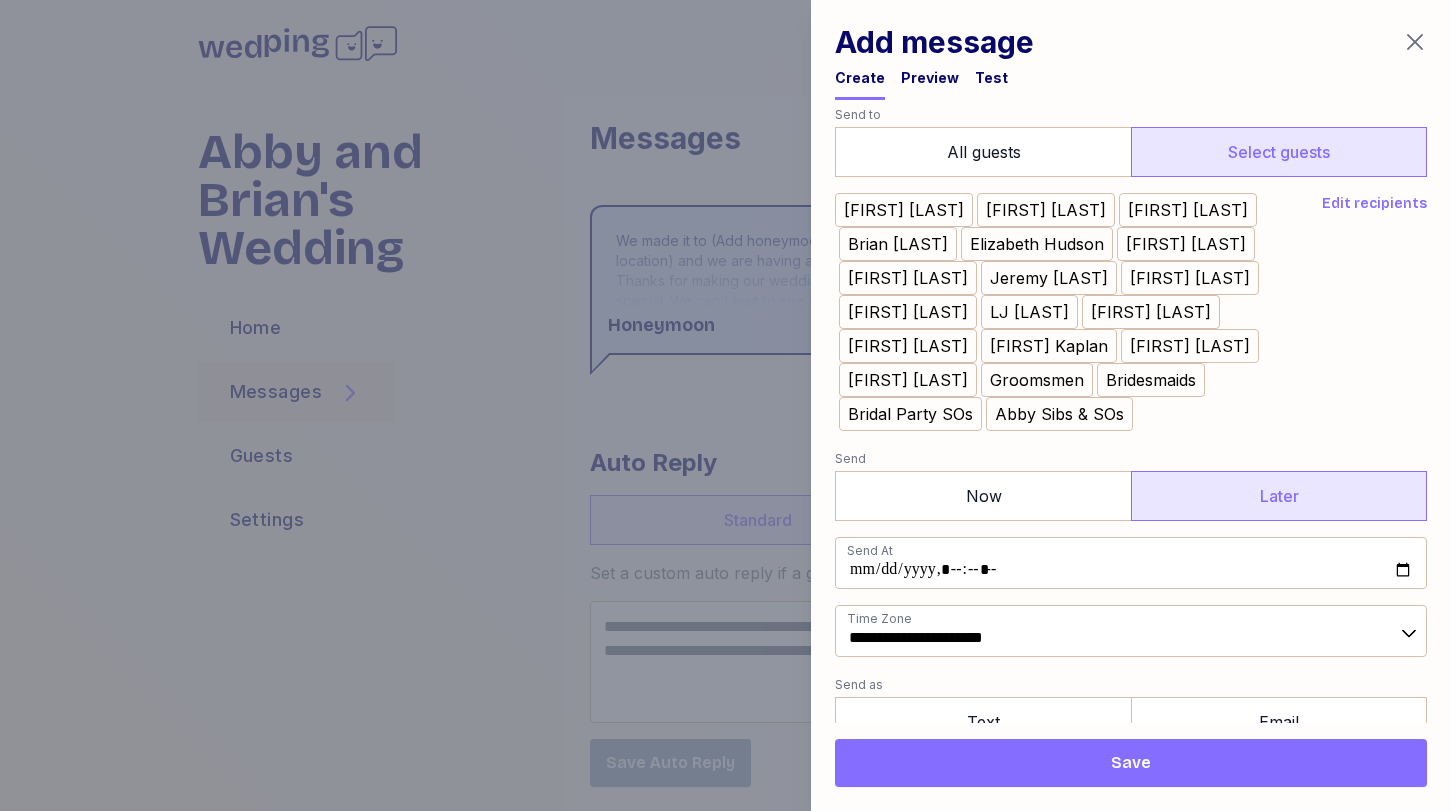 type on "**********" 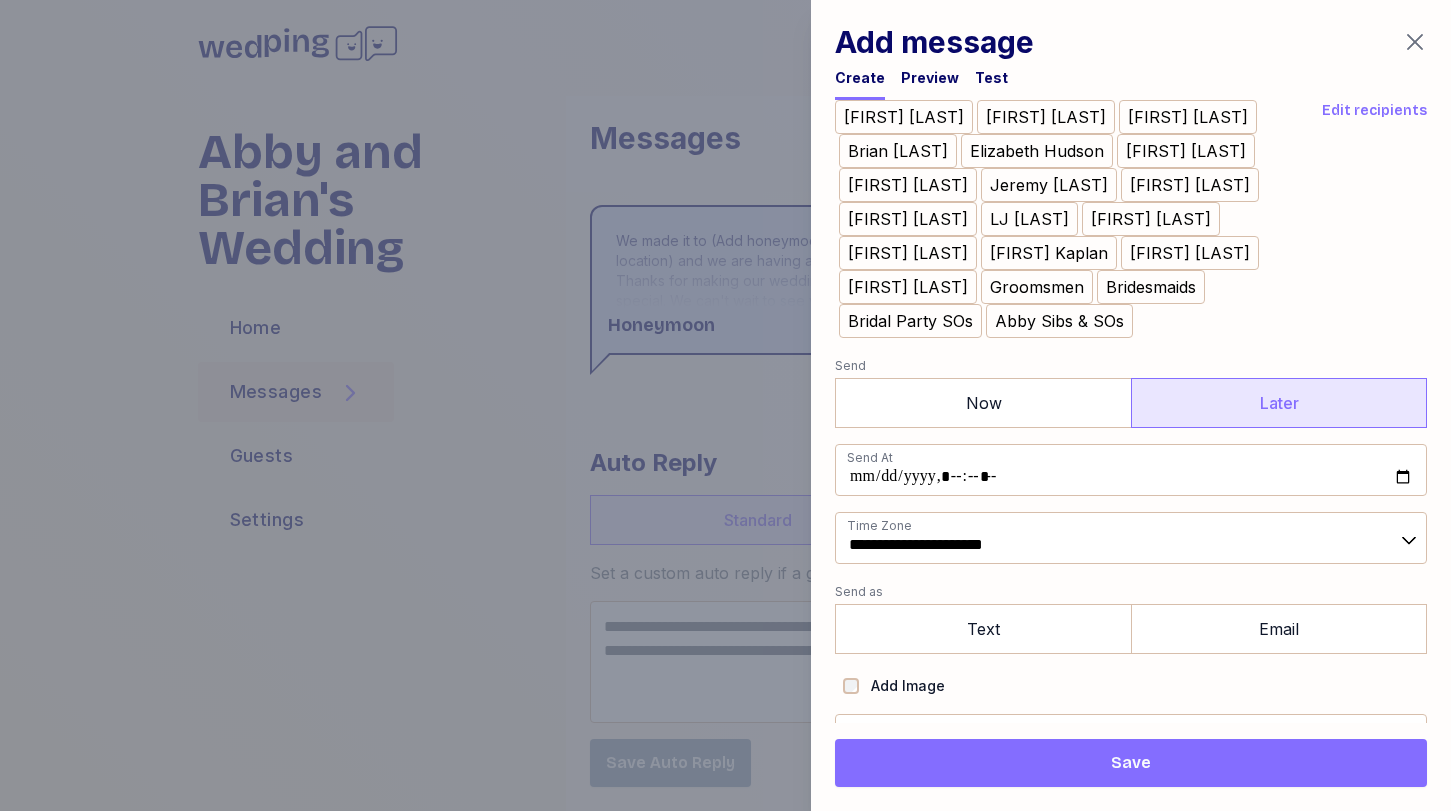 scroll, scrollTop: 313, scrollLeft: 0, axis: vertical 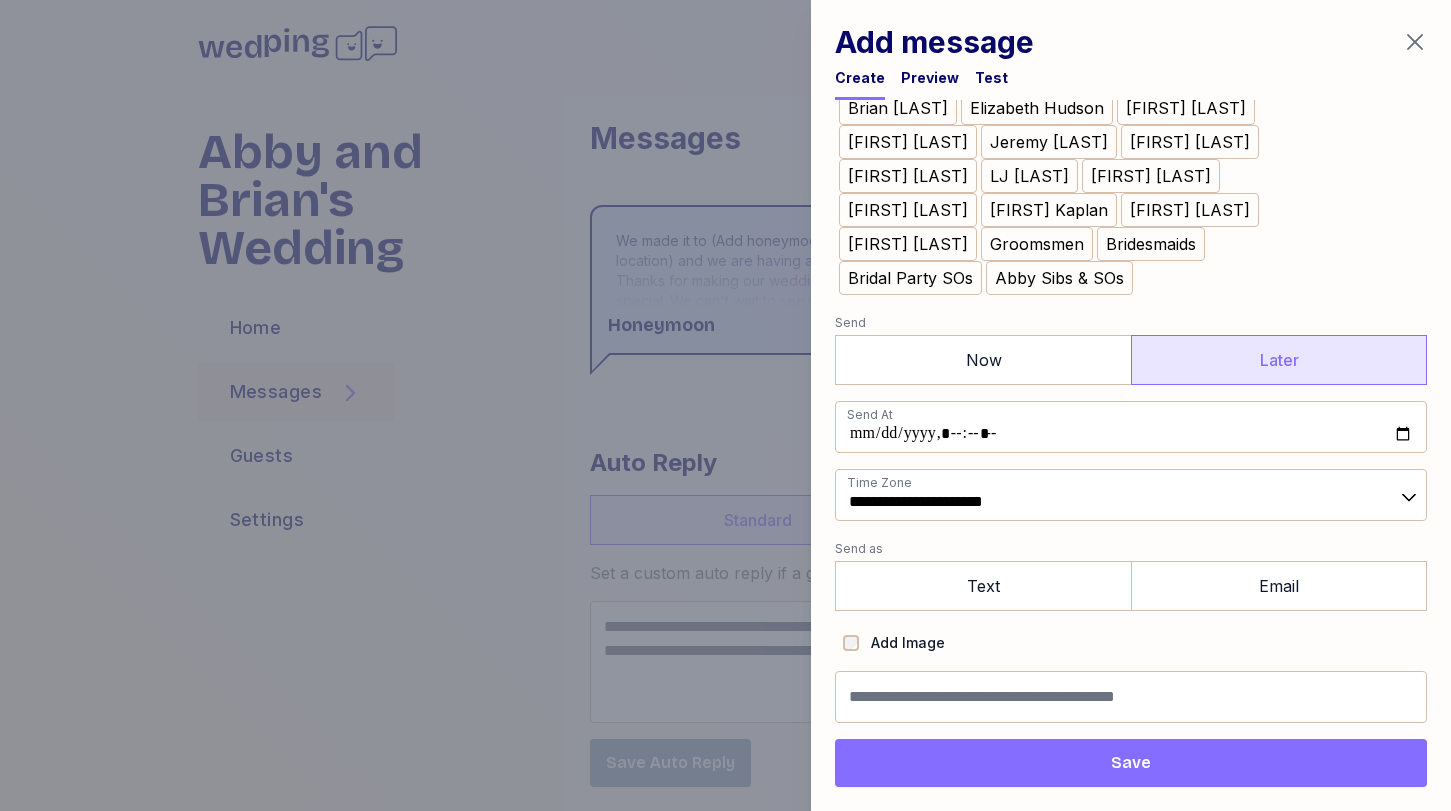 click on "**********" at bounding box center [1131, 263] 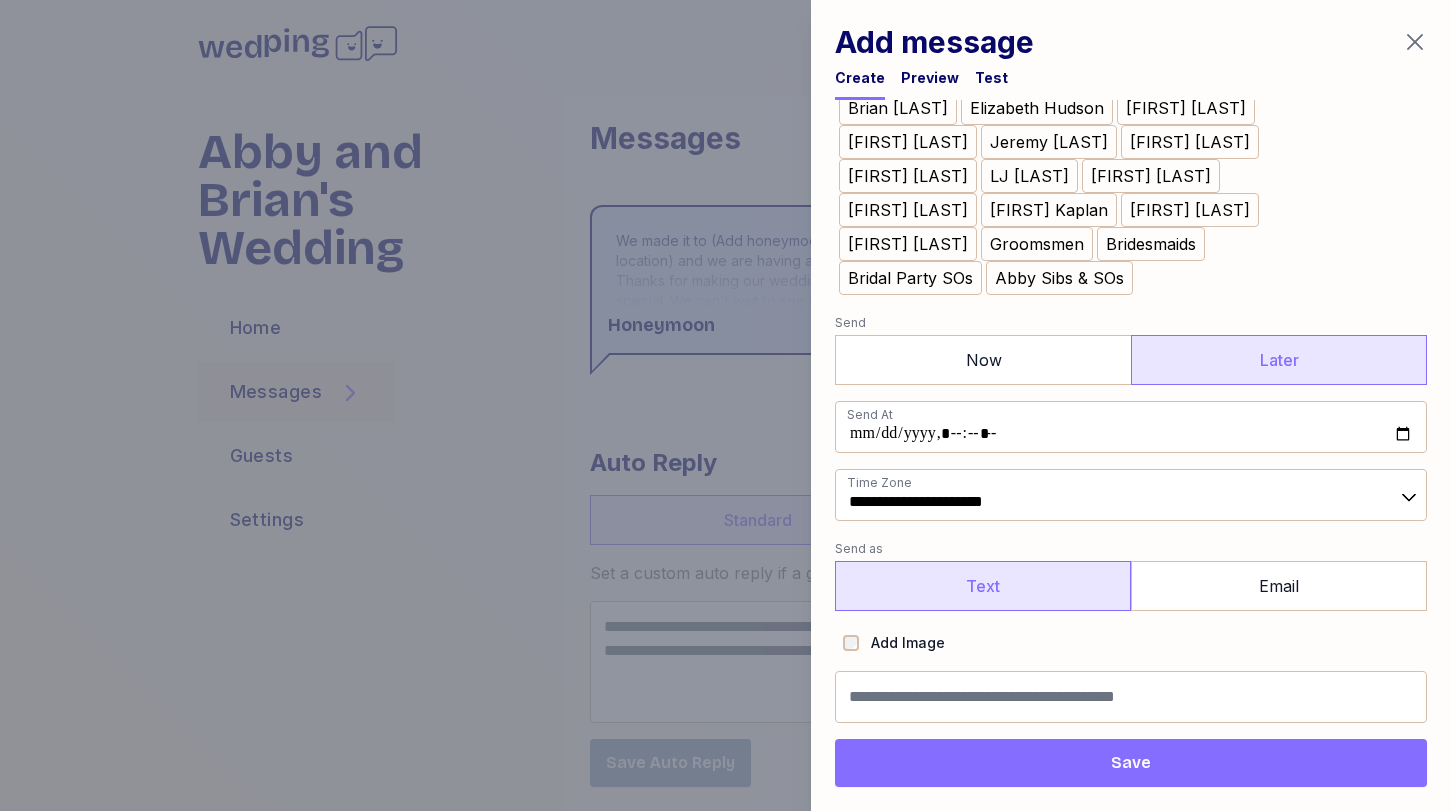 click on "Text" at bounding box center [983, 586] 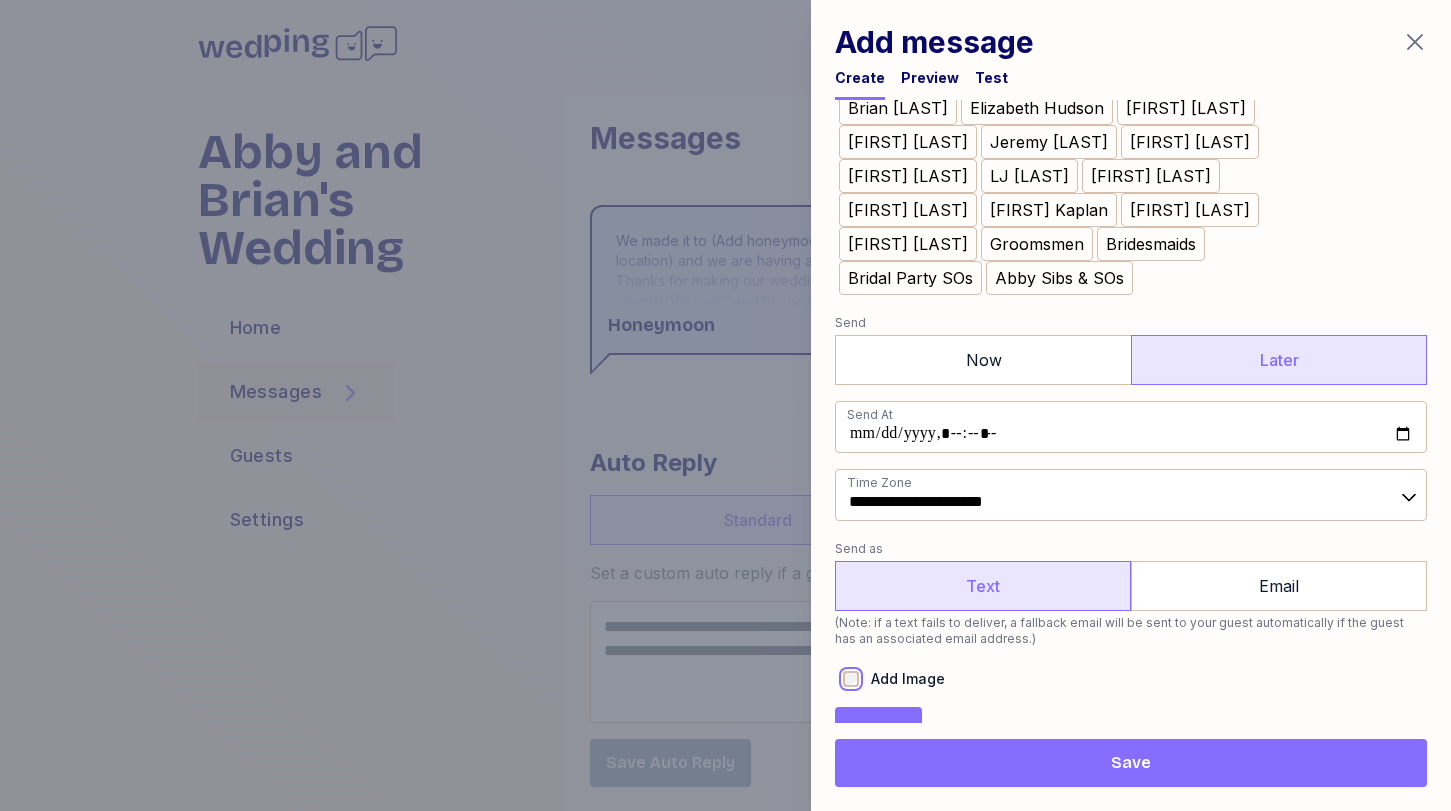 scroll, scrollTop: 449, scrollLeft: 0, axis: vertical 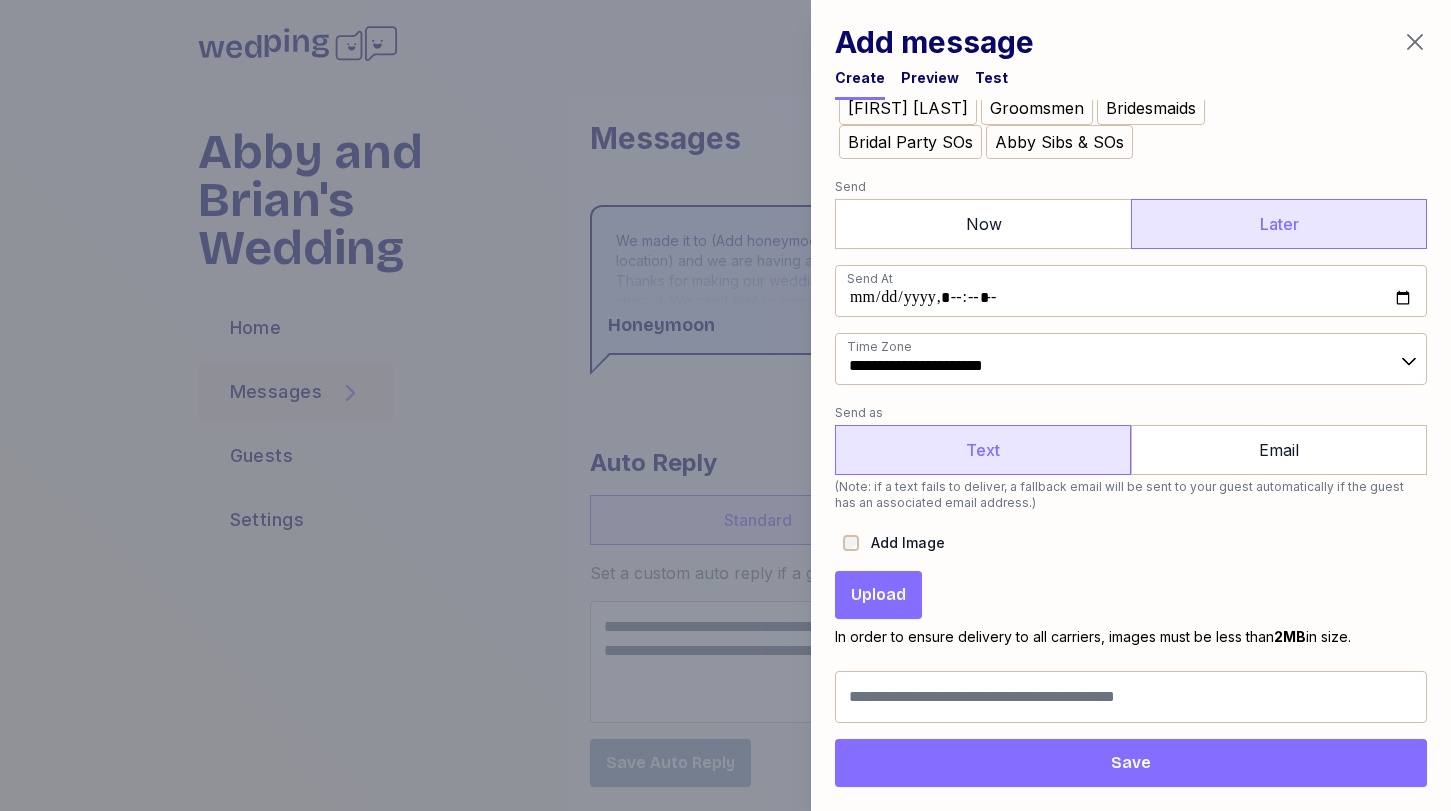 click on "Upload" at bounding box center [878, 595] 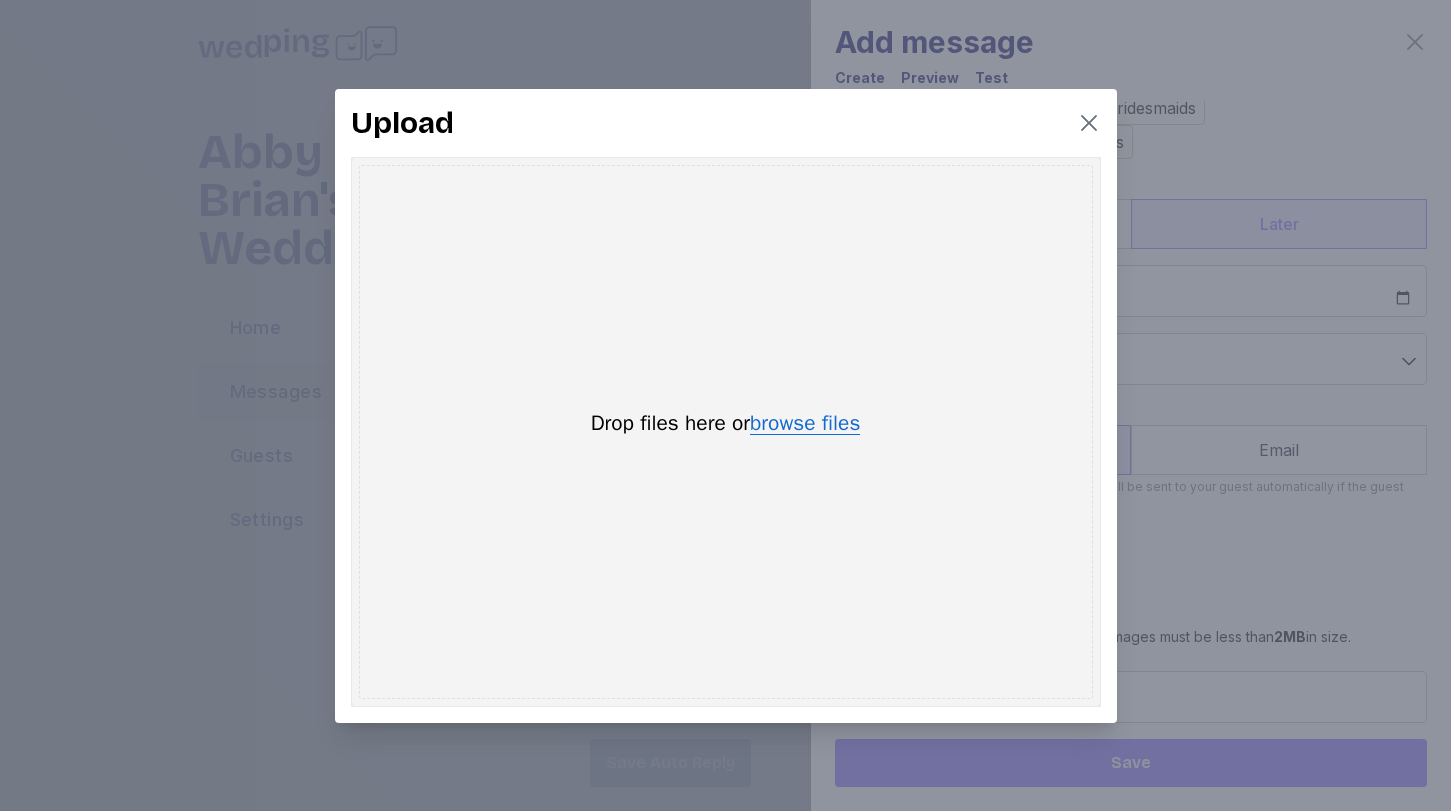 click on "browse files" at bounding box center [805, 424] 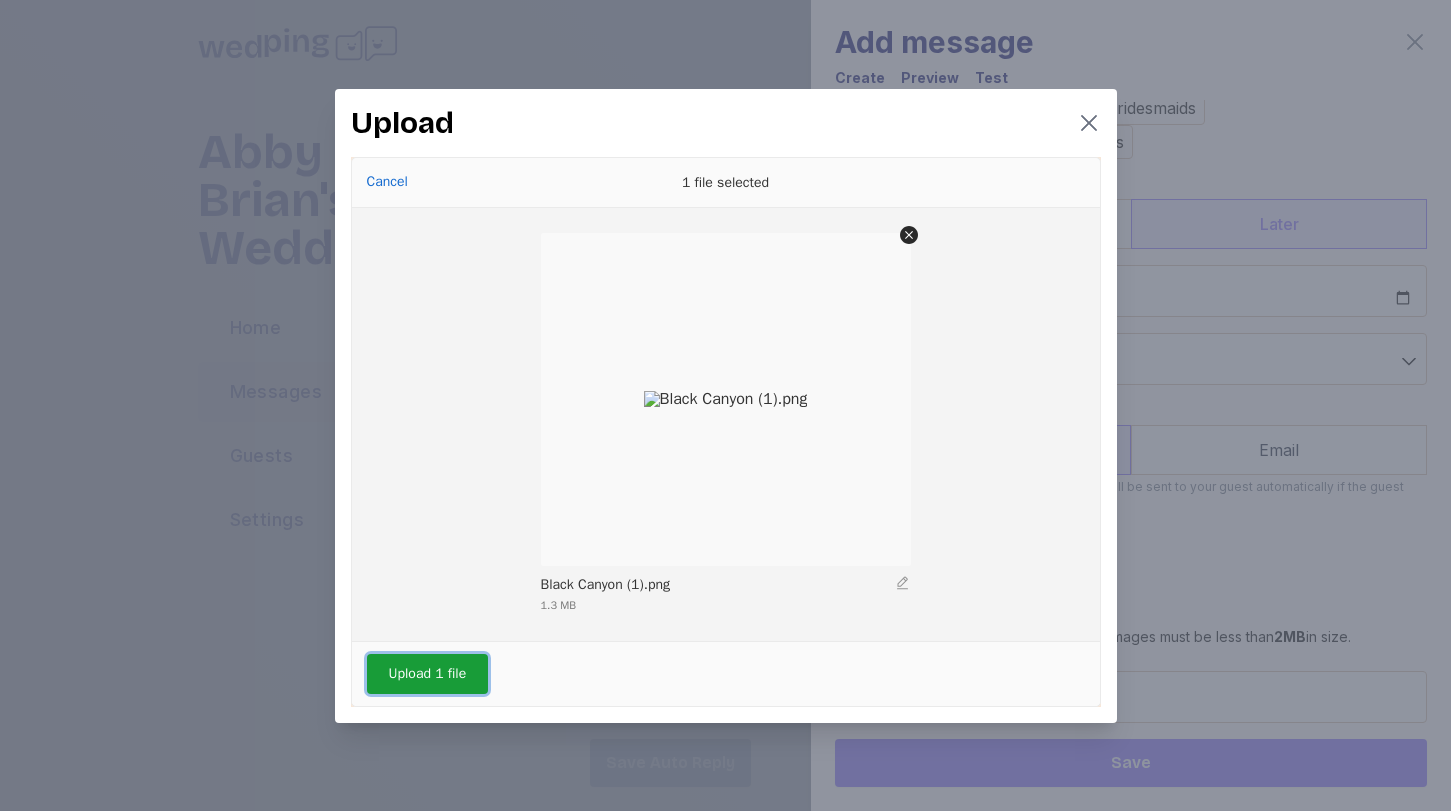 click on "Upload 1 file" at bounding box center [428, 674] 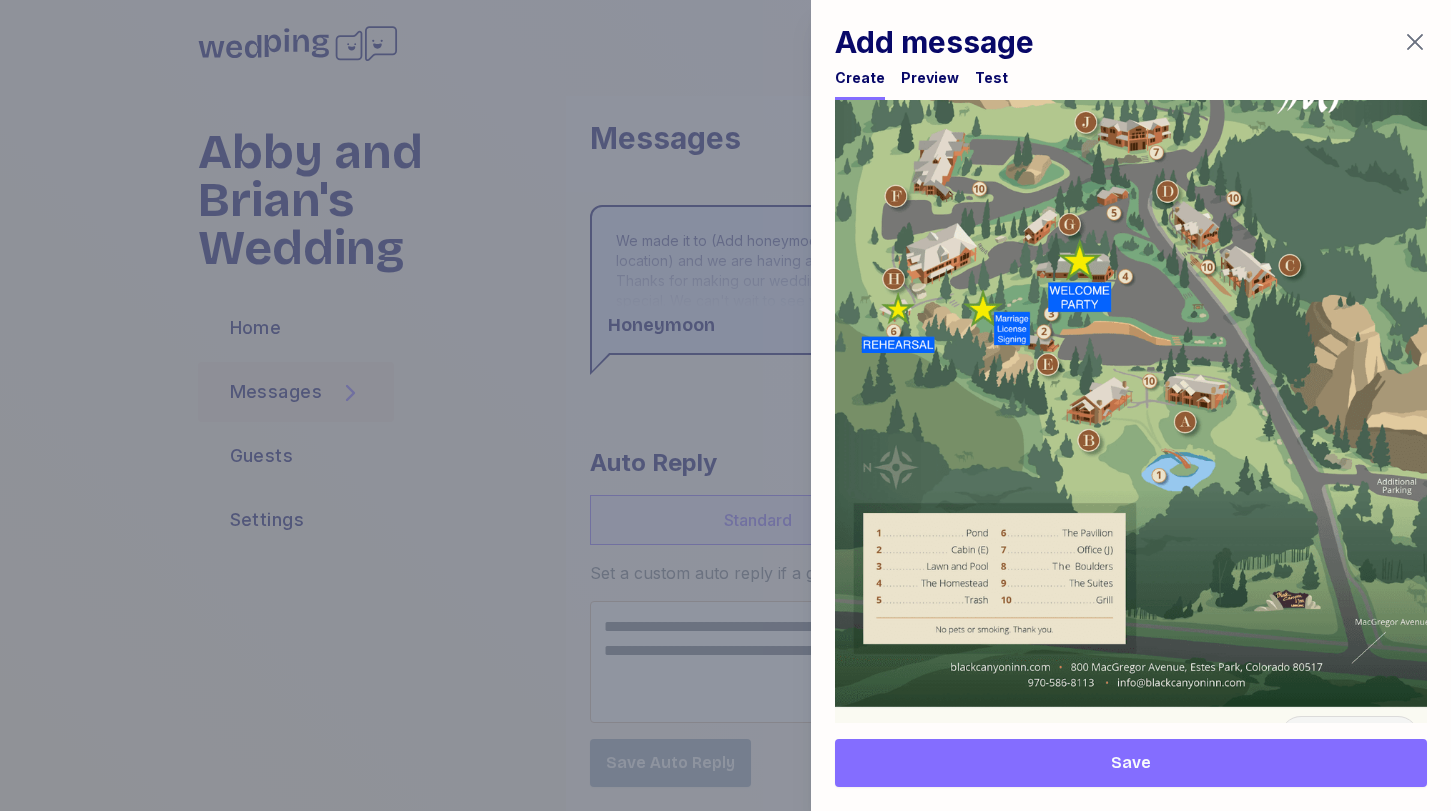 scroll, scrollTop: 1310, scrollLeft: 0, axis: vertical 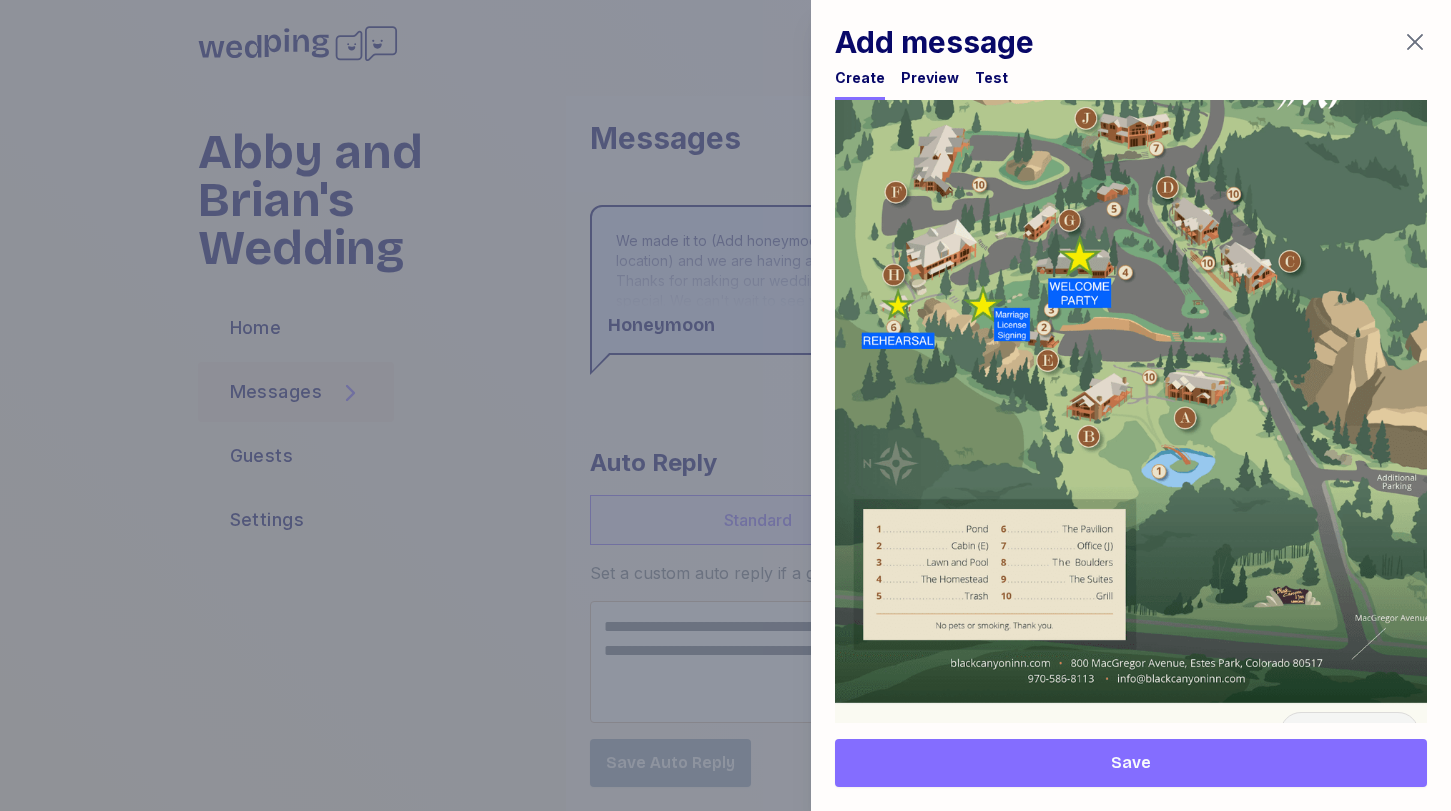 click on "Save" at bounding box center (1131, 763) 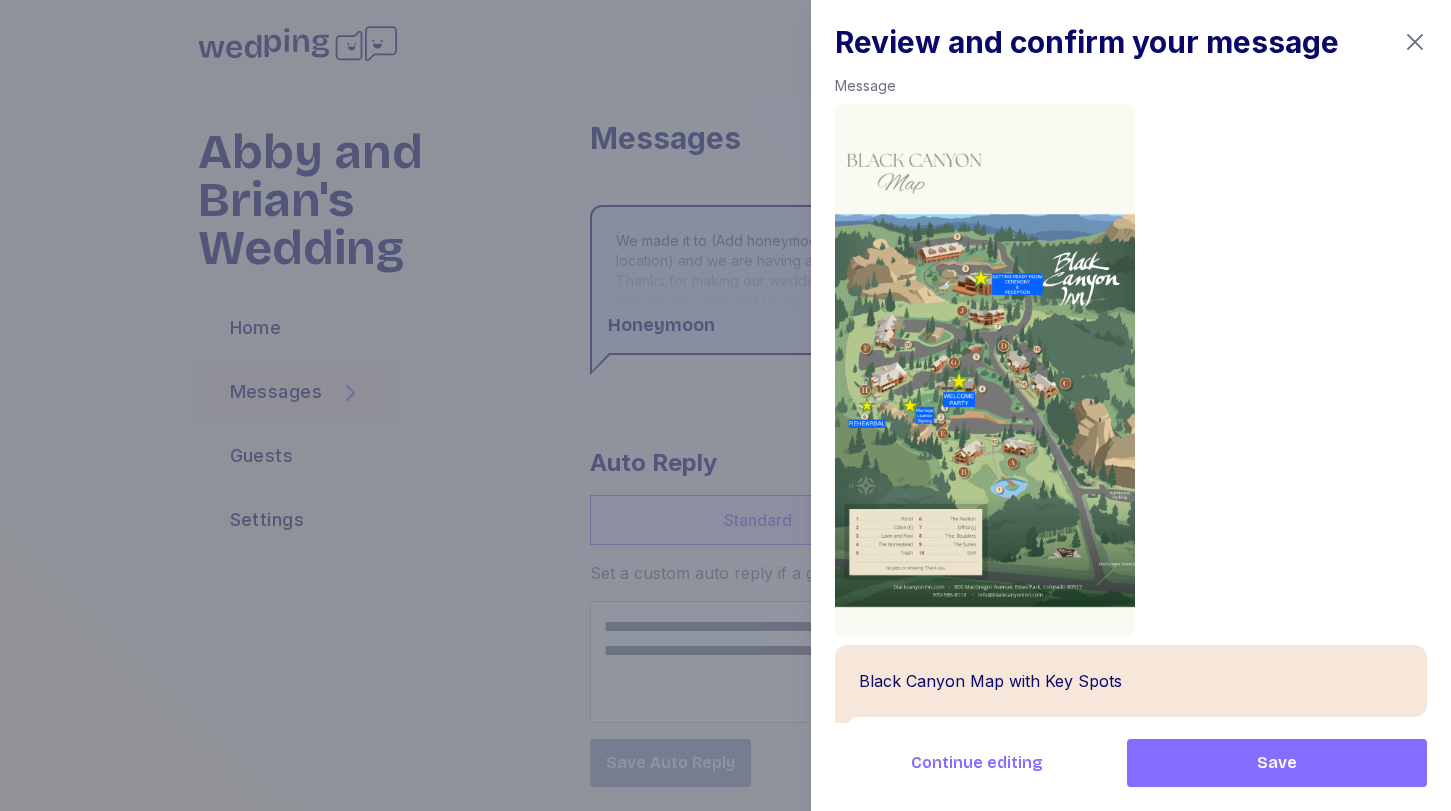 scroll, scrollTop: 358, scrollLeft: 0, axis: vertical 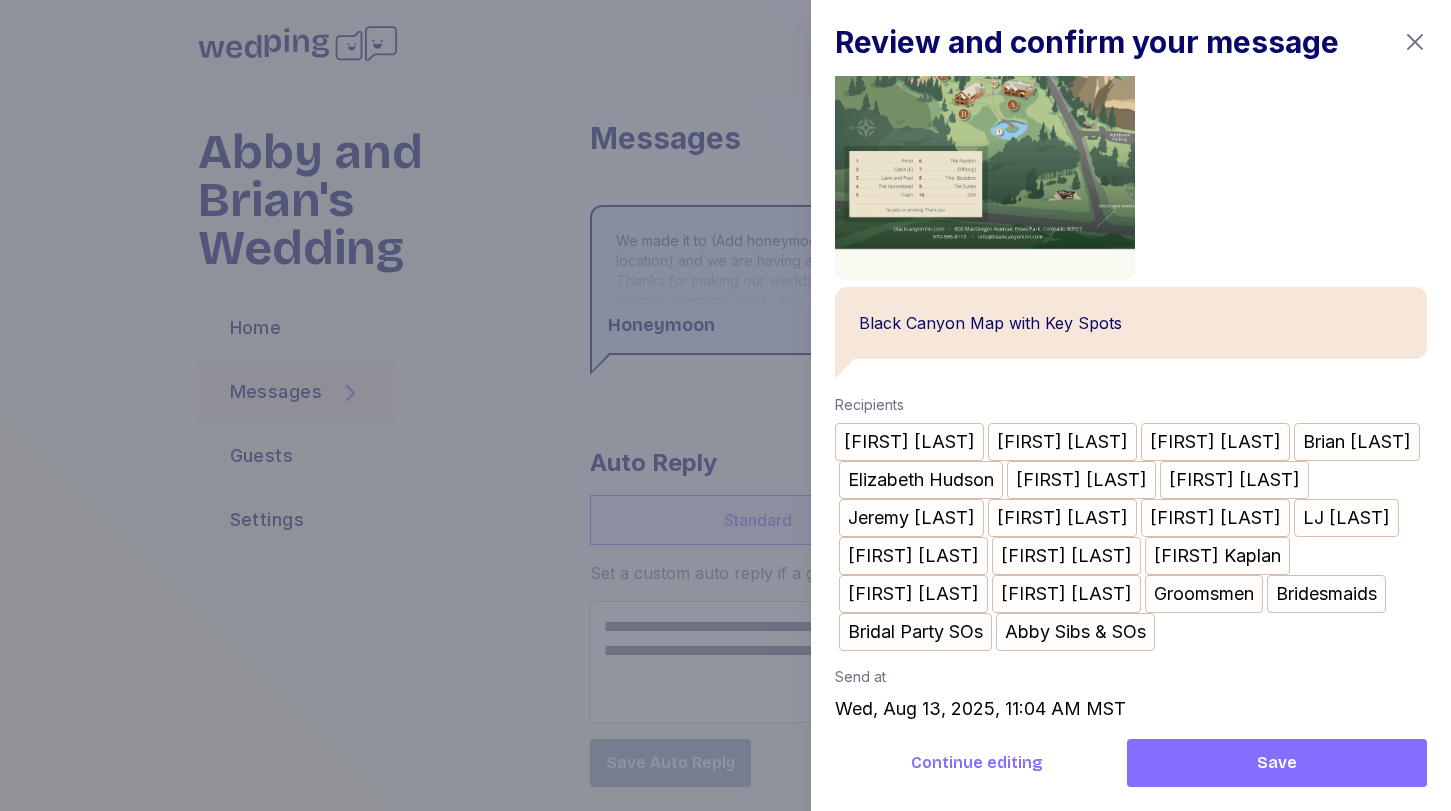 click on "Save" at bounding box center (1277, 763) 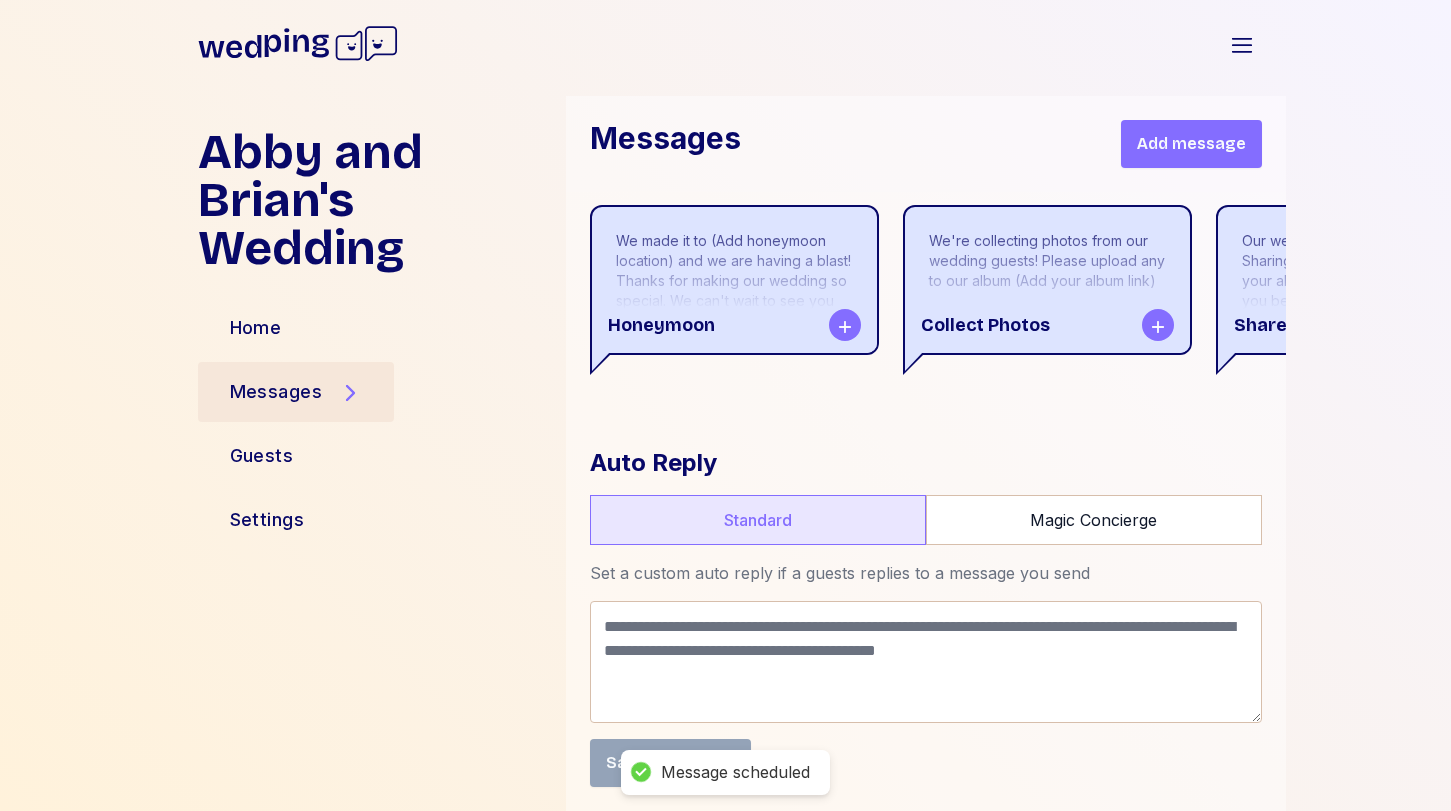 scroll, scrollTop: 50954, scrollLeft: 0, axis: vertical 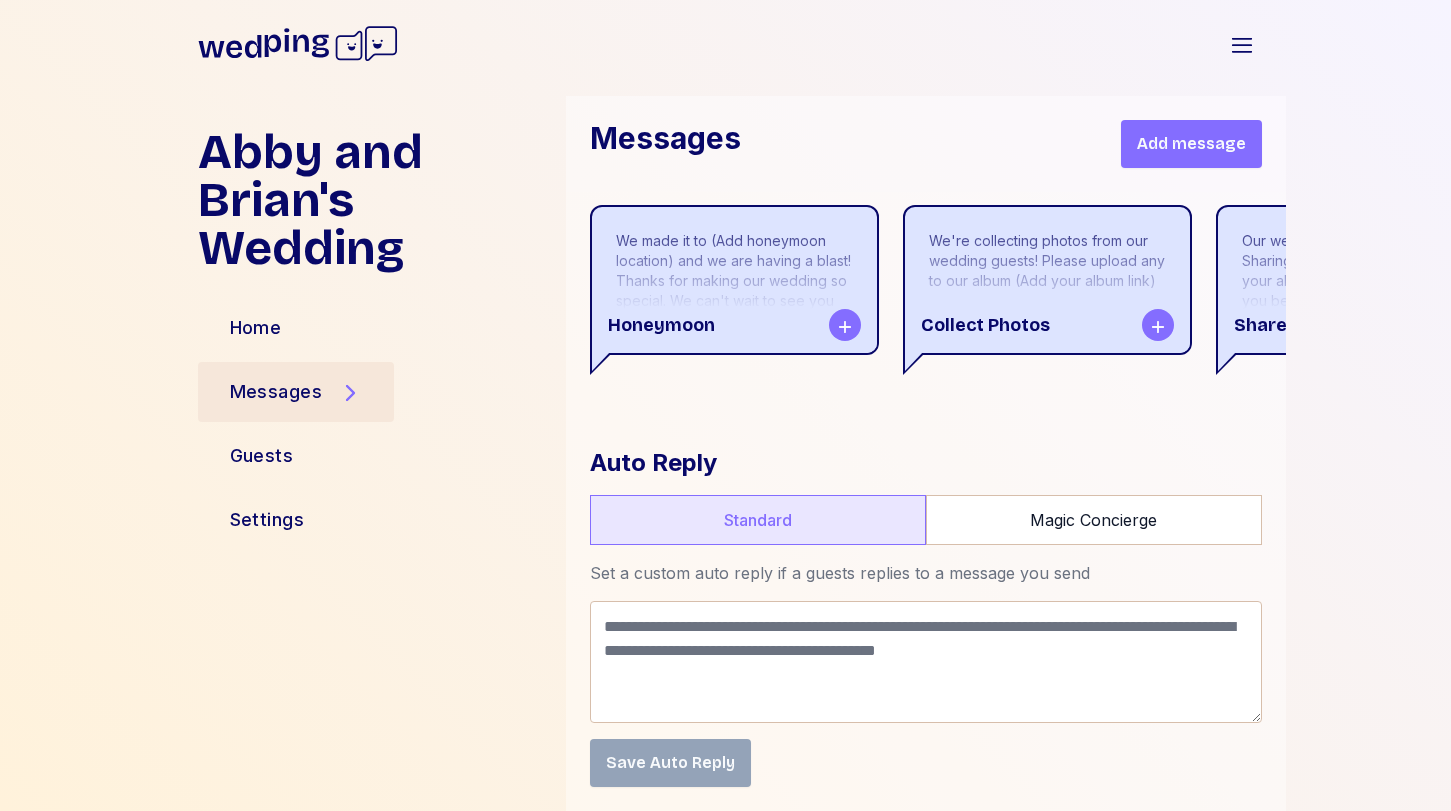 click on "Add message" at bounding box center (1191, 144) 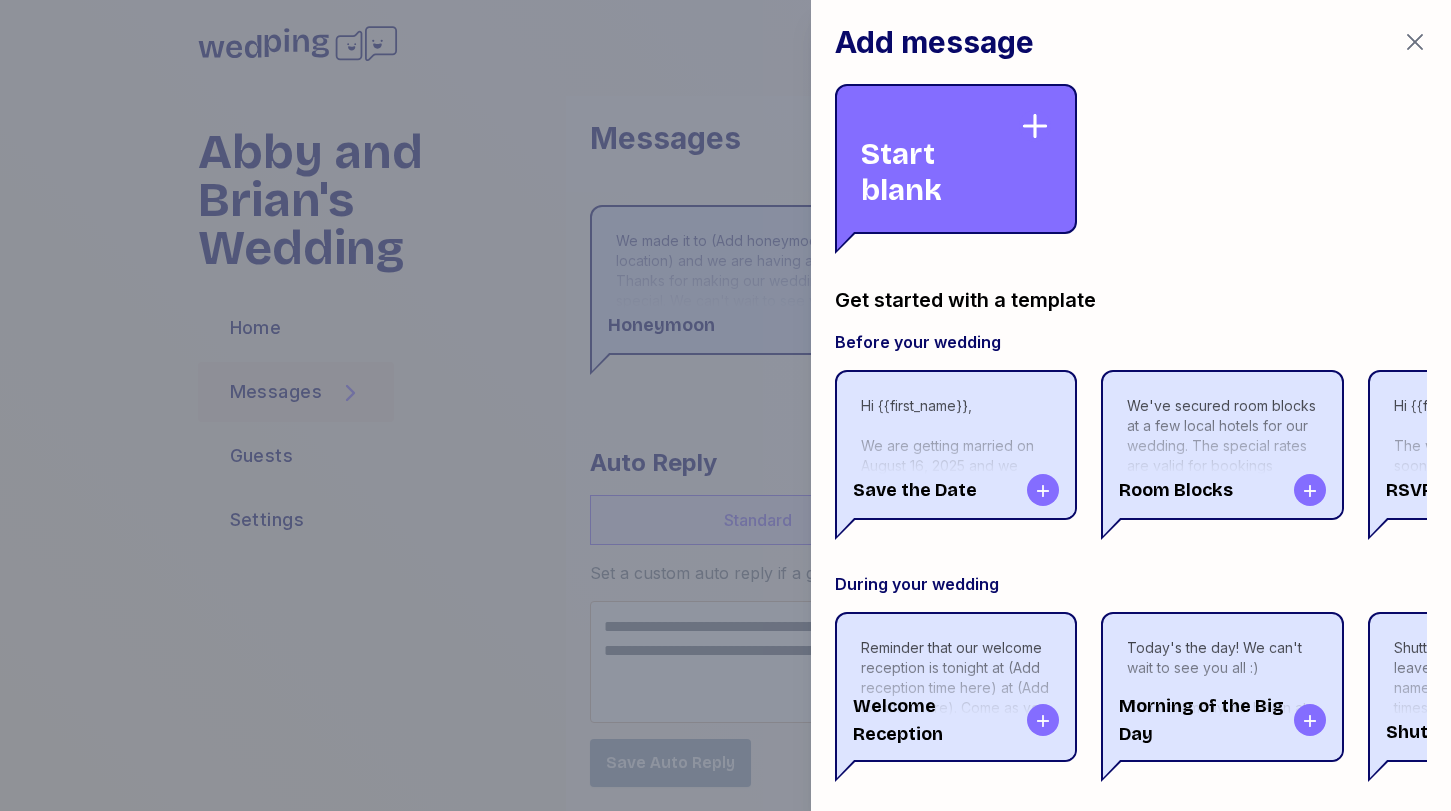 click on "Start blank" at bounding box center (940, 159) 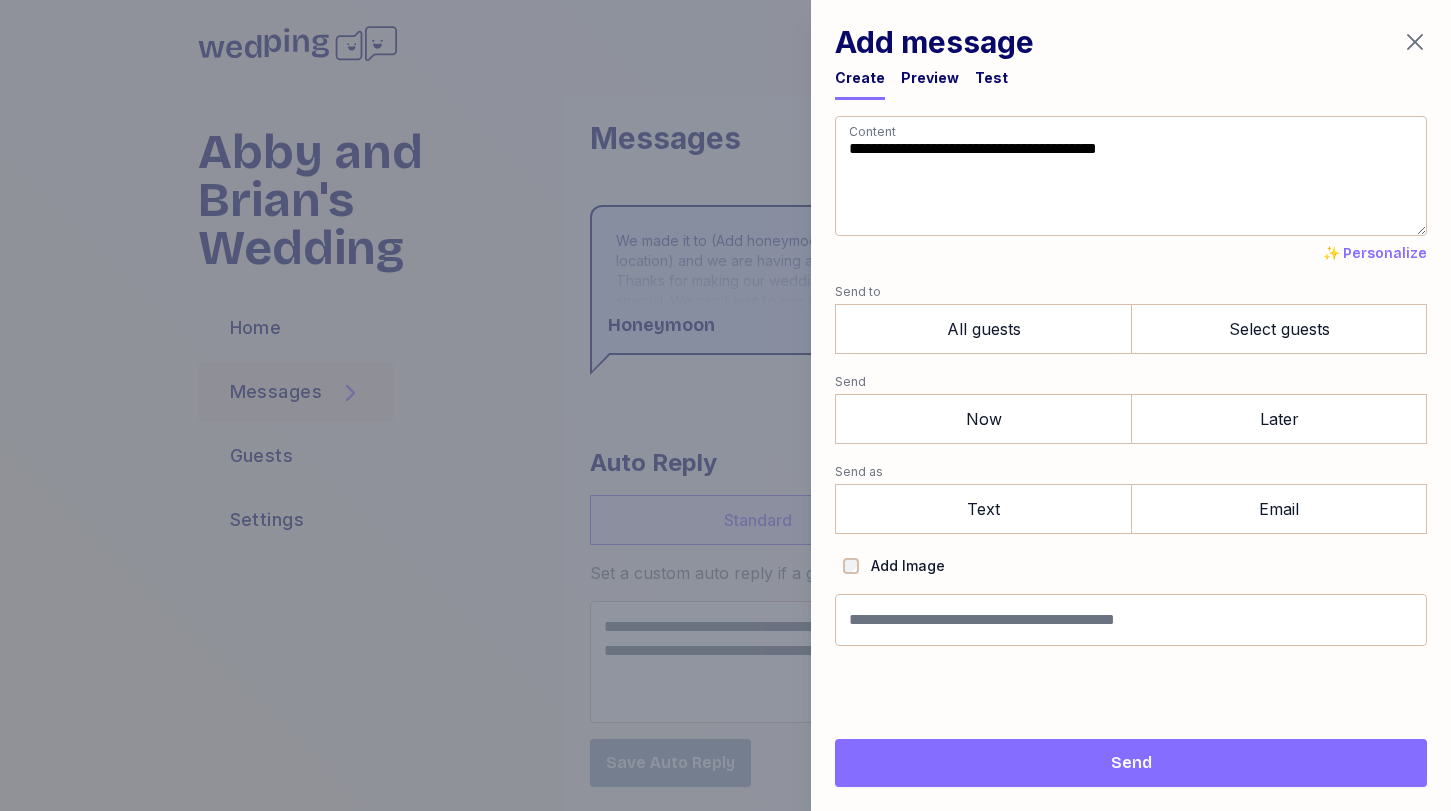 drag, startPoint x: 964, startPoint y: 198, endPoint x: 751, endPoint y: 31, distance: 270.66214 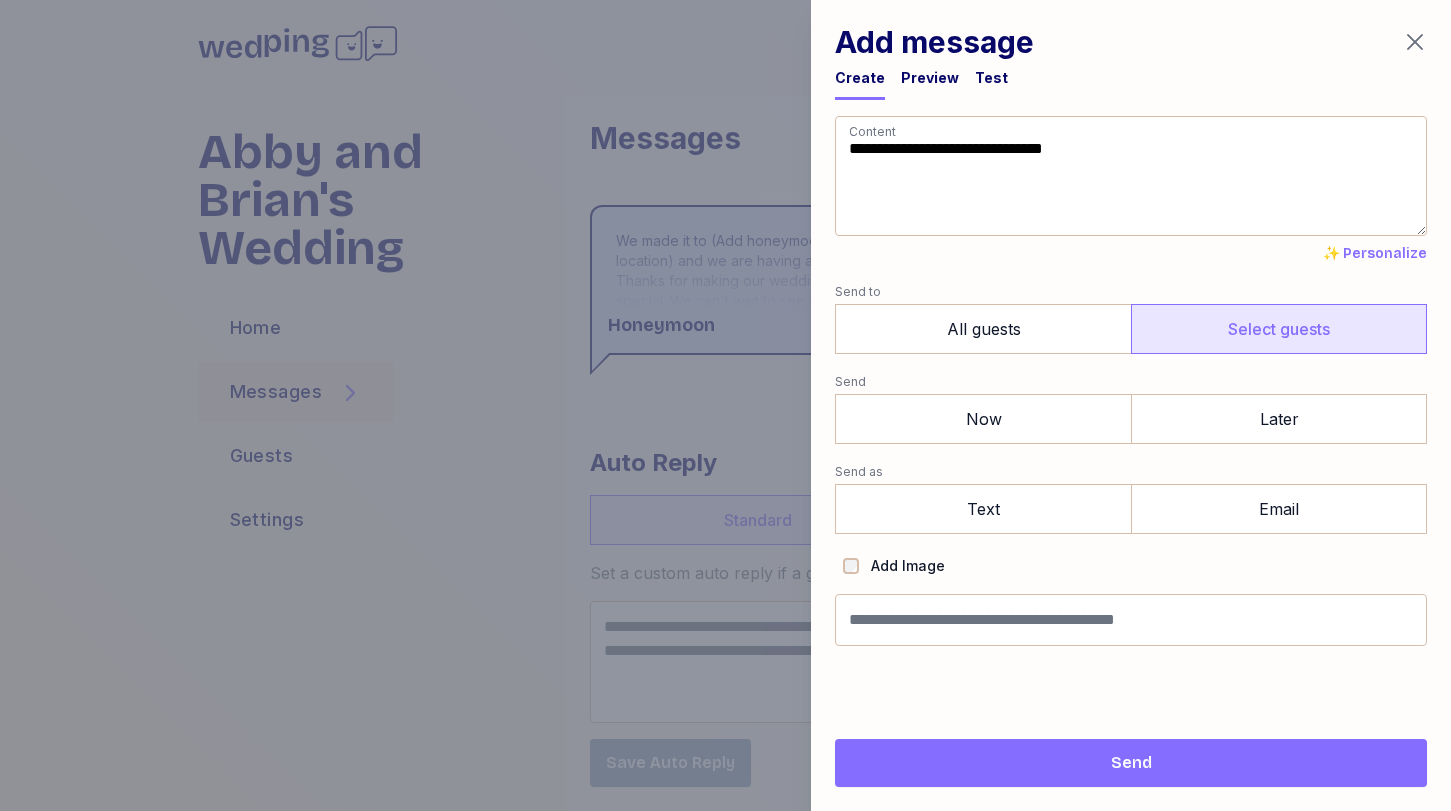type on "**********" 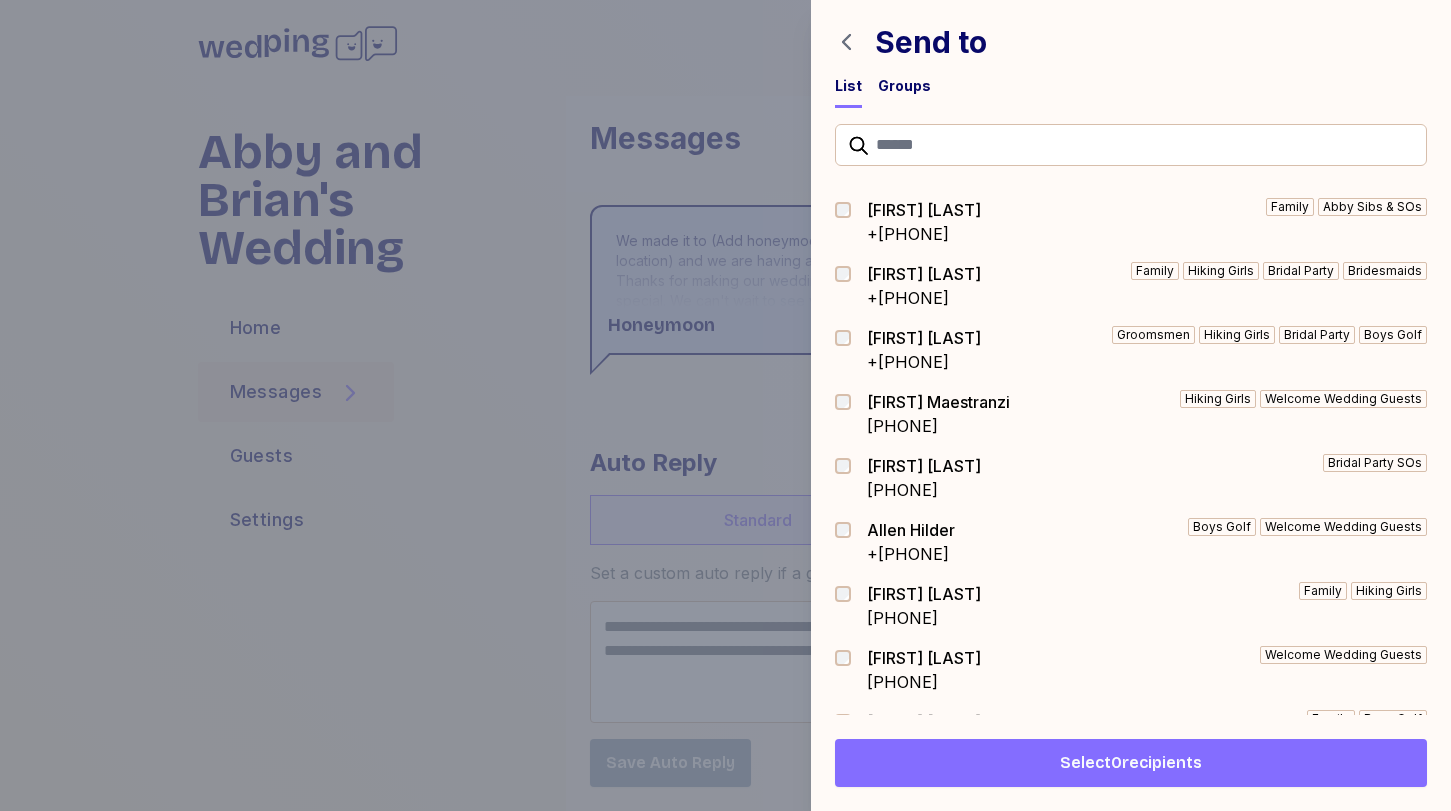 click on "Groups" at bounding box center (904, 86) 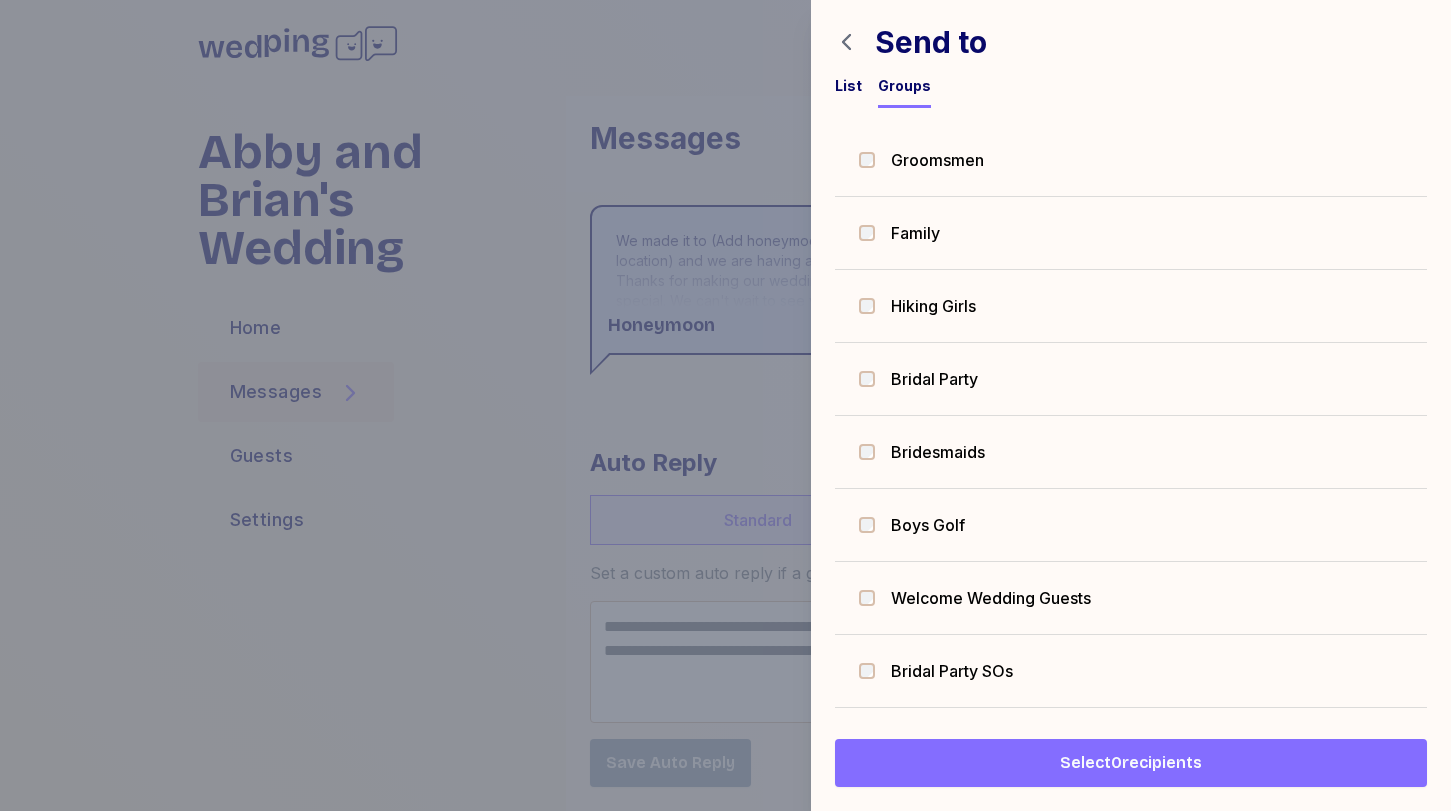 click at bounding box center [873, 598] 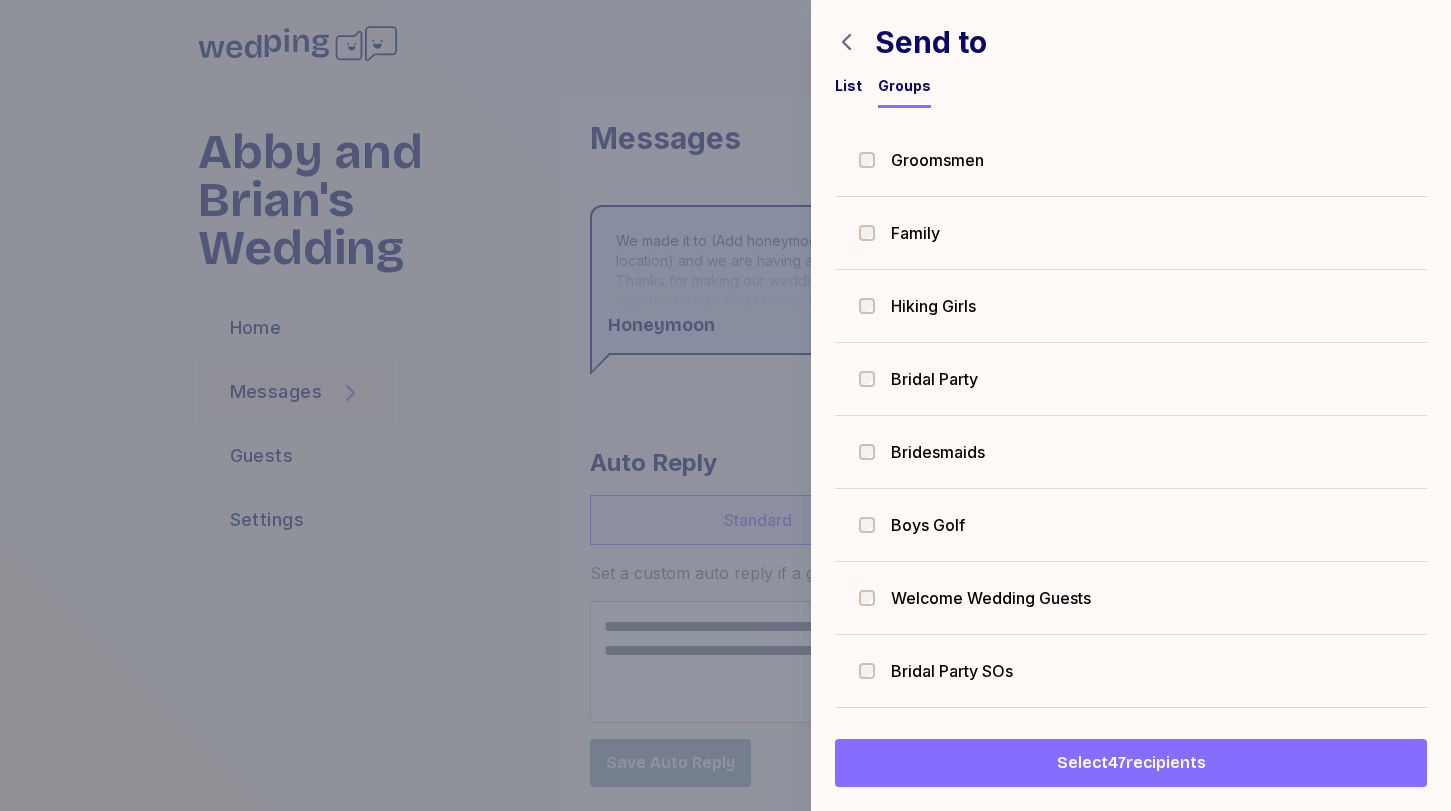 click on "Select  47  recipients" at bounding box center (1131, 763) 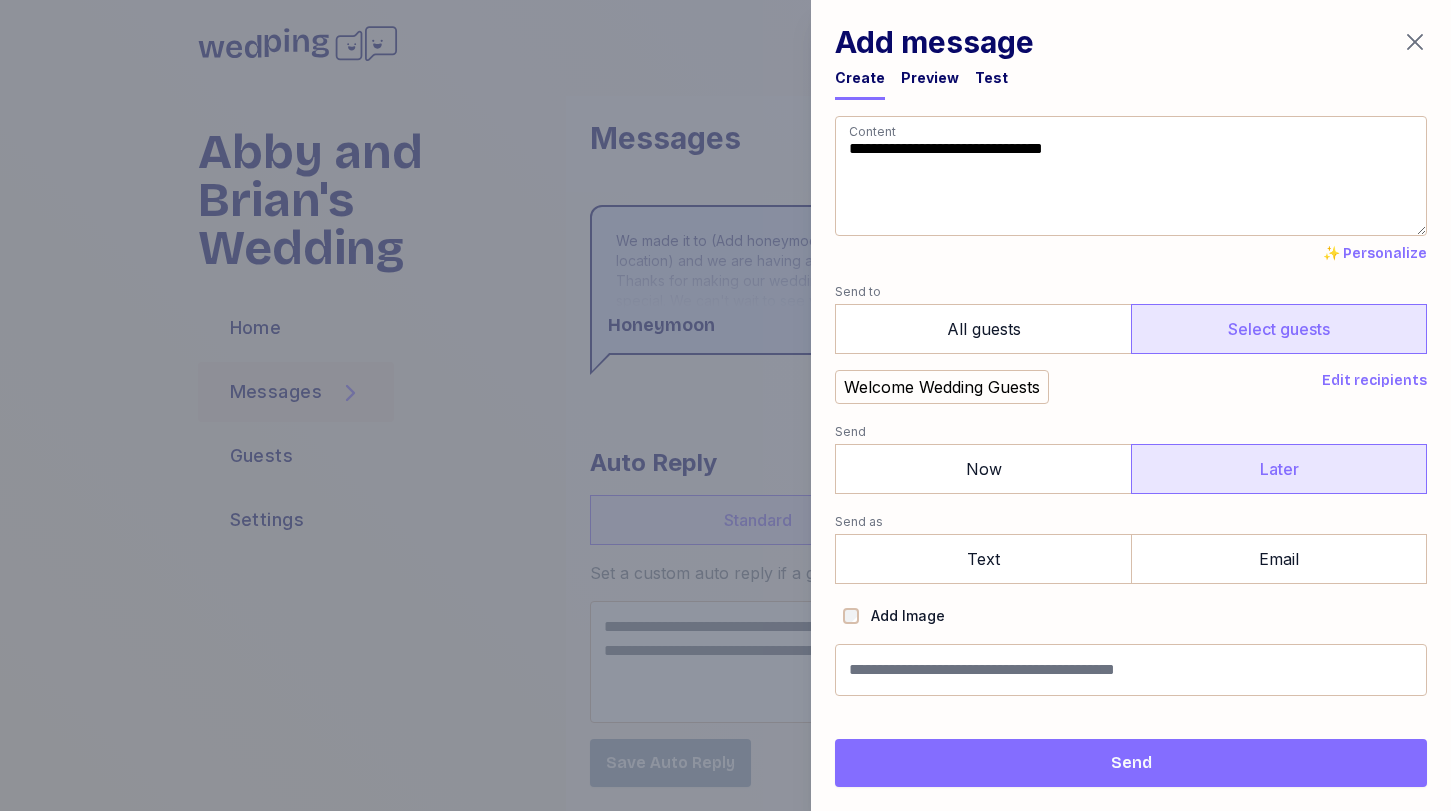 click on "Later" at bounding box center [1279, 469] 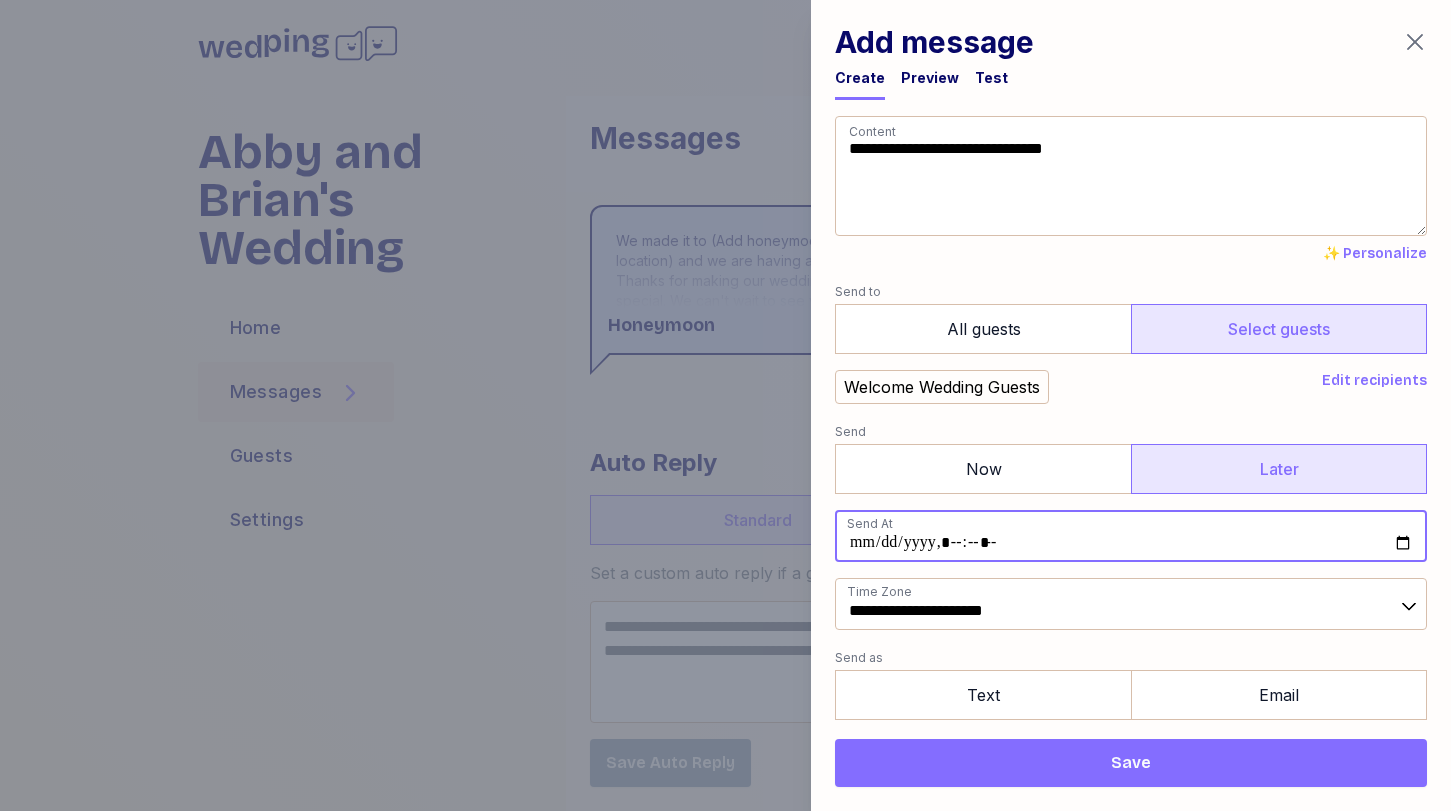 click at bounding box center (1131, 536) 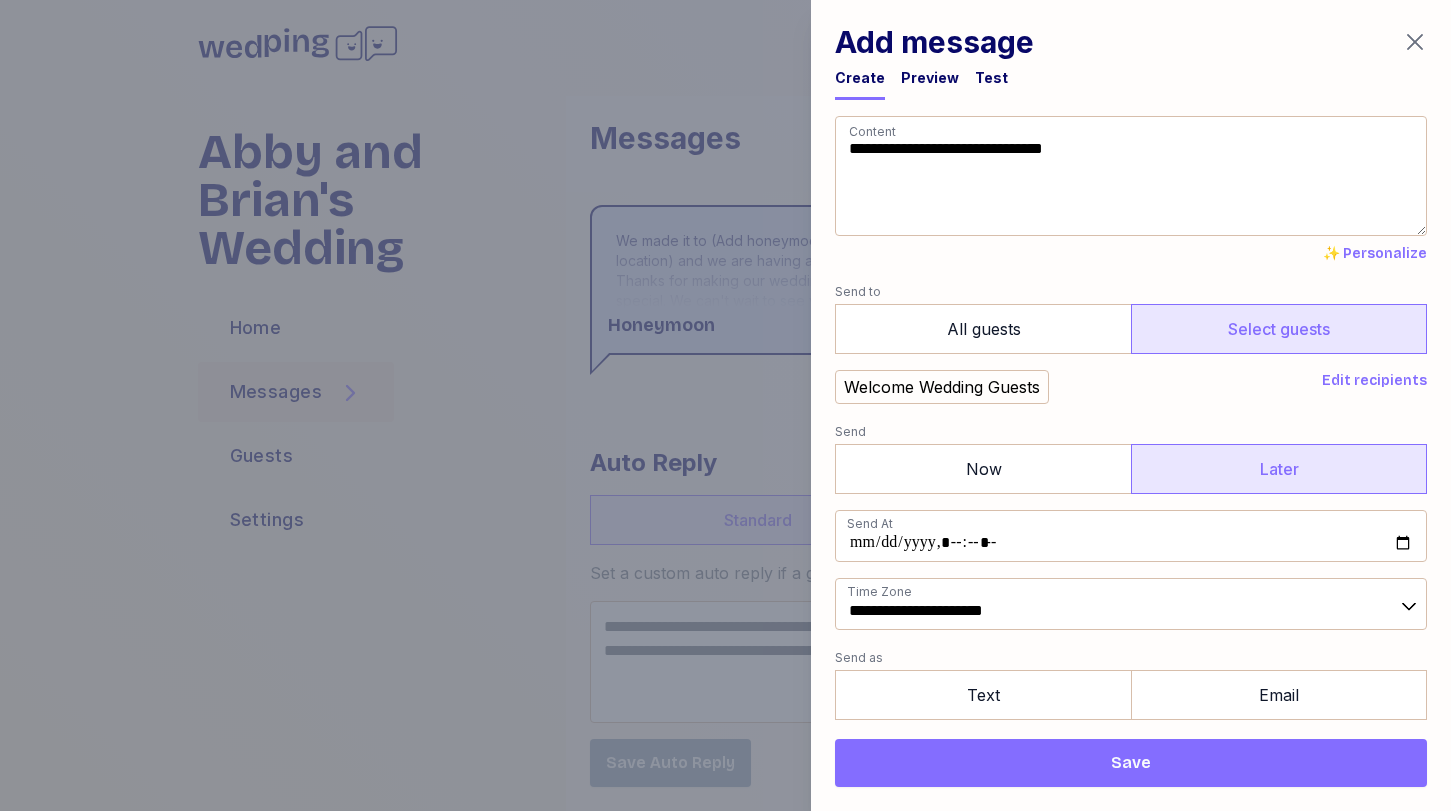 click on "**********" at bounding box center (1131, 474) 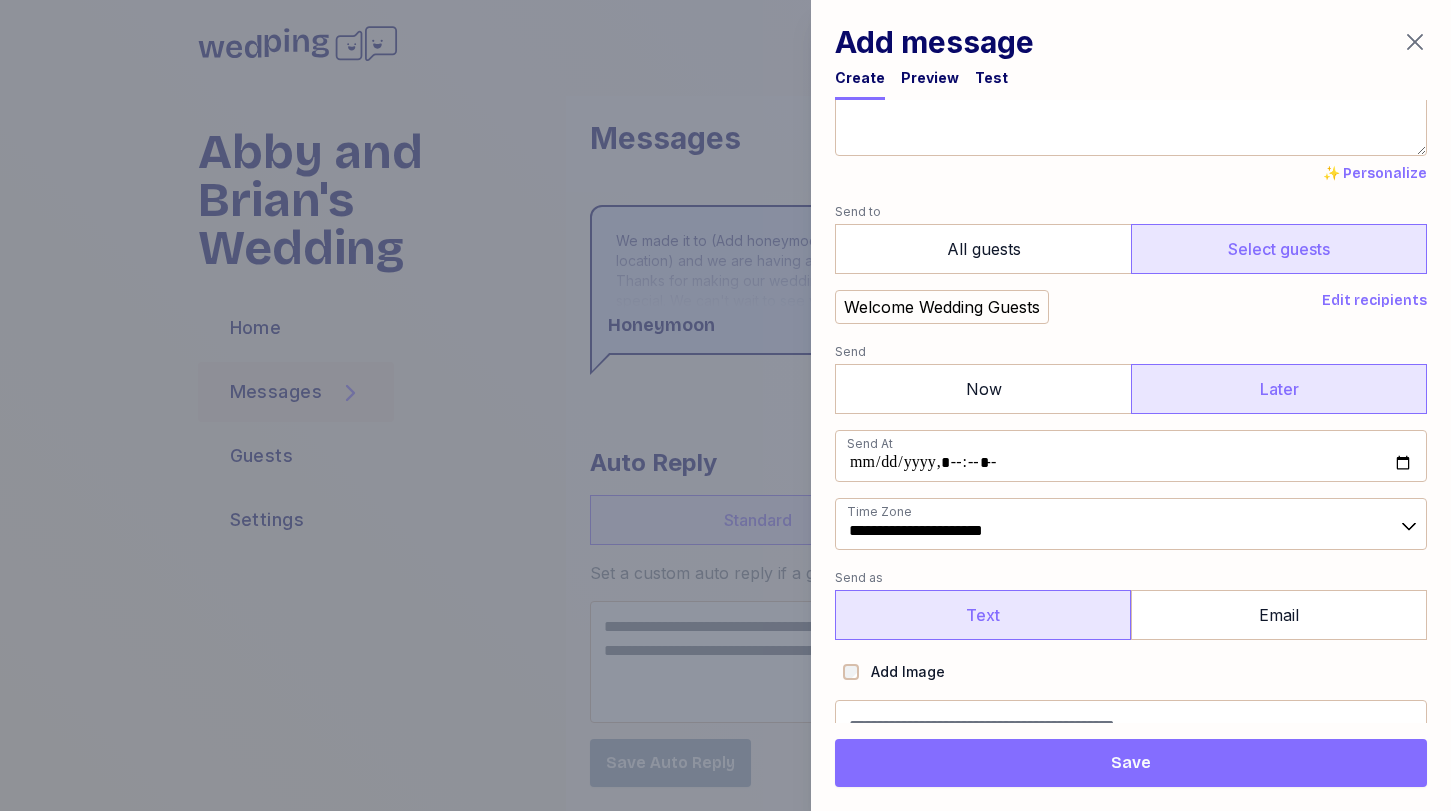click on "Text" at bounding box center [983, 615] 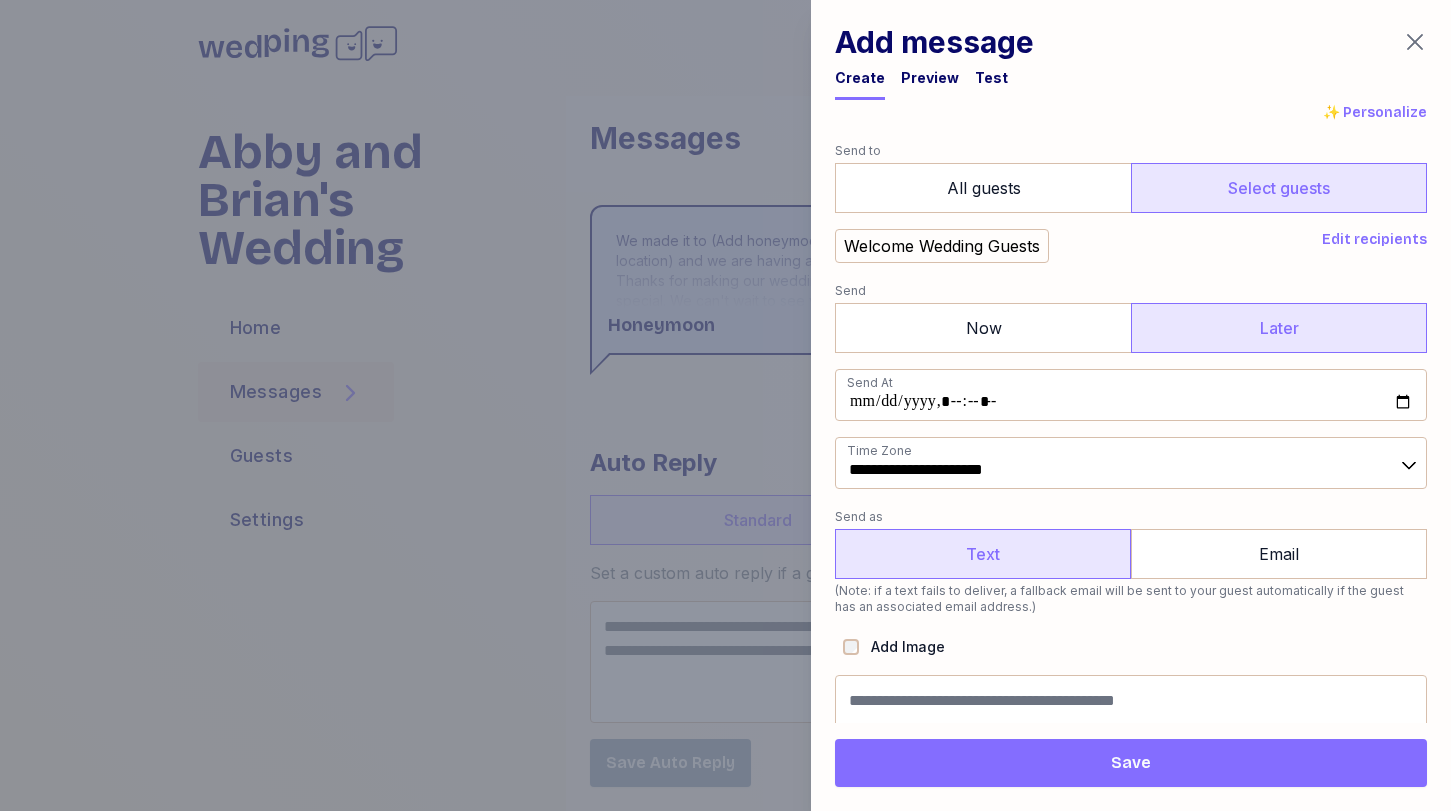 scroll, scrollTop: 145, scrollLeft: 0, axis: vertical 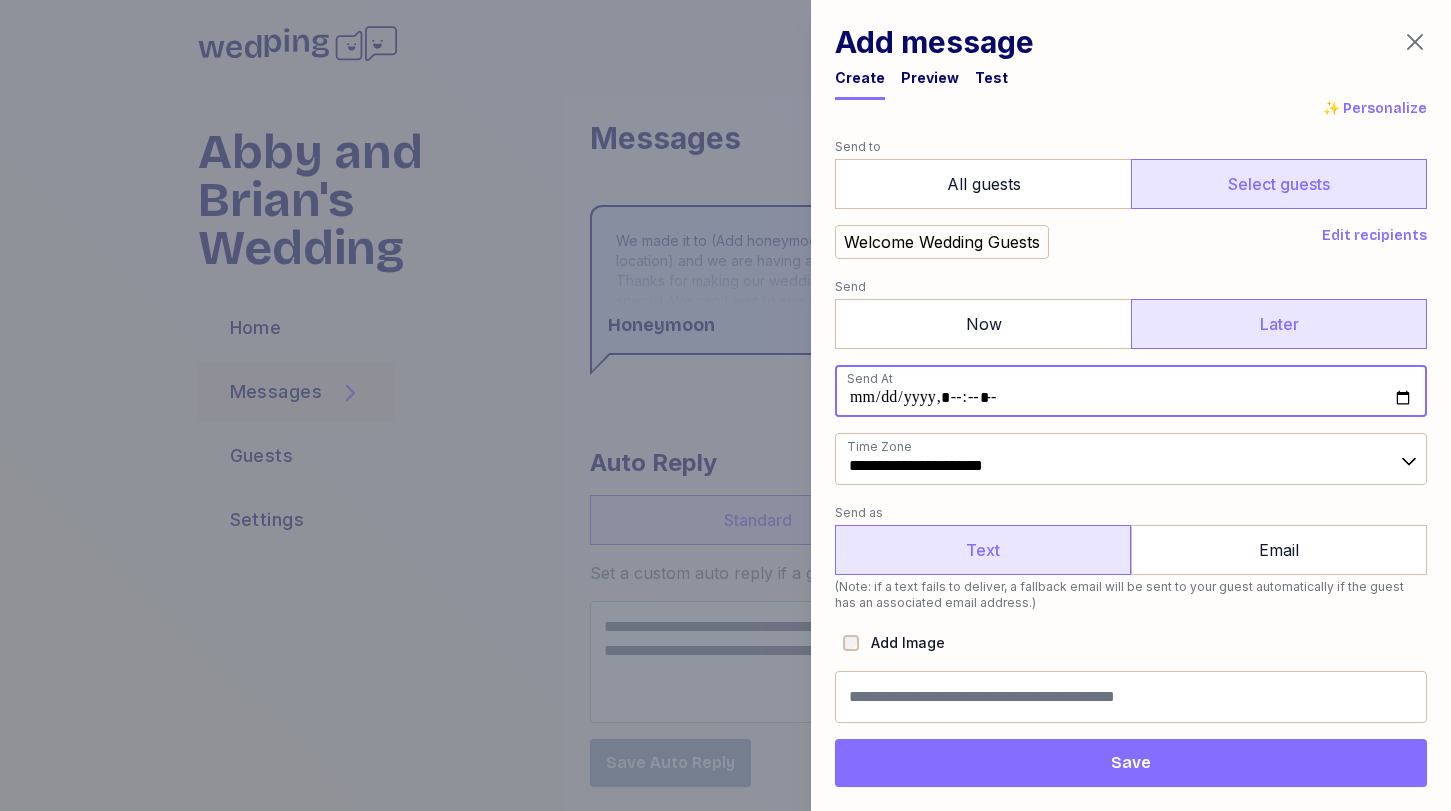 click at bounding box center (1131, 391) 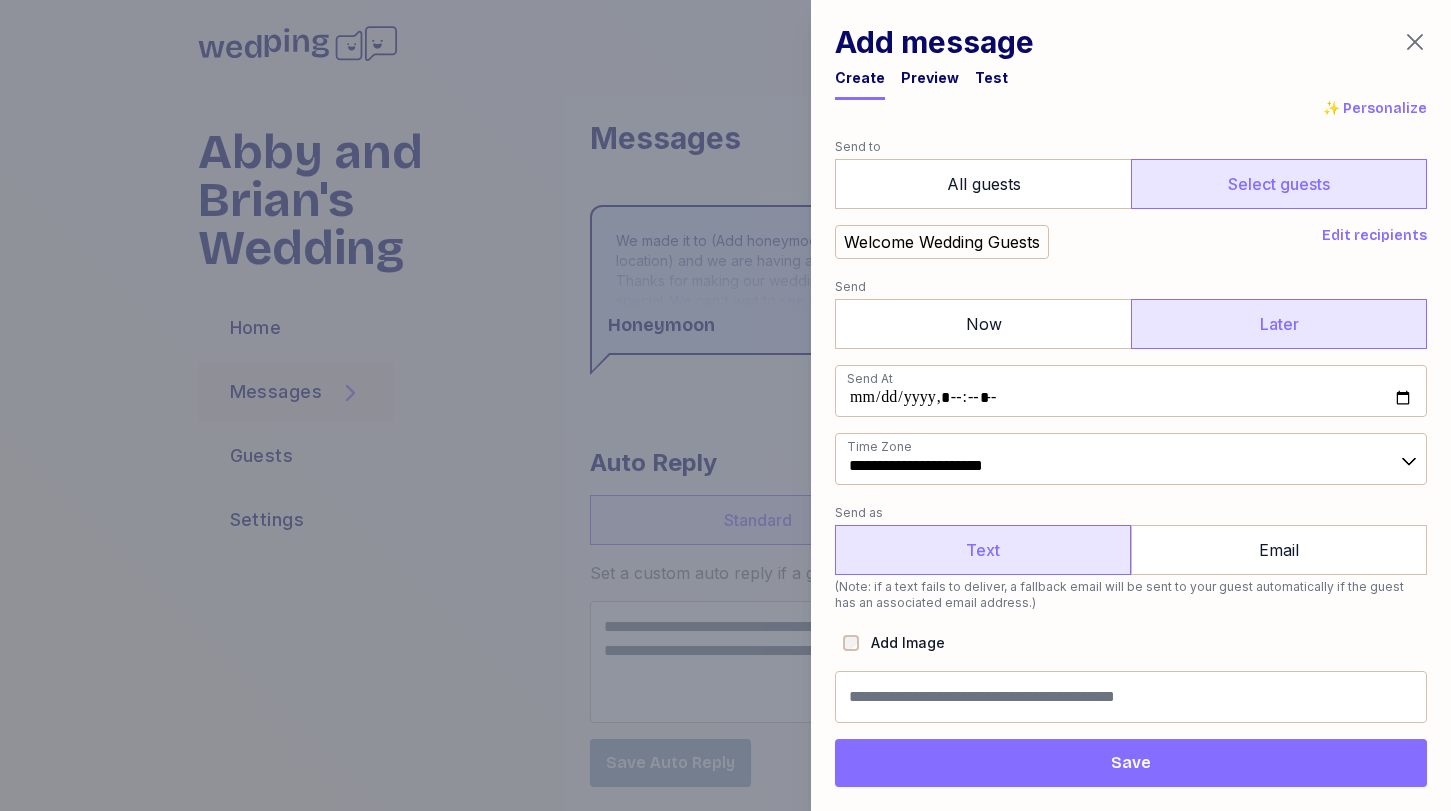 type on "**********" 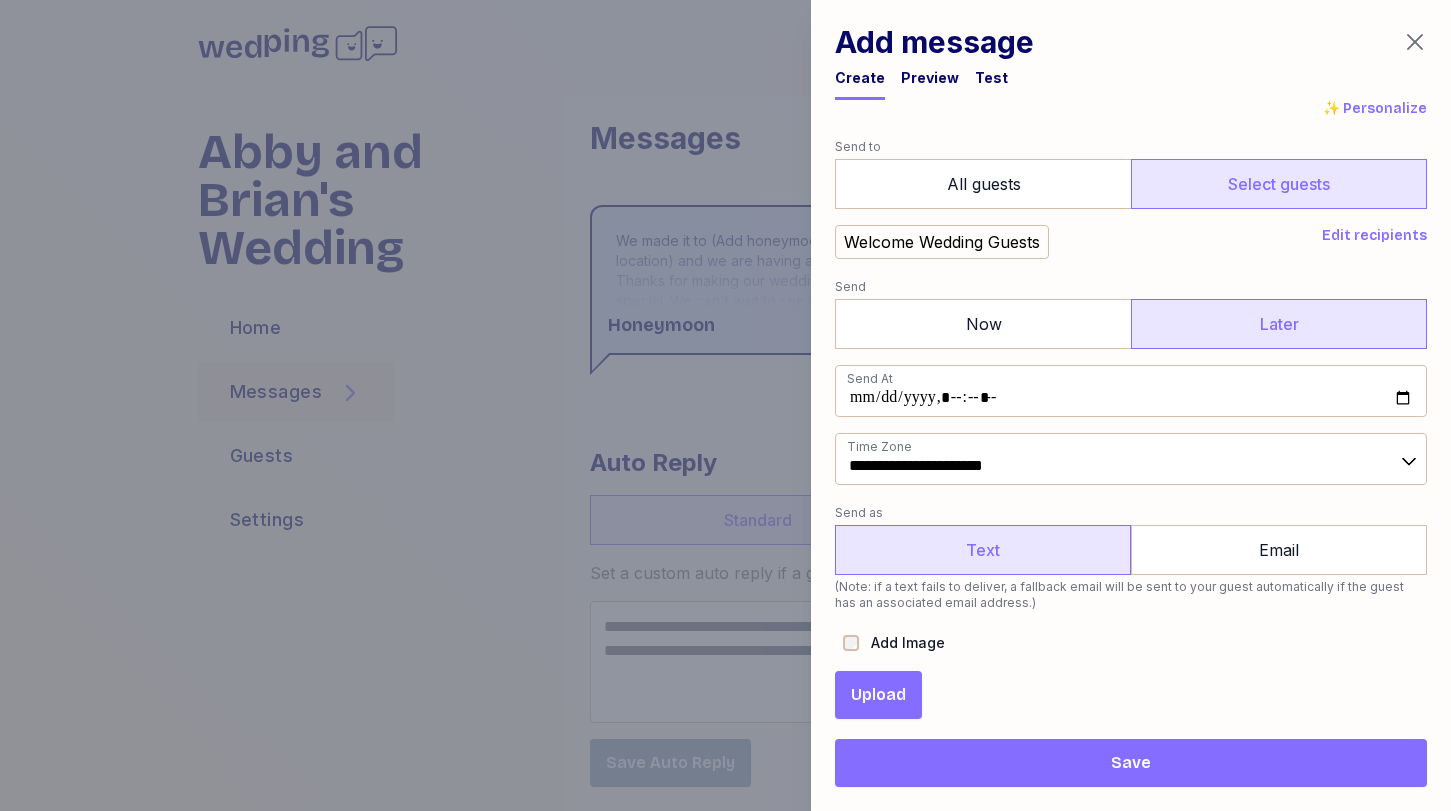 click on "Upload" at bounding box center [878, 695] 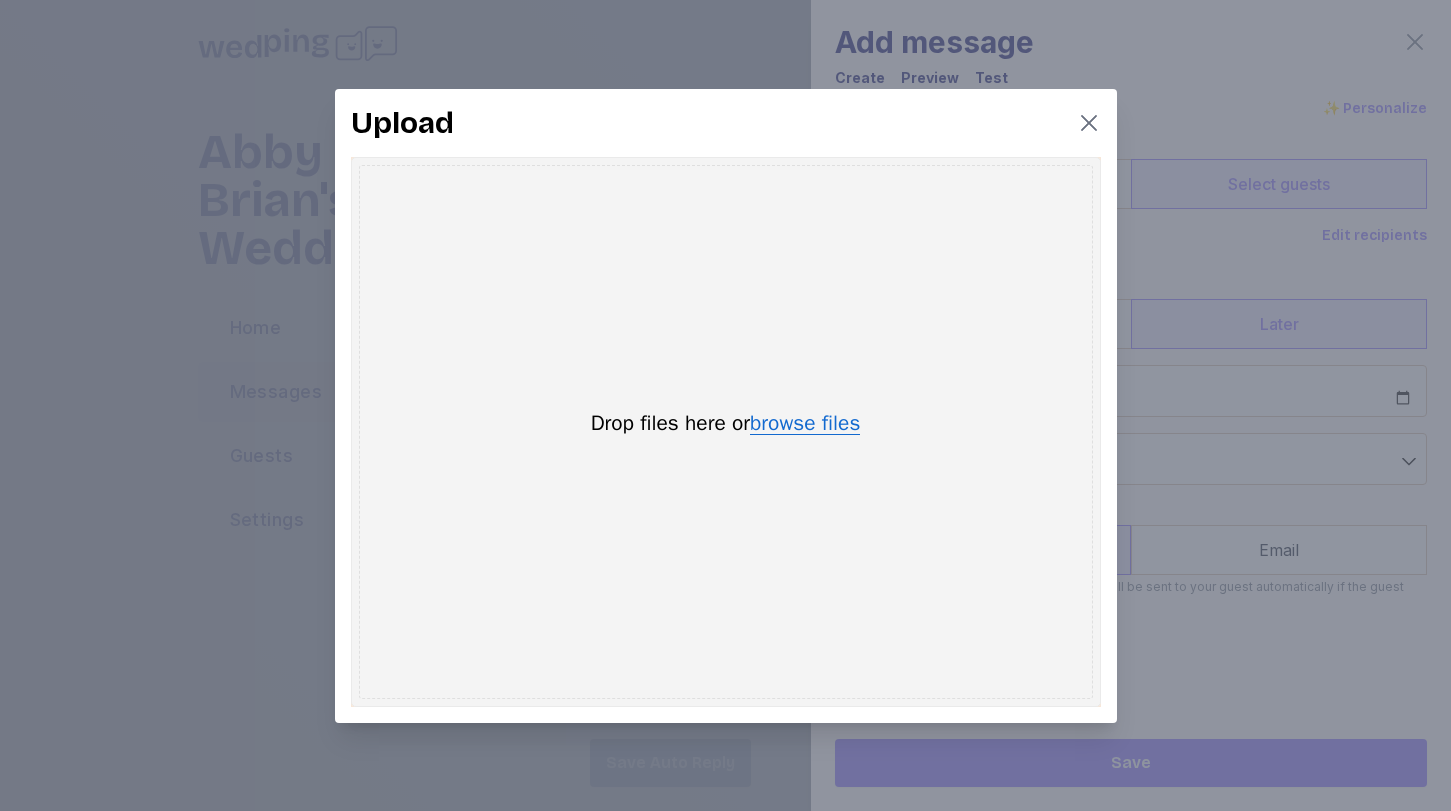 click on "browse files" at bounding box center (805, 424) 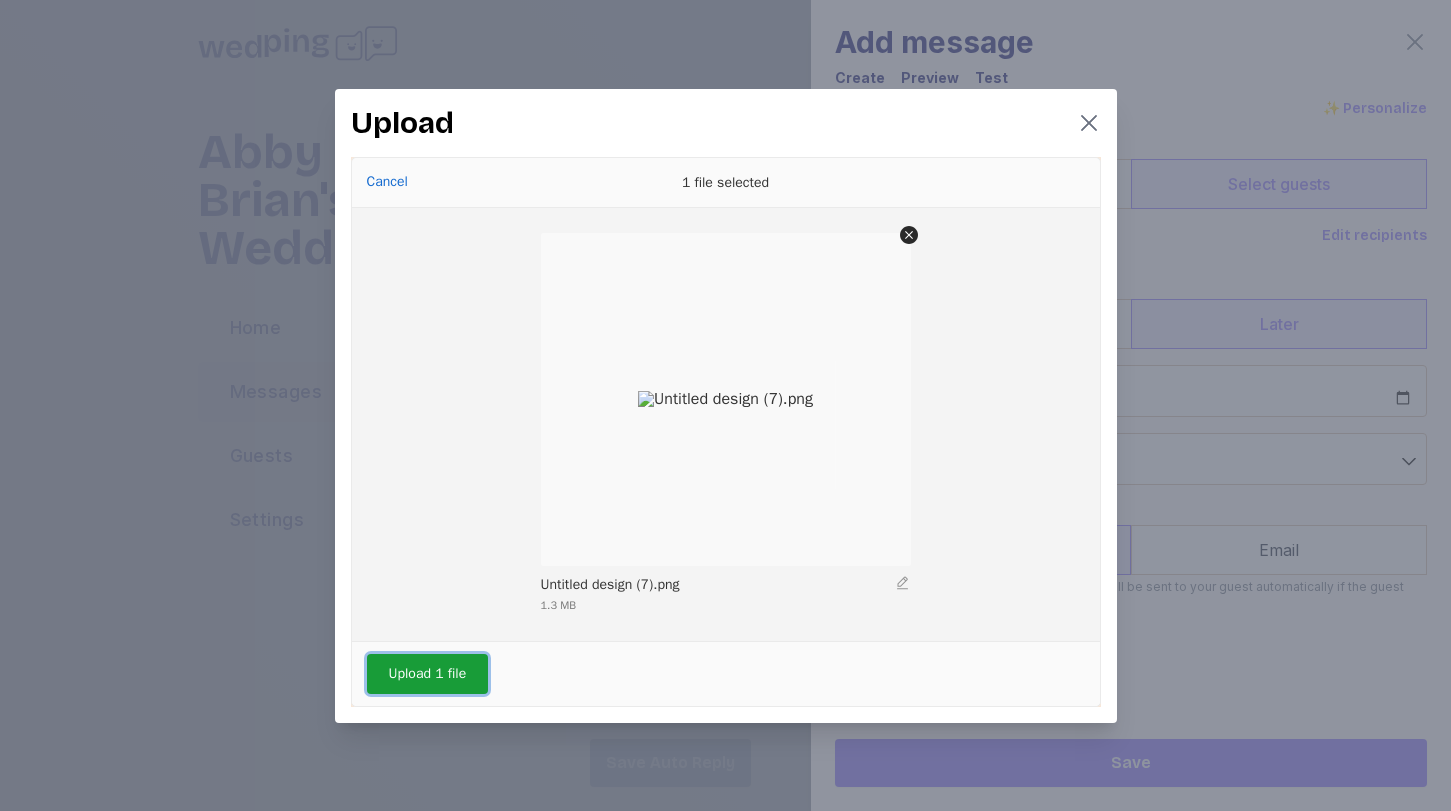 click on "Upload 1 file" at bounding box center [428, 674] 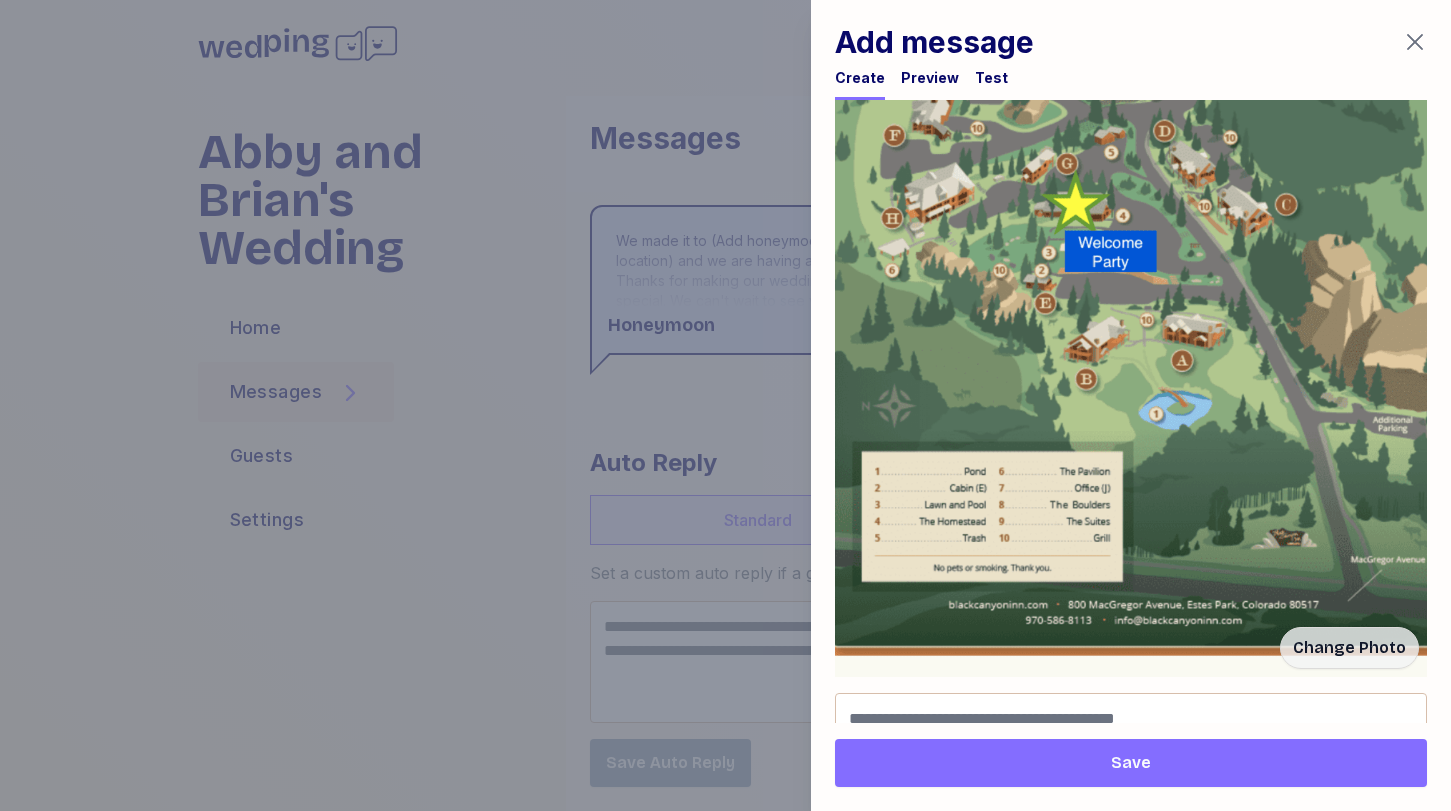 scroll, scrollTop: 1213, scrollLeft: 0, axis: vertical 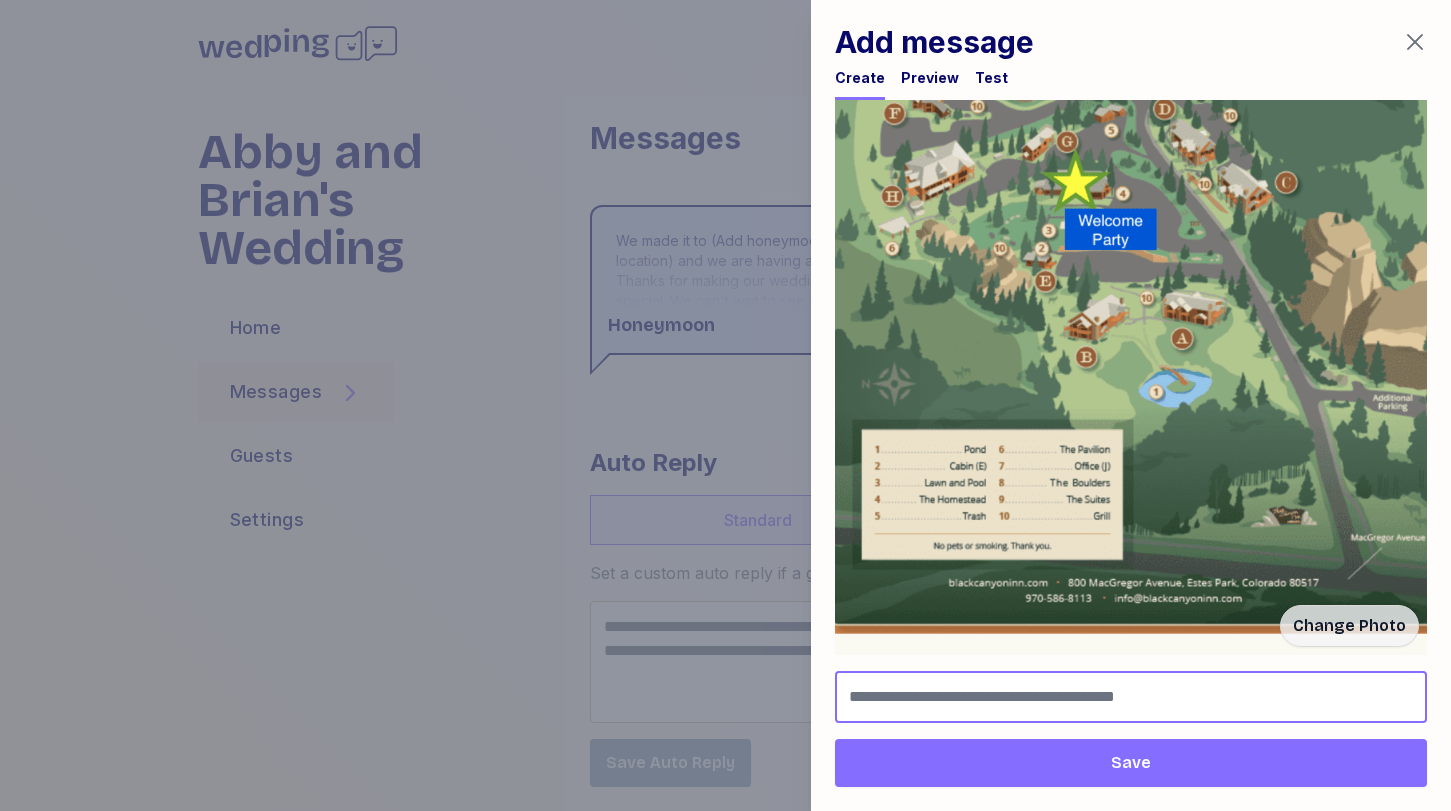 click at bounding box center [1131, 697] 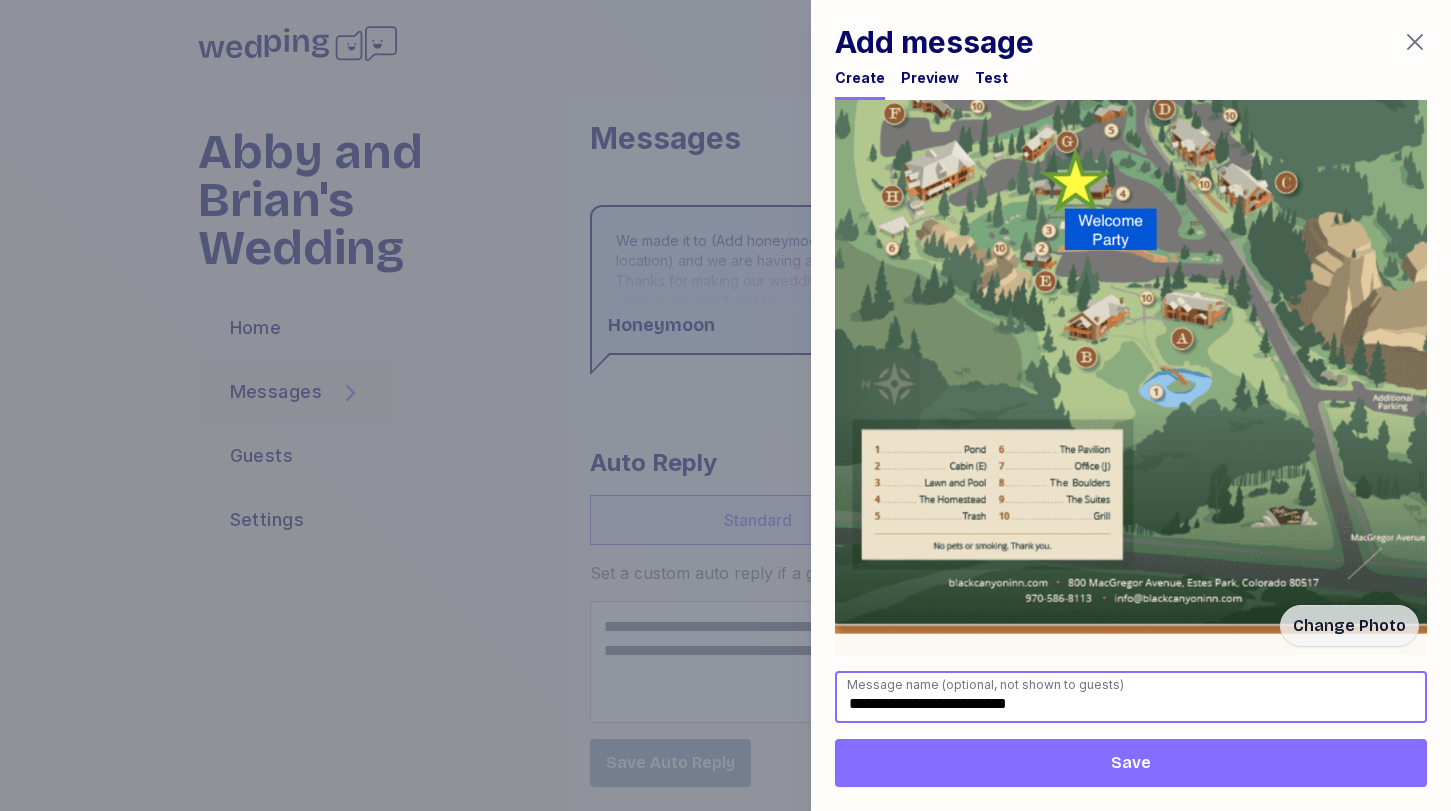 type on "**********" 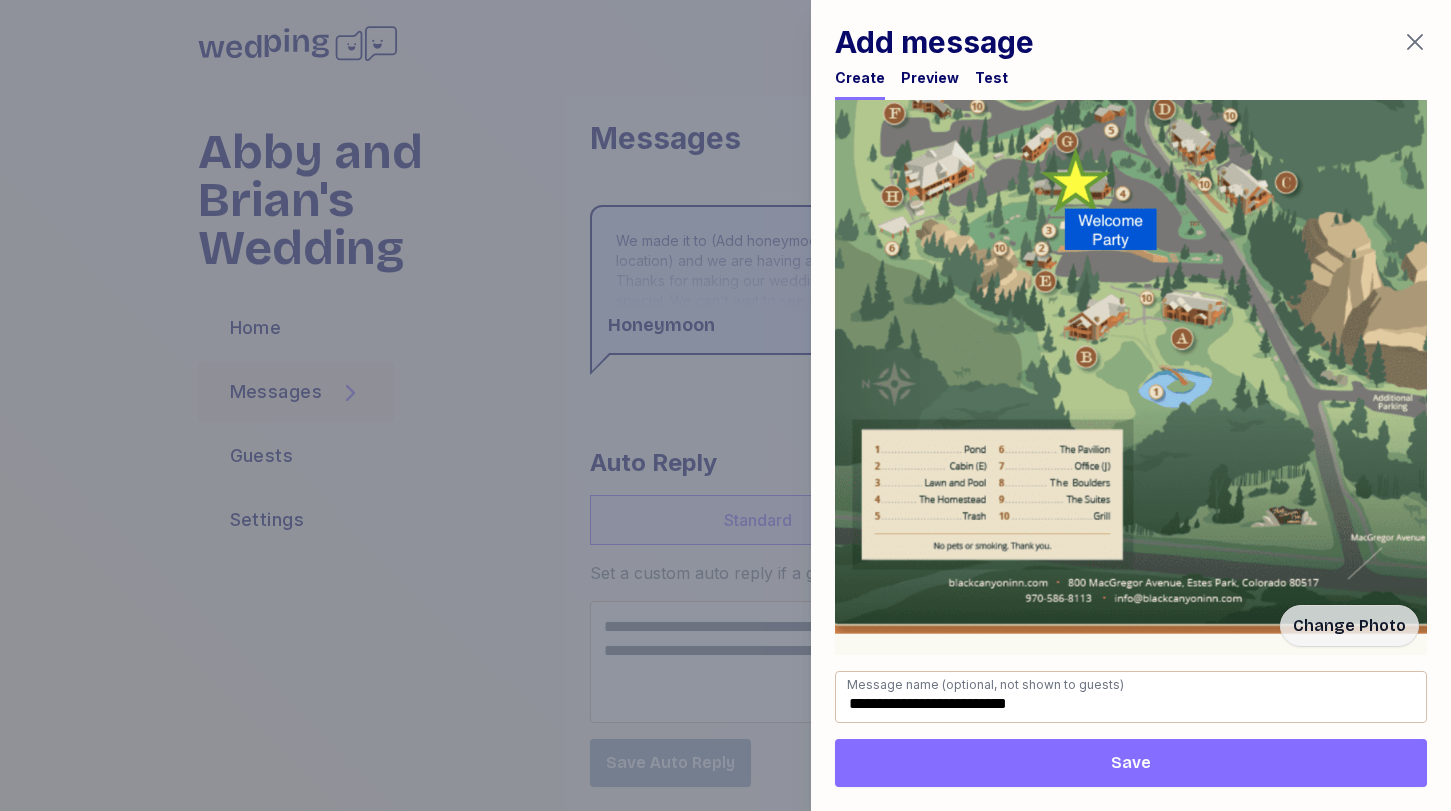 click on "Save" at bounding box center (1131, 763) 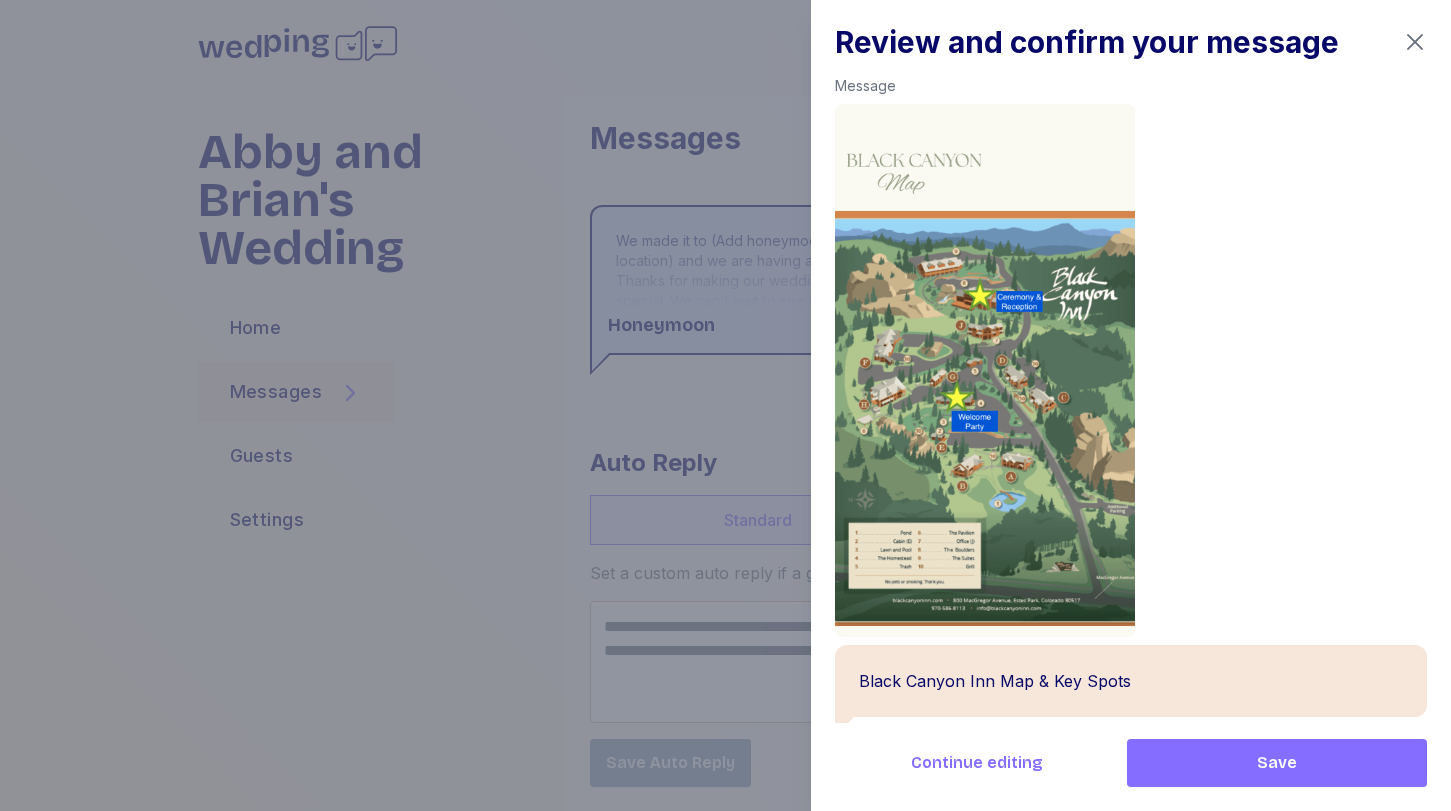 click on "Save" at bounding box center (1277, 763) 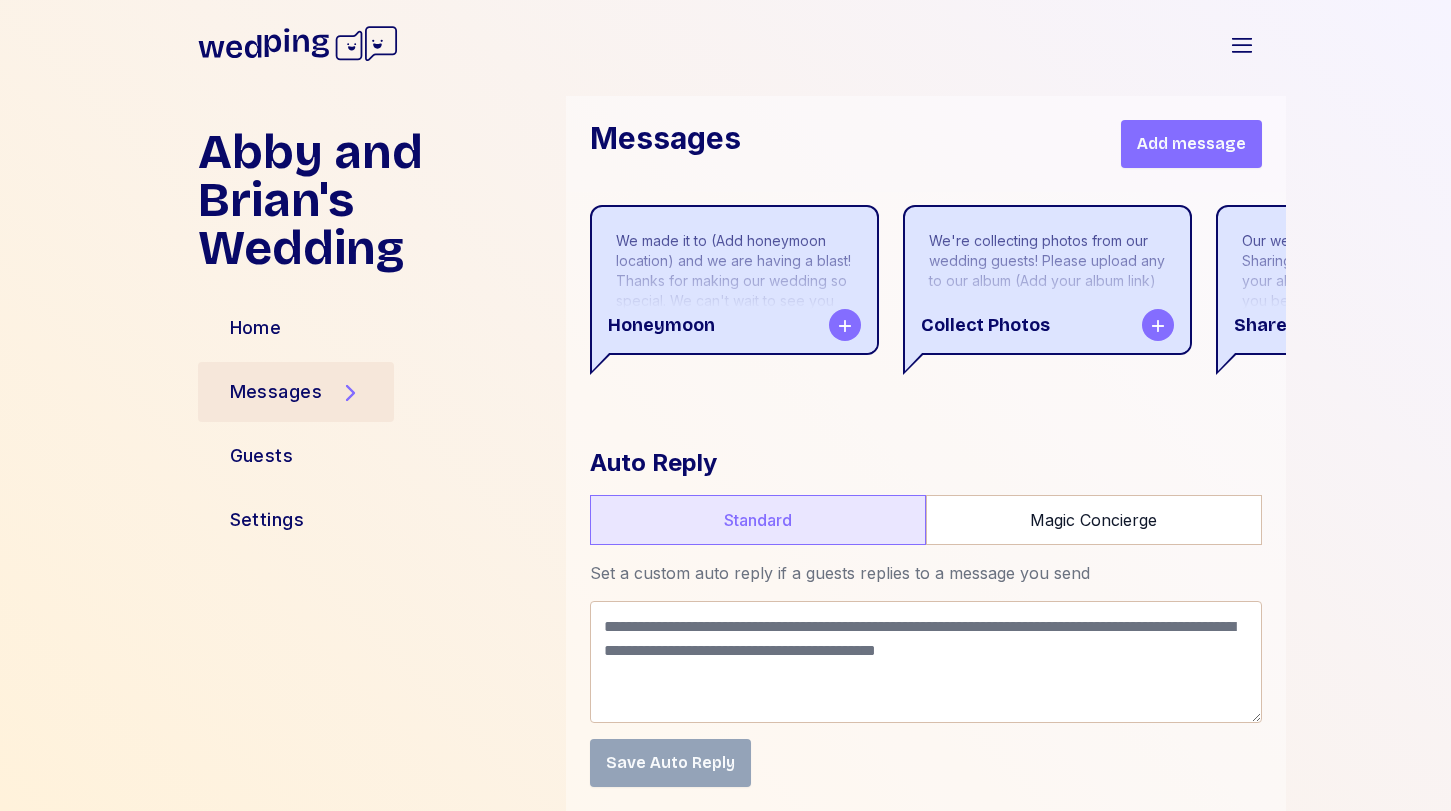 scroll, scrollTop: 51814, scrollLeft: 0, axis: vertical 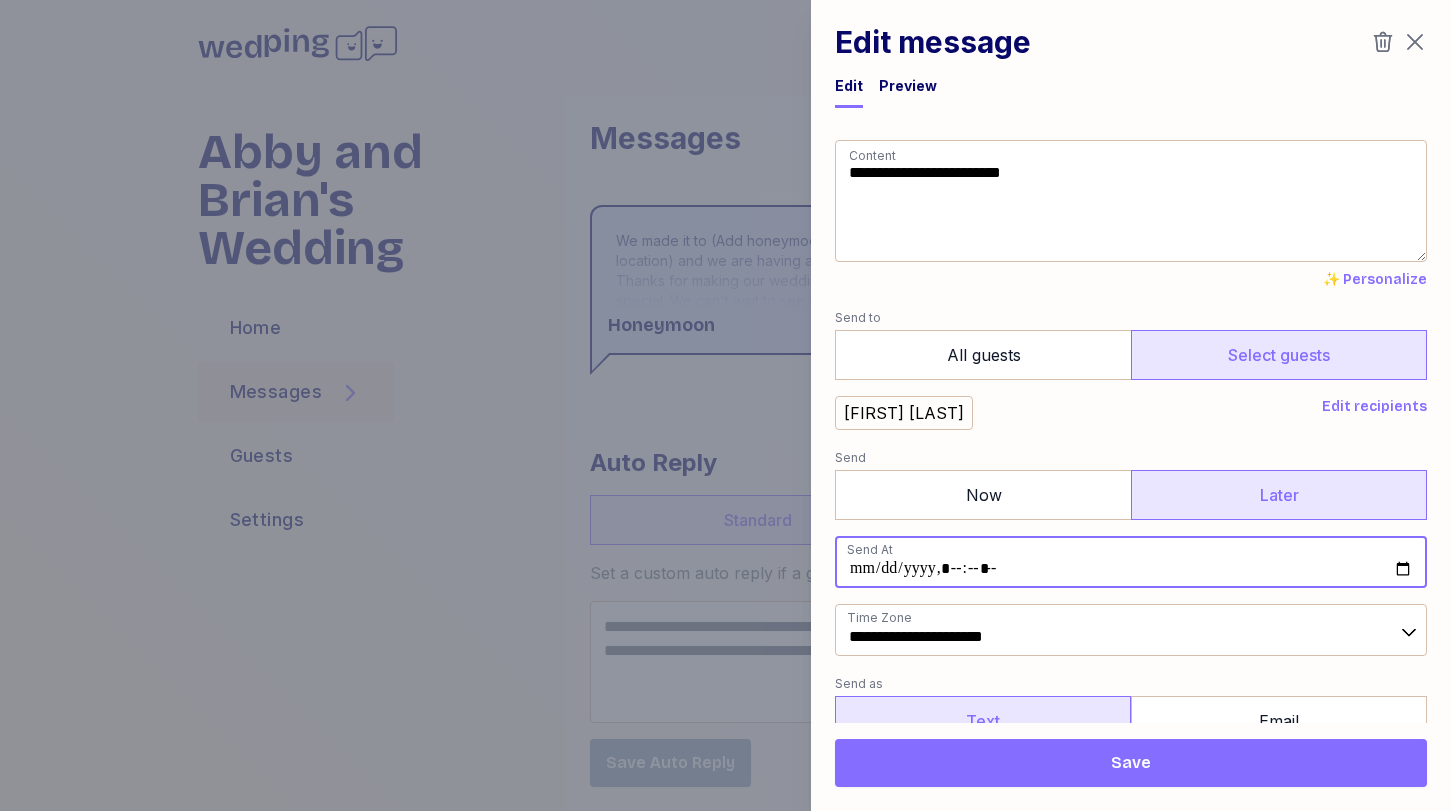 click at bounding box center (1131, 562) 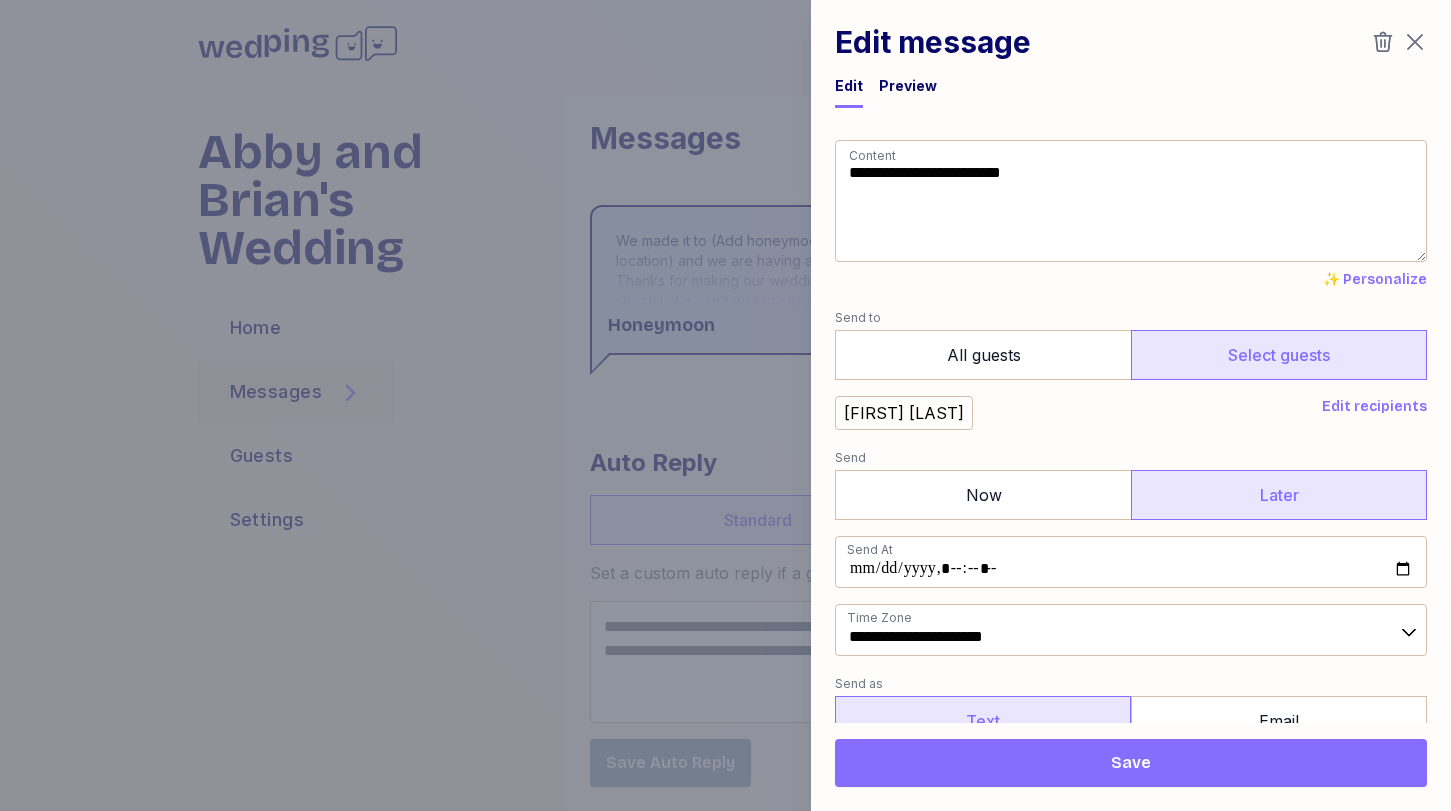type on "**********" 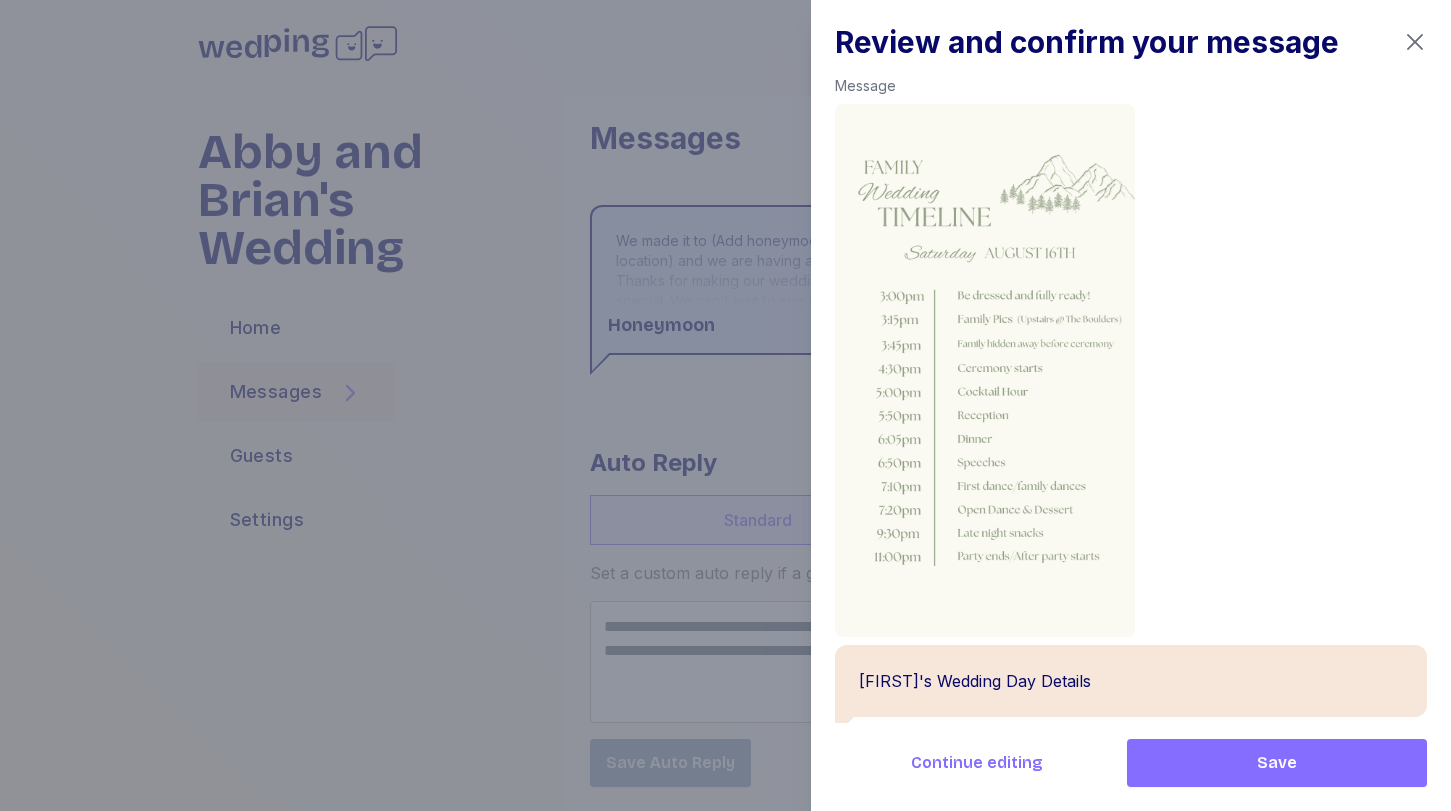click on "Save" at bounding box center [1277, 763] 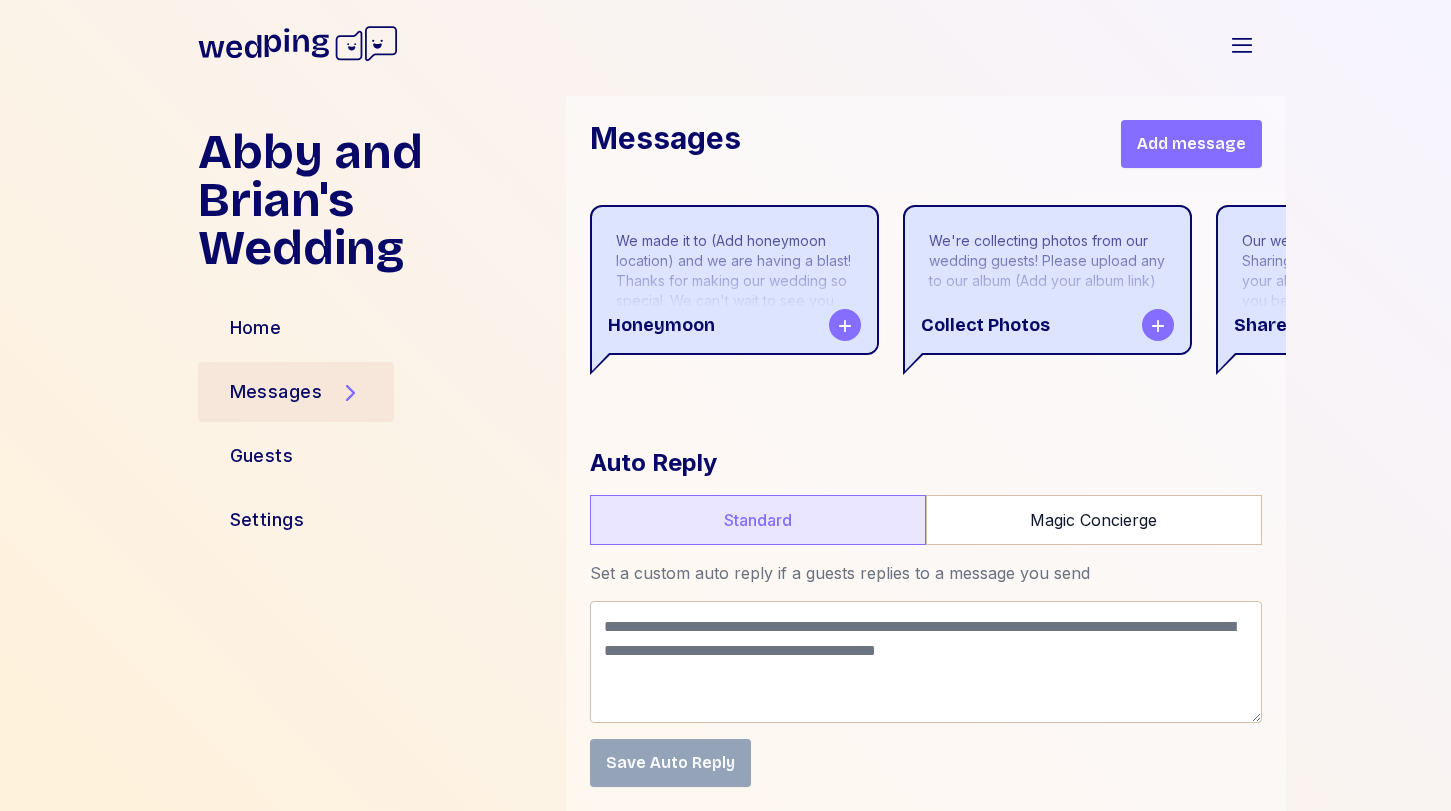 scroll, scrollTop: 51086, scrollLeft: 0, axis: vertical 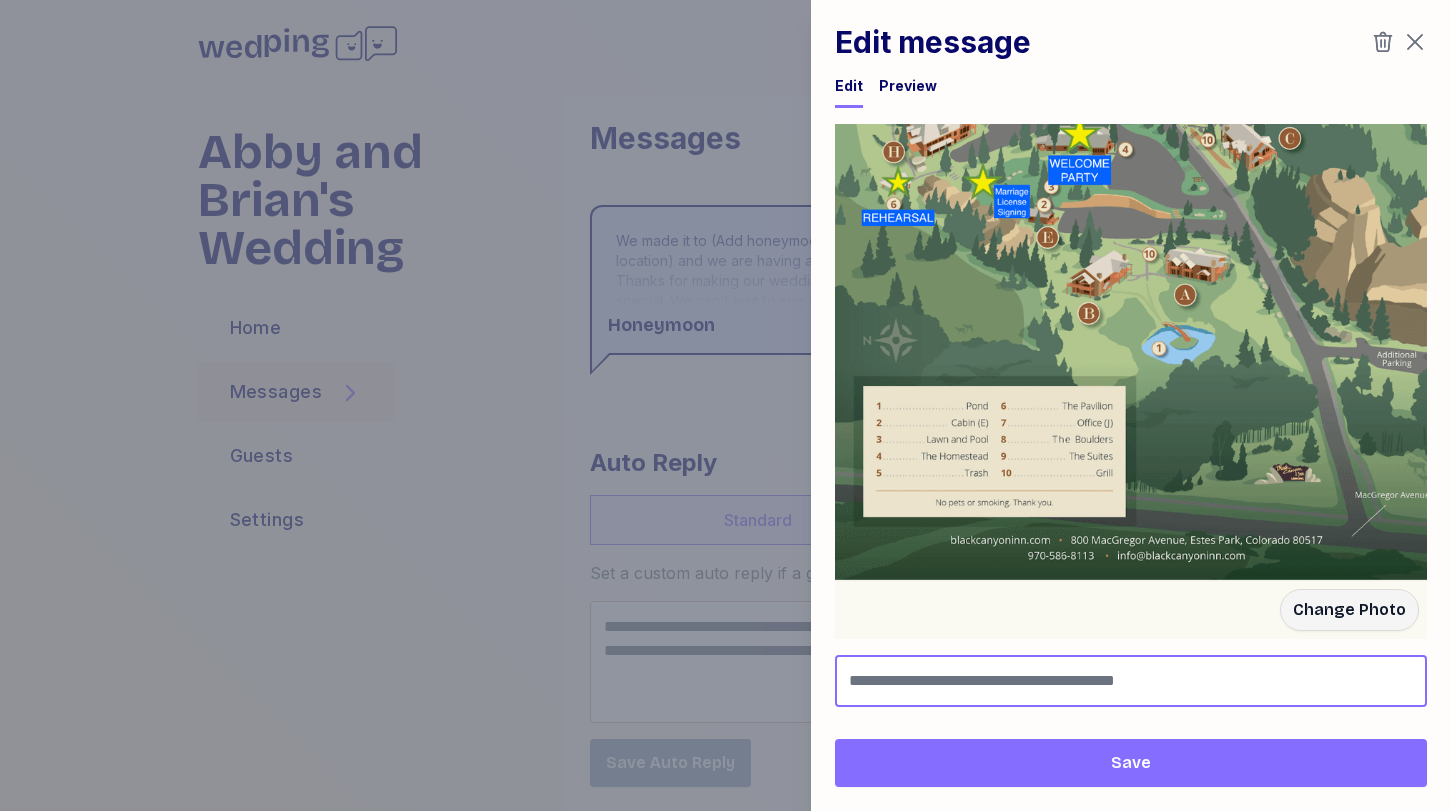 click at bounding box center (1131, 681) 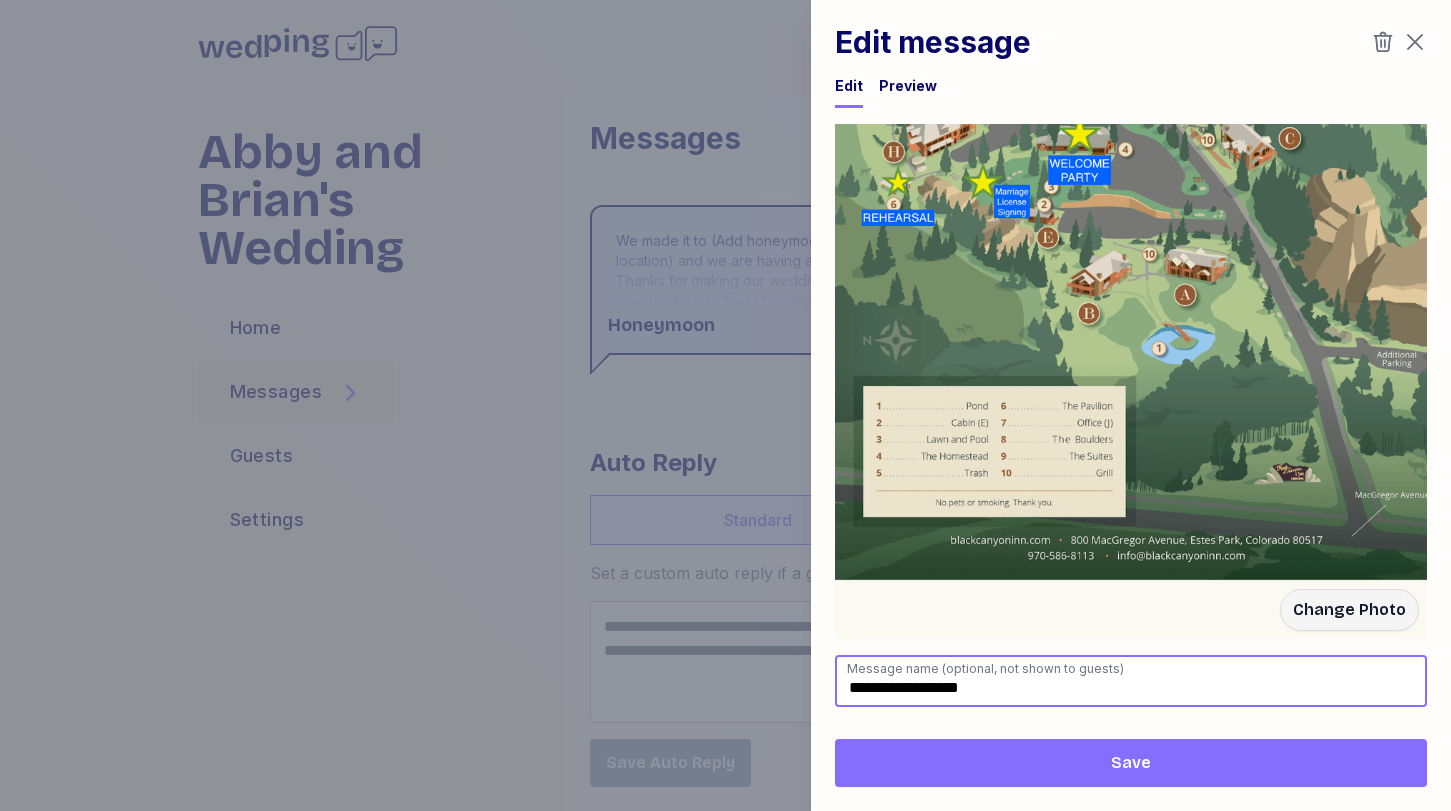 type on "**********" 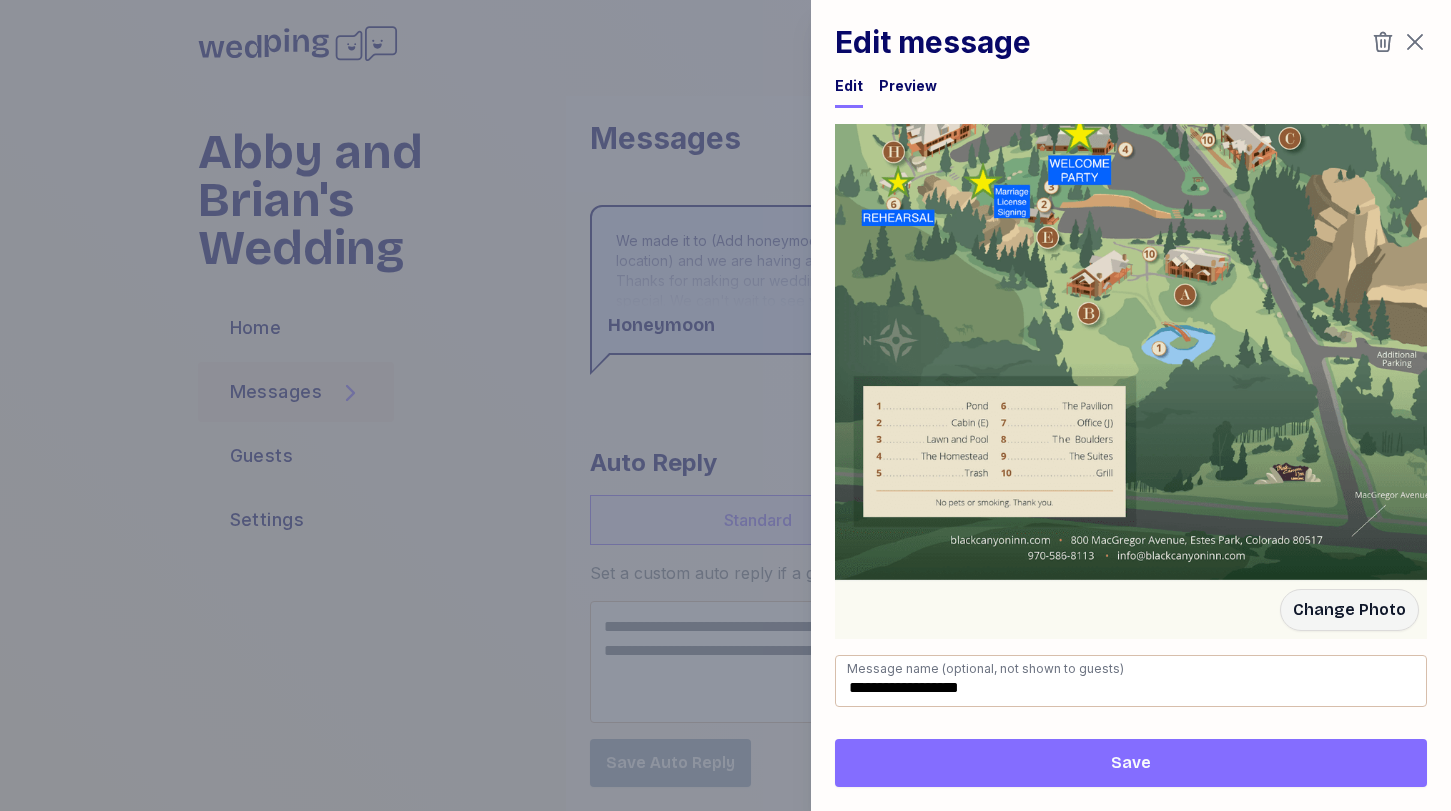 click on "Save" at bounding box center [1131, 763] 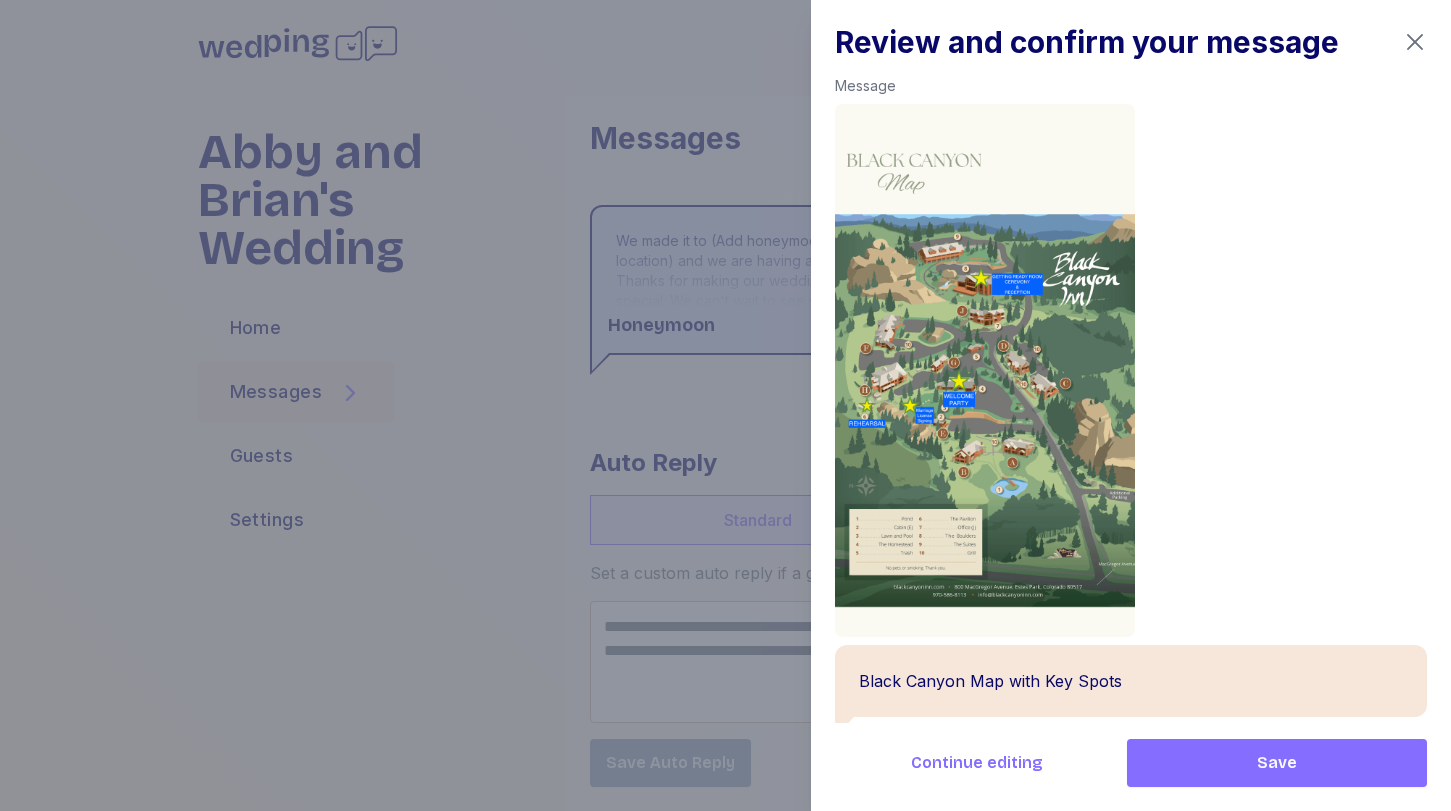 click on "Continue editing Save" at bounding box center (1131, 763) 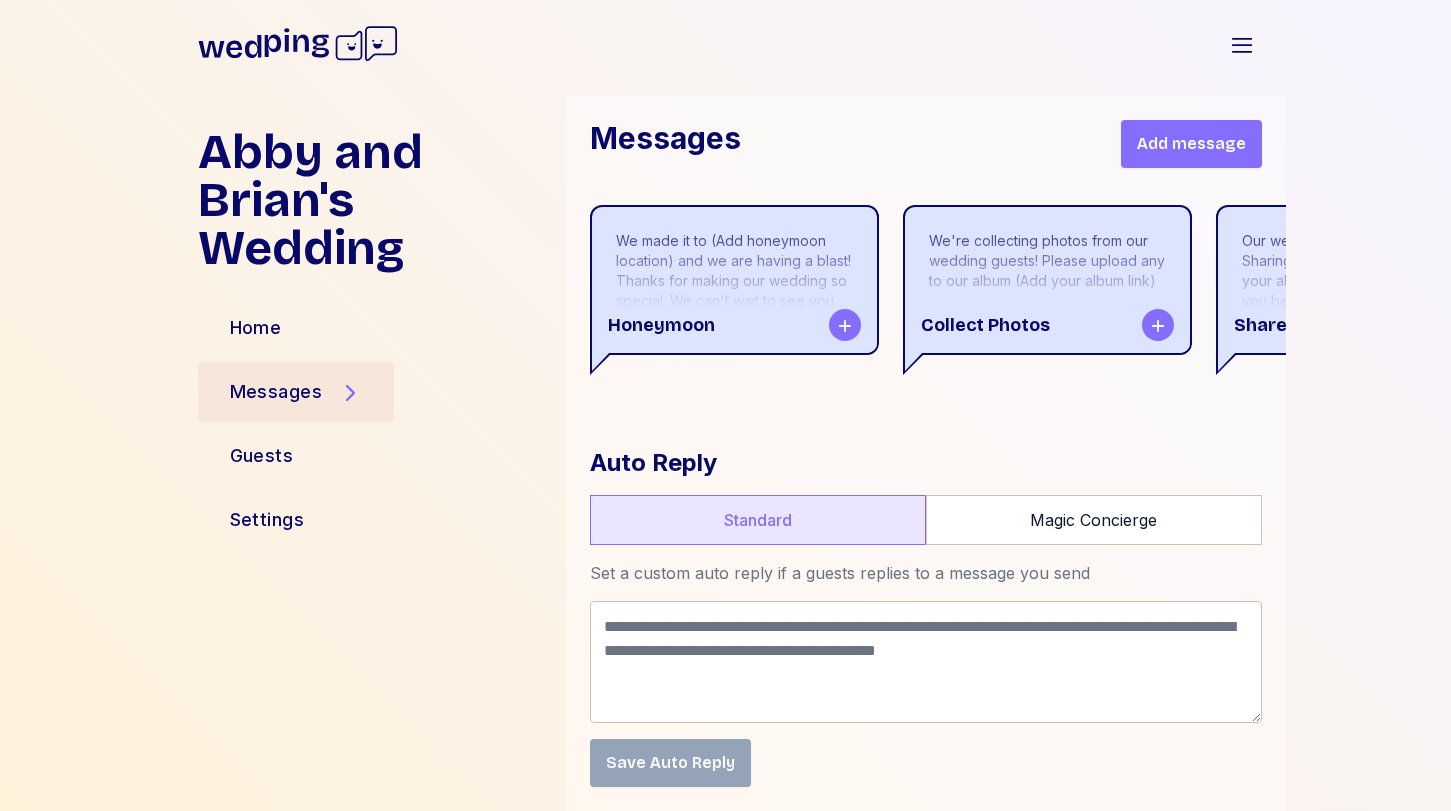 click on "[FIRST] and [FIRST]'s Wedding Home Messages Guests Settings Messages Add message Initial Hiking Text Sent Fri, Jun 20, 2025, 1:06 PM MST 35 guests 2 replies View recipients and replies First Golf Text Message from [FIRST] and [FIRST]'s Wedding:
Can't believe we are 3 weeks out and I just wanted to say how much it means to me and [FIRST] that you are all making the trip for the wedding! I think most of you already know, but we are planning a round of golf Friday morning for the guys so you can all hang, relax and get some swings in before the big day. Those of you traveling will be able to rent clubs there. More details coming soon! Sent Fri, Jul 25, 2025, 9:00 AM MST 19 guests 2 replies View recipients and replies [FIRST] Test Sent Thu, Jul 31, 2025, 3:05 PM MST 1 guests View recipients and replies [FIRST] Itinerary Text Sent Thu, Aug 7, 2025, 3:56 PM MST 1 guests View recipients and replies [FIRST] Night Before Pic Night Before
Sent Thu, Aug 7, 2025, 3:57 PM MST 1 guests View recipients and replies Sent 1 guests" at bounding box center (725, 453) 